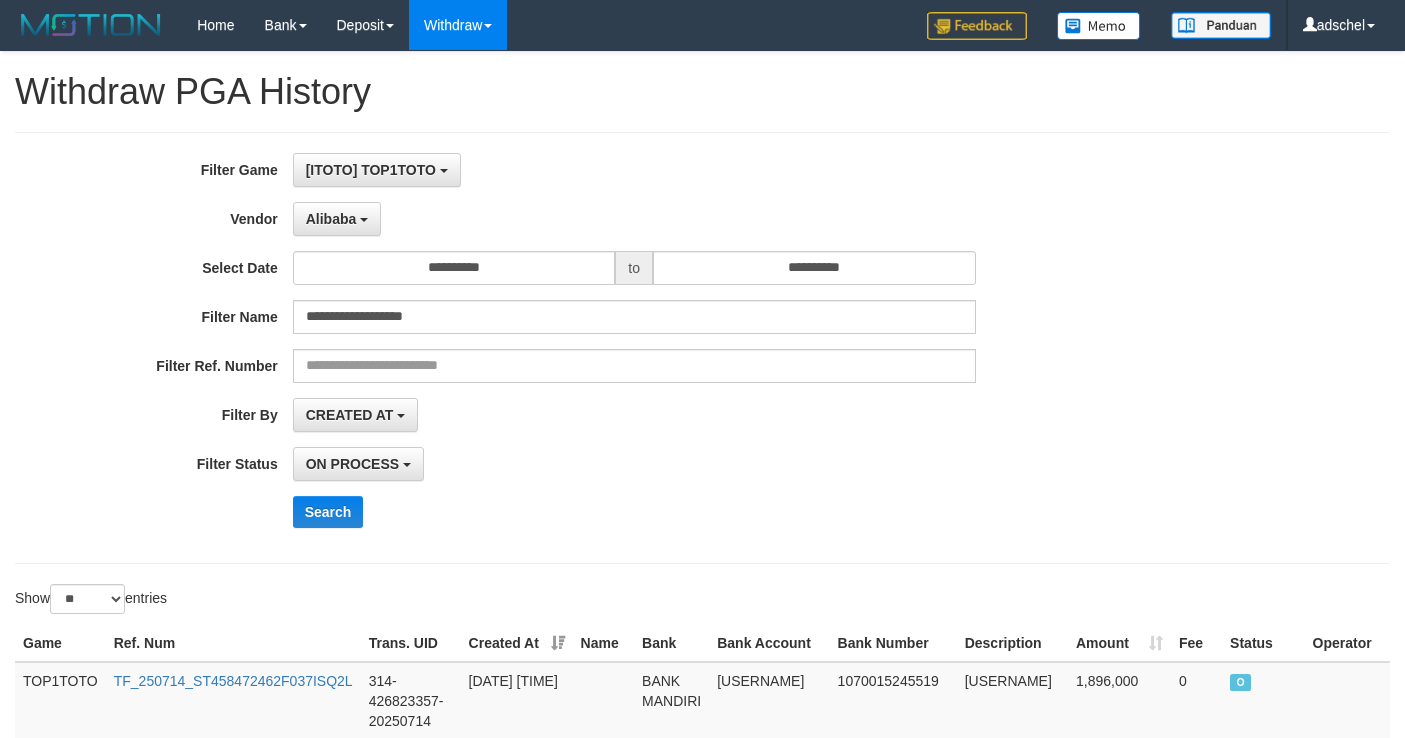 select on "**********" 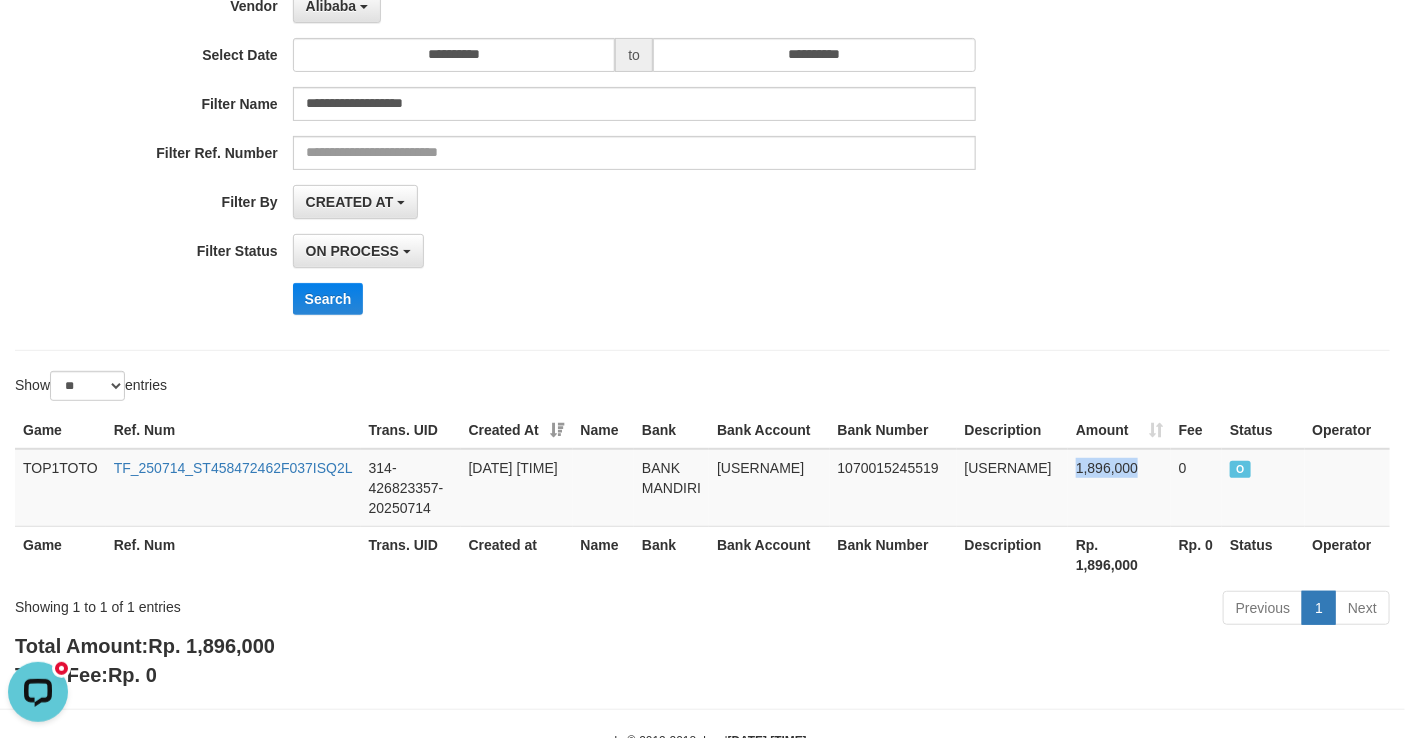scroll, scrollTop: 0, scrollLeft: 0, axis: both 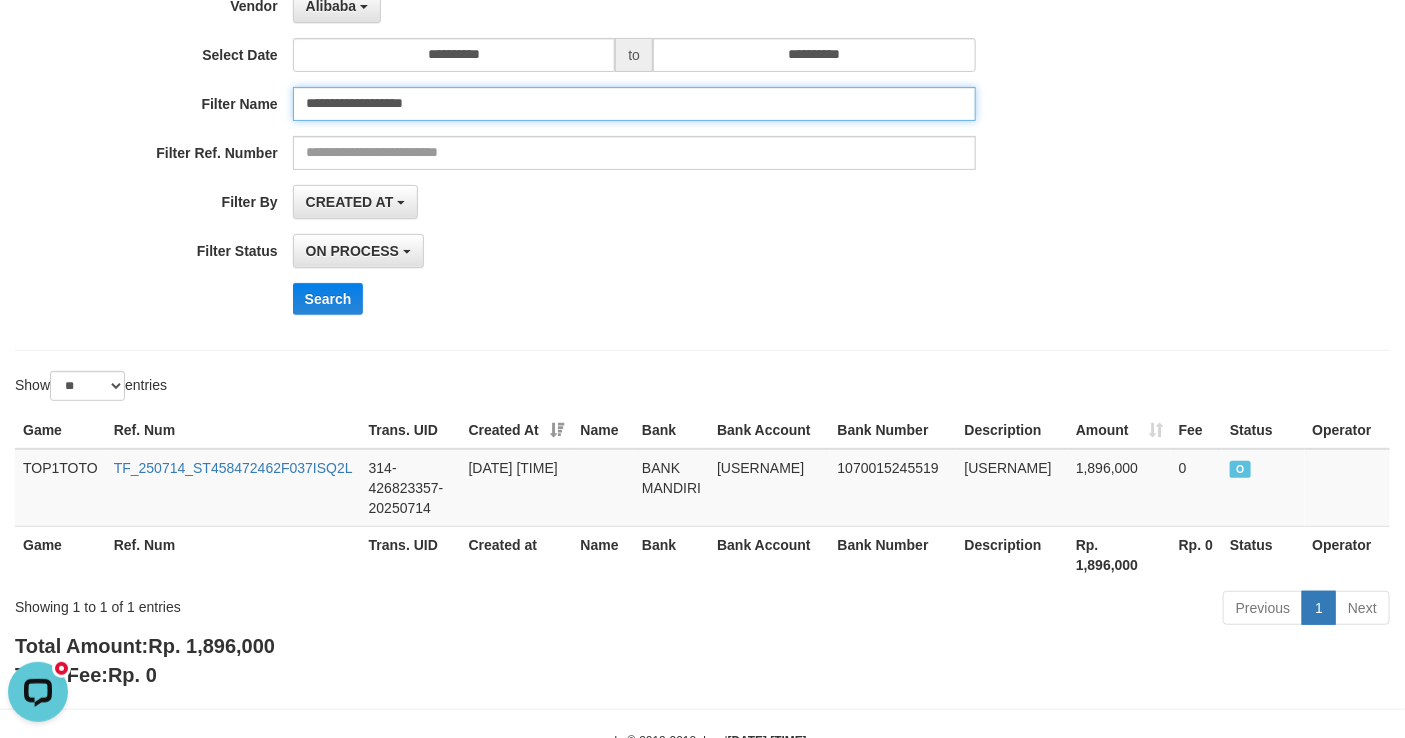 click on "**********" at bounding box center [634, 104] 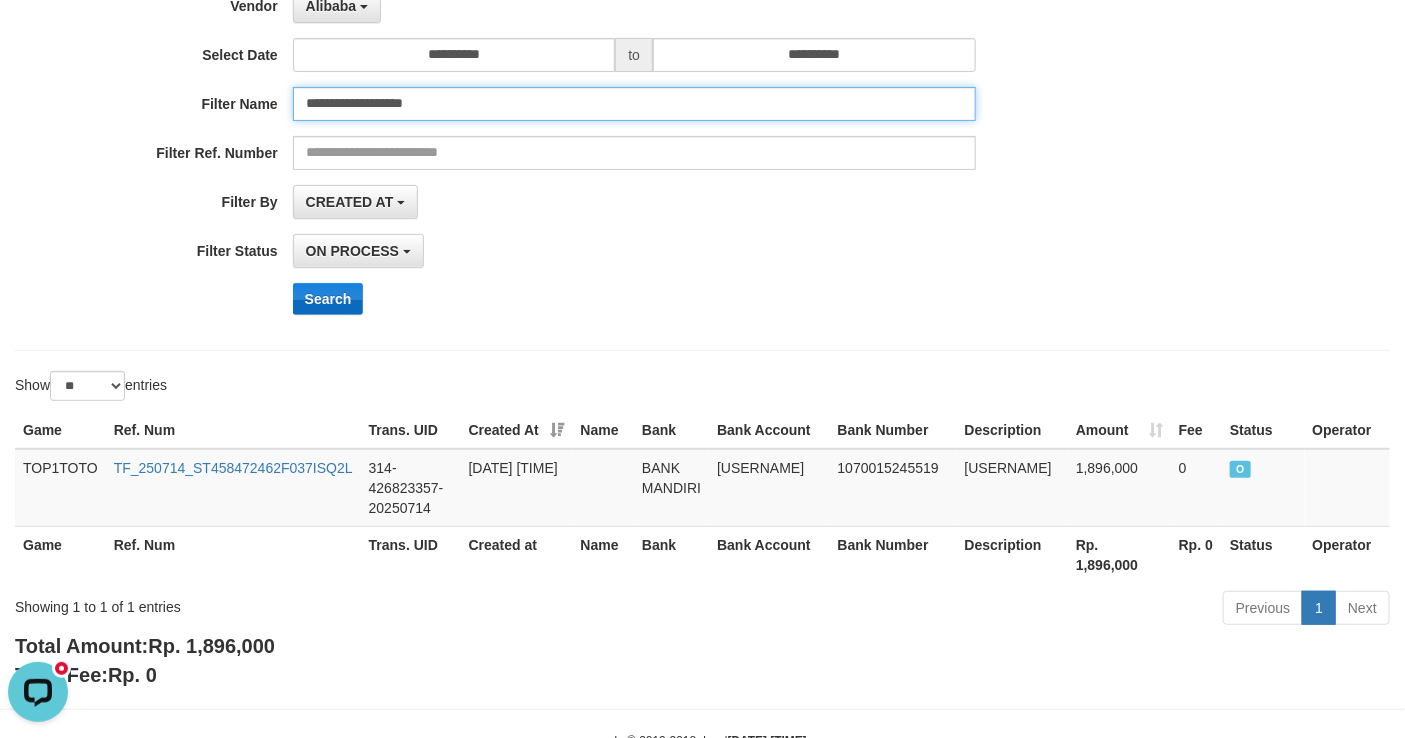paste 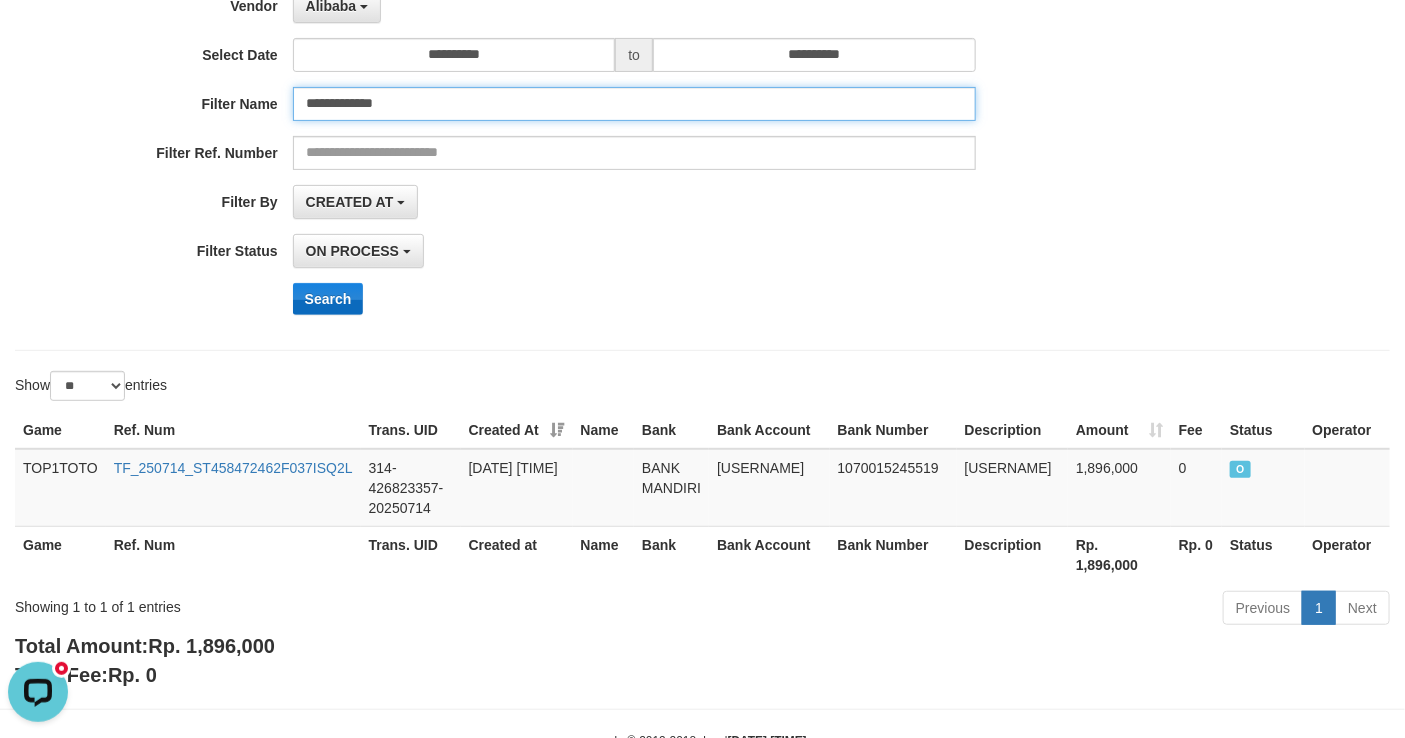 type on "**********" 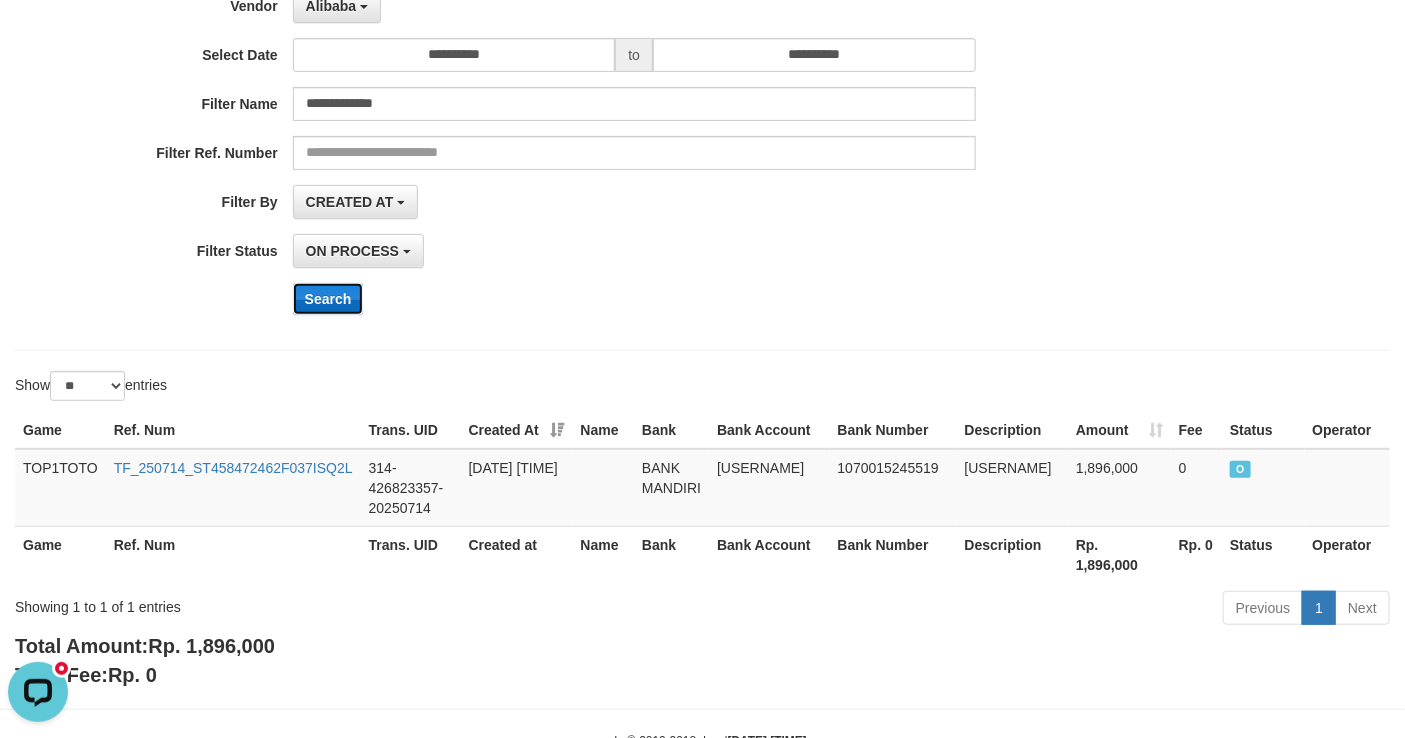click on "Search" at bounding box center [328, 299] 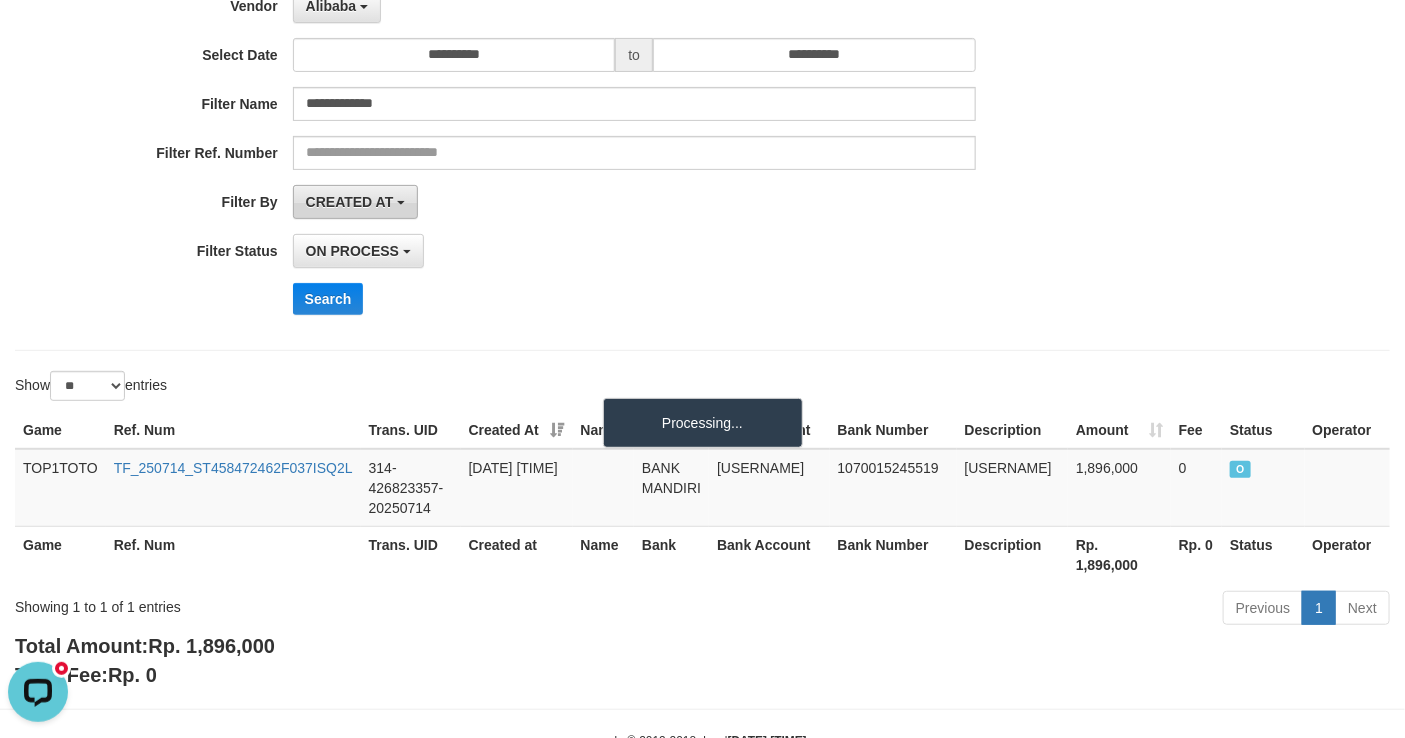 click on "CREATED AT" at bounding box center [350, 202] 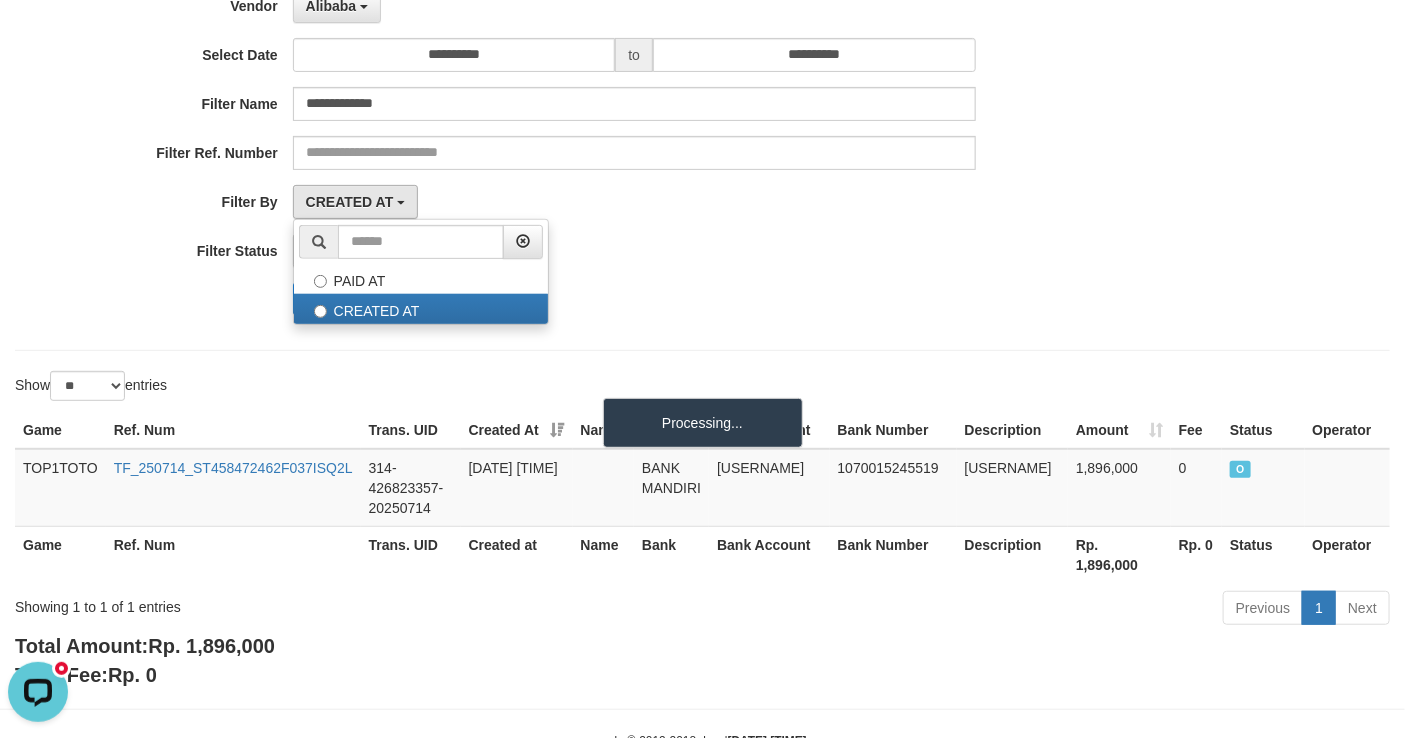 click on "**********" at bounding box center (585, 135) 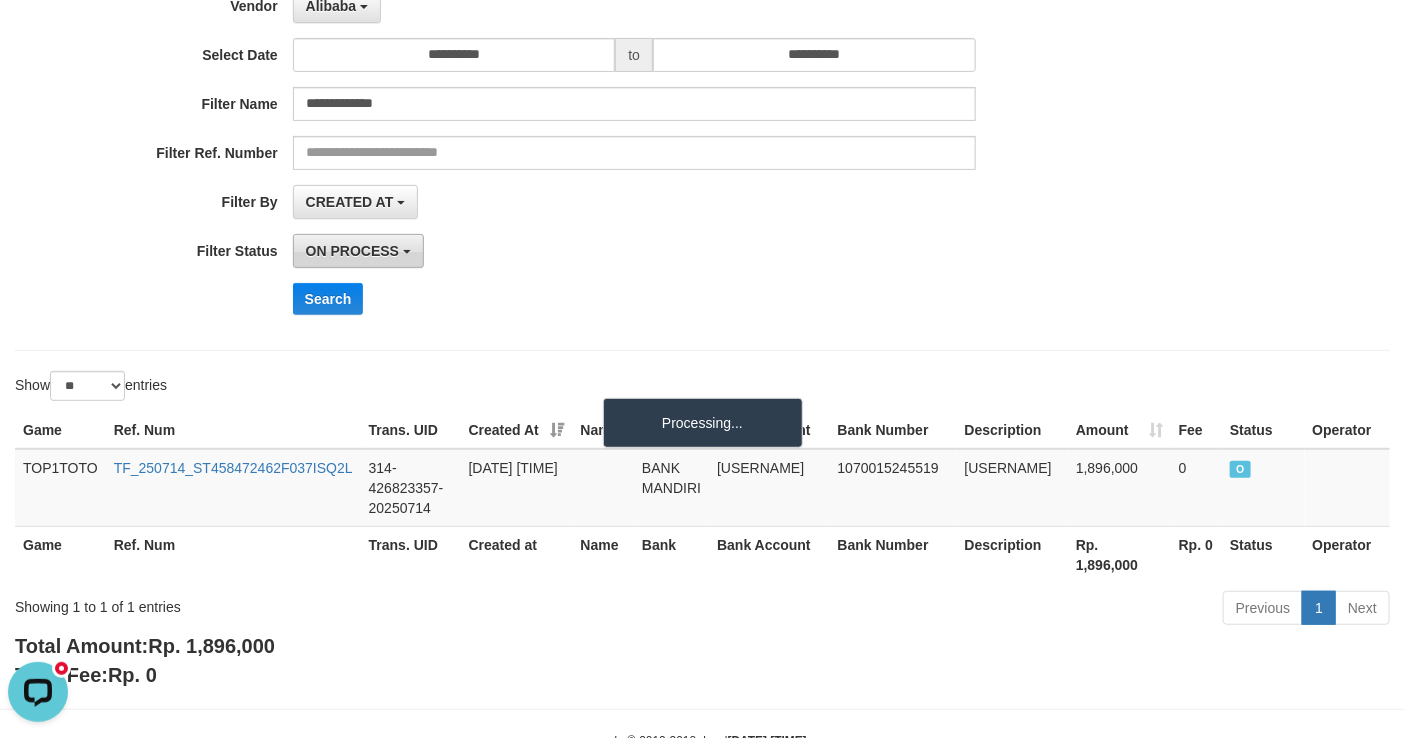 click on "ON PROCESS" at bounding box center [352, 251] 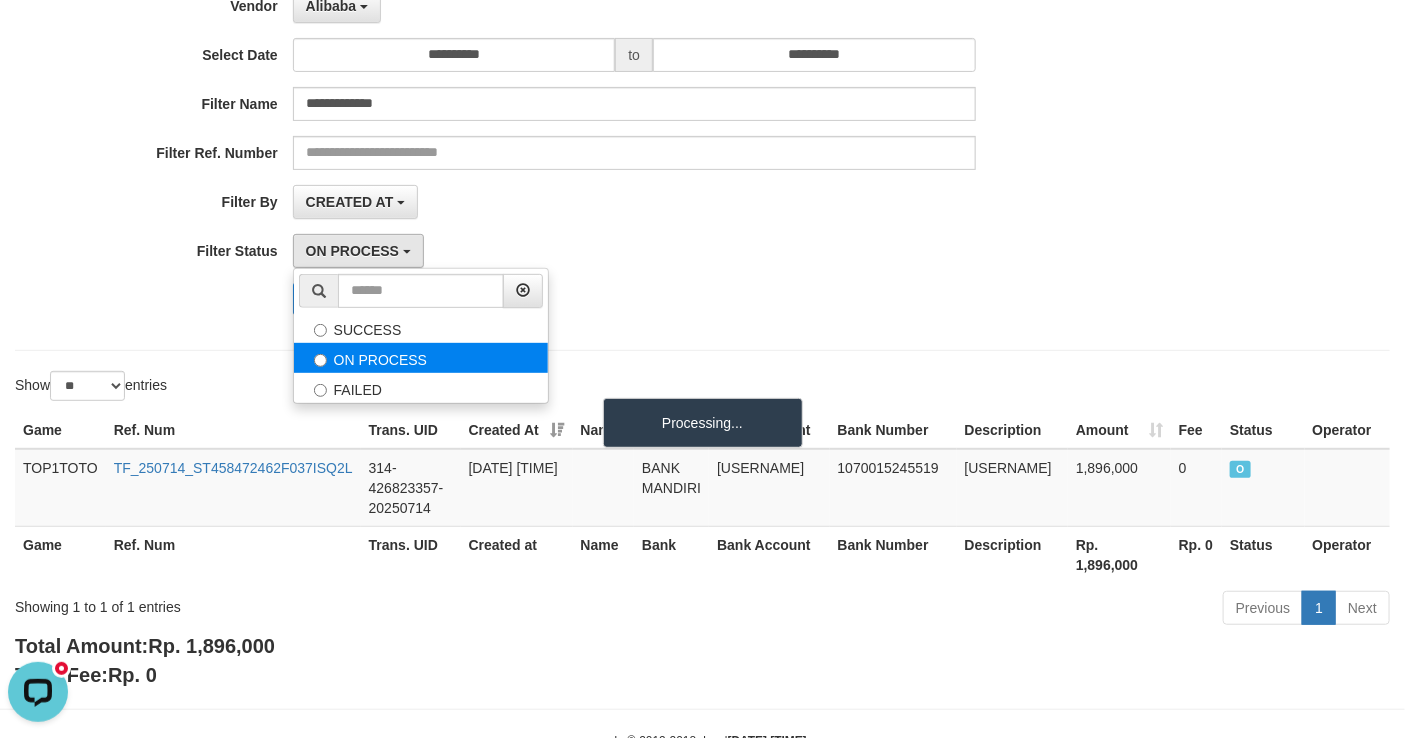 drag, startPoint x: 405, startPoint y: 359, endPoint x: 404, endPoint y: 340, distance: 19.026299 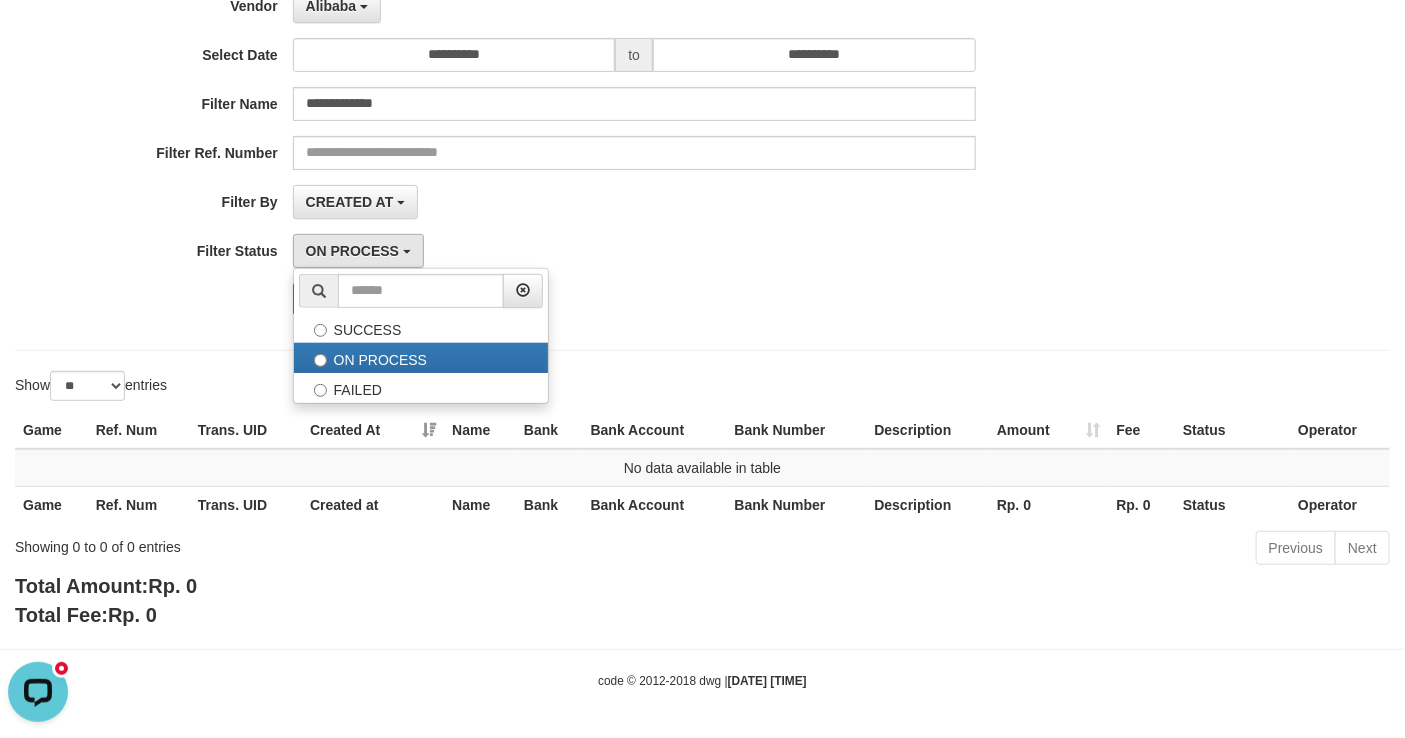 click on "SUCCESS
ON PROCESS
FAILED" at bounding box center [421, 336] 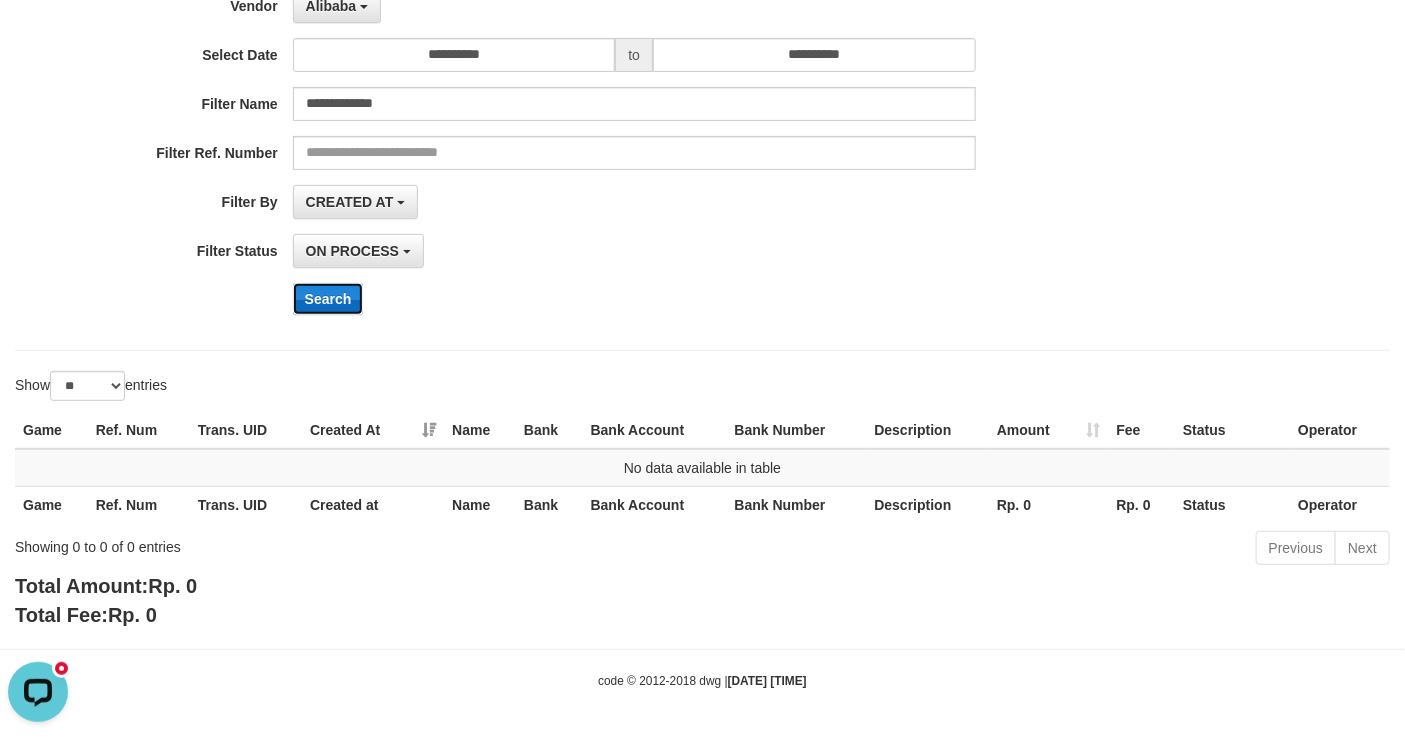 click on "Search" at bounding box center [328, 299] 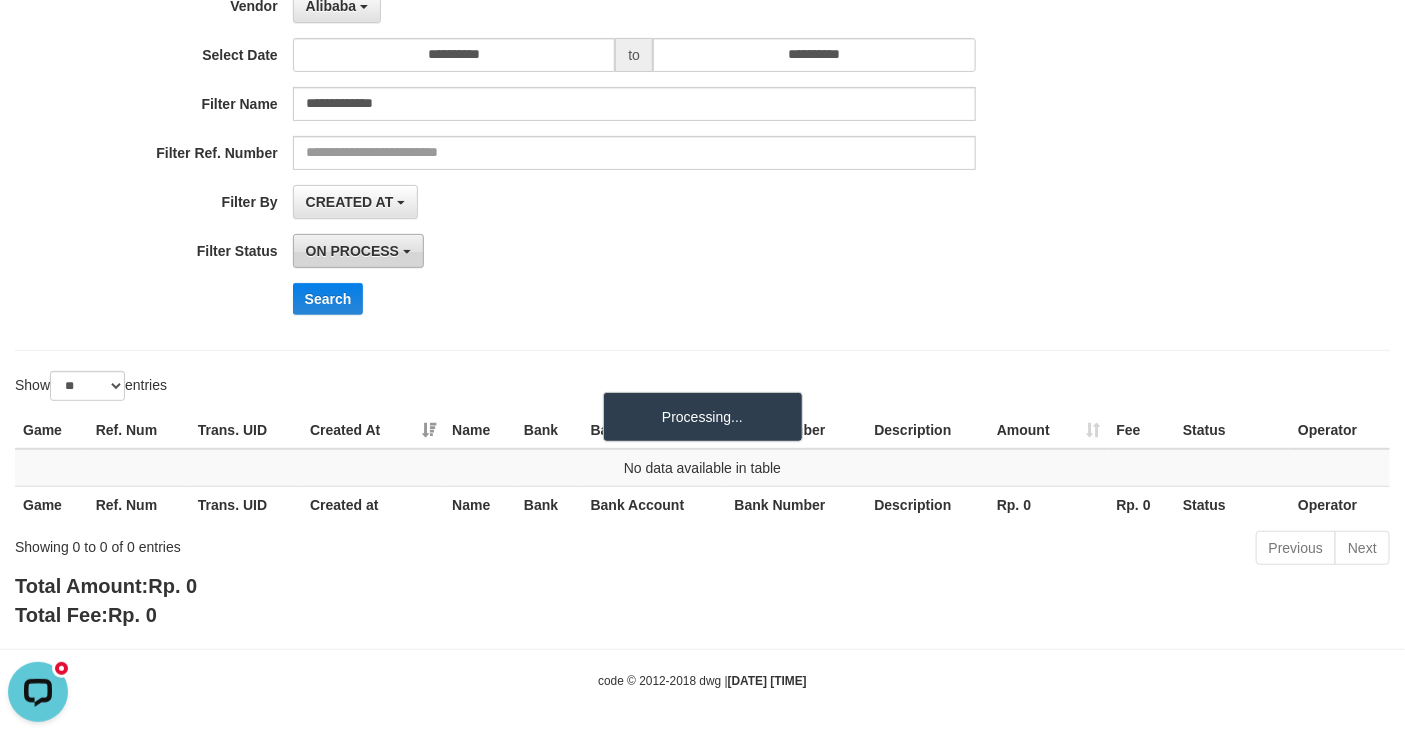 click on "ON PROCESS" at bounding box center [358, 251] 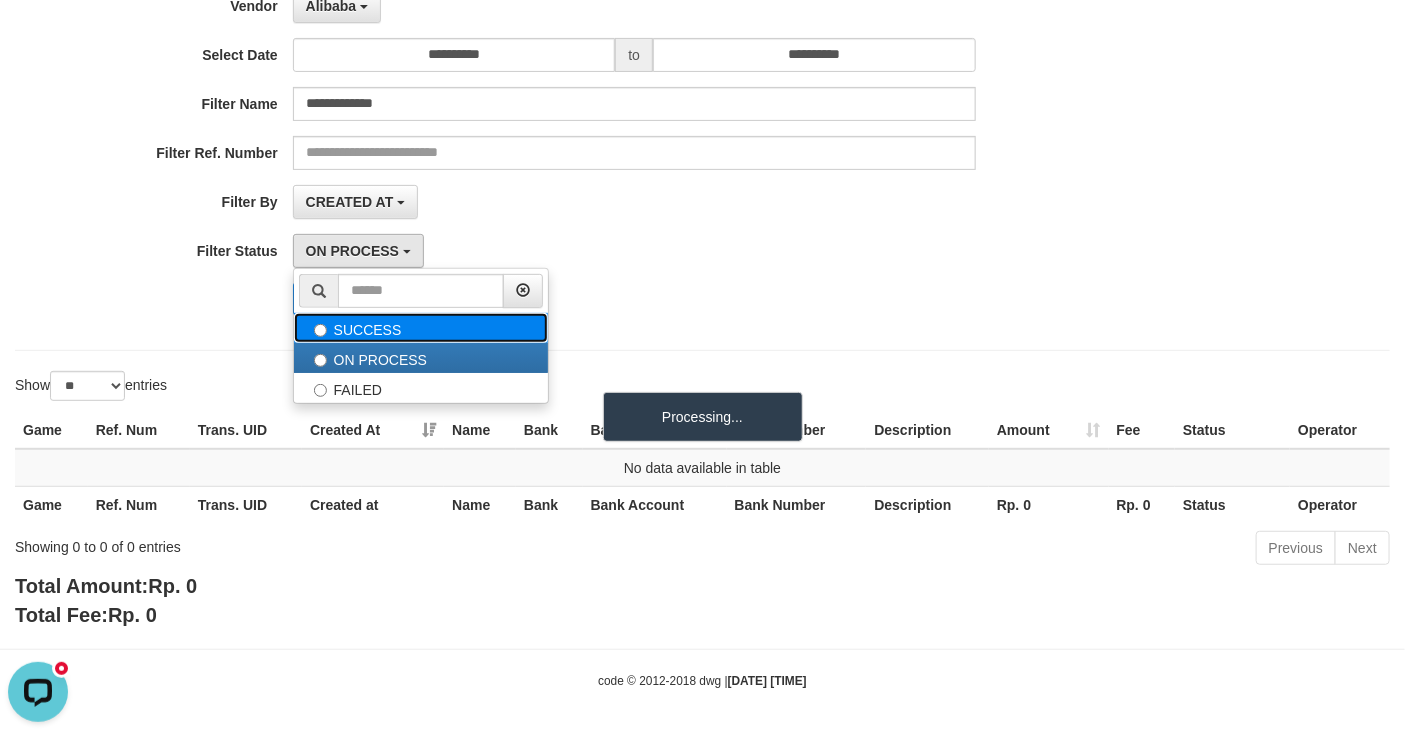 click on "SUCCESS" at bounding box center [421, 328] 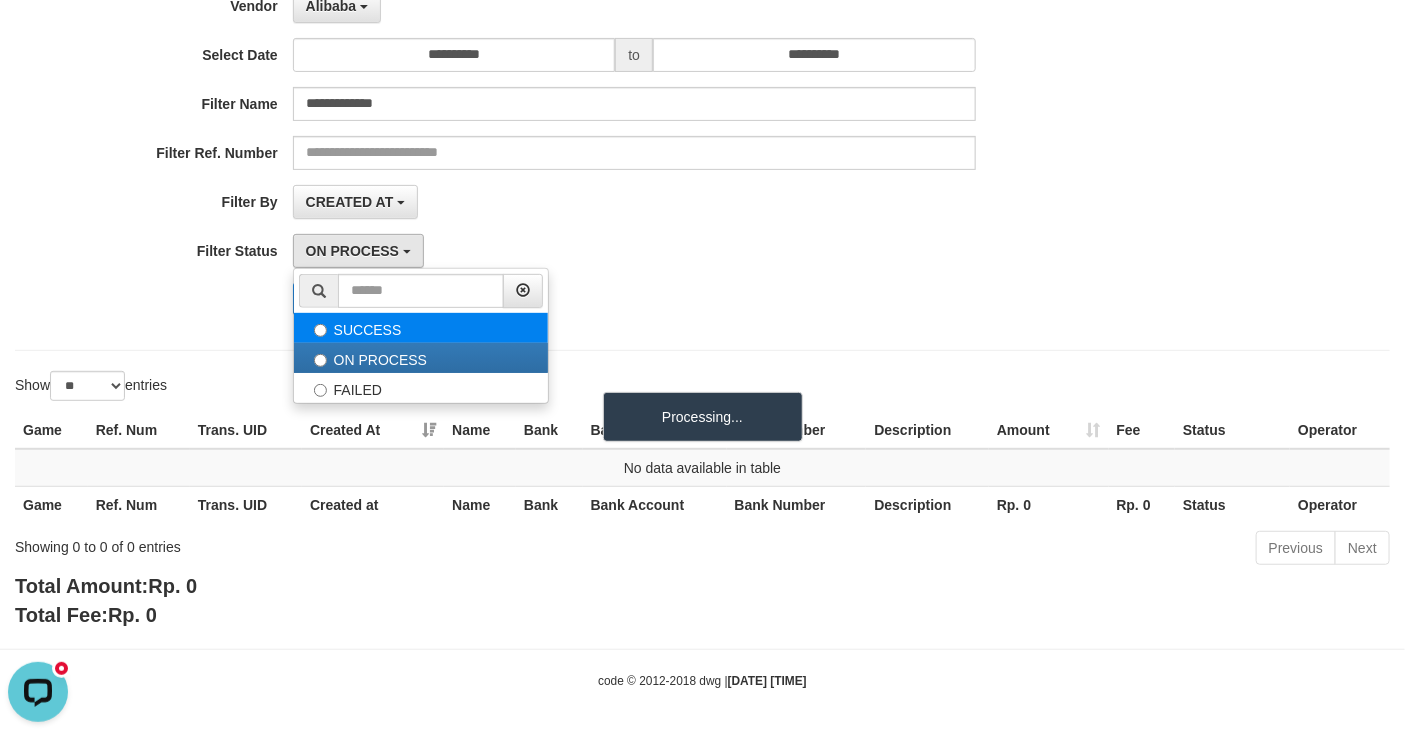 select on "*" 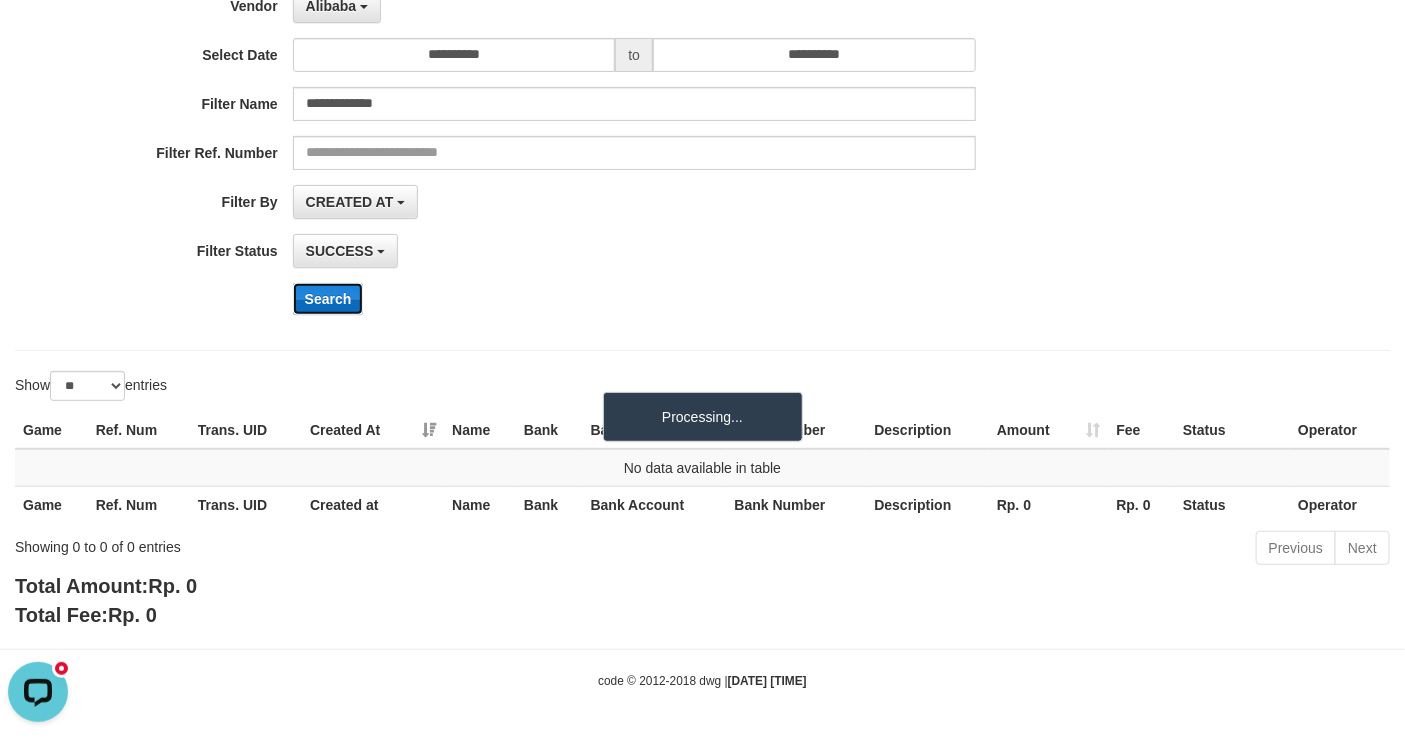 click on "Search" at bounding box center (328, 299) 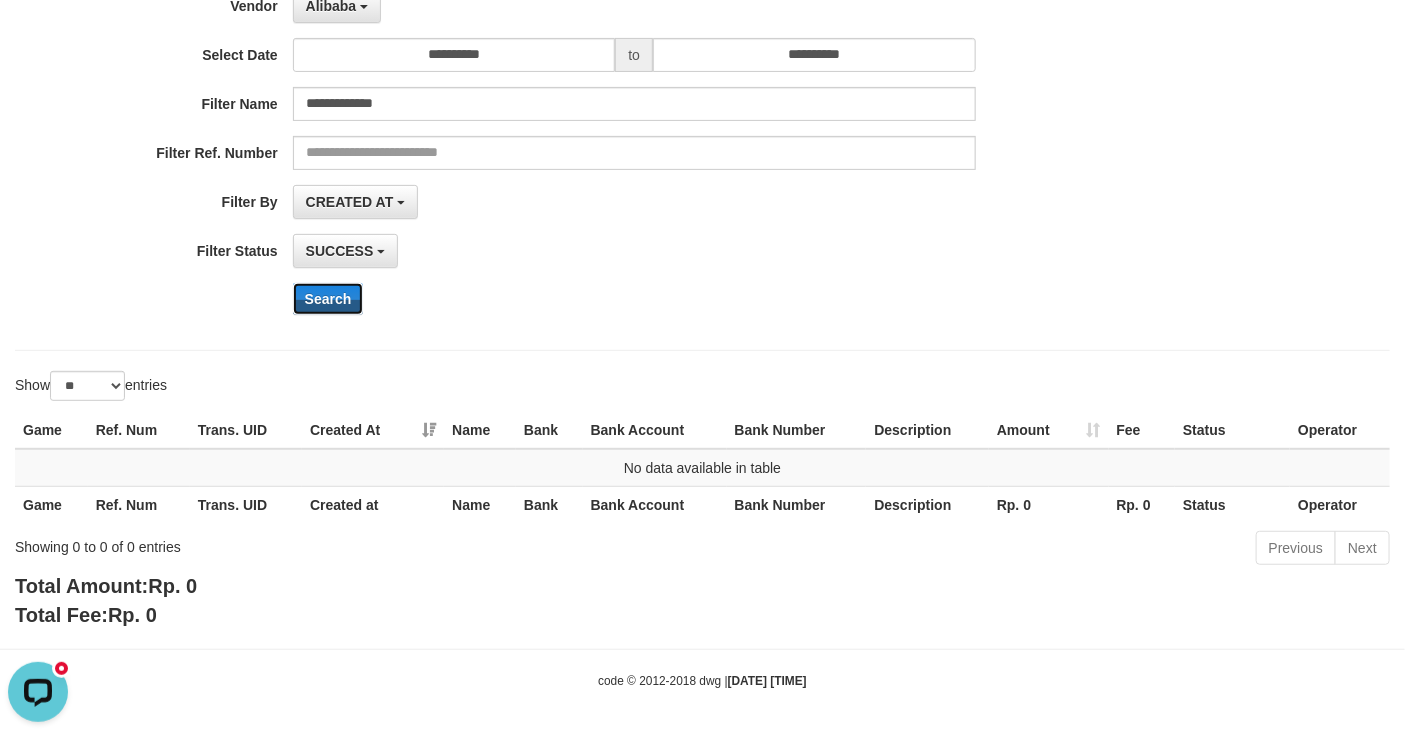 scroll, scrollTop: 0, scrollLeft: 0, axis: both 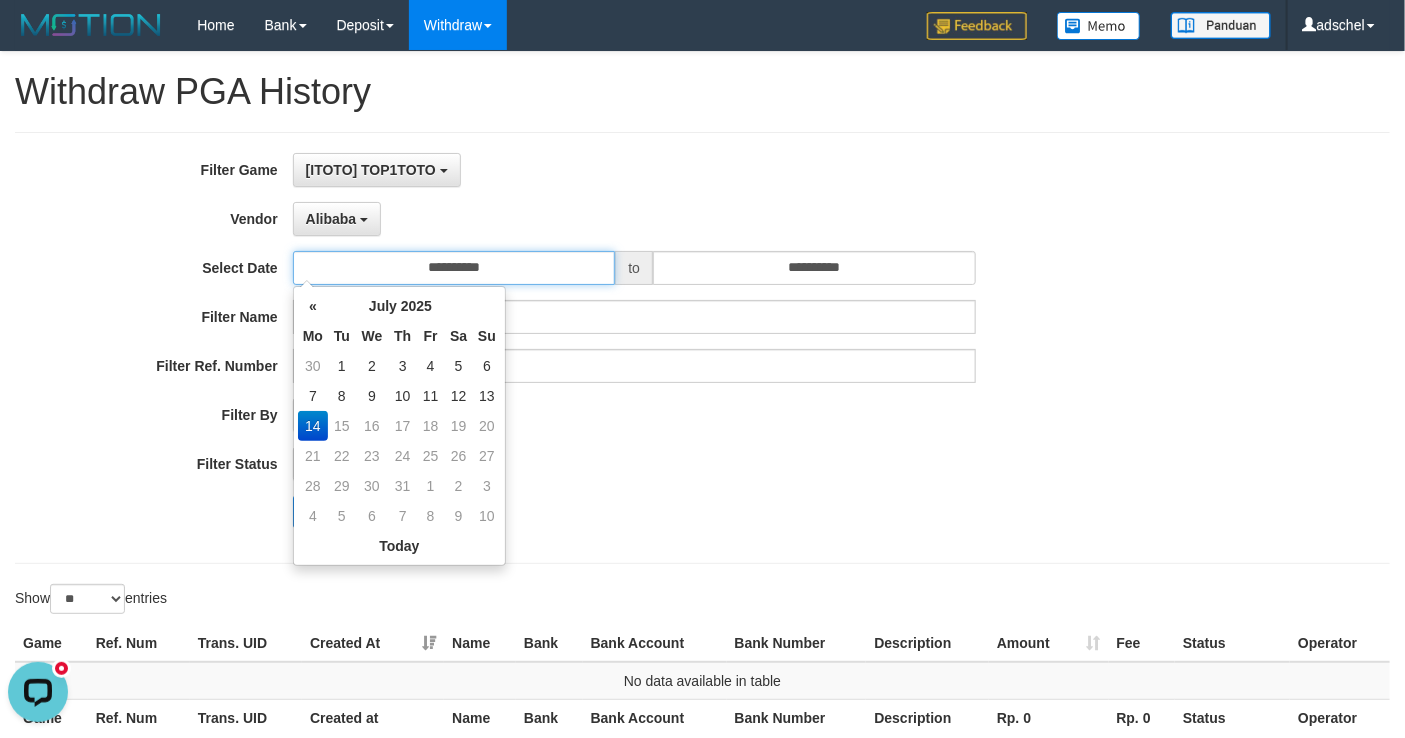 click on "**********" at bounding box center (454, 268) 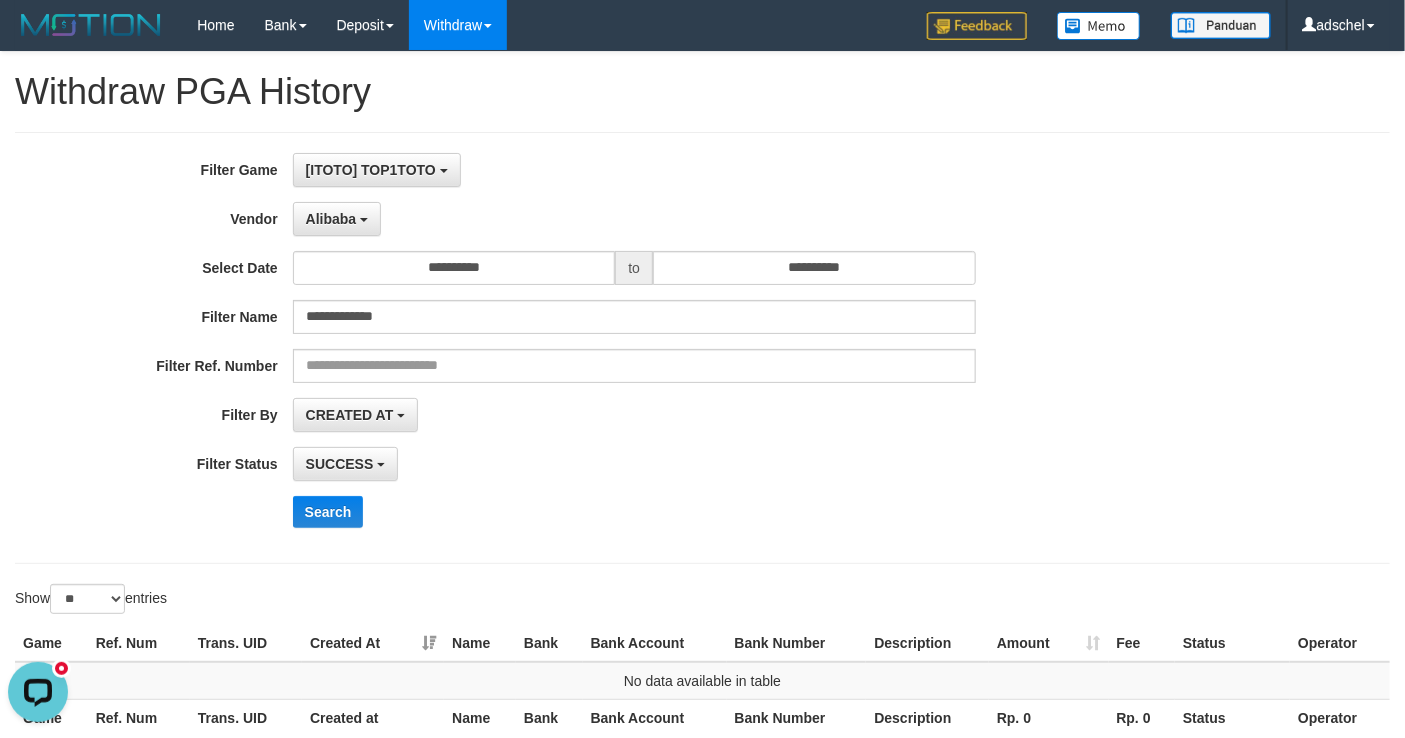 click on "Alibaba    - Default Vendor -  [NAME]  [NAME]  Atlas  WD LB  Java  Purple  Green  Gigantic  Aladin  Dubai  Alibaba  Grape  Gameboy  Bigon  Allstar  Xtr  Gama  IBX11  Selat  Borde  Indahjualpulsa  Lemavo  Gogogoy  Itudo  Yuwanatopup  Sidikgame  Voucher100  Awalpulsa  Lambda  Combo  IBX3 NUANSATOPUP  IBX3 Pusatjualpulsa  IBX3 Itemgame  IBX3 SILAKSA  IBX3 Makmurvoucher  IBX3 MAKMURTOPUP  IBX3 Pilihvoucher" at bounding box center [634, 219] 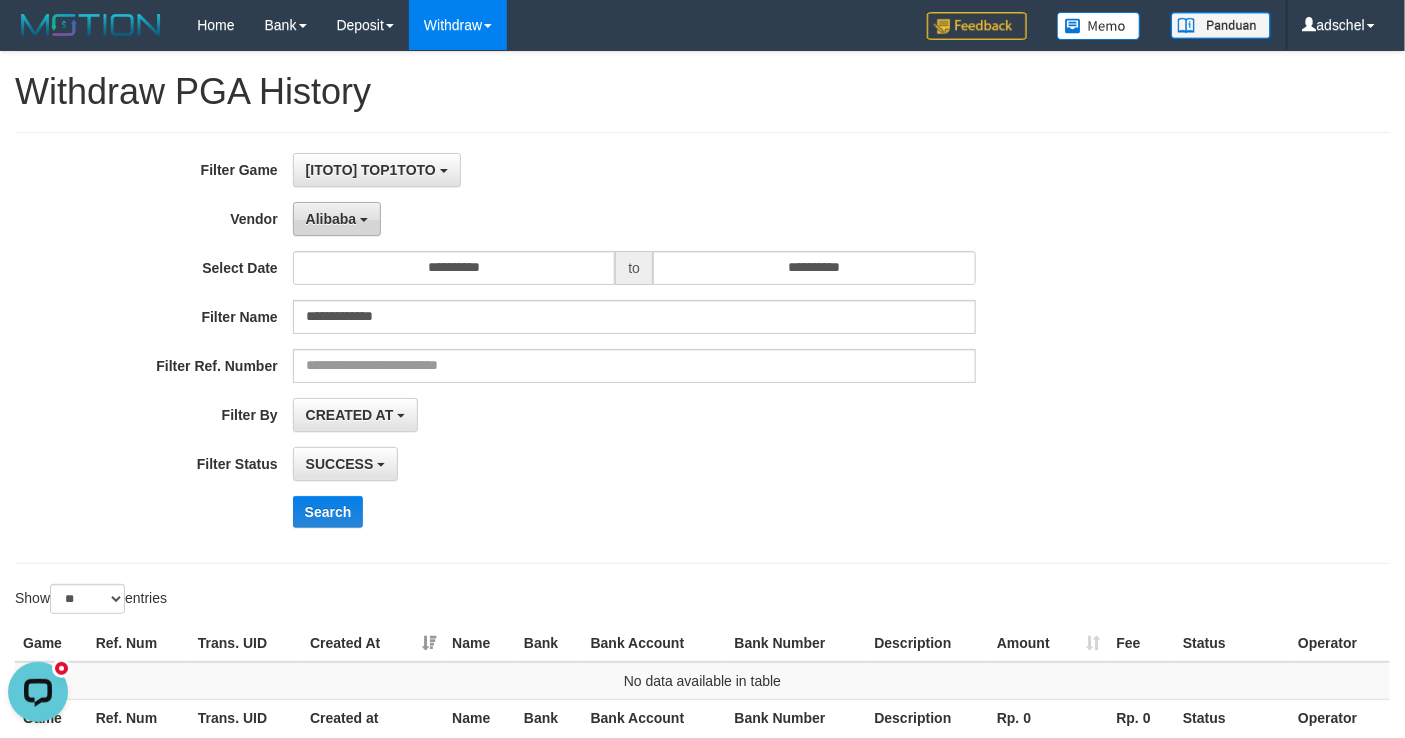 click on "Alibaba" at bounding box center [331, 219] 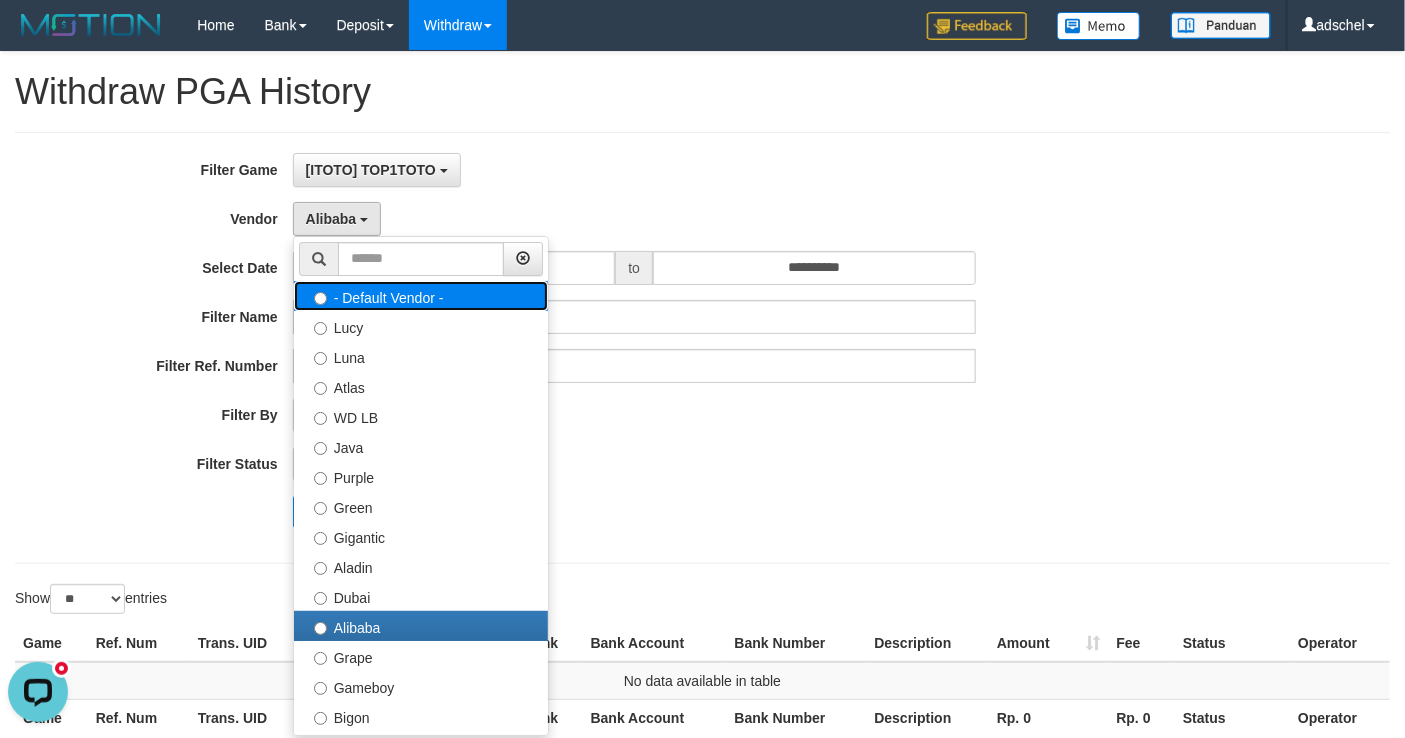 click on "- Default Vendor -" at bounding box center [421, 296] 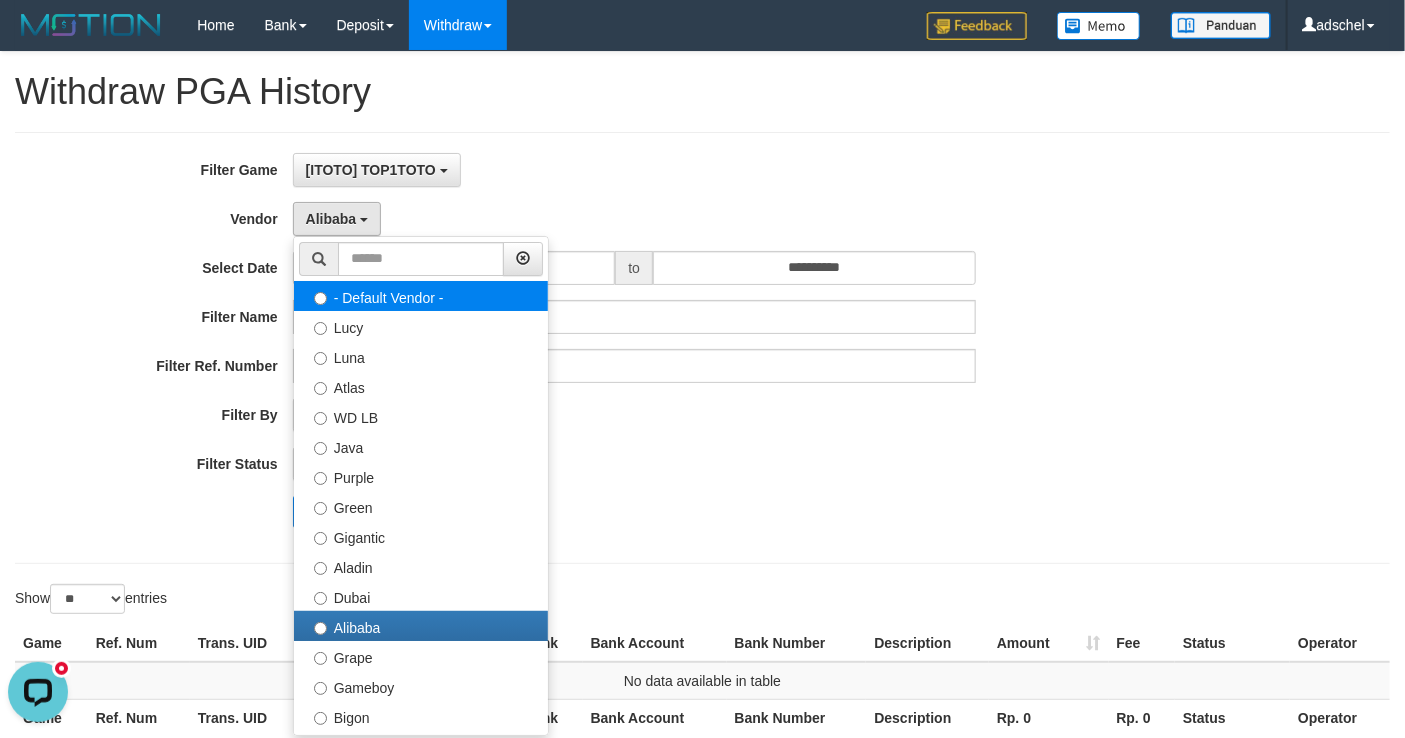select 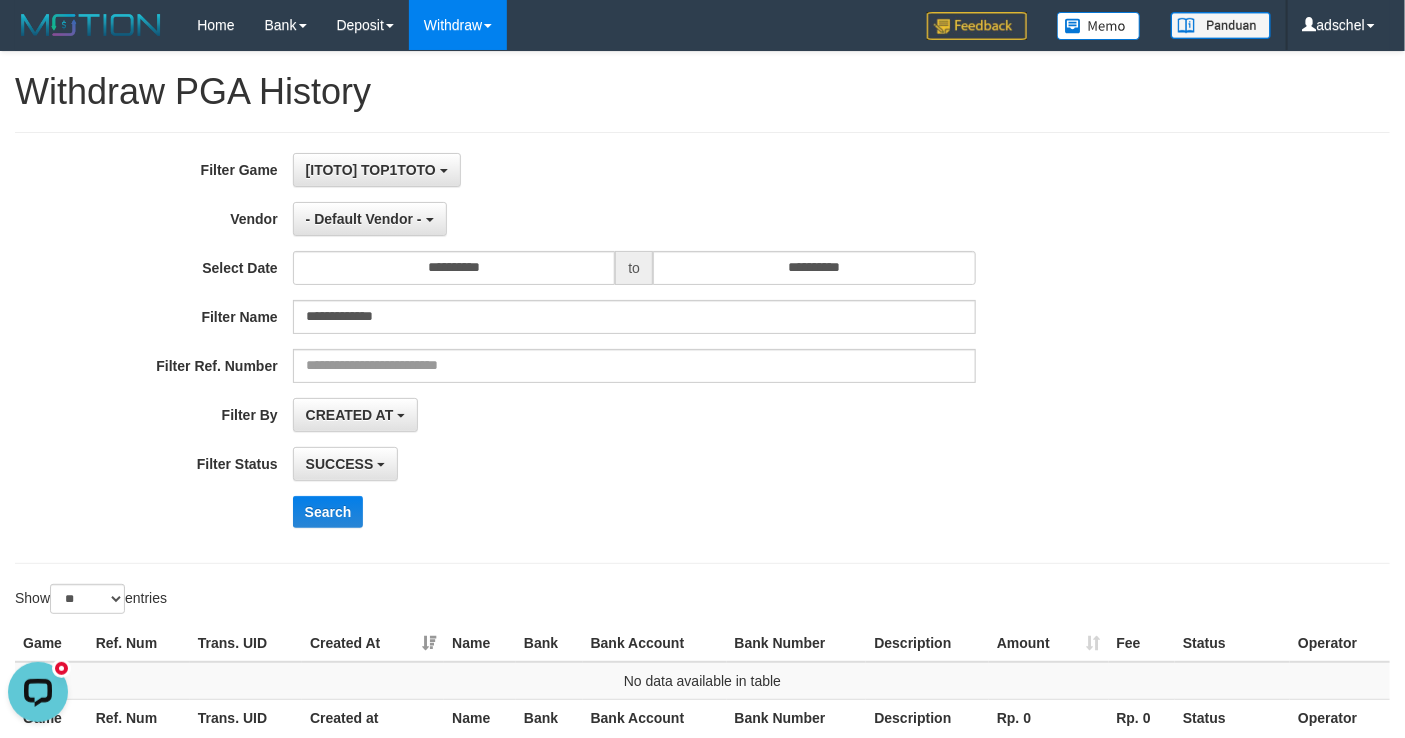 click at bounding box center [702, 563] 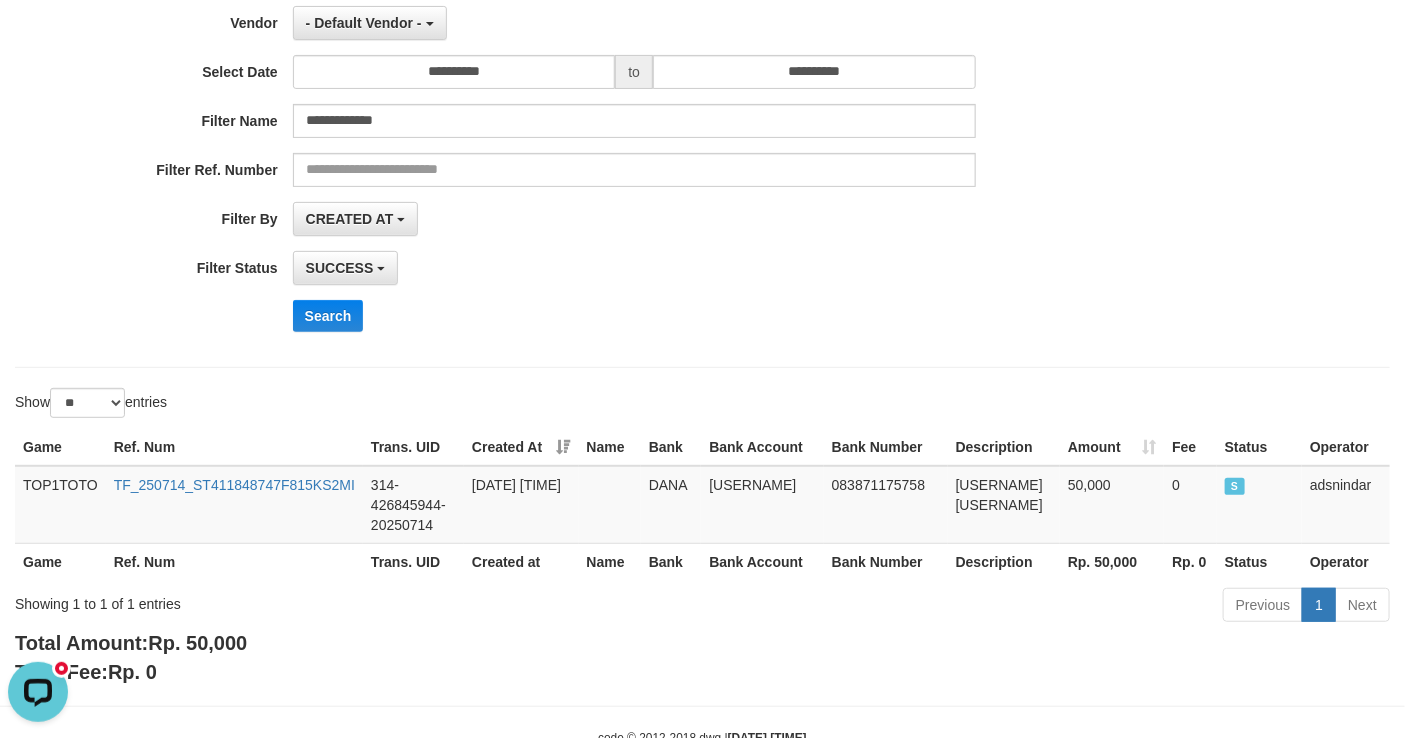 scroll, scrollTop: 253, scrollLeft: 0, axis: vertical 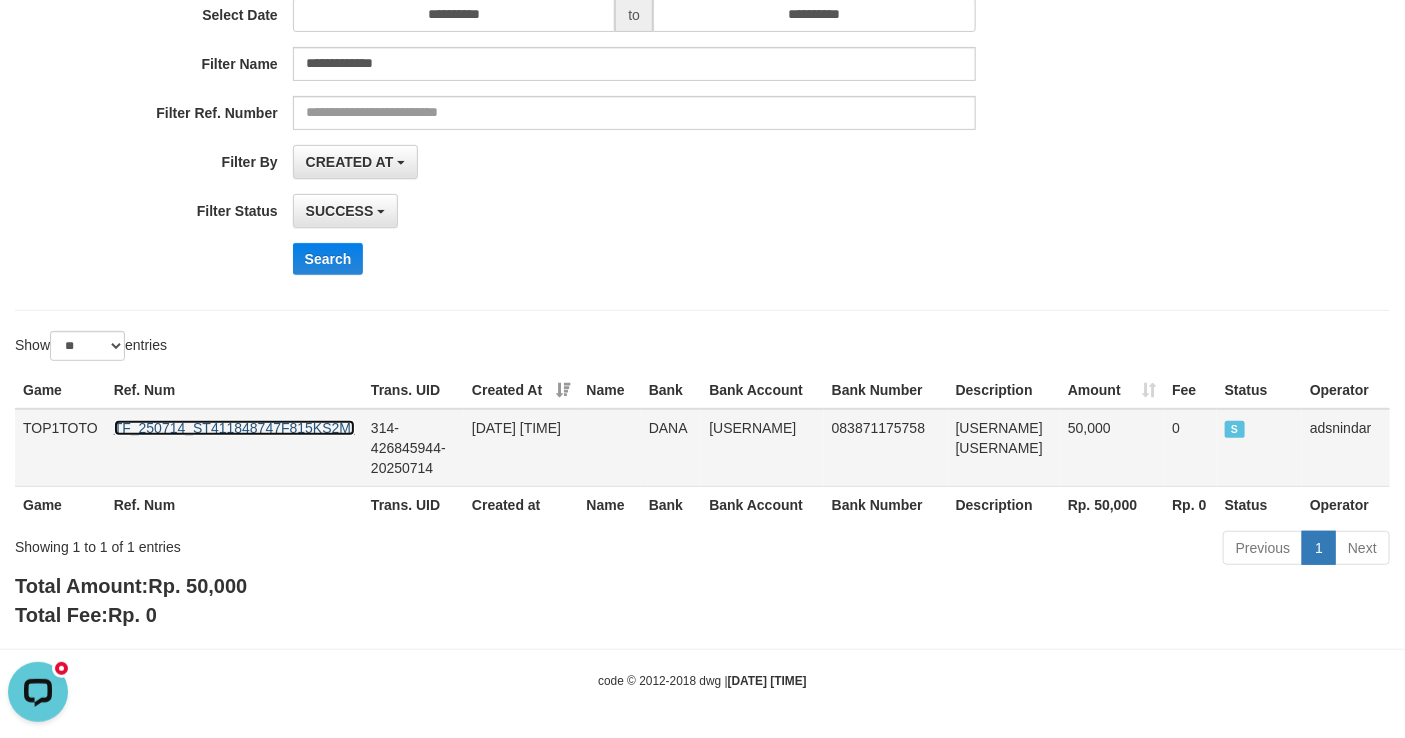 click on "TF_250714_ST411848747F815KS2MI" at bounding box center (234, 428) 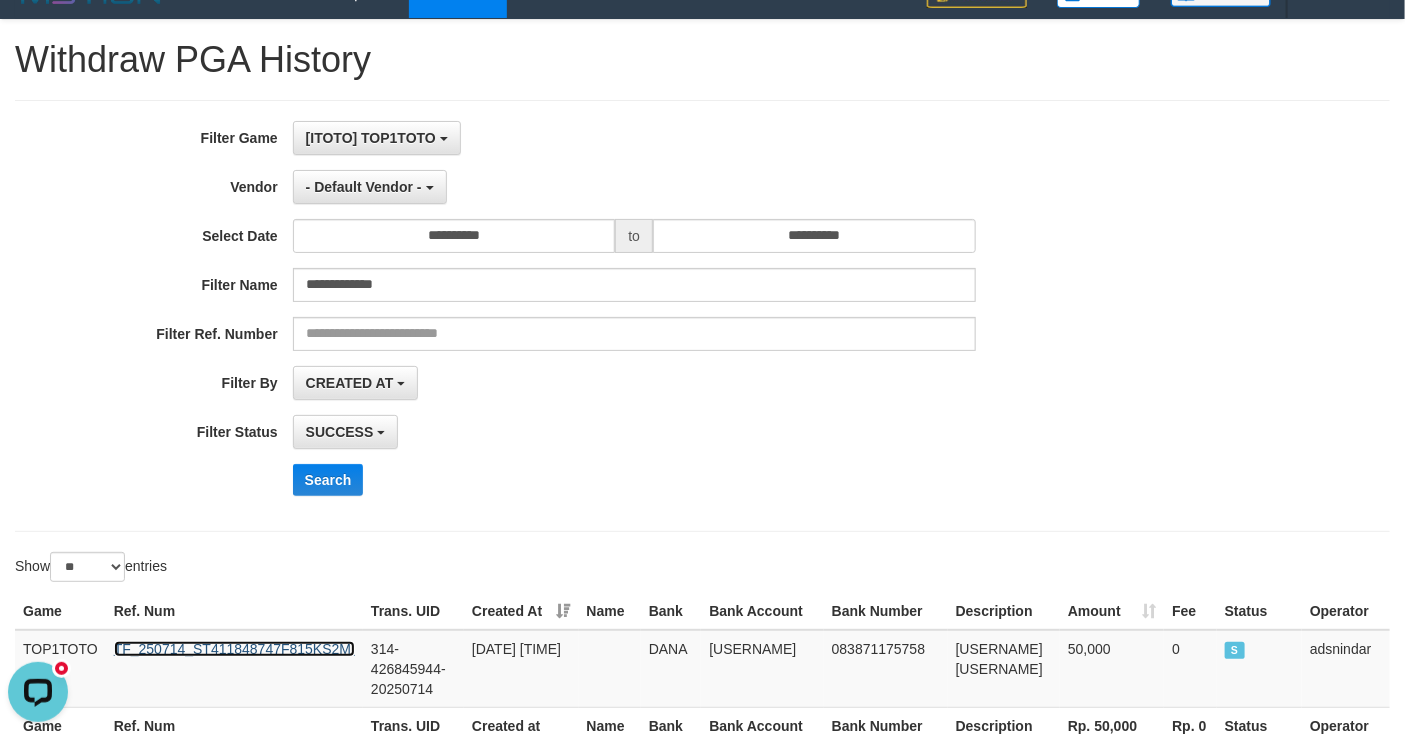 scroll, scrollTop: 0, scrollLeft: 0, axis: both 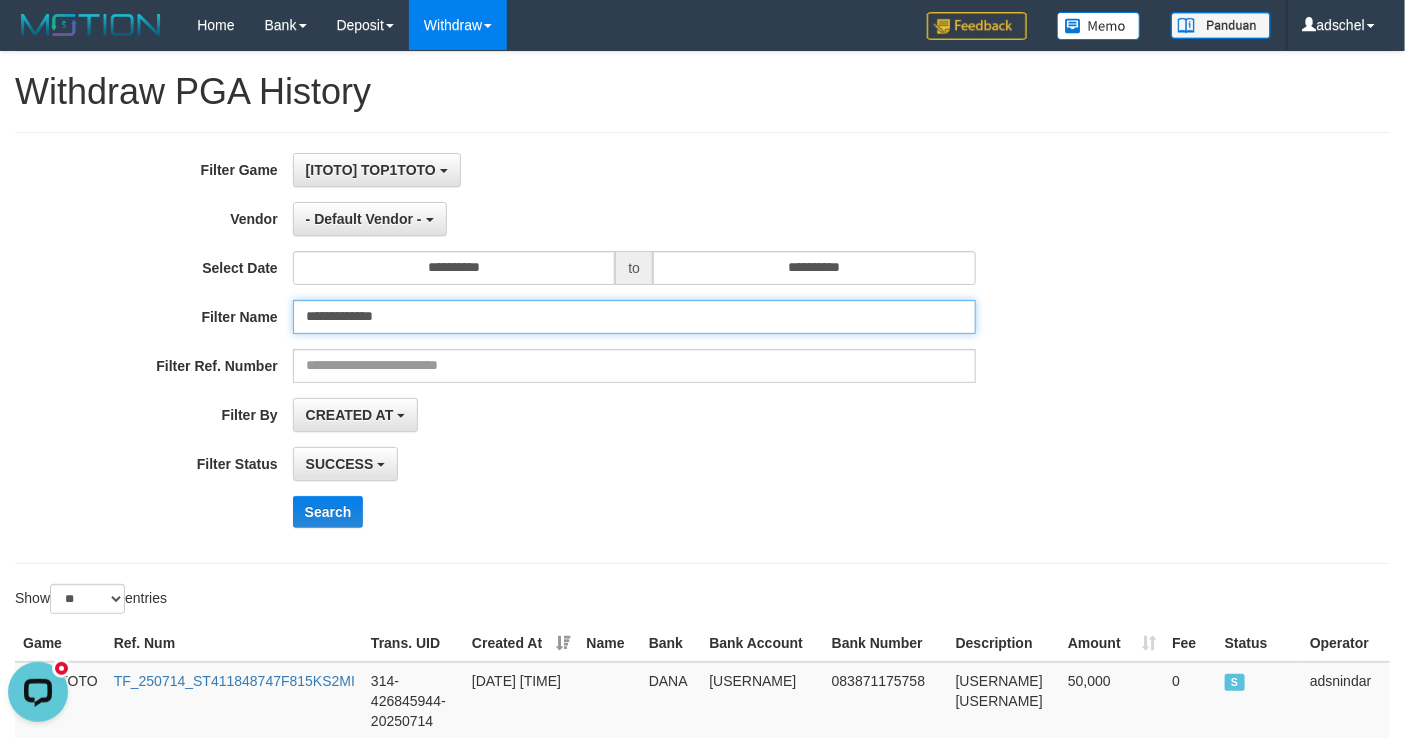 click on "**********" at bounding box center (634, 317) 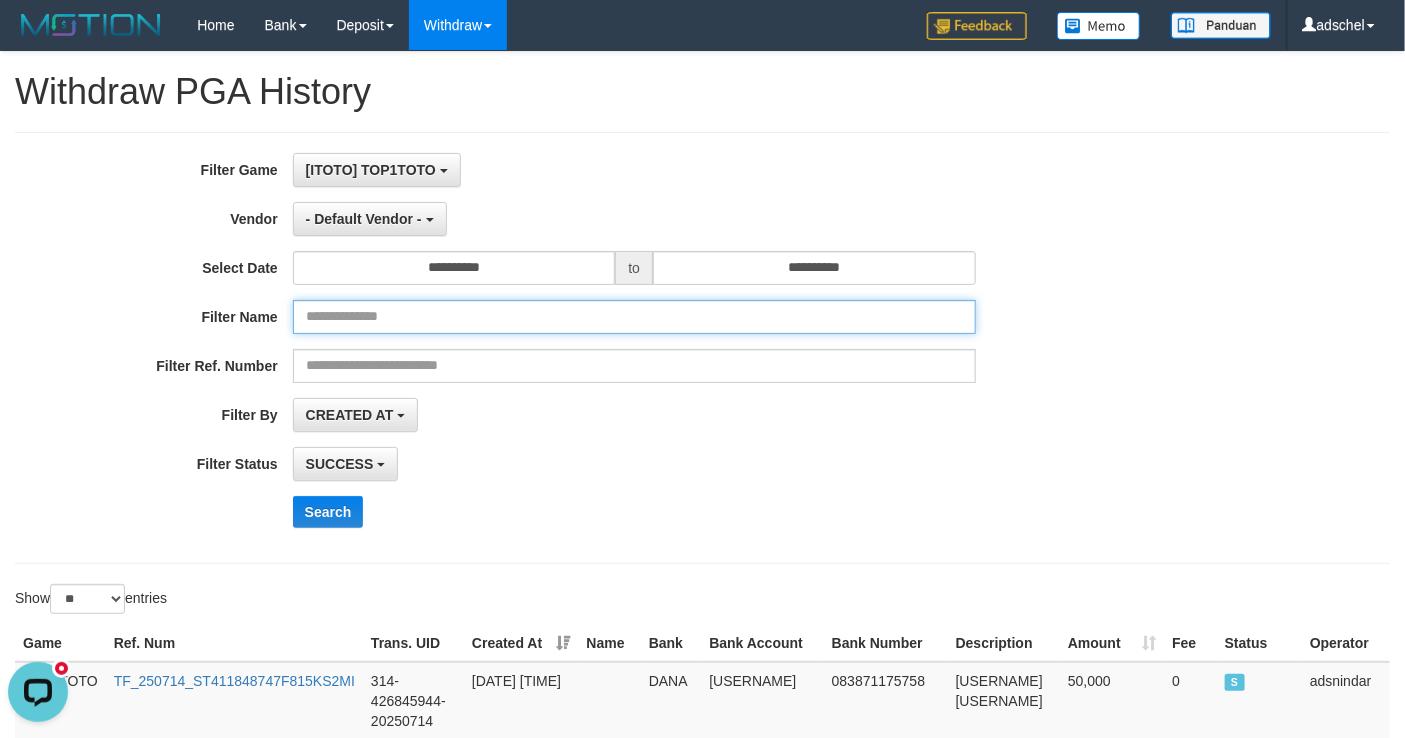 type 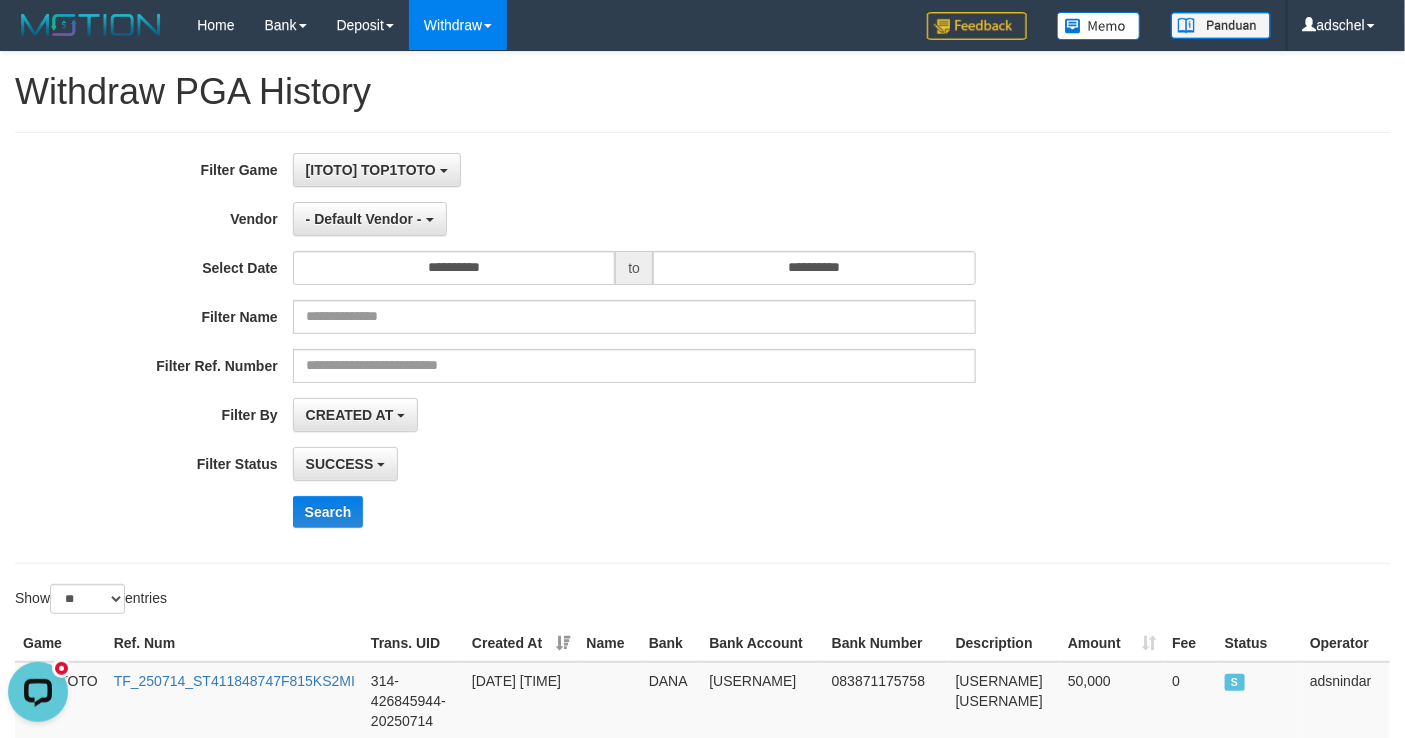 click on "**********" at bounding box center [585, 348] 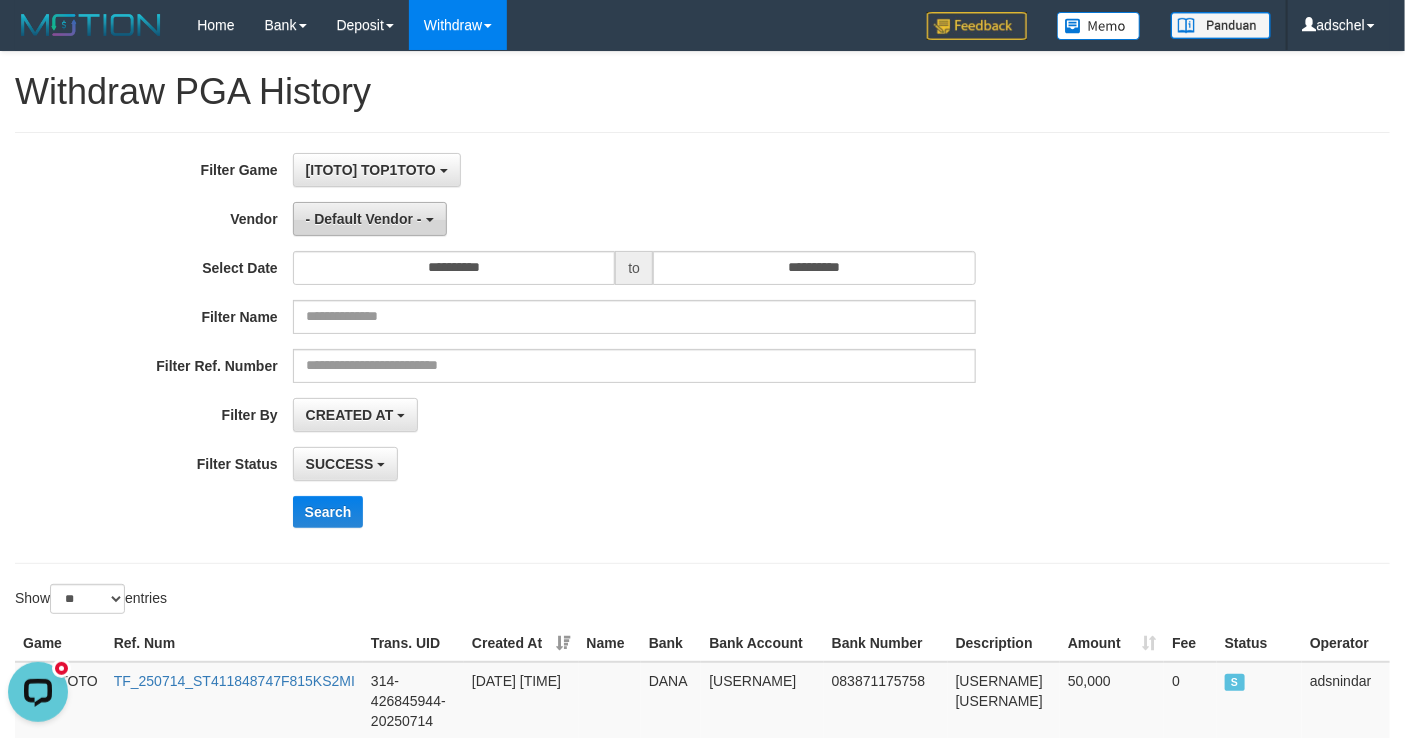 click on "- Default Vendor -" at bounding box center [364, 219] 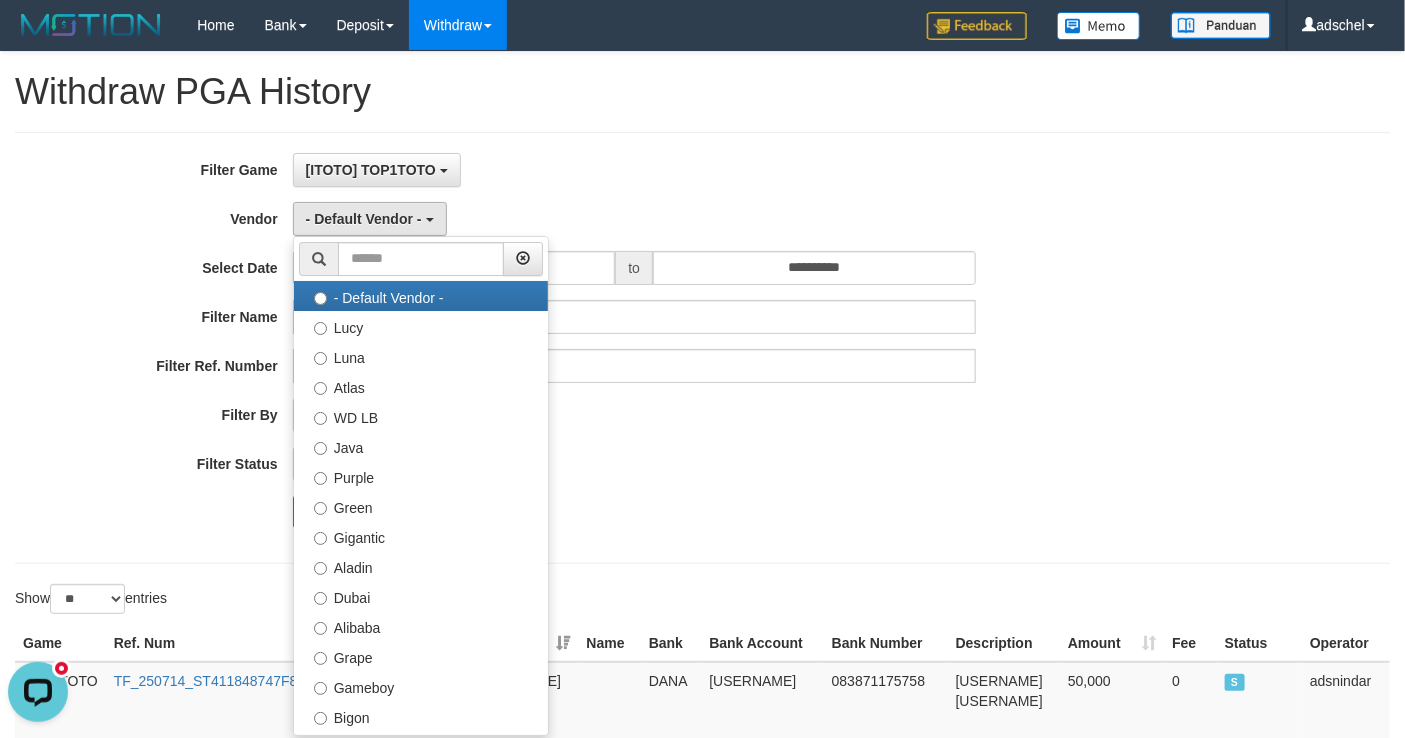 click on "**********" at bounding box center (585, 348) 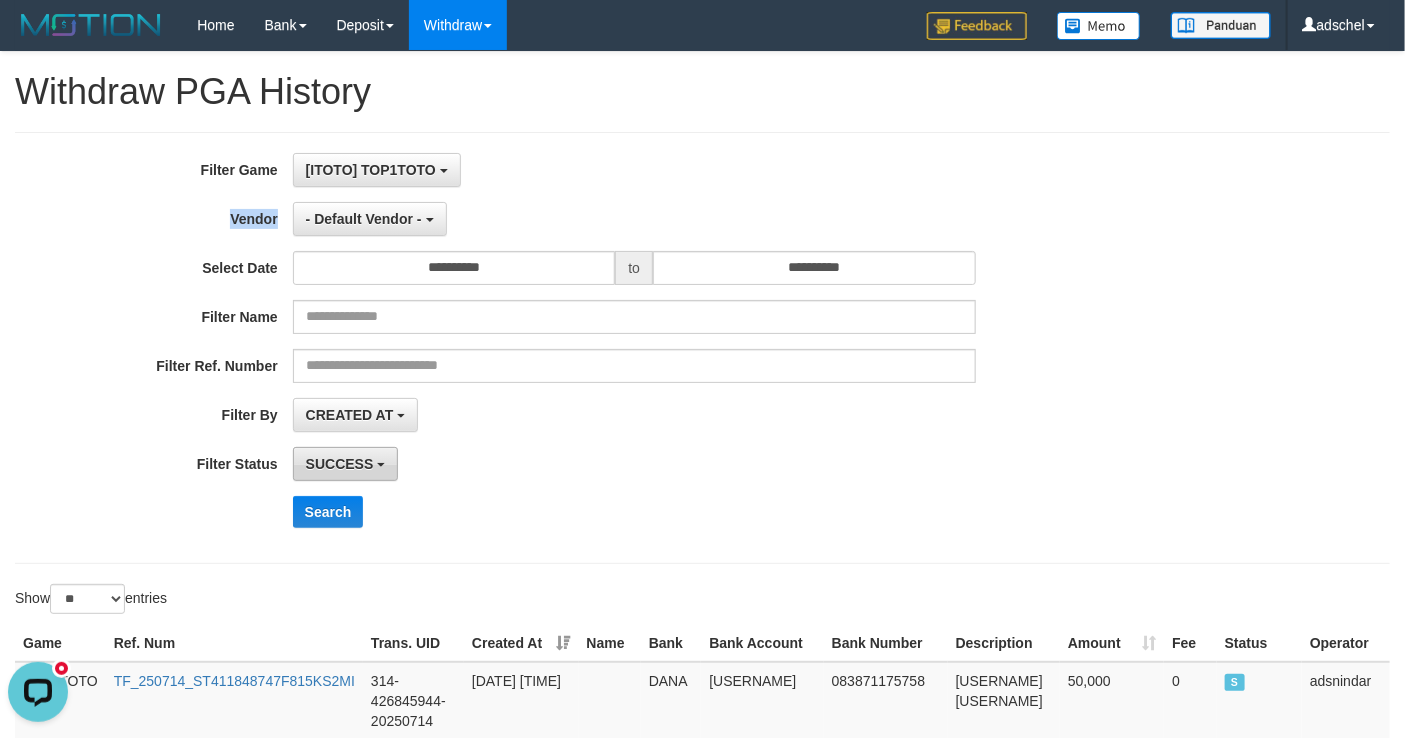 click on "SUCCESS" at bounding box center (340, 464) 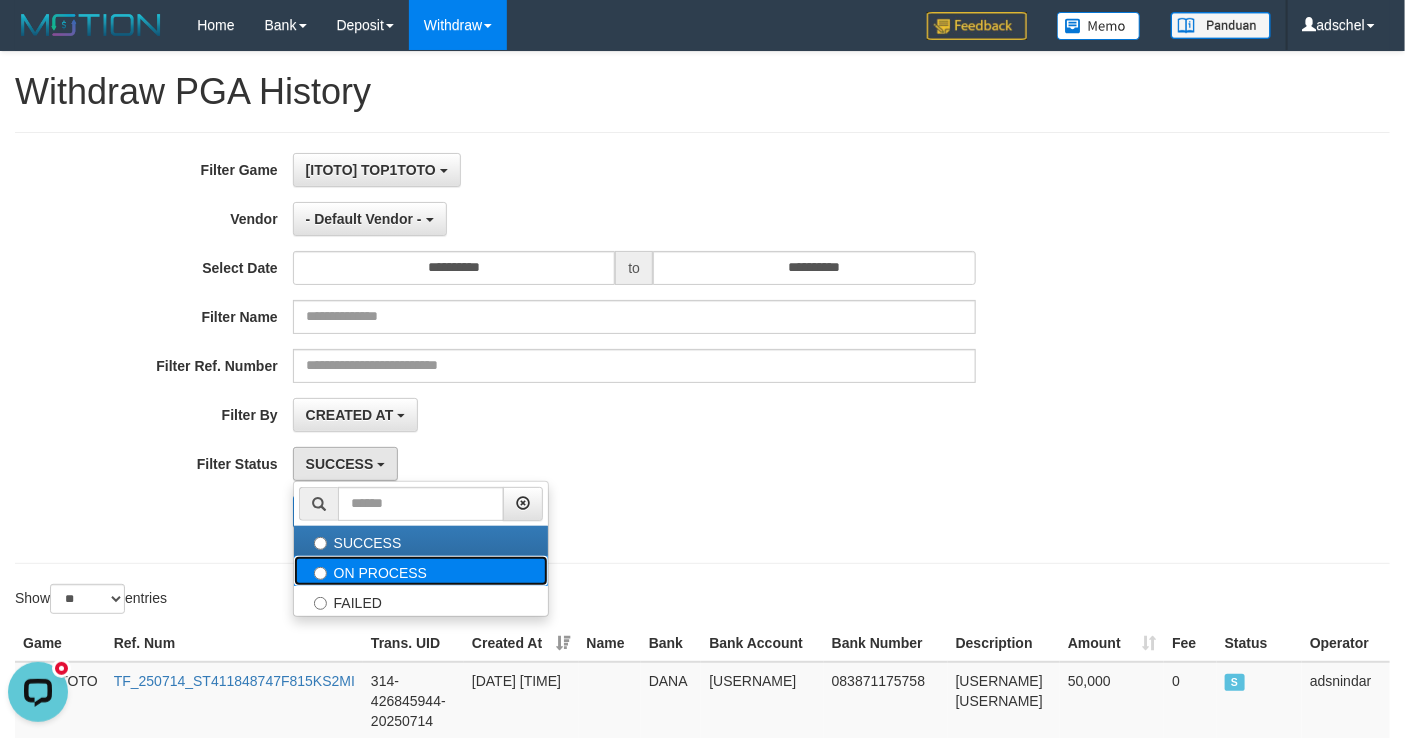 click on "ON PROCESS" at bounding box center [421, 571] 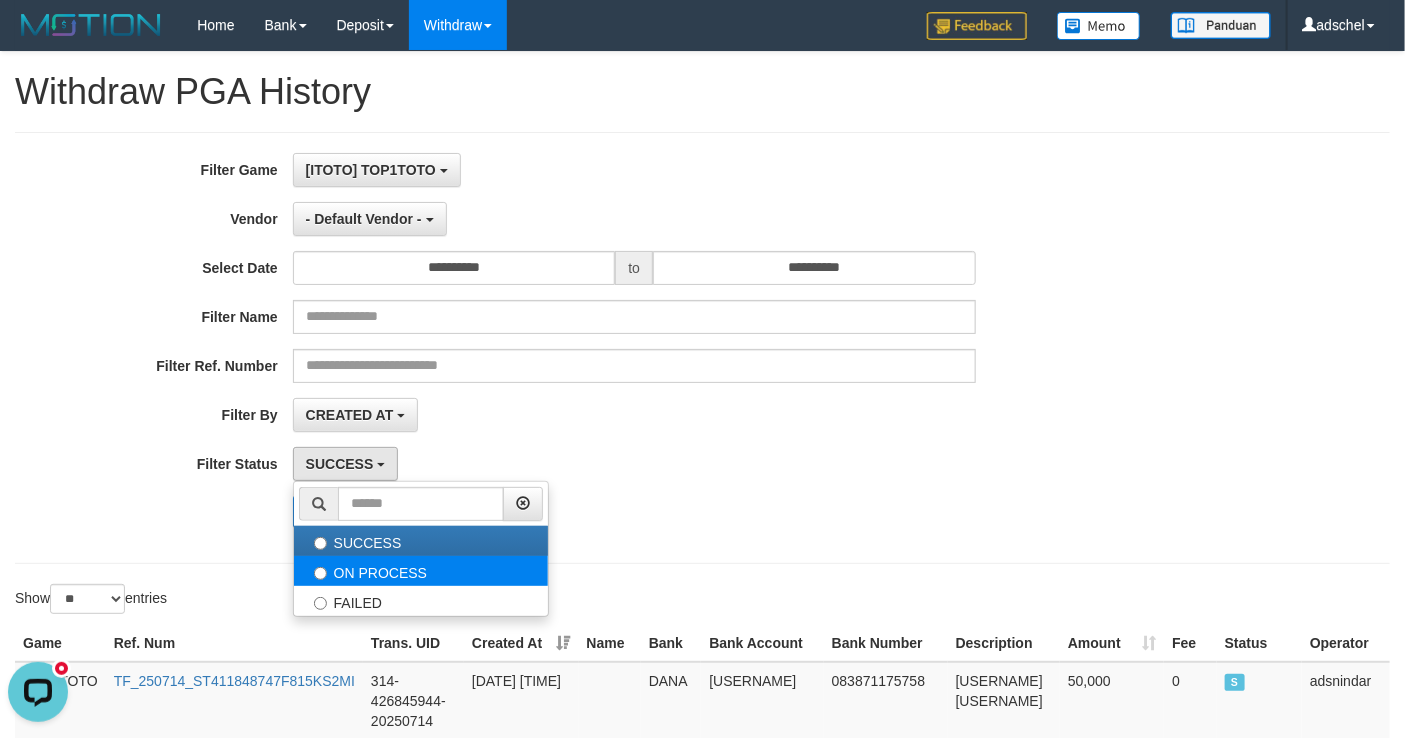 select on "*" 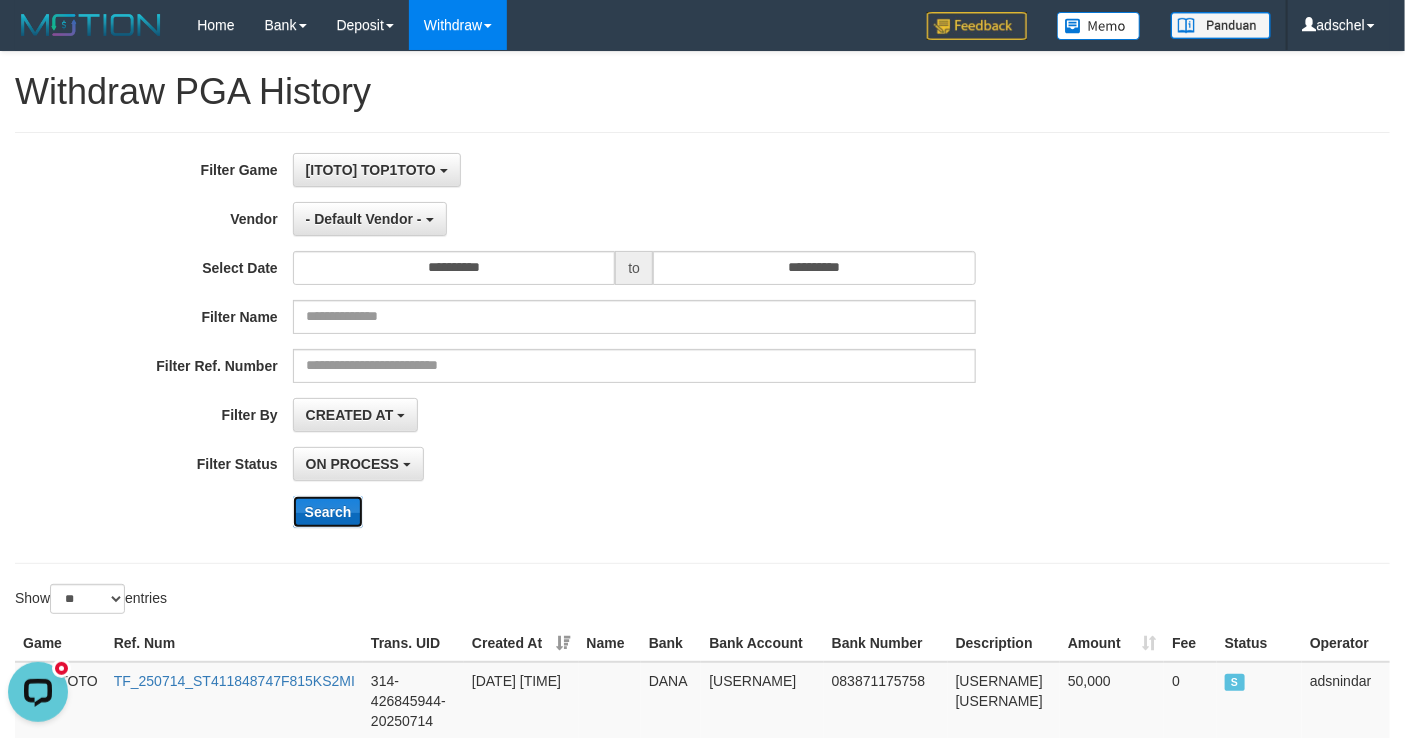 click on "Search" at bounding box center (328, 512) 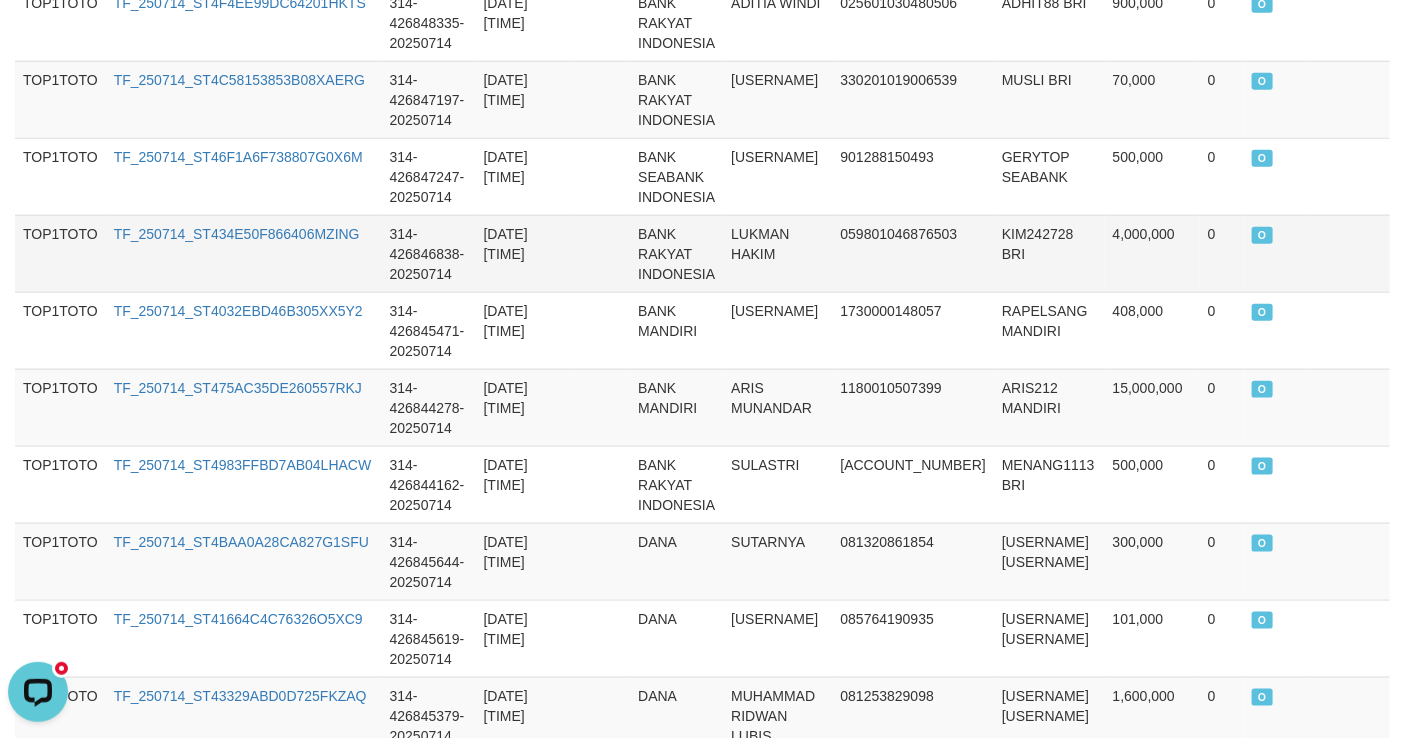scroll, scrollTop: 502, scrollLeft: 0, axis: vertical 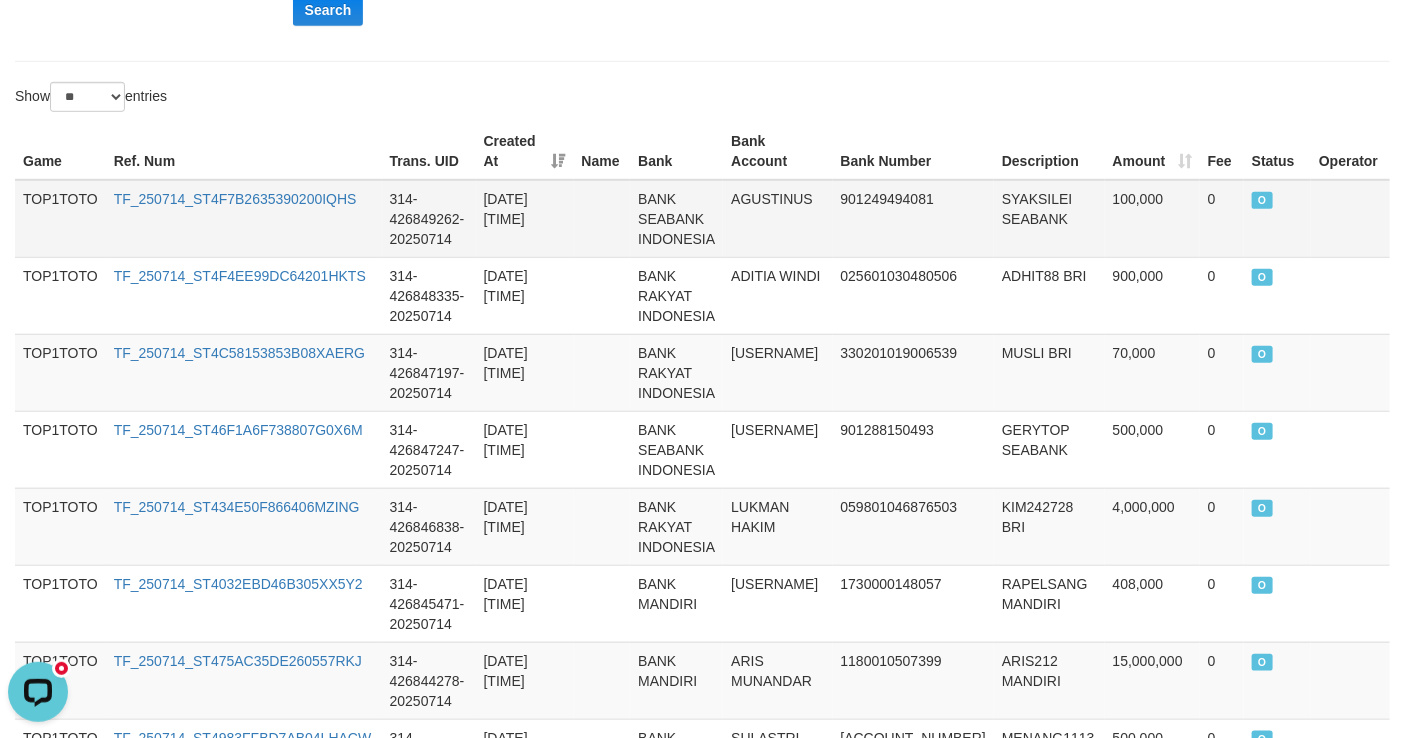 click on "TF_250714_ST4F7B2635390200IQHS" at bounding box center (244, 219) 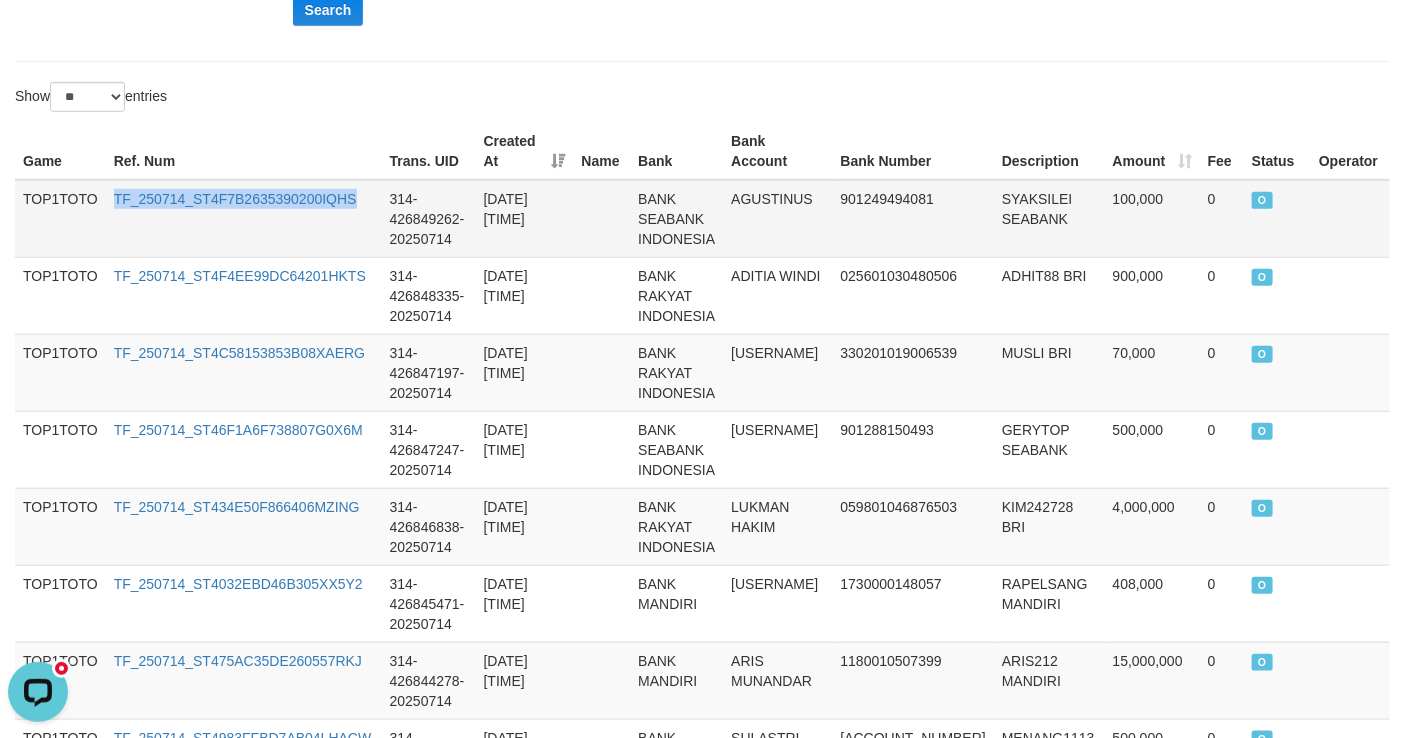 drag, startPoint x: 255, startPoint y: 181, endPoint x: 32, endPoint y: 305, distance: 255.15681 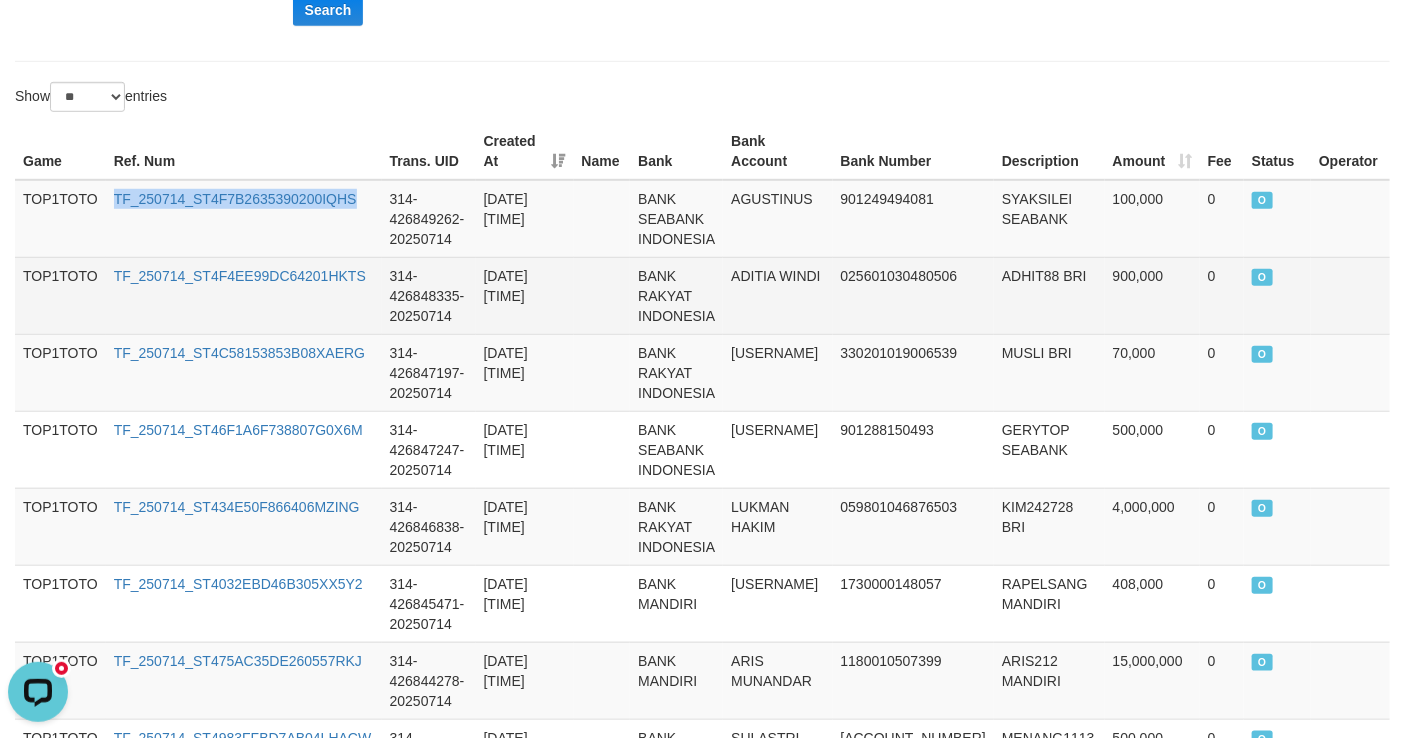 copy on "TF_250714_ST4F7B2635390200IQHS" 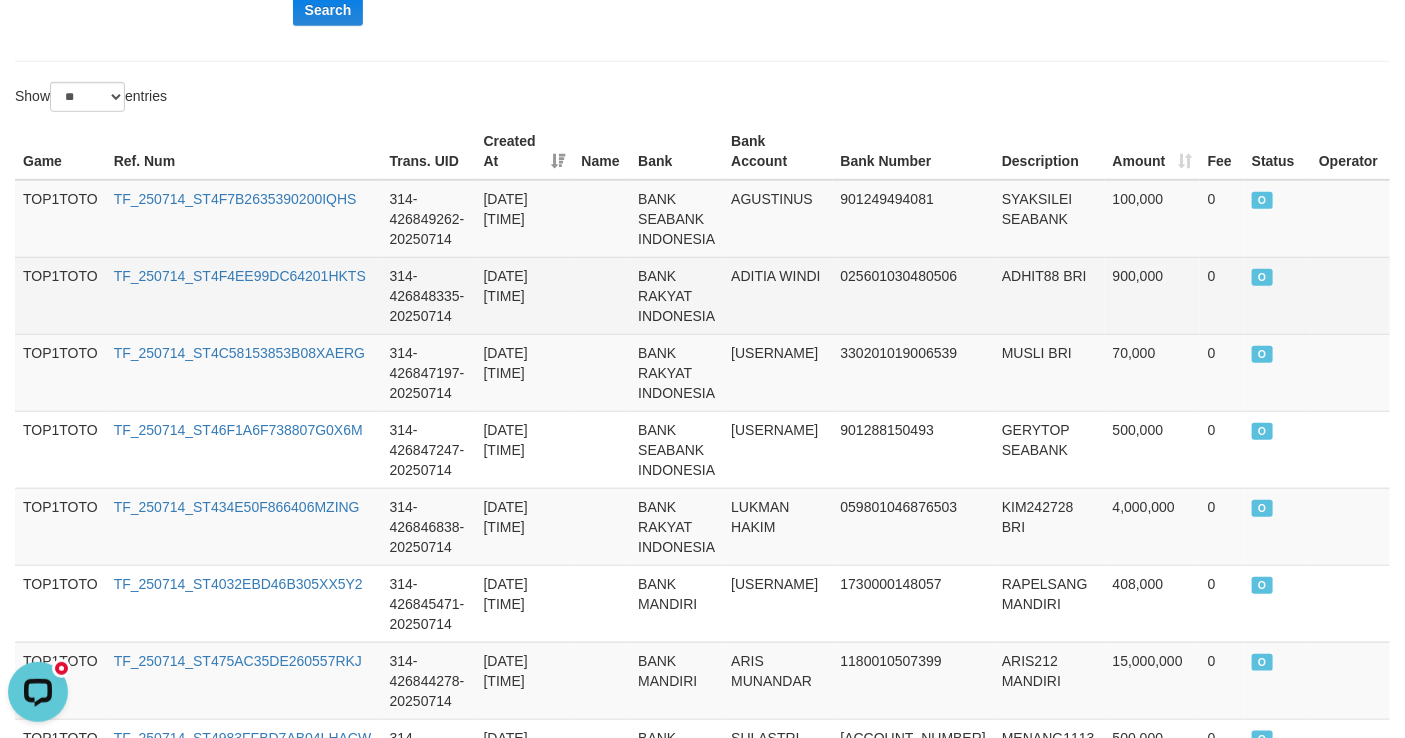 click on "TF_250714_ST4F4EE99DC64201HKTS" at bounding box center (244, 295) 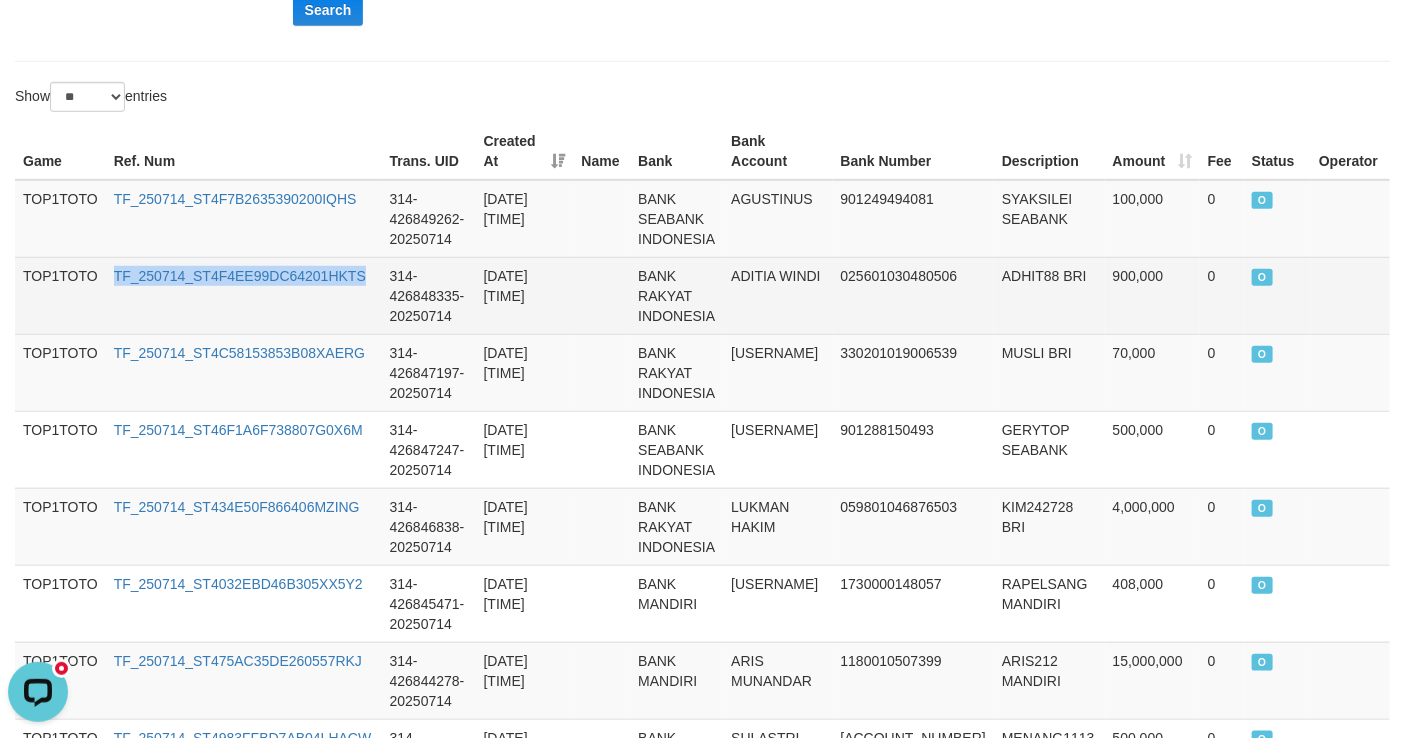 click on "TF_250714_ST4F4EE99DC64201HKTS" at bounding box center [244, 295] 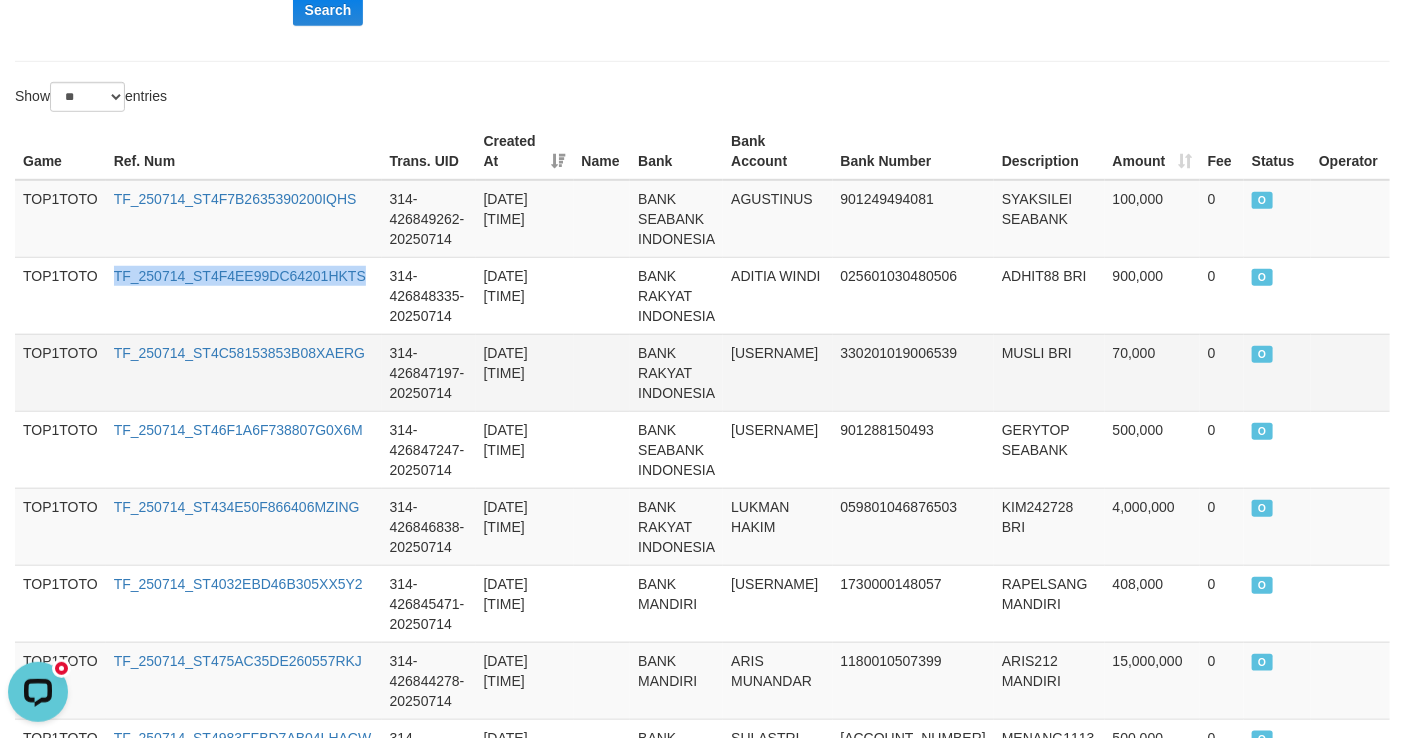 copy on "TF_250714_ST4F4EE99DC64201HKTS" 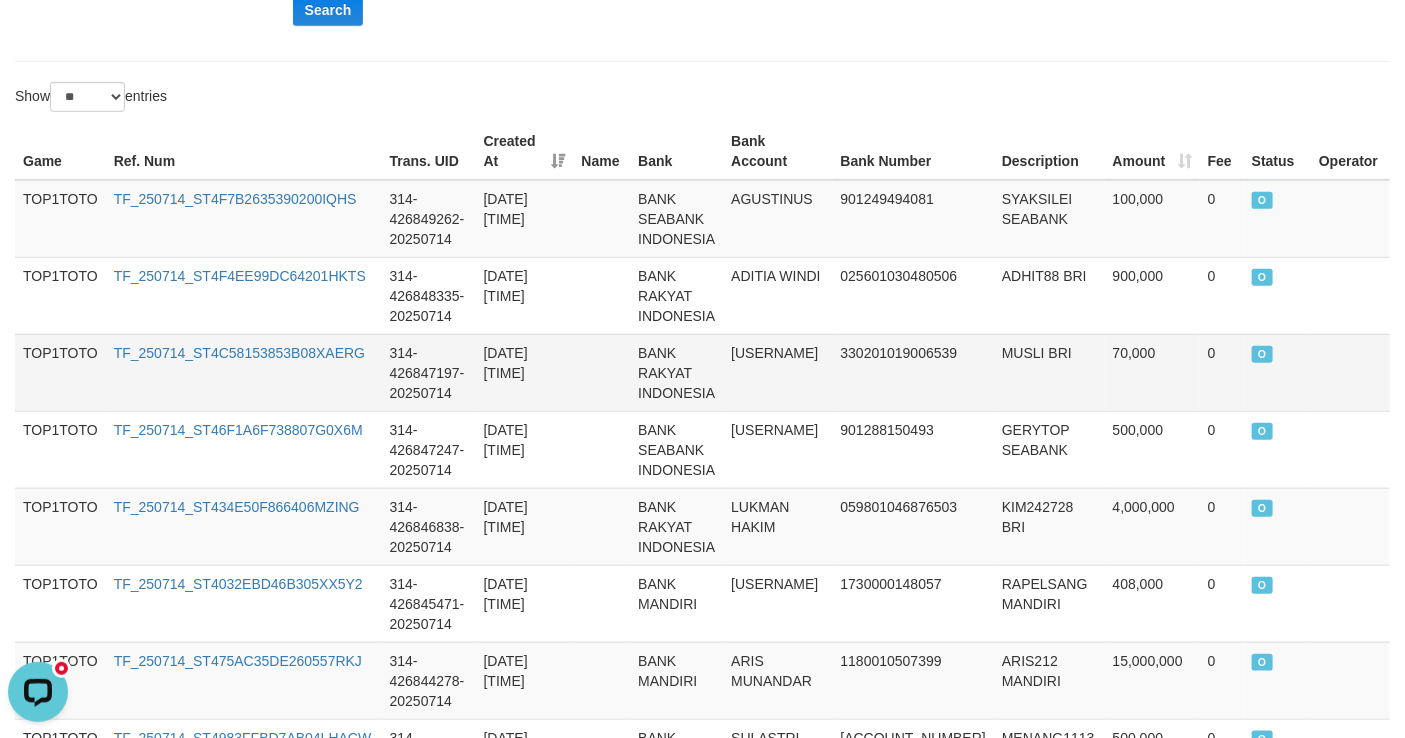 click on "TF_250714_ST4C58153853B08XAERG" at bounding box center [244, 372] 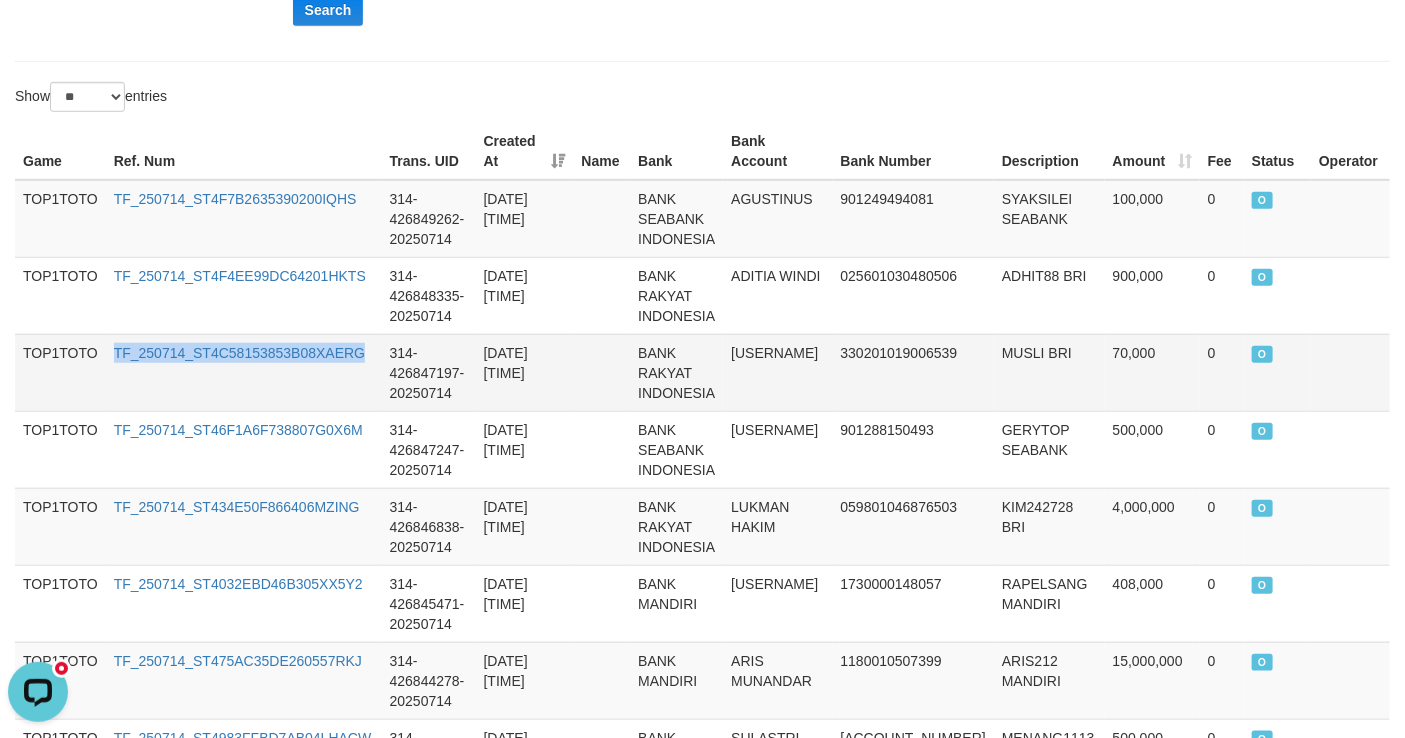 click on "TF_250714_ST4C58153853B08XAERG" at bounding box center [244, 372] 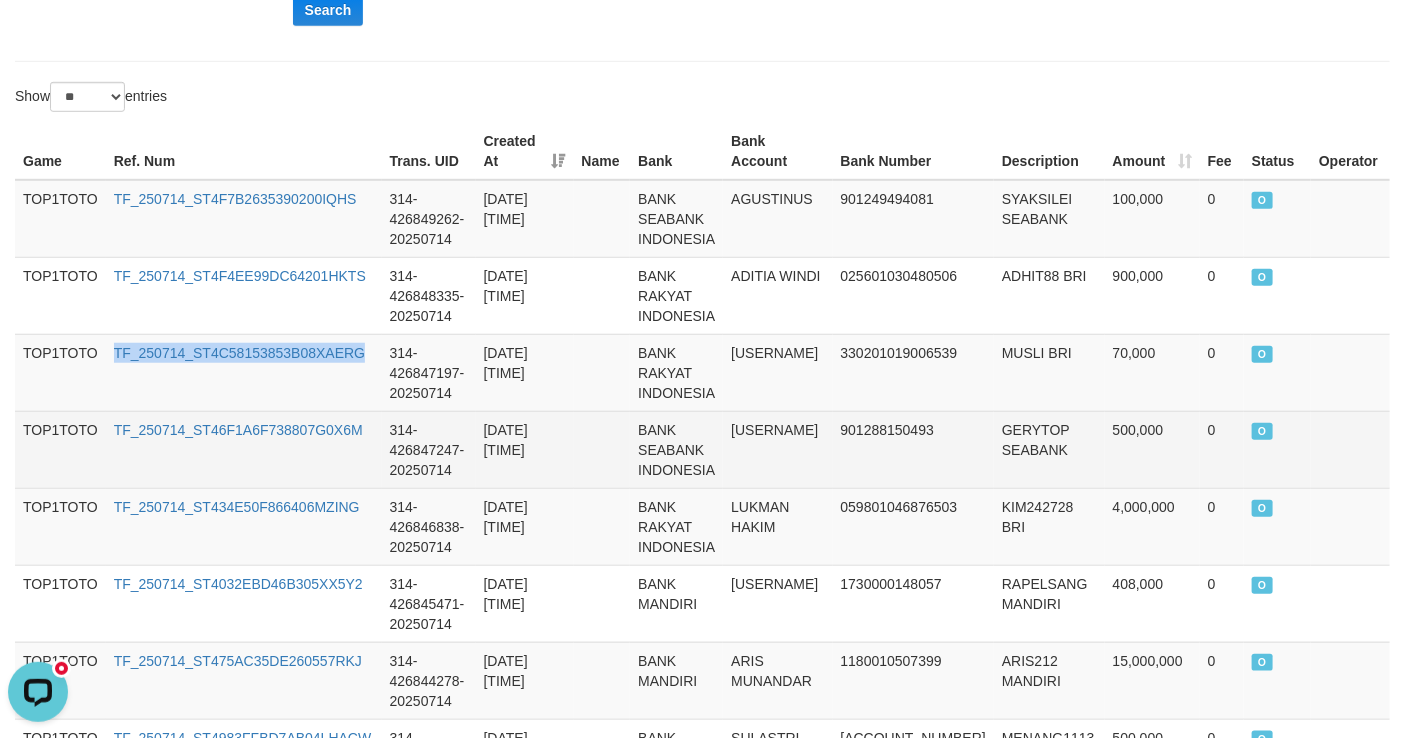 copy on "TF_250714_ST4C58153853B08XAERG" 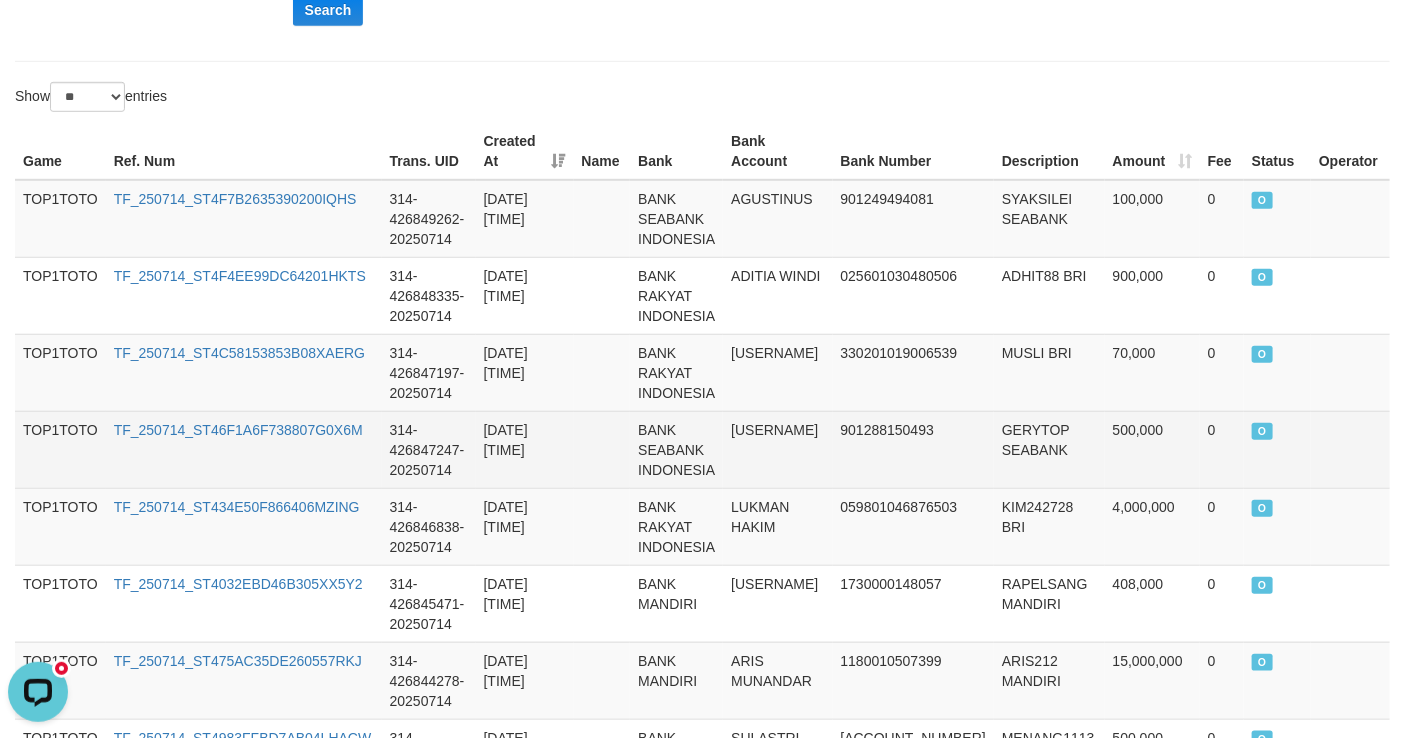 click on "TF_250714_ST46F1A6F738807G0X6M" at bounding box center (244, 449) 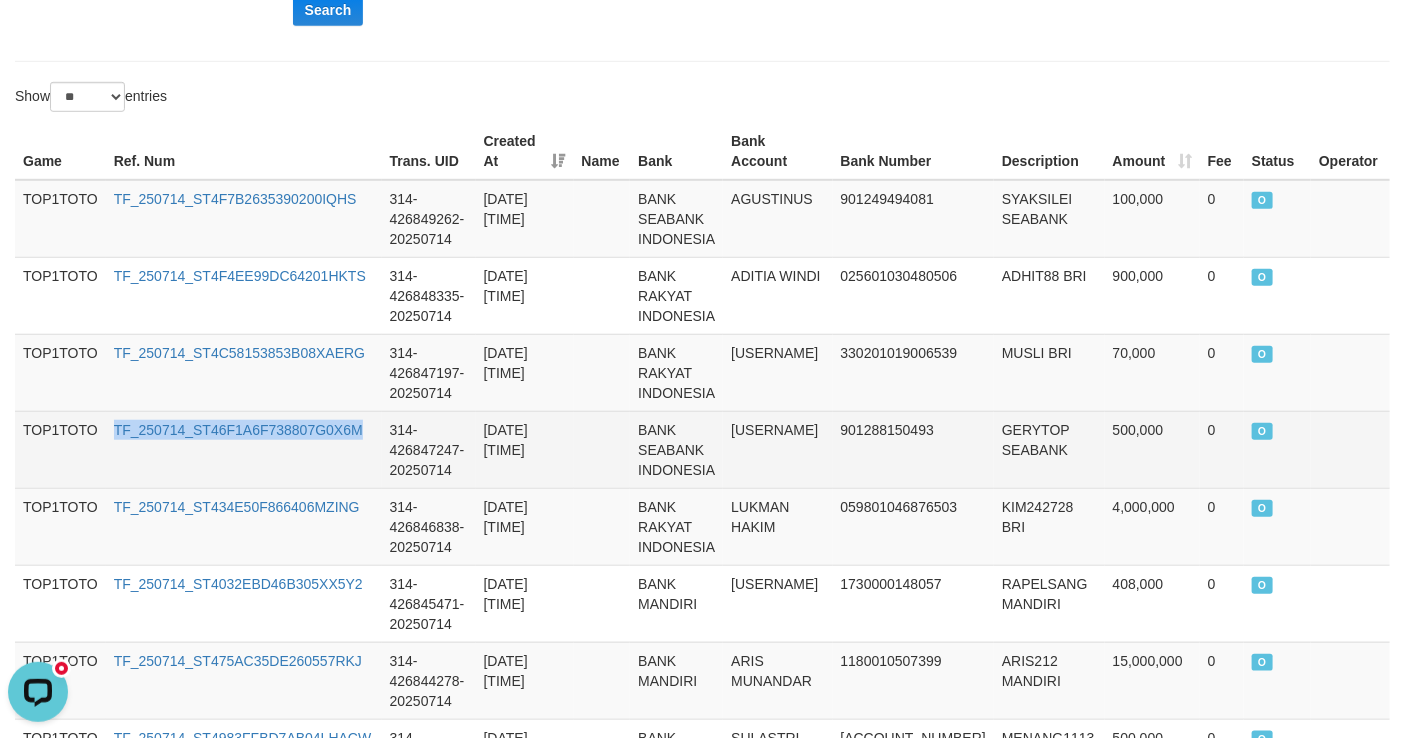 click on "TF_250714_ST46F1A6F738807G0X6M" at bounding box center [244, 449] 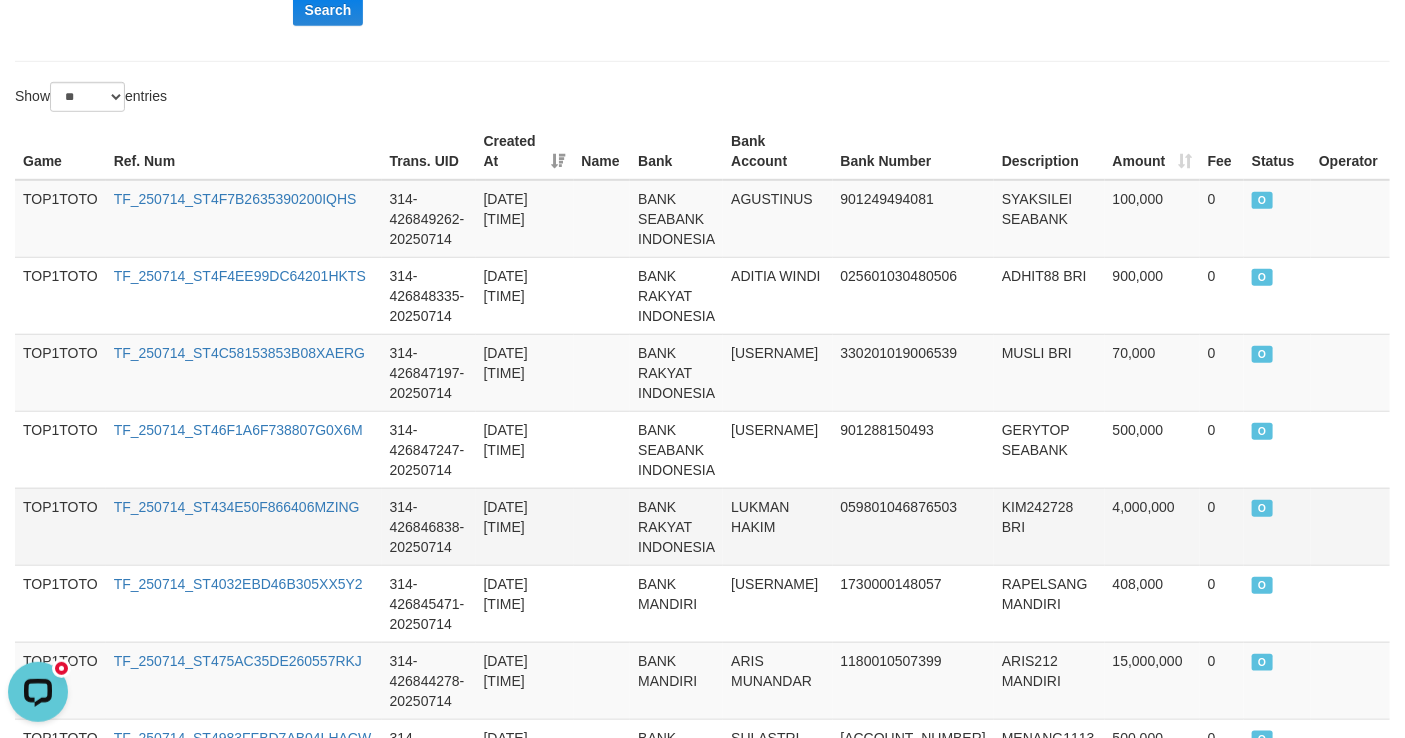 click on "TF_250714_ST434E50F866406MZING" at bounding box center [244, 526] 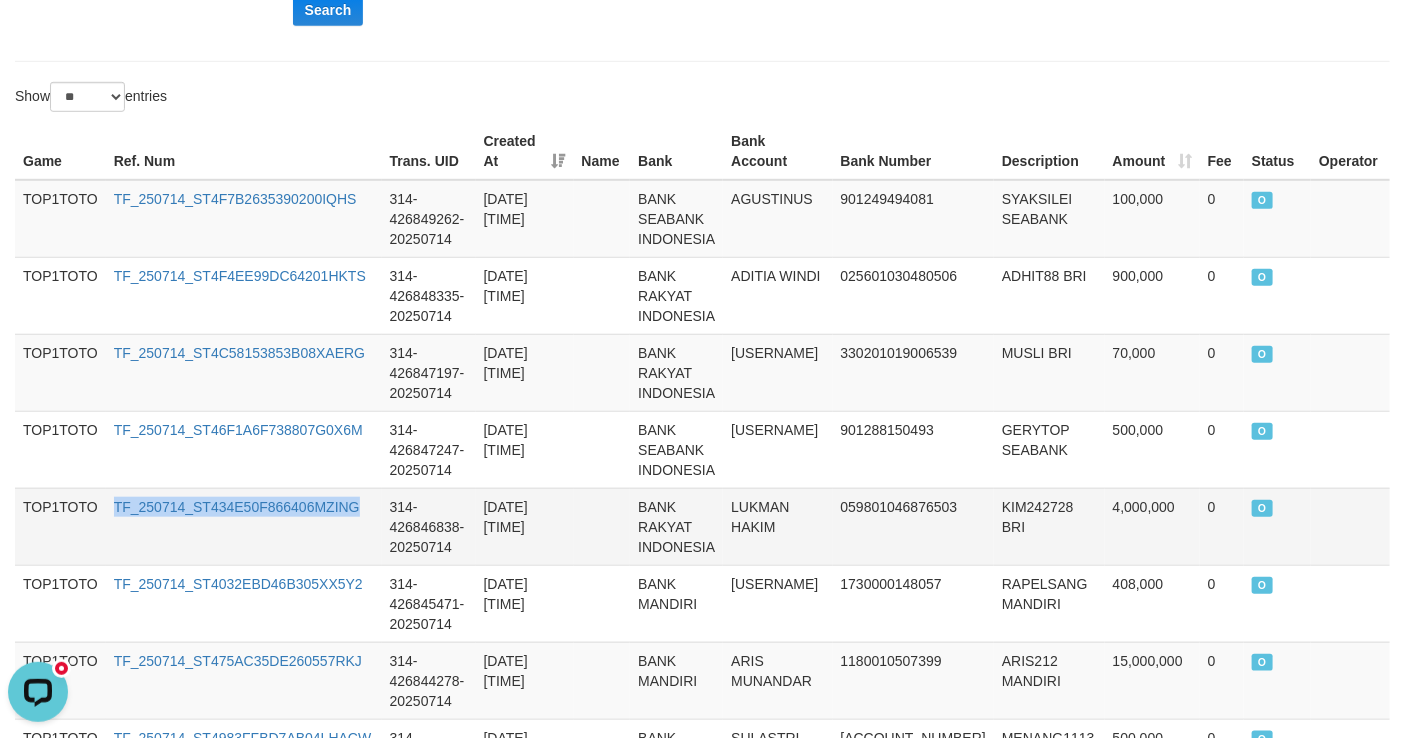 click on "TF_250714_ST434E50F866406MZING" at bounding box center (244, 526) 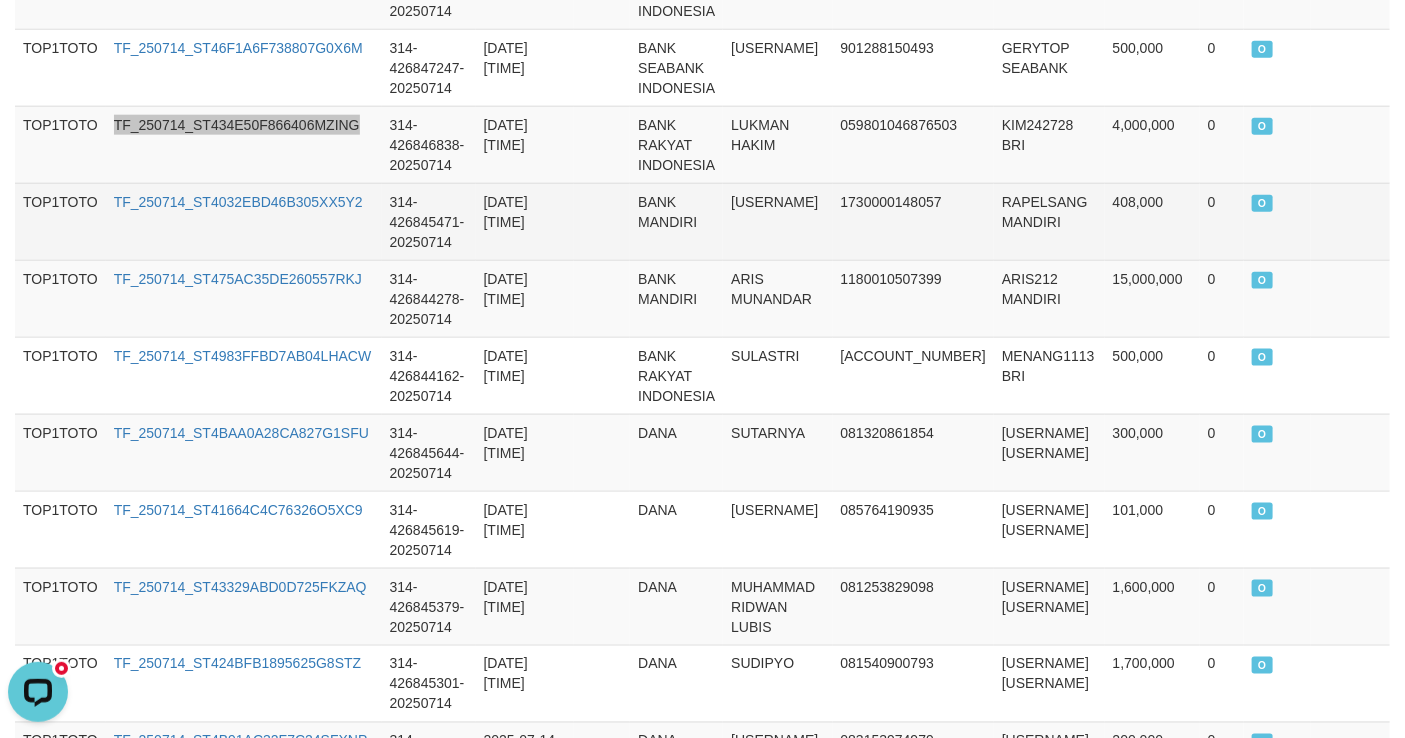 scroll, scrollTop: 775, scrollLeft: 0, axis: vertical 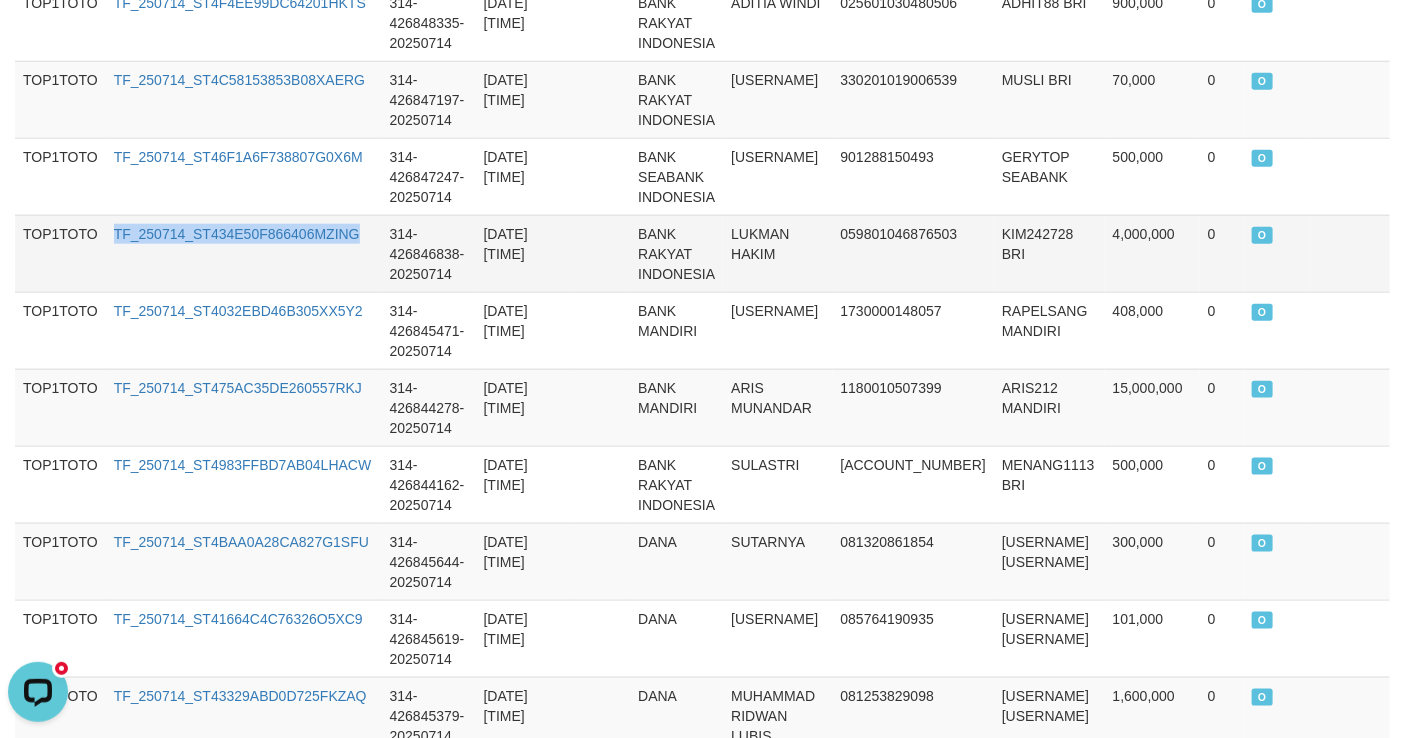 click on "TF_250714_ST434E50F866406MZING" at bounding box center [244, 253] 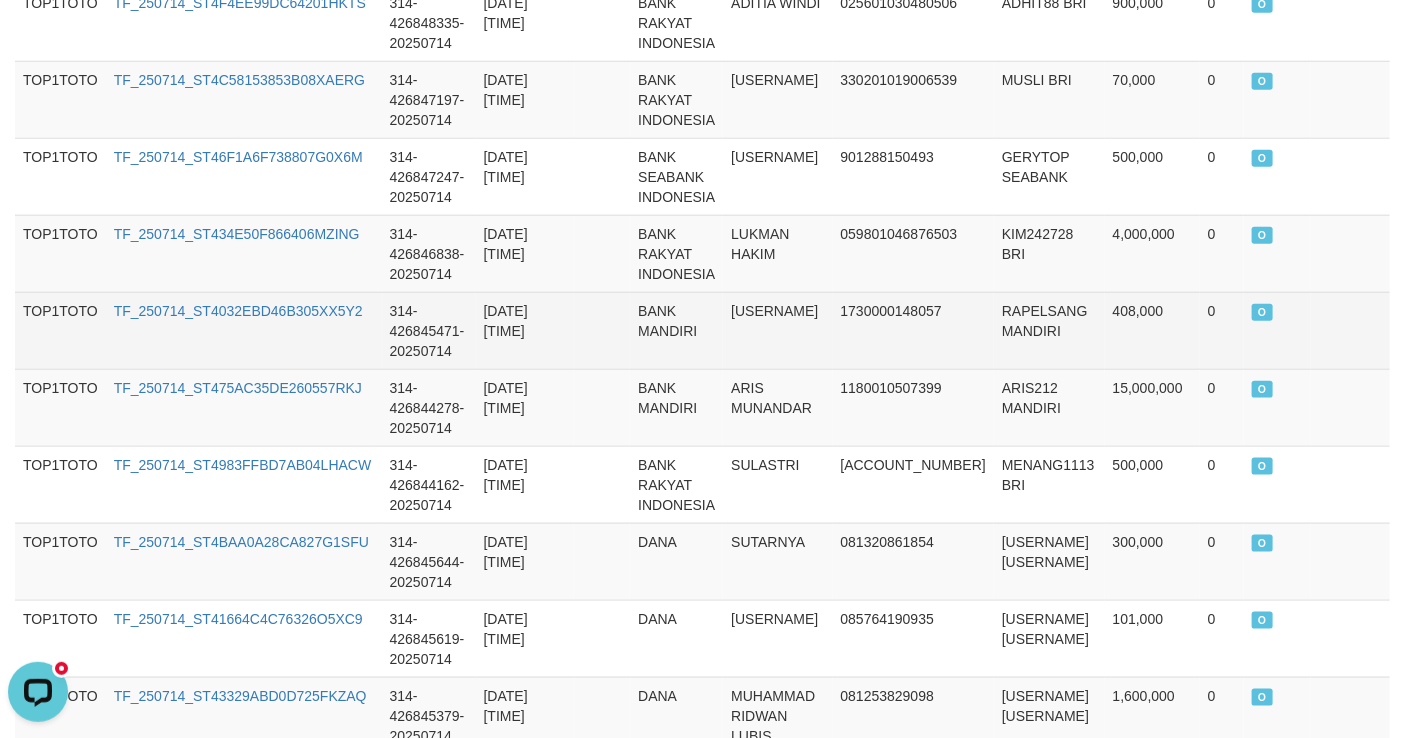click on "TF_250714_ST4032EBD46B305XX5Y2" at bounding box center [244, 330] 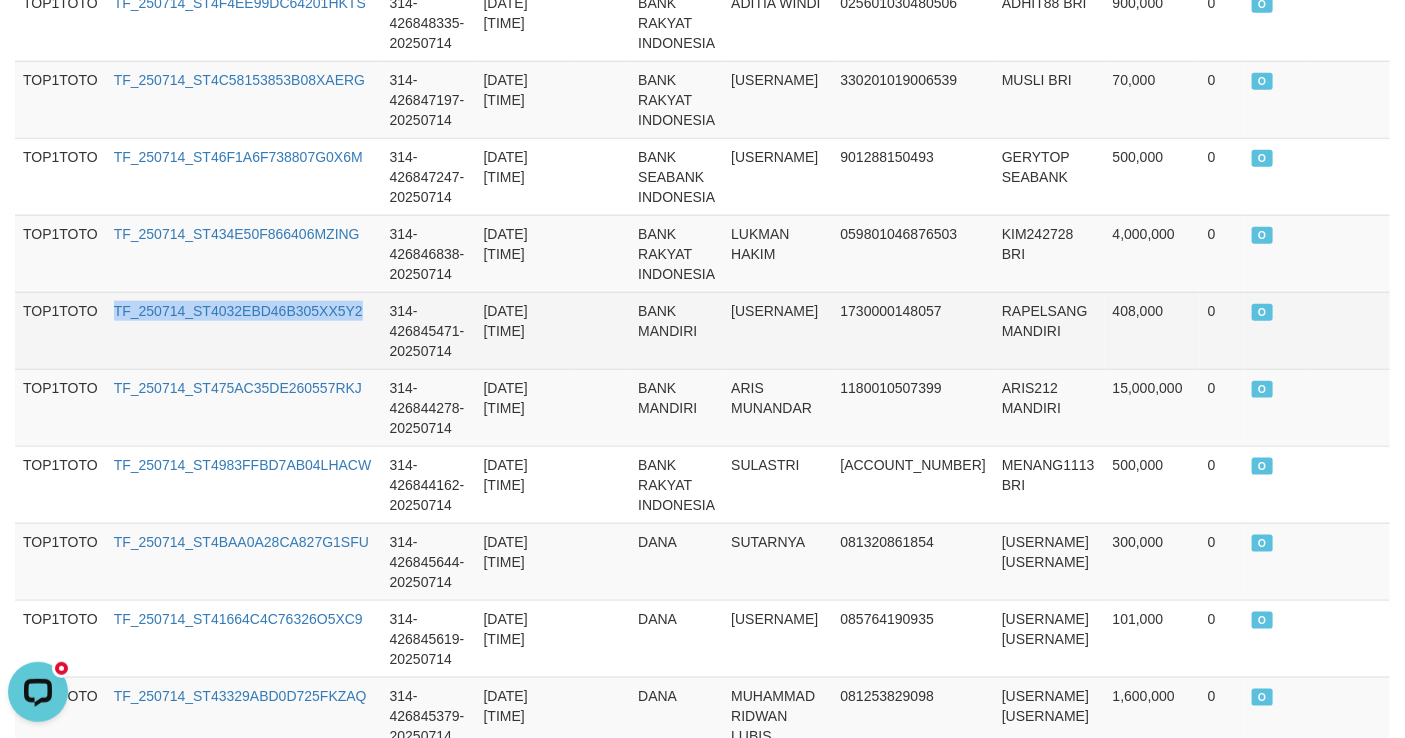click on "TF_250714_ST4032EBD46B305XX5Y2" at bounding box center (244, 330) 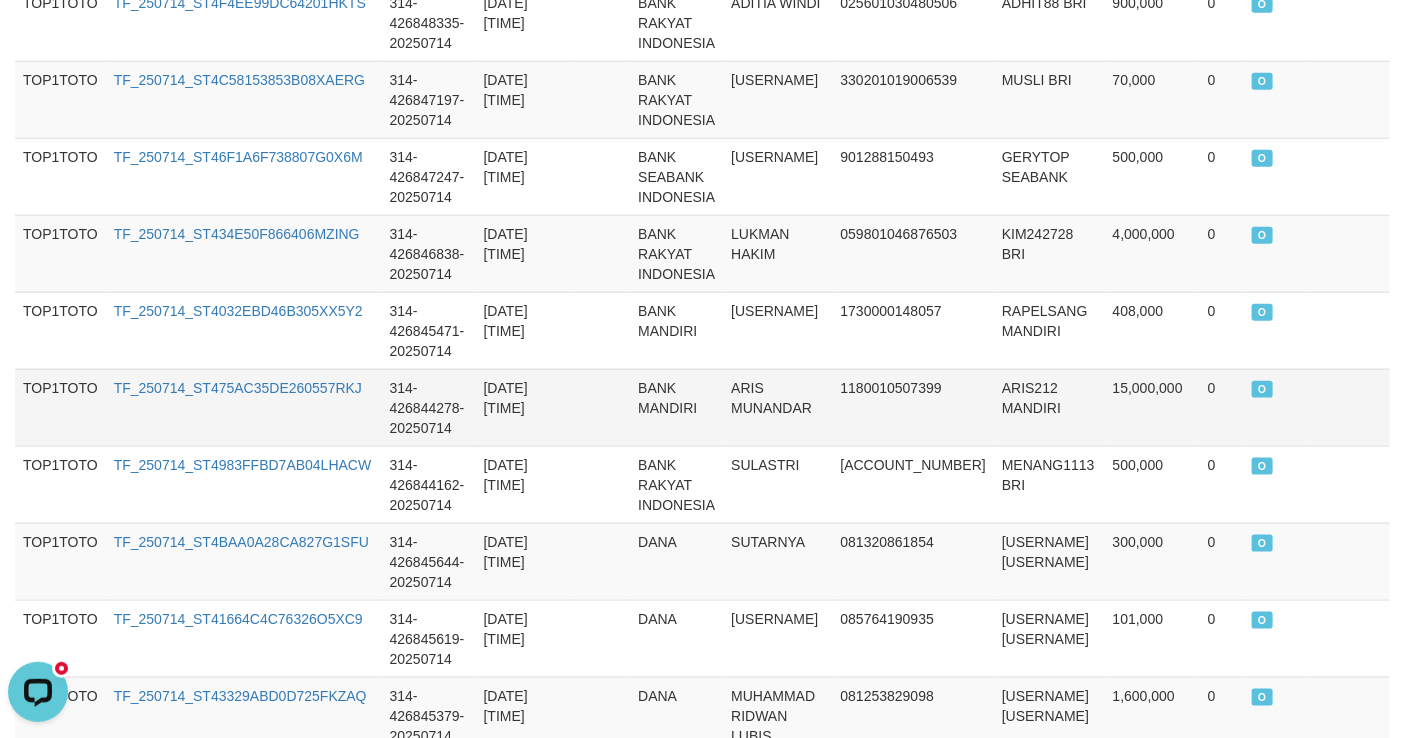 click on "TF_250714_ST475AC35DE260557RKJ" at bounding box center [244, 407] 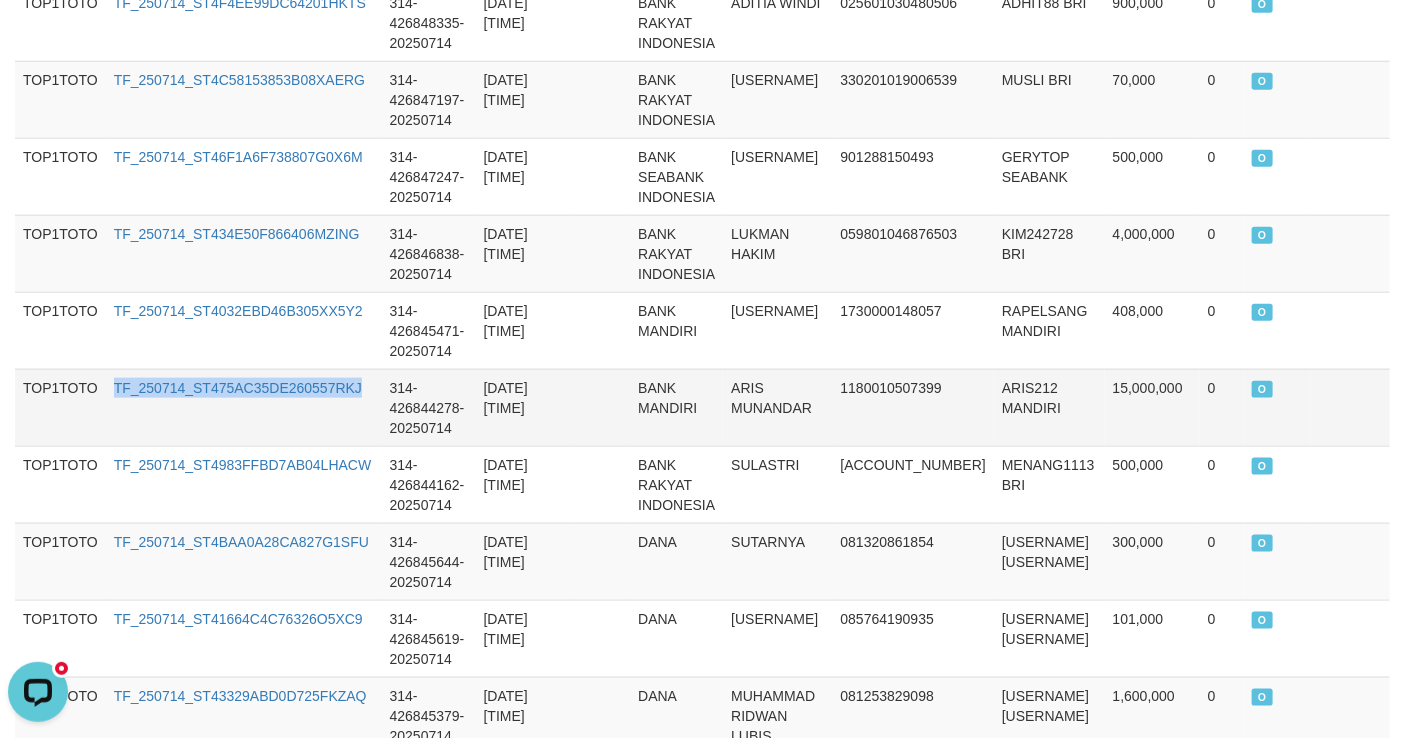 drag, startPoint x: 256, startPoint y: 370, endPoint x: 193, endPoint y: 398, distance: 68.942 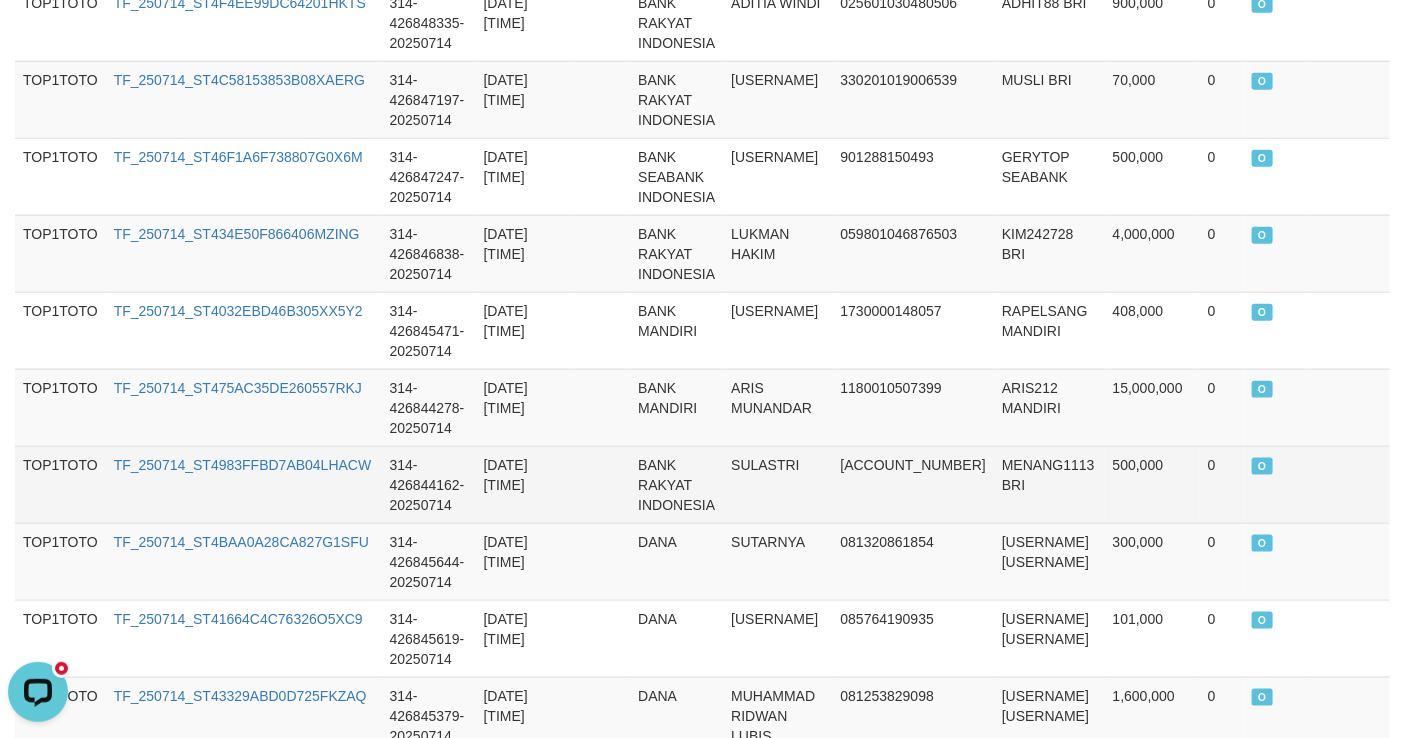click on "TF_250714_ST4983FFBD7AB04LHACW" at bounding box center (244, 484) 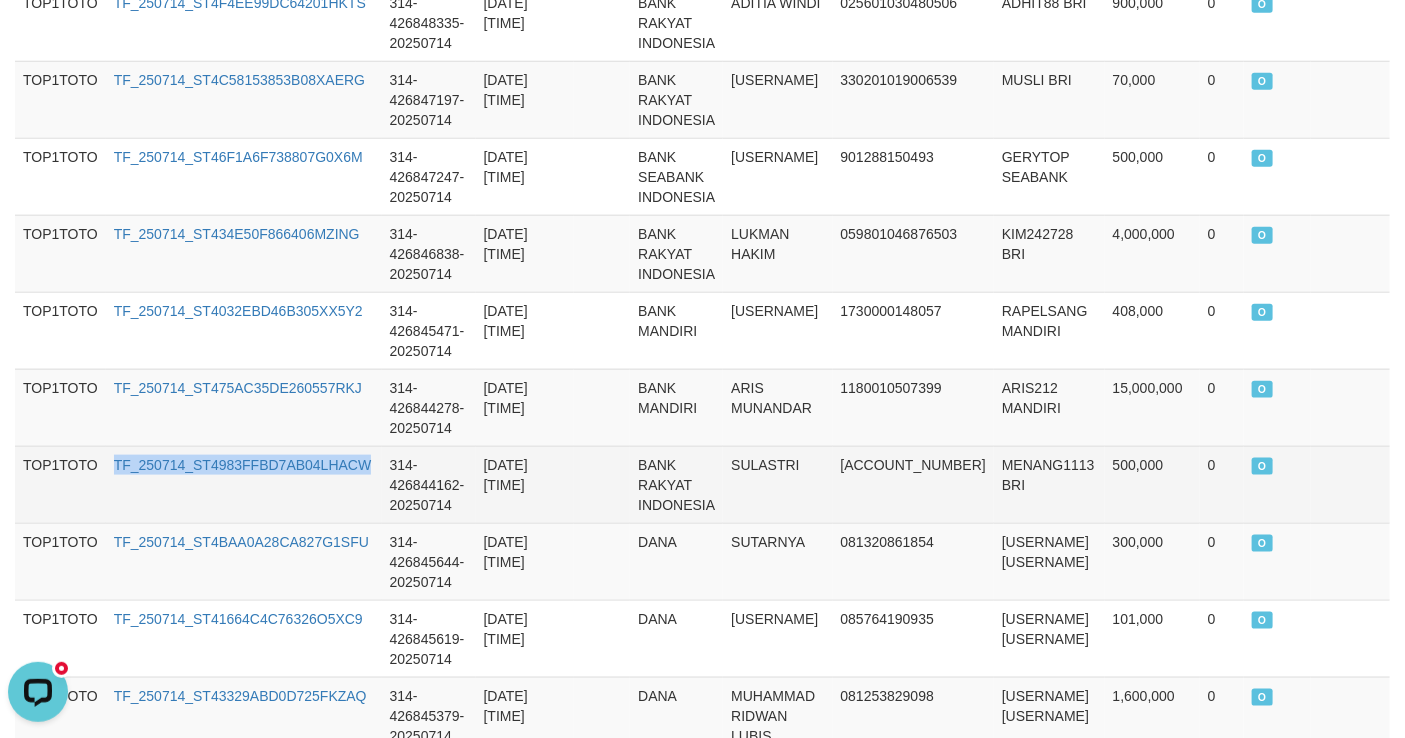 click on "TF_250714_ST4983FFBD7AB04LHACW" at bounding box center (244, 484) 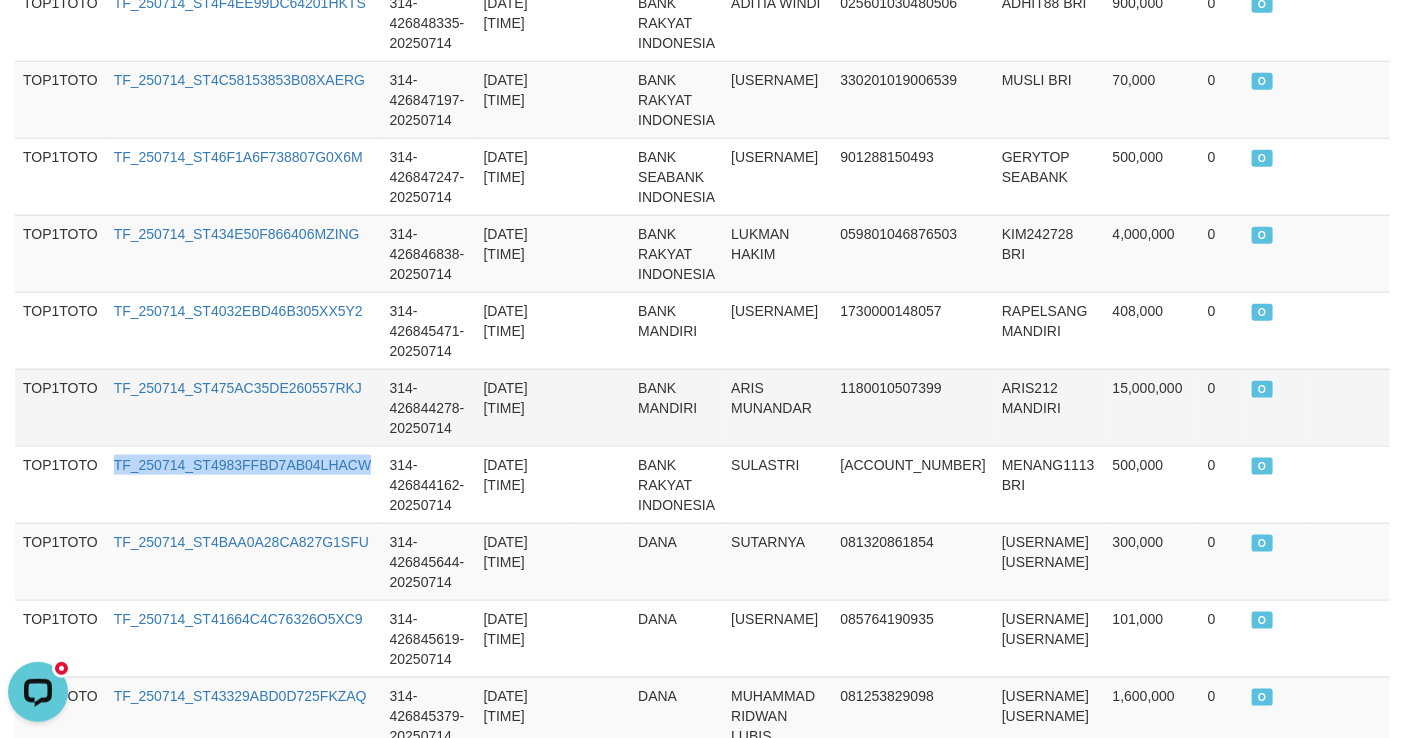 scroll, scrollTop: 1048, scrollLeft: 0, axis: vertical 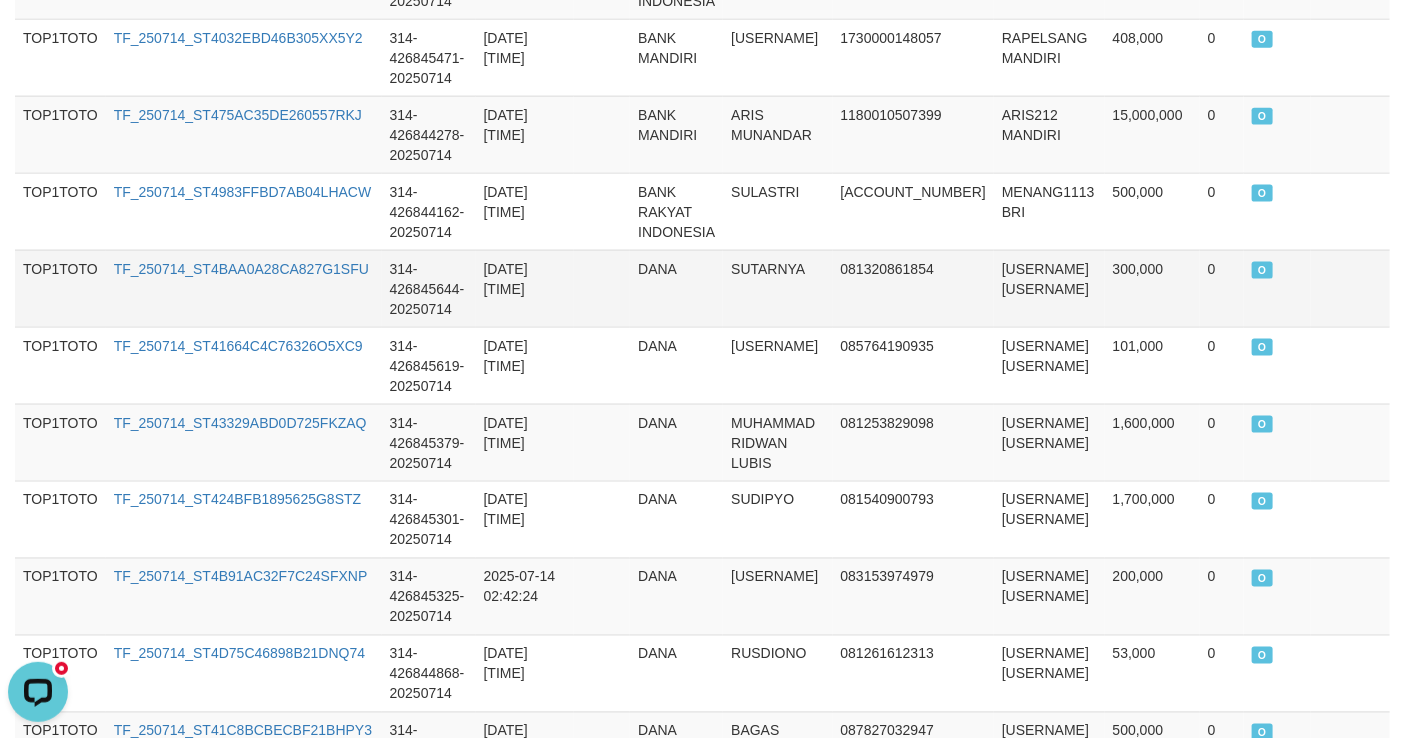 click on "TF_250714_ST4BAA0A28CA827G1SFU" at bounding box center (244, 288) 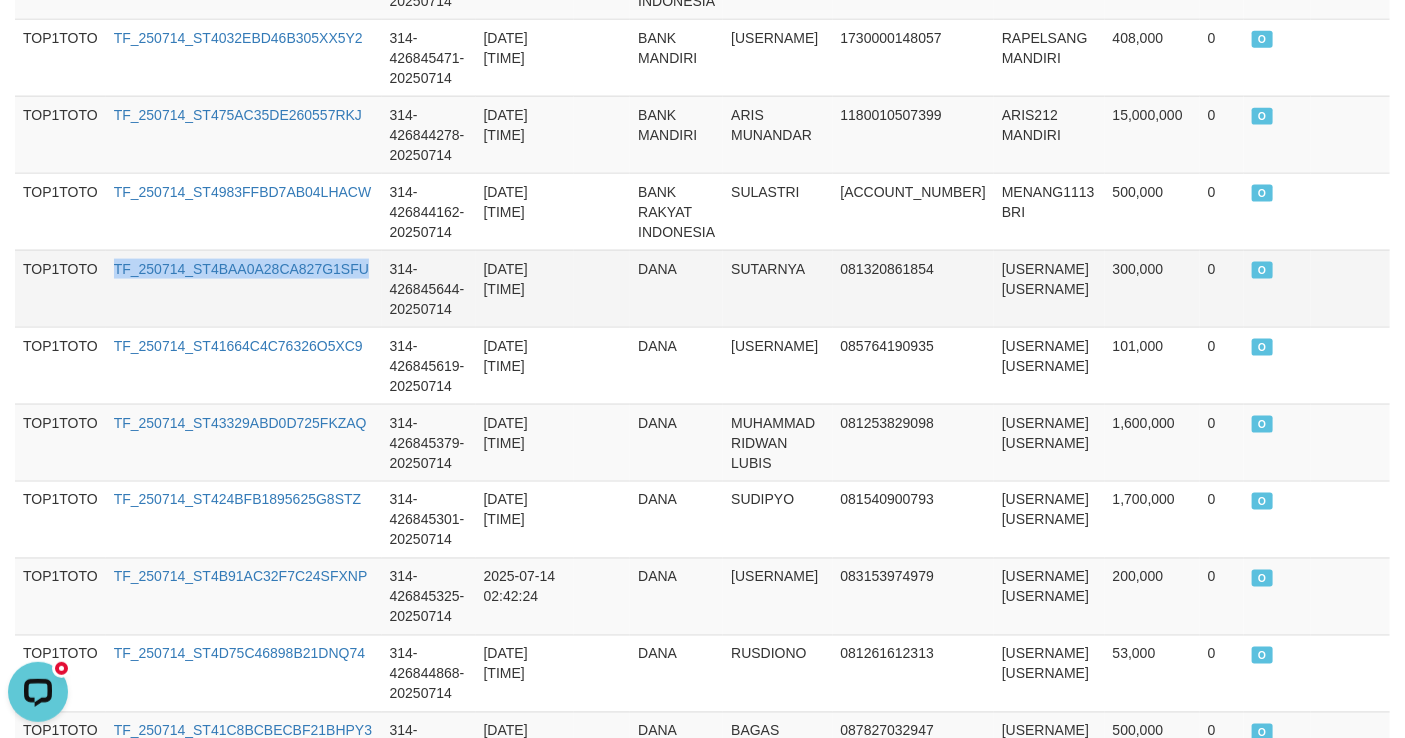 click on "TF_250714_ST4BAA0A28CA827G1SFU" at bounding box center (244, 288) 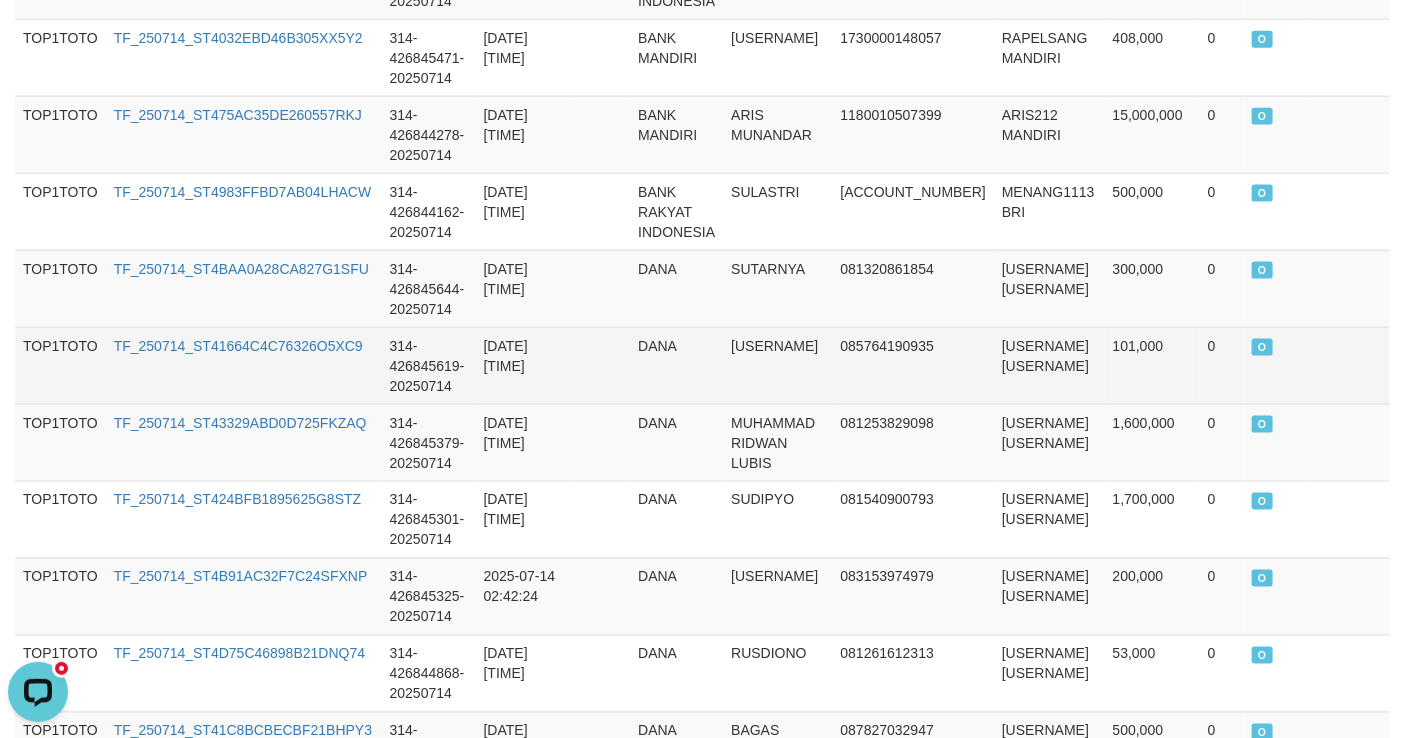 click on "TF_250714_ST41664C4C76326O5XC9" at bounding box center [244, 365] 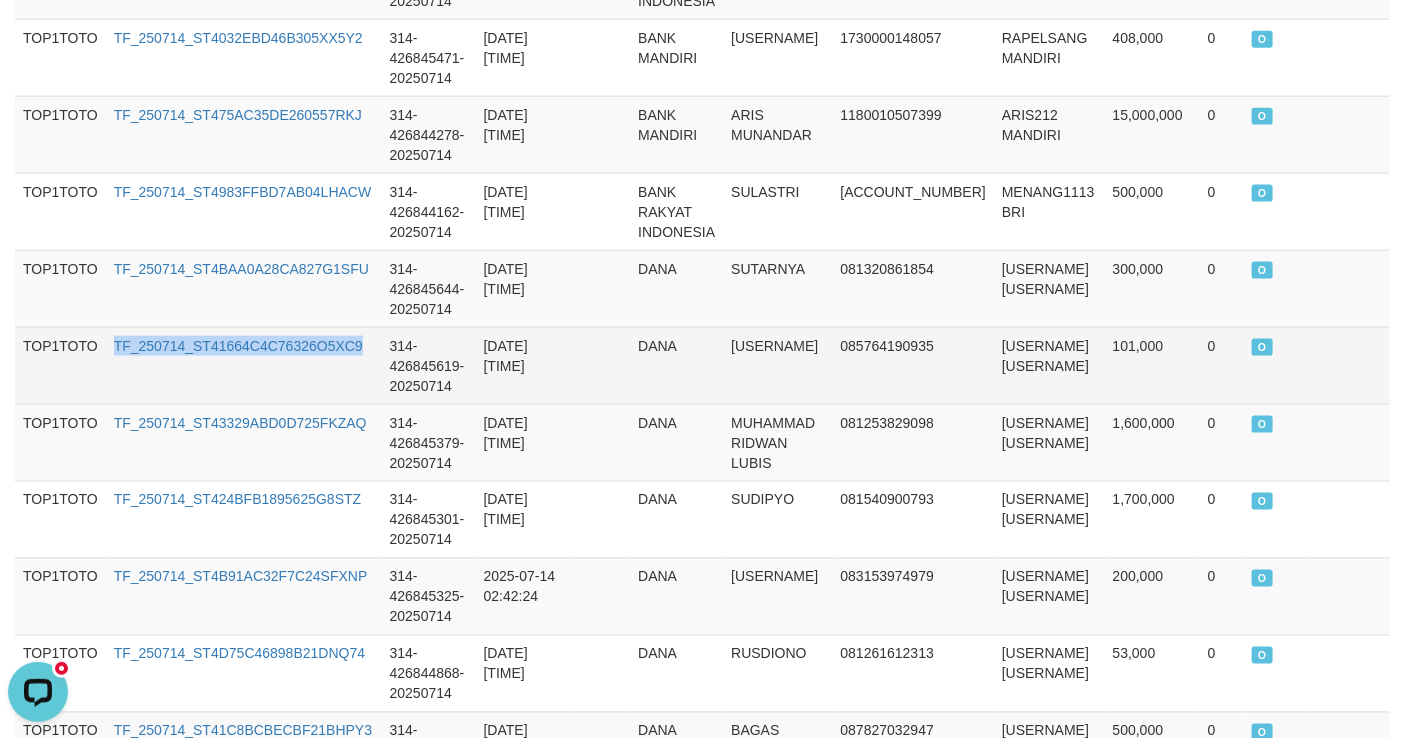 click on "TF_250714_ST41664C4C76326O5XC9" at bounding box center [244, 365] 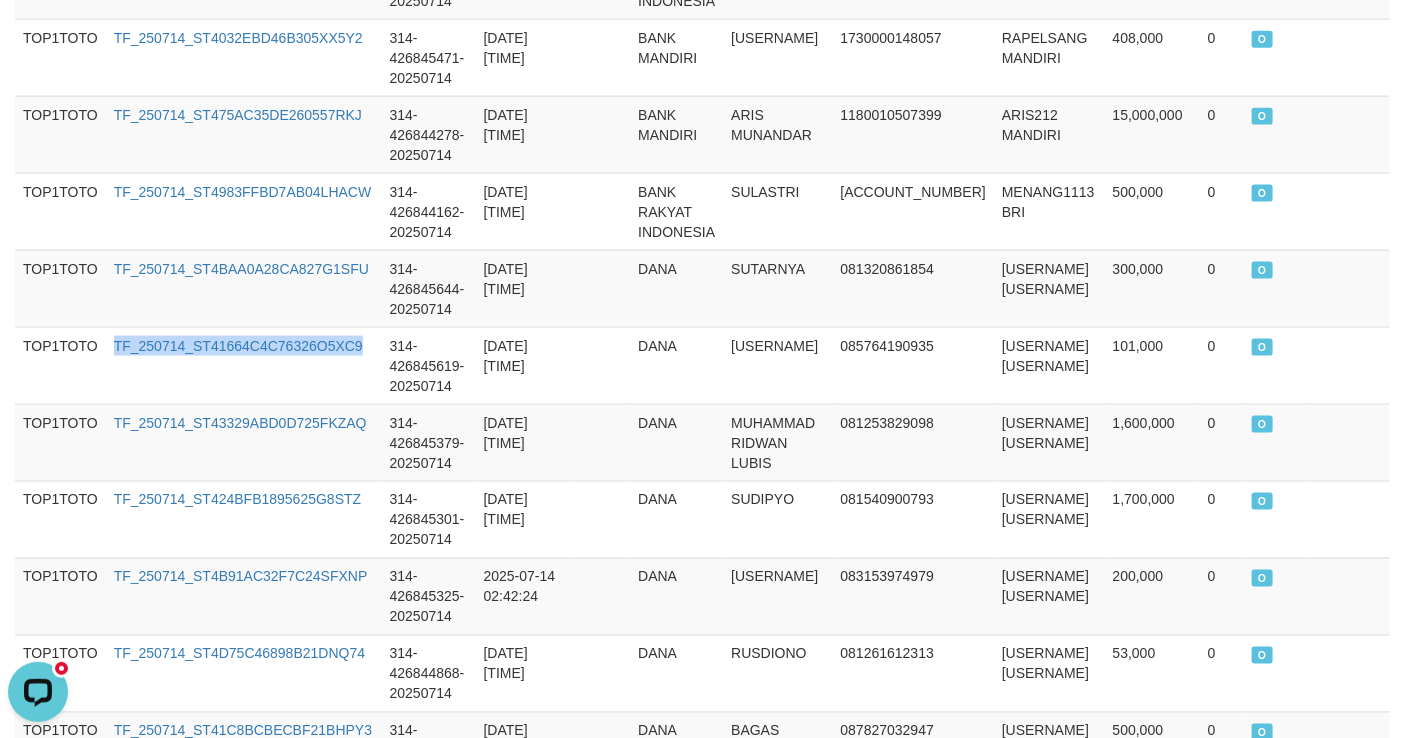 copy on "TF_250714_ST41664C4C76326O5XC9" 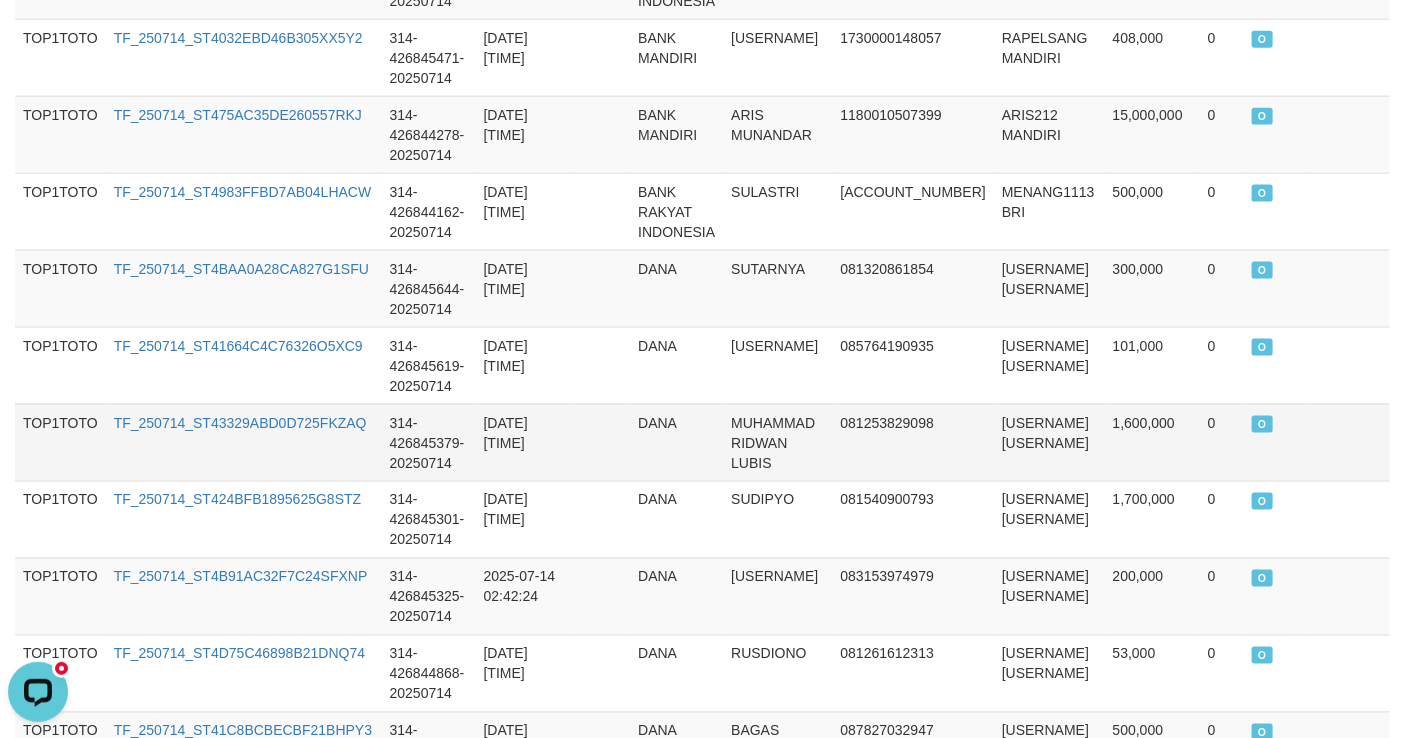 click on "TF_250714_ST43329ABD0D725FKZAQ" at bounding box center [244, 442] 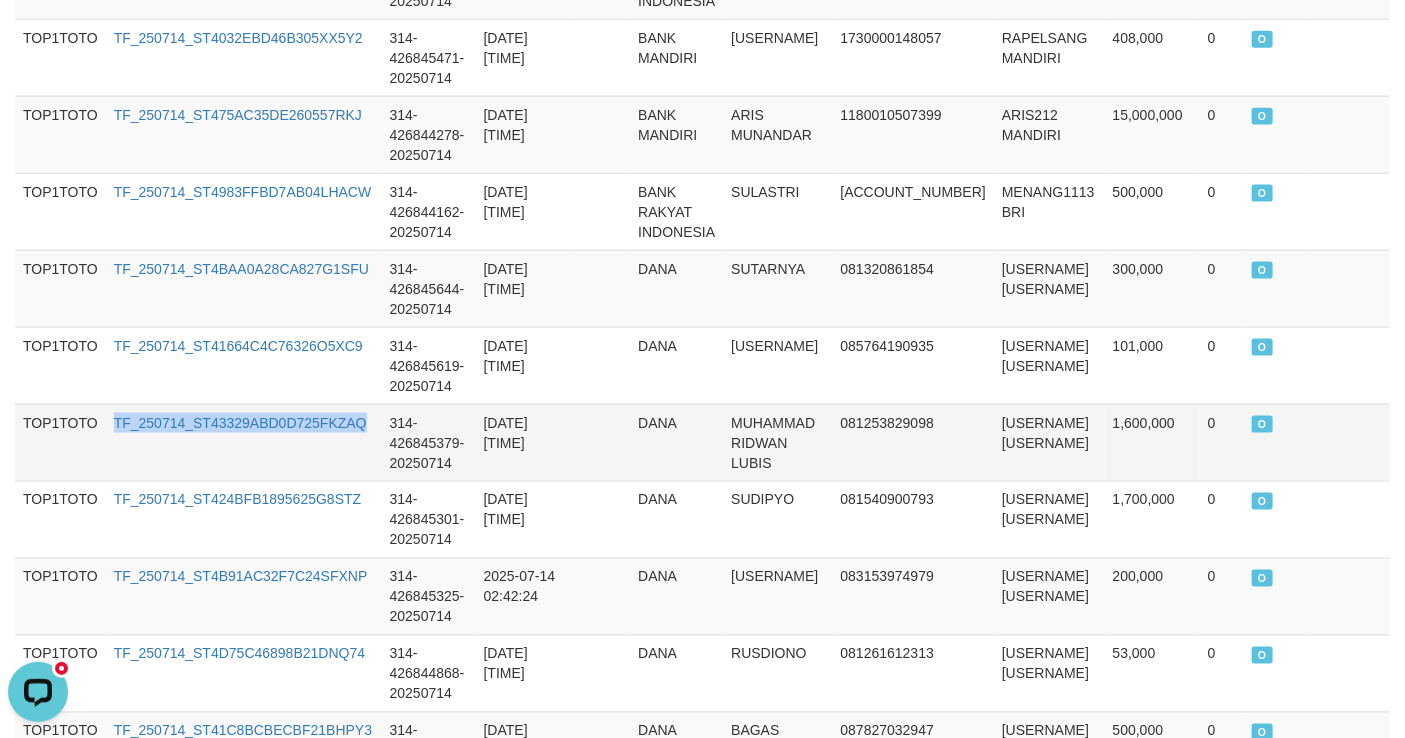 click on "TF_250714_ST43329ABD0D725FKZAQ" at bounding box center (244, 442) 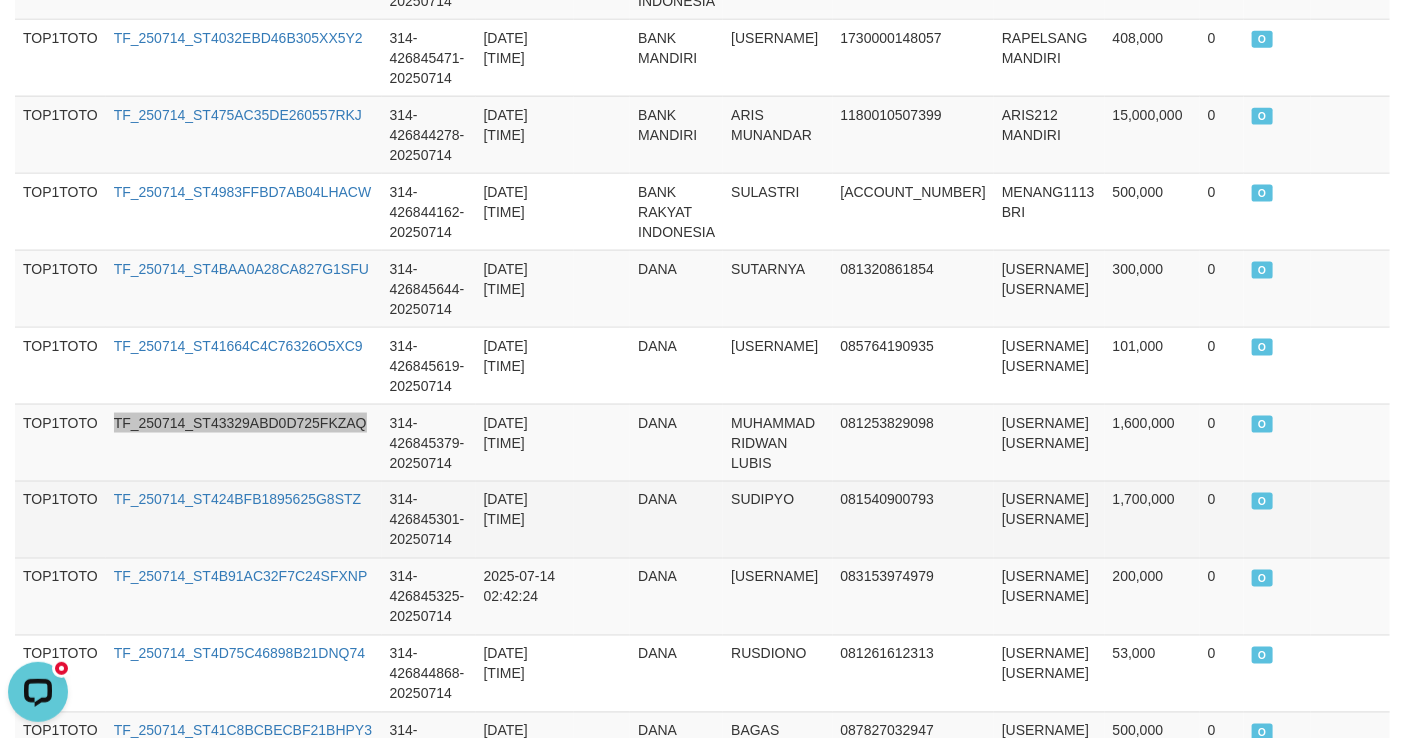 scroll, scrollTop: 1593, scrollLeft: 0, axis: vertical 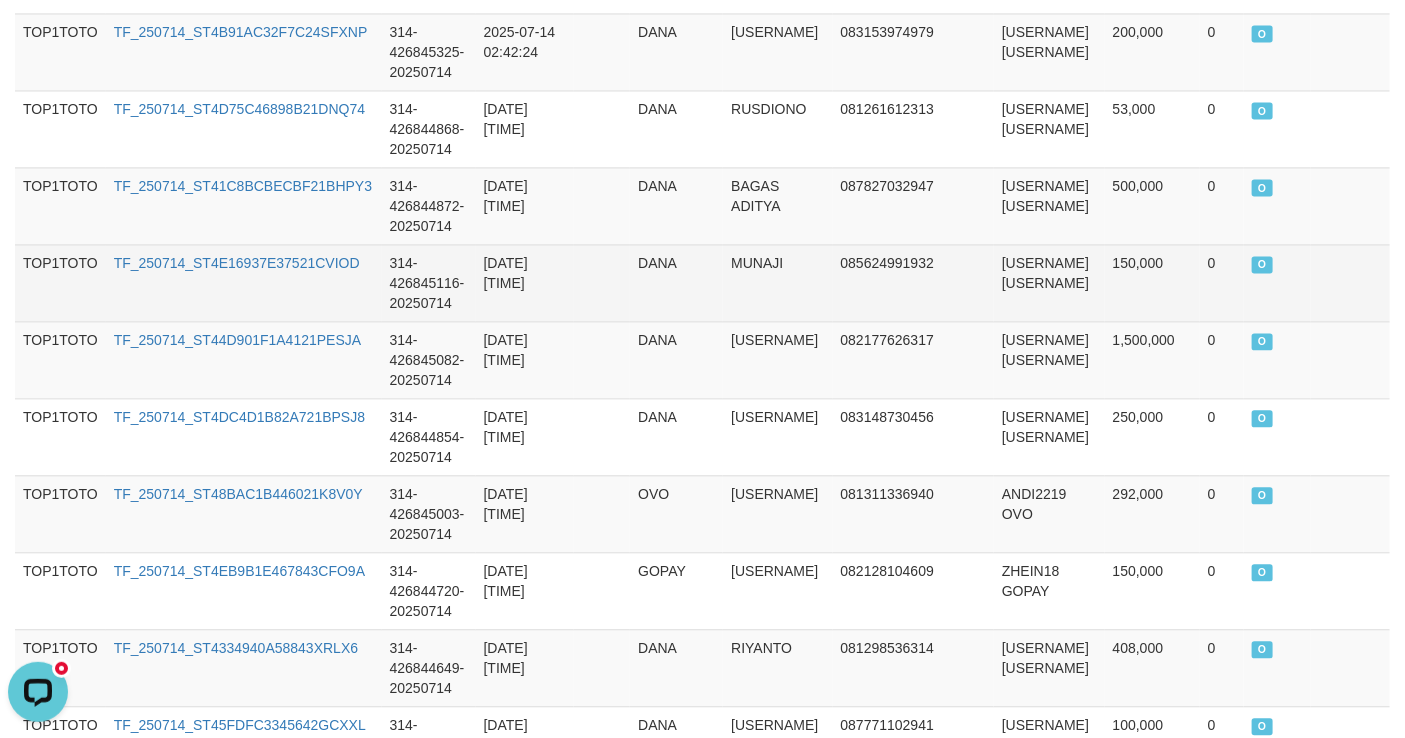 click on "[DATE] [TIME]" at bounding box center (525, 282) 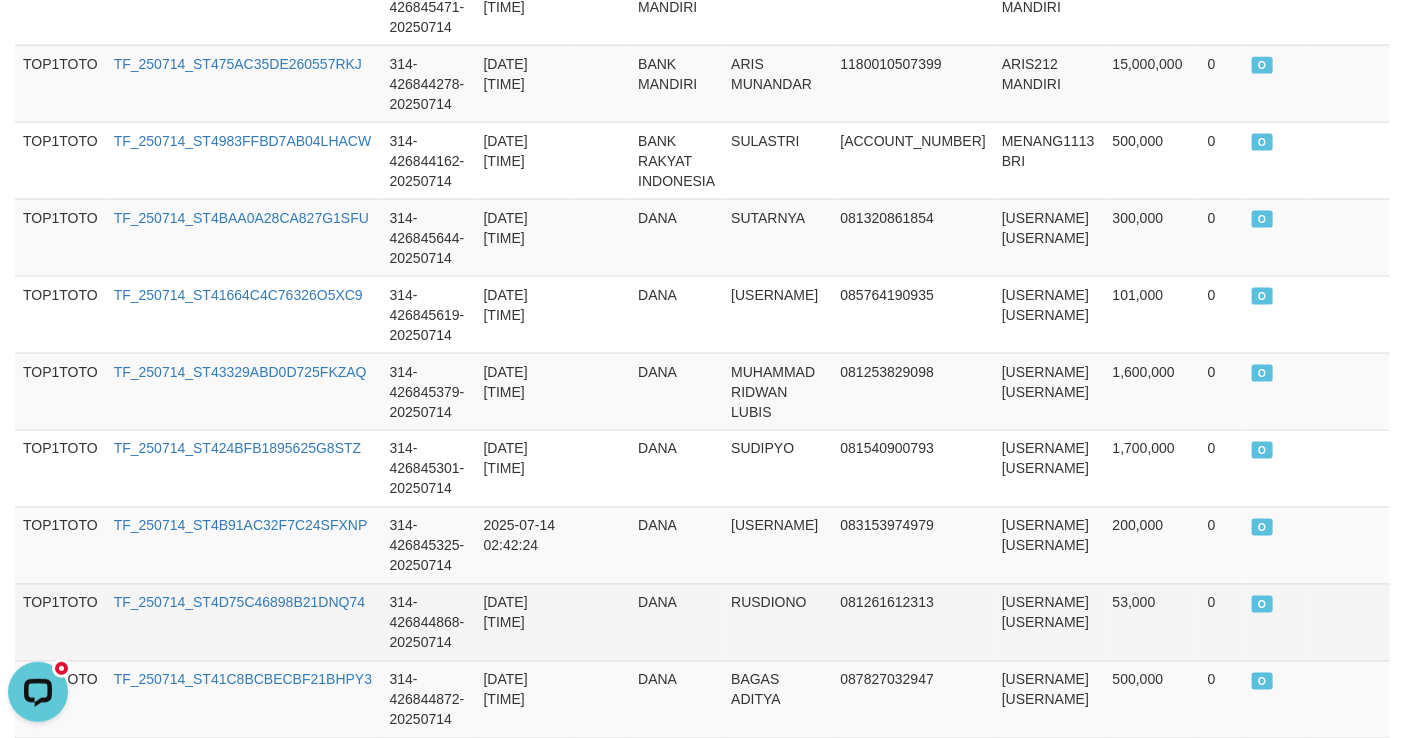 scroll, scrollTop: 1371, scrollLeft: 0, axis: vertical 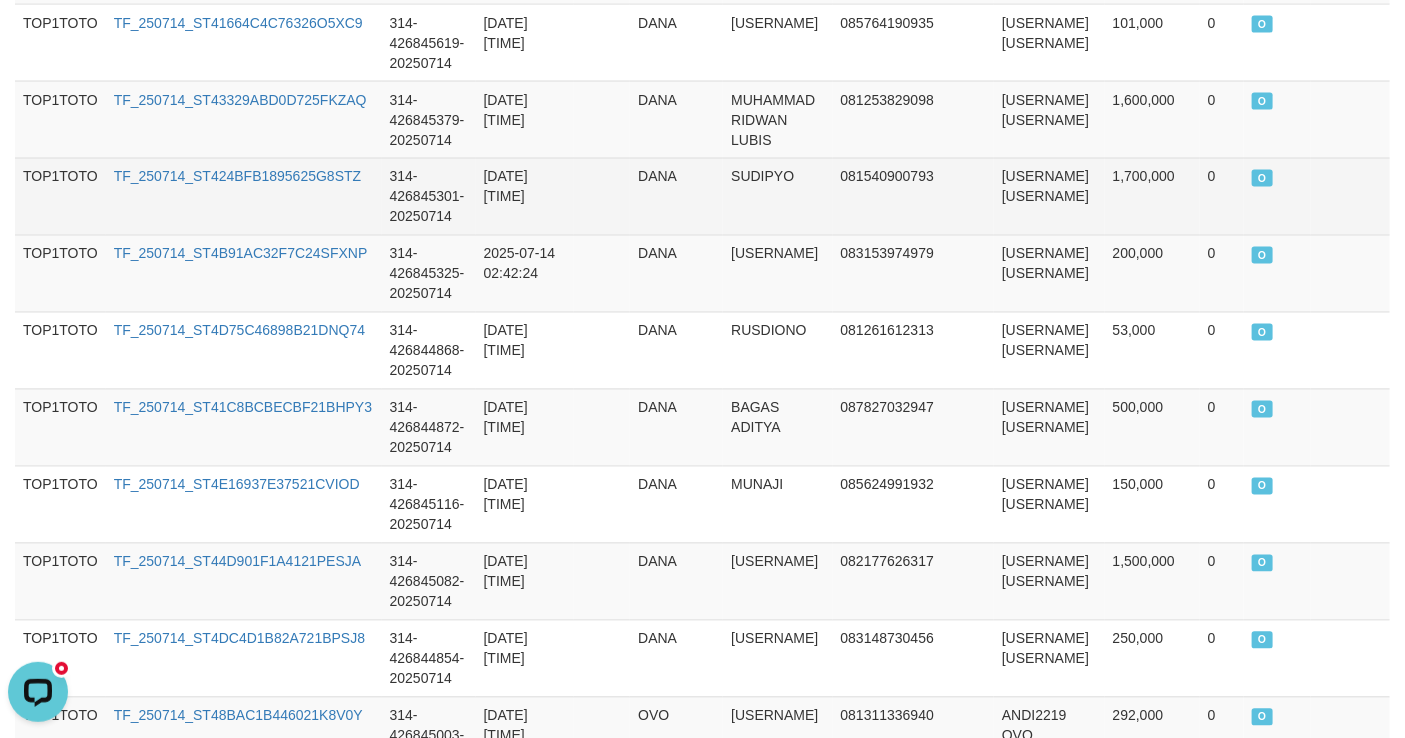 click on "TF_250714_ST424BFB1895625G8STZ" at bounding box center [244, 196] 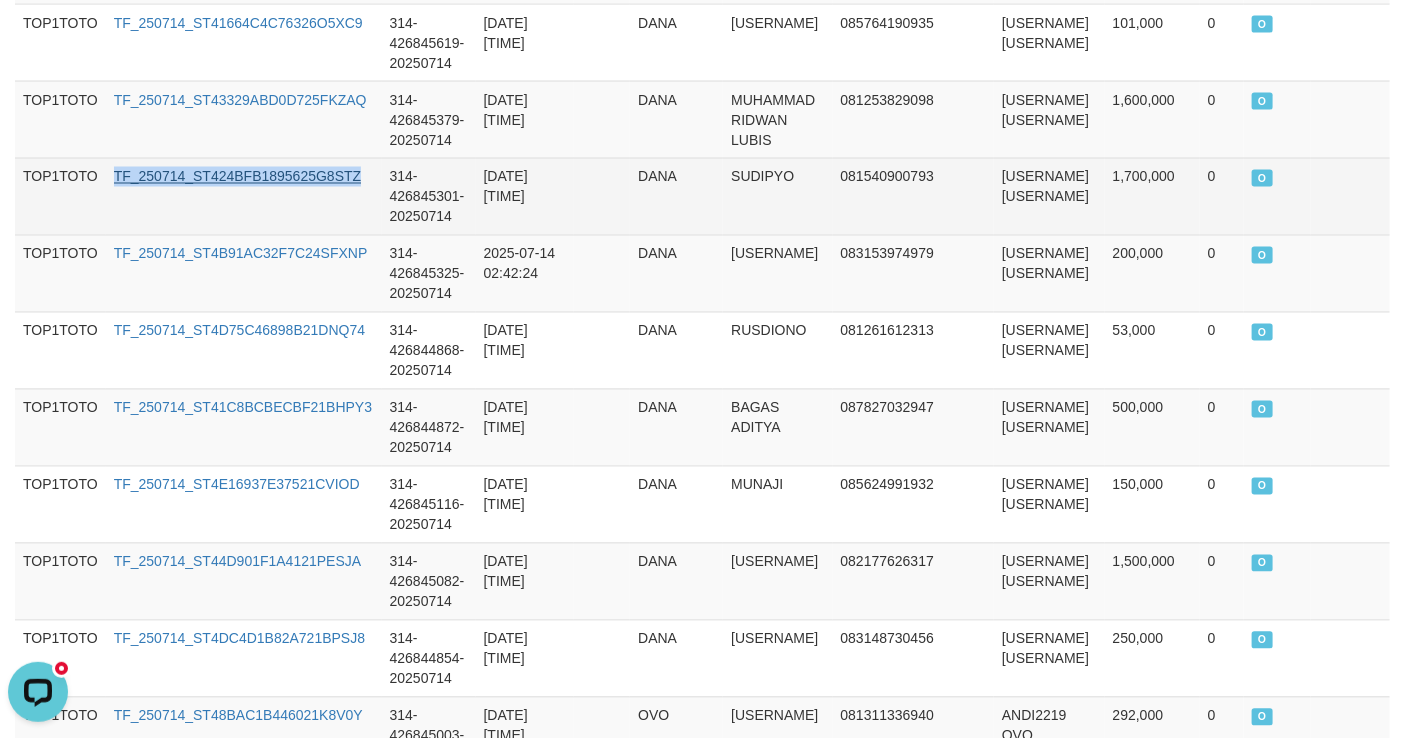 drag, startPoint x: 243, startPoint y: 159, endPoint x: 232, endPoint y: 172, distance: 17.029387 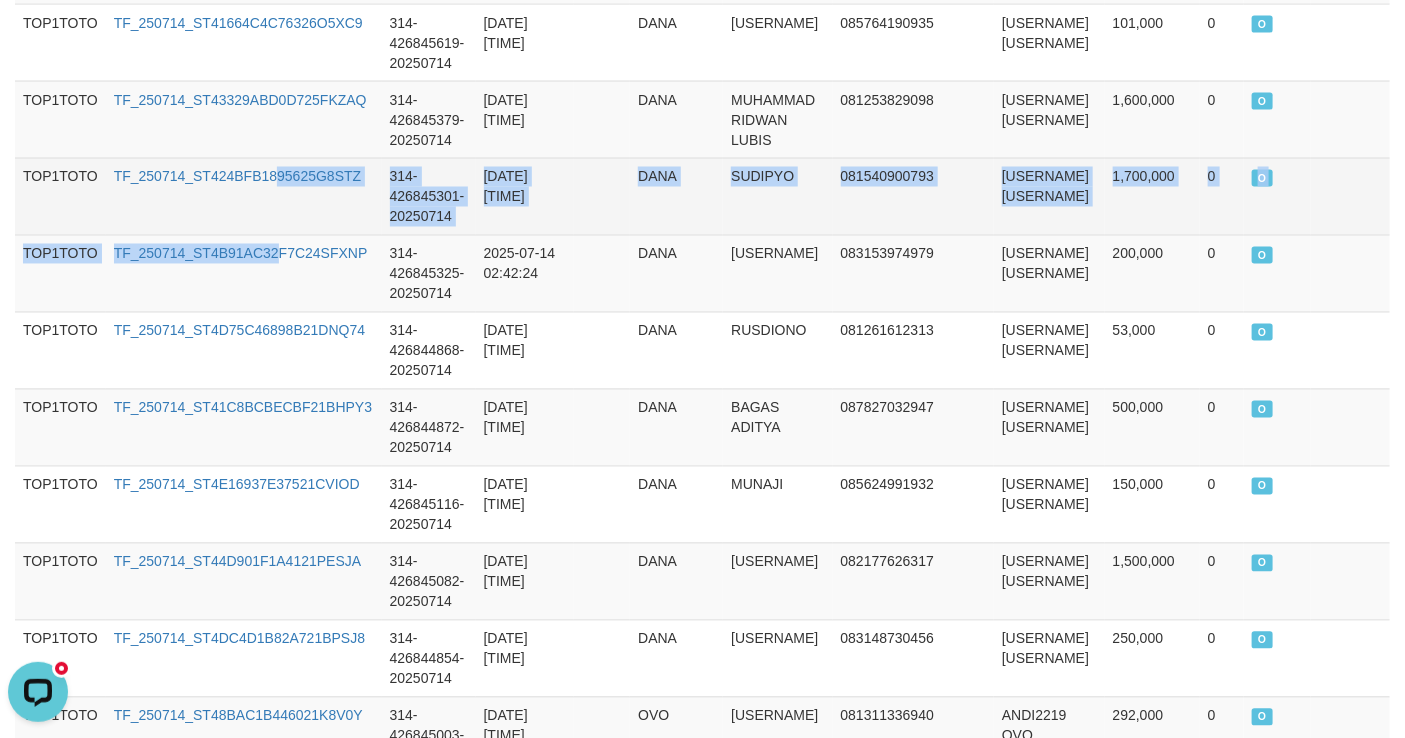click on "TOP1TOTO TF_250714_ST4F7B2635390200IQHS 314-426849262-[DATE] [TIME] [BANK_NAME] [USERNAME] [PHONE] [USERNAME] [BANK_NAME] 100,000 0 O   TOP1TOTO TF_250714_ST4F4EE99DC64201HKTS 314-426848335-[DATE] [TIME] [BANK_NAME] [USERNAME] [PHONE] [USERNAME] [BANK_NAME] 900,000 0 O   TOP1TOTO TF_250714_ST4C58153853B08XAERG 314-426847197-[DATE] [TIME] [BANK_NAME] [USERNAME] [PHONE] [USERNAME] [BANK_NAME] 70,000 0 O   TOP1TOTO TF_250714_ST46F1A6F738807G0X6M 314-426847247-[DATE] [TIME] [BANK_NAME] [USERNAME] [PHONE] [USERNAME] [BANK_NAME] 500,000 0 O   TOP1TOTO TF_250714_ST434E50F866406MZING 314-426846838-[DATE] [TIME] [BANK_NAME] [USERNAME] [PHONE] [USERNAME] [BANK_NAME] 4,000,000 0 O   TOP1TOTO TF_250714_ST4032EBD46B305XX5Y2 314-426845471-[DATE] [TIME] [BANK_NAME] [USERNAME] [PHONE] [USERNAME] [BANK_NAME] 408,000 0 O   TOP1TOTO TF_250714_ST475AC35DE260557RKJ 314-426844278-[DATE] [TIME] 0" at bounding box center (702, 274) 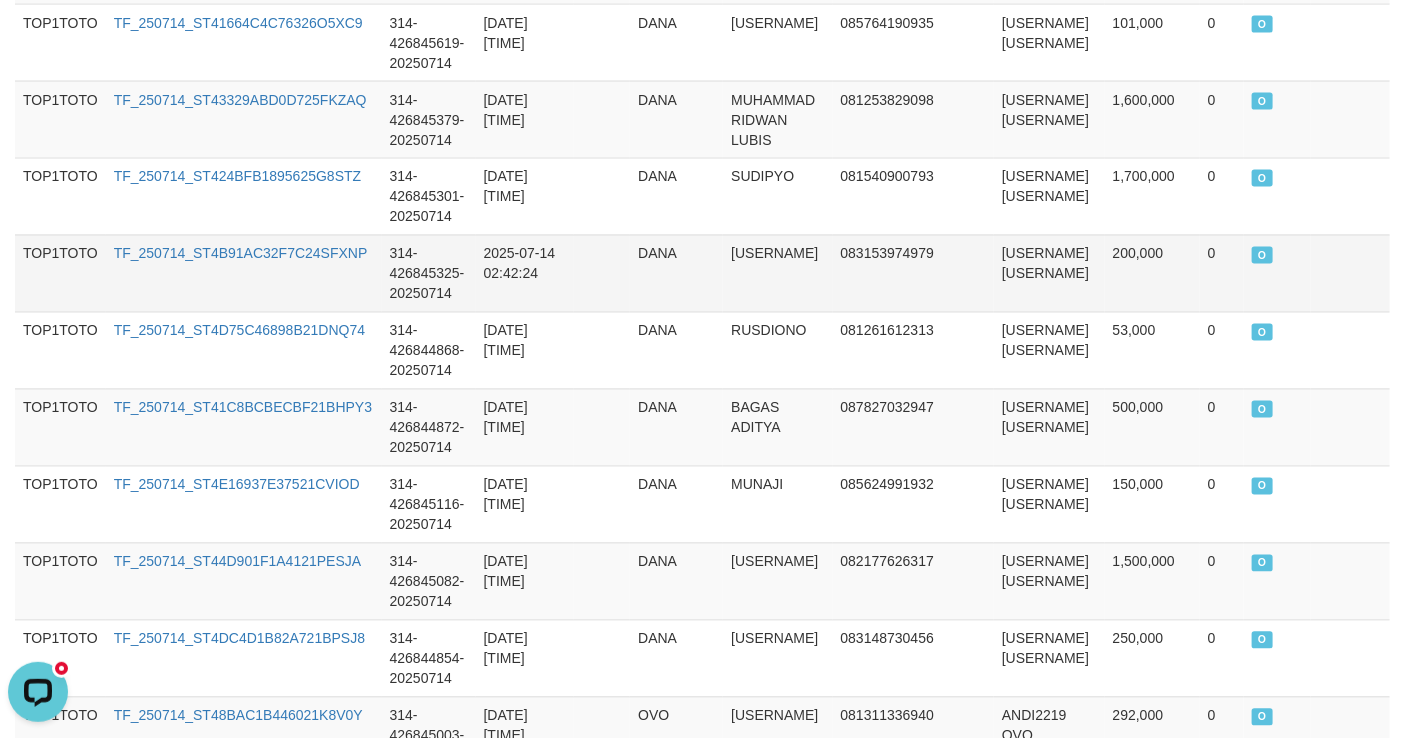 drag, startPoint x: 416, startPoint y: 320, endPoint x: 350, endPoint y: 286, distance: 74.24284 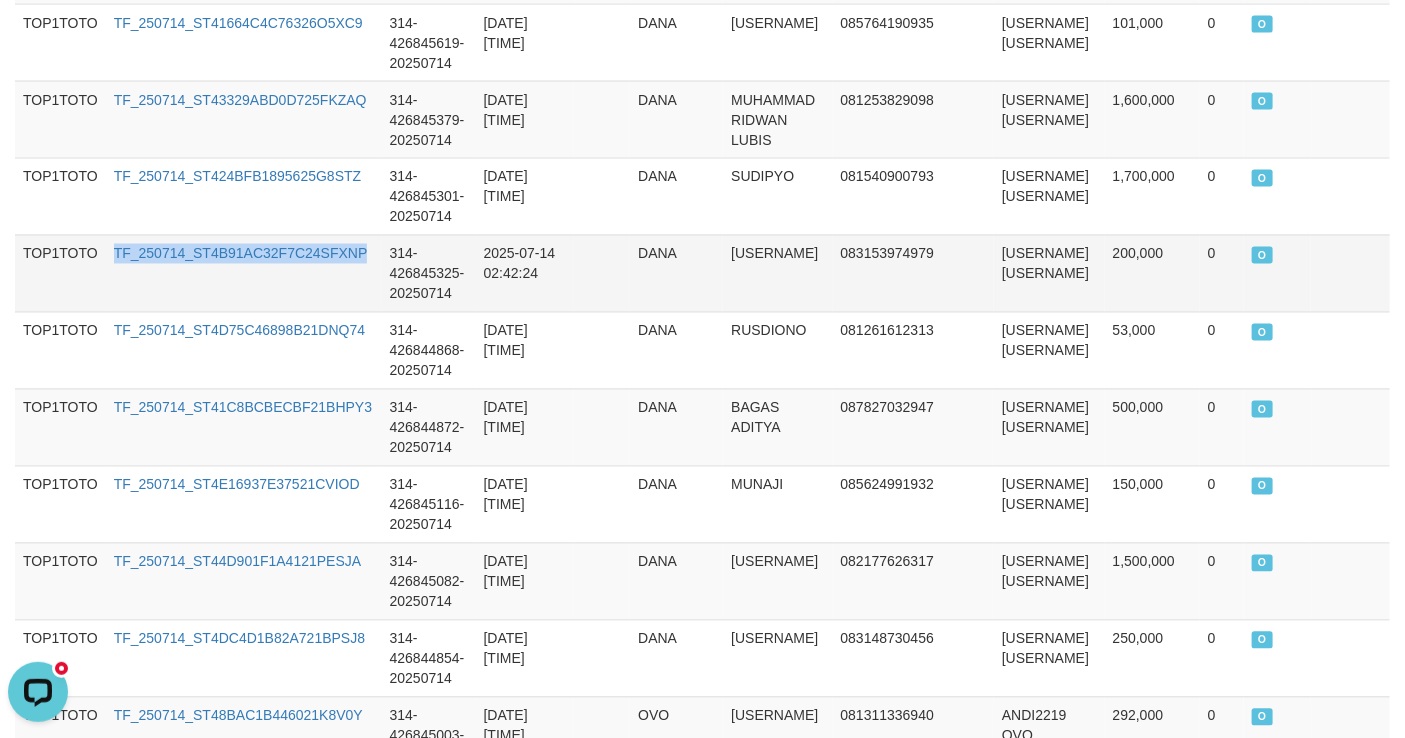 click on "TF_250714_ST4B91AC32F7C24SFXNP" at bounding box center (244, 273) 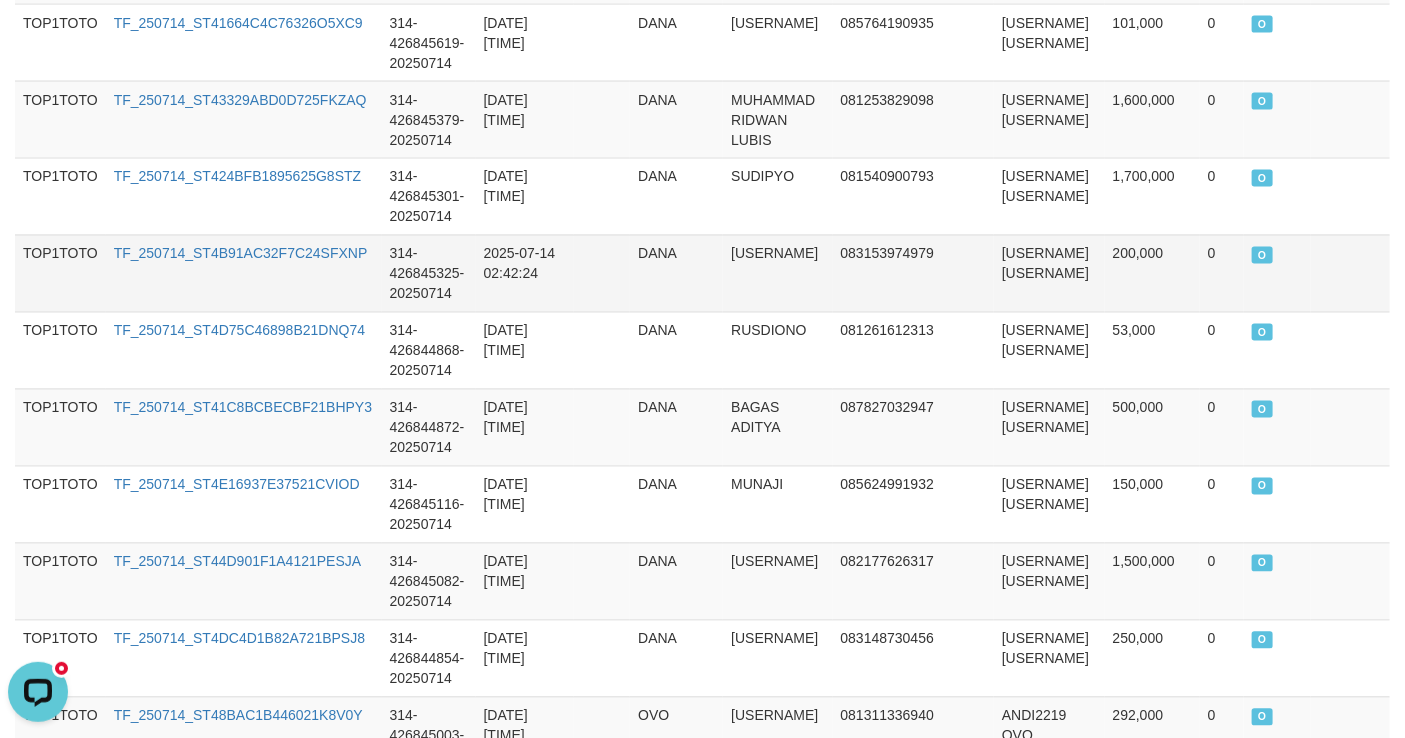 click on "2025-07-14 02:42:24" at bounding box center [525, 273] 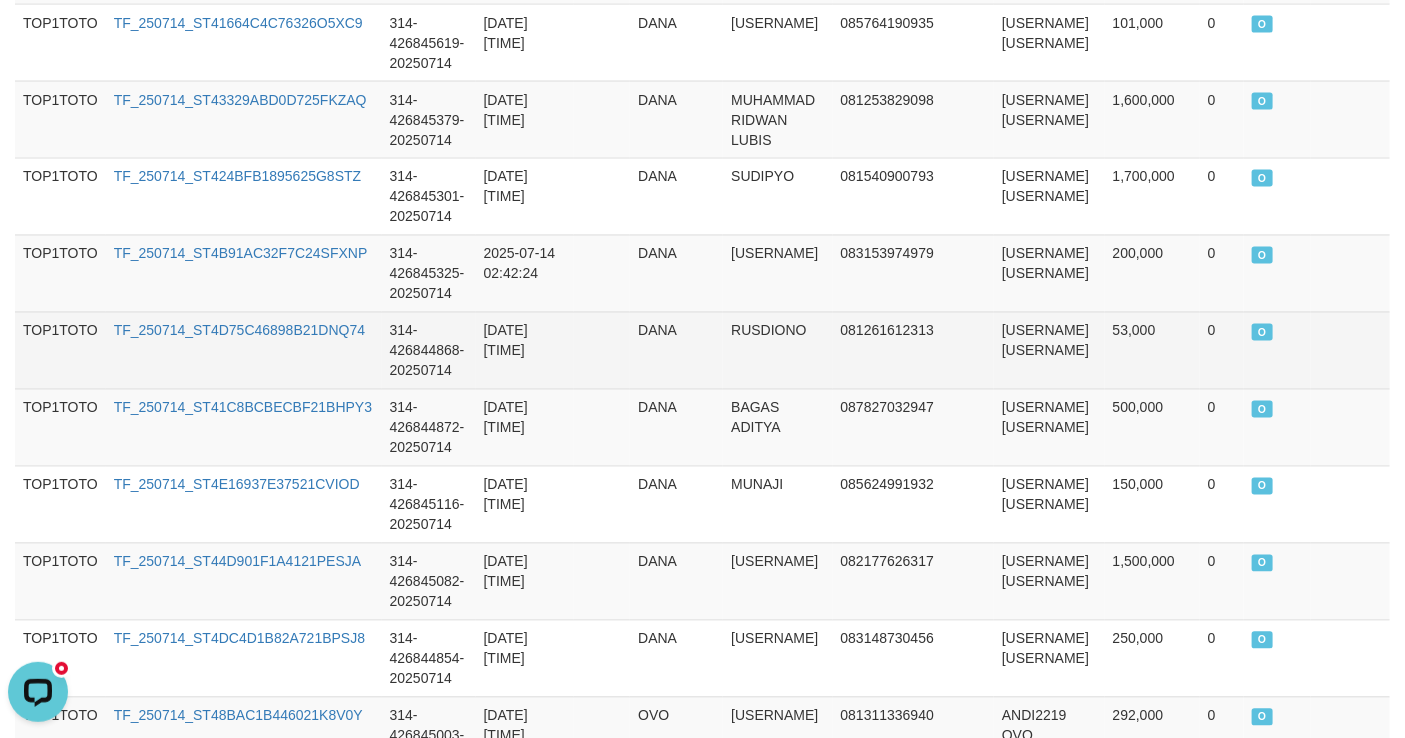 click on "TF_250714_ST4D75C46898B21DNQ74" at bounding box center [244, 350] 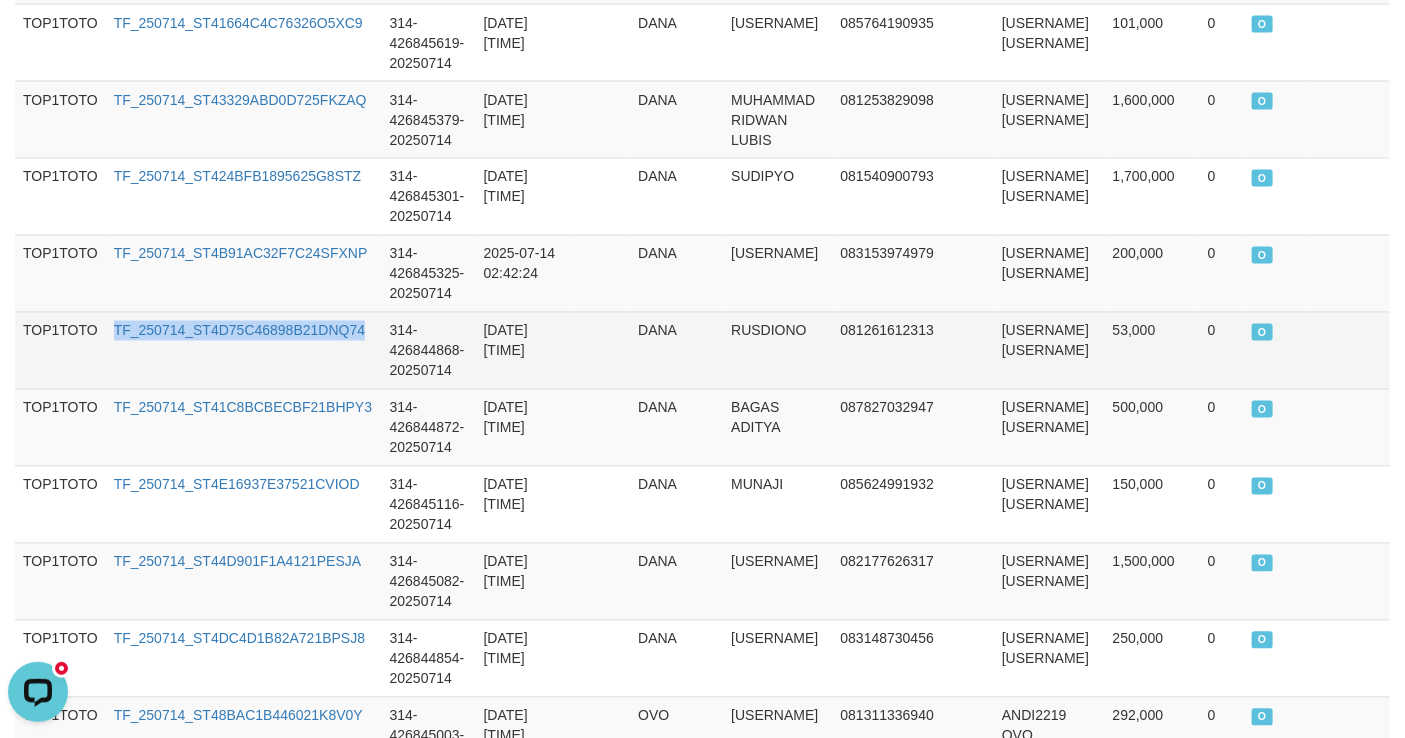 click on "TF_250714_ST4D75C46898B21DNQ74" at bounding box center (244, 350) 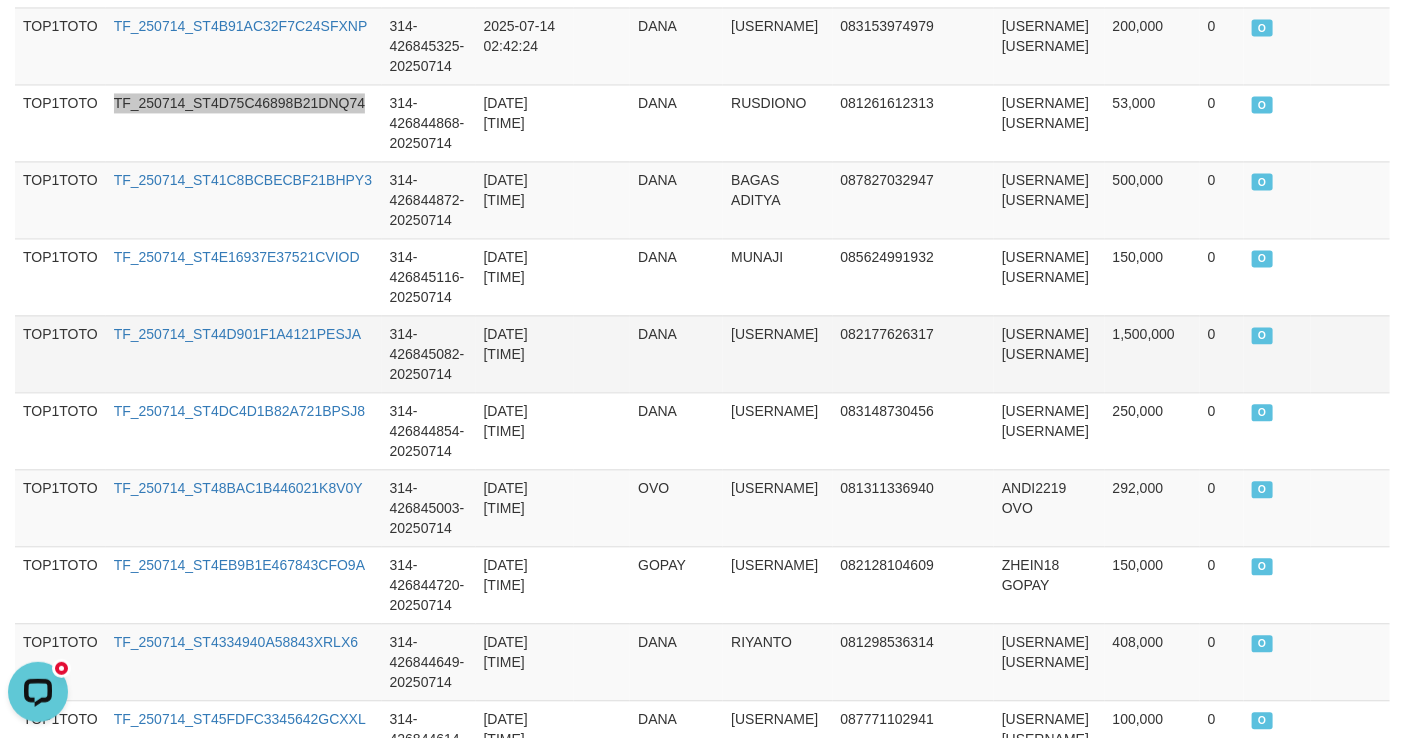 scroll, scrollTop: 1644, scrollLeft: 0, axis: vertical 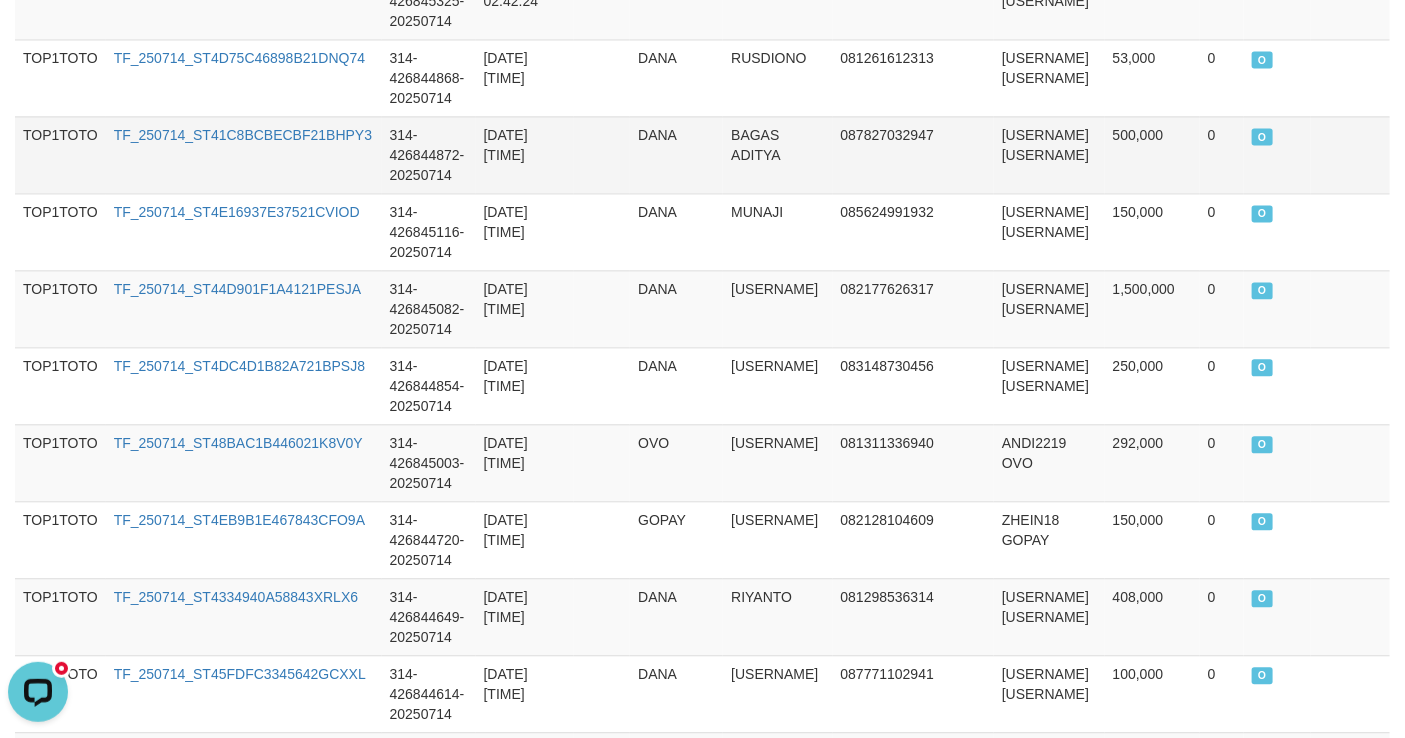 click on "TF_250714_ST41C8BCBECBF21BHPY3" at bounding box center [244, 154] 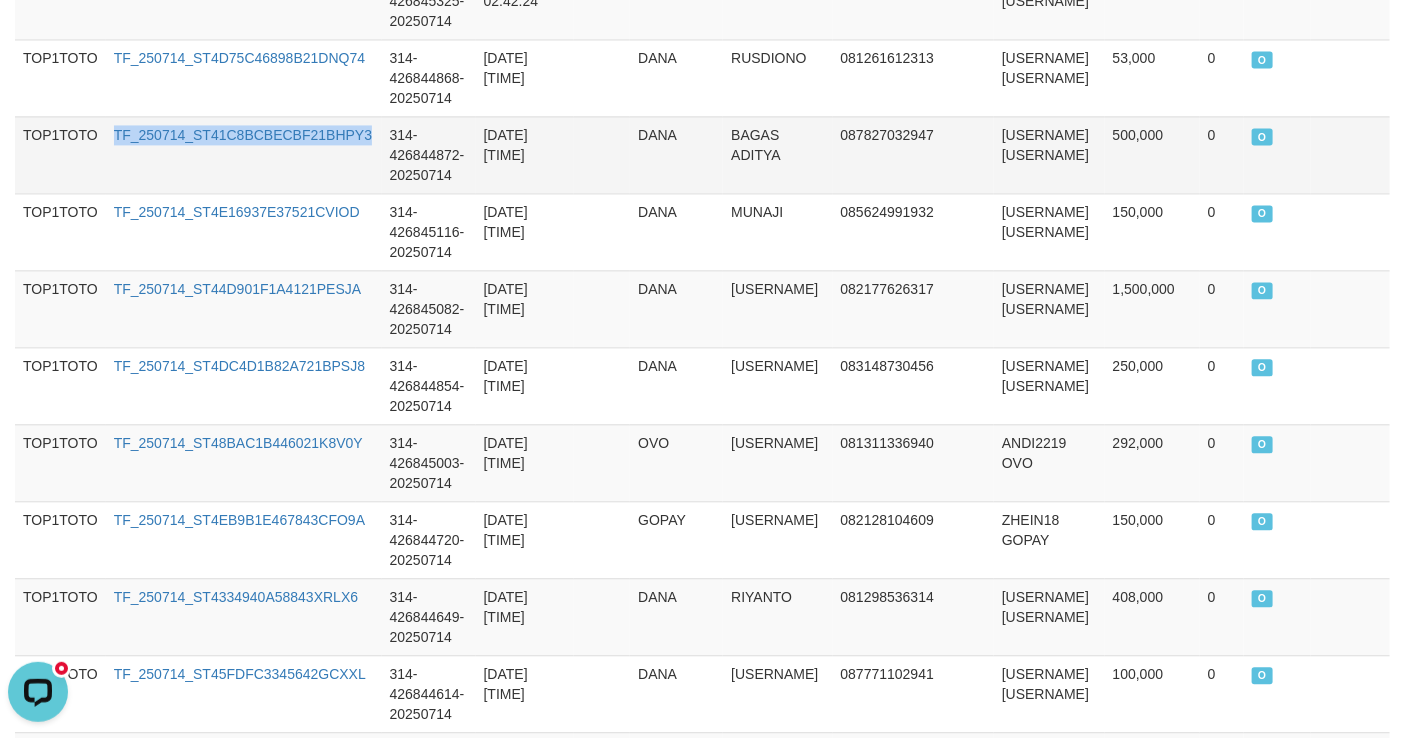 click on "TF_250714_ST41C8BCBECBF21BHPY3" at bounding box center [244, 154] 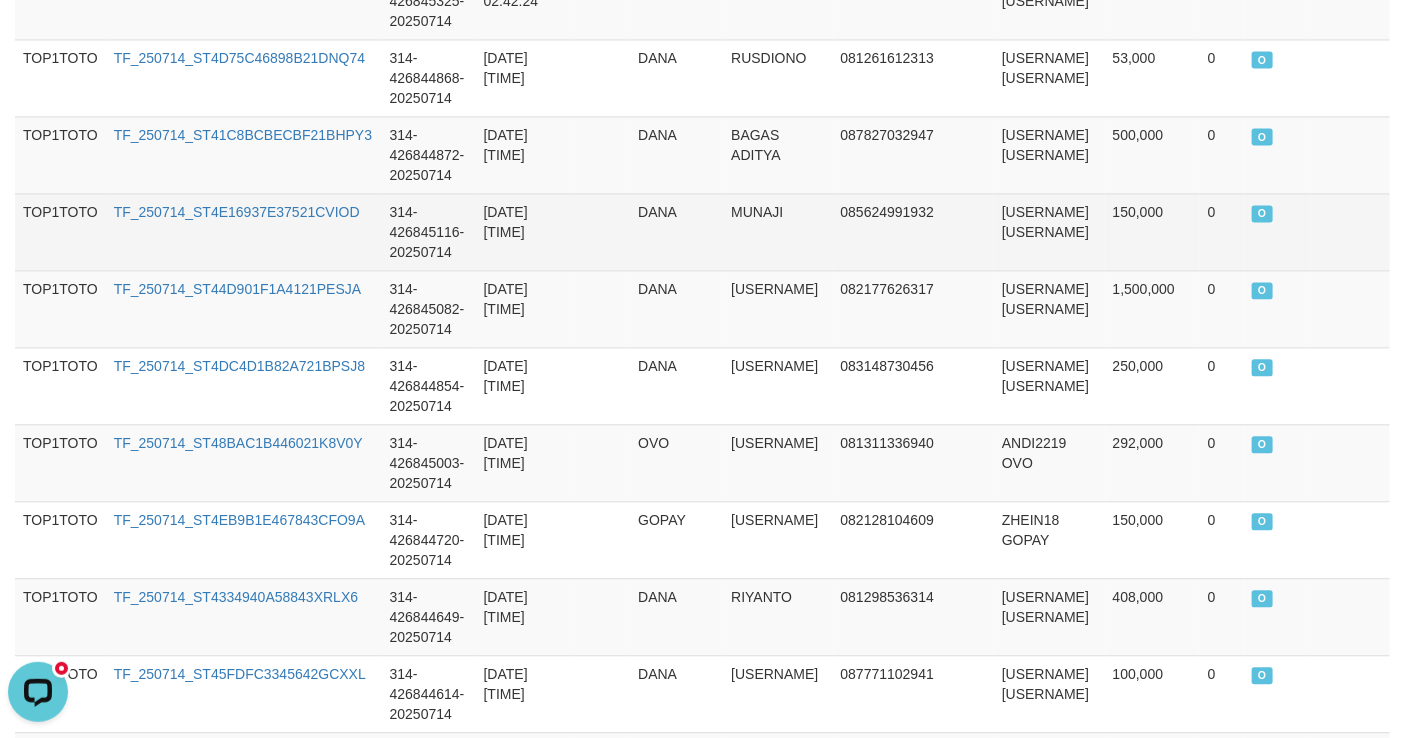 click on "TF_250714_ST4E16937E37521CVIOD" at bounding box center (244, 231) 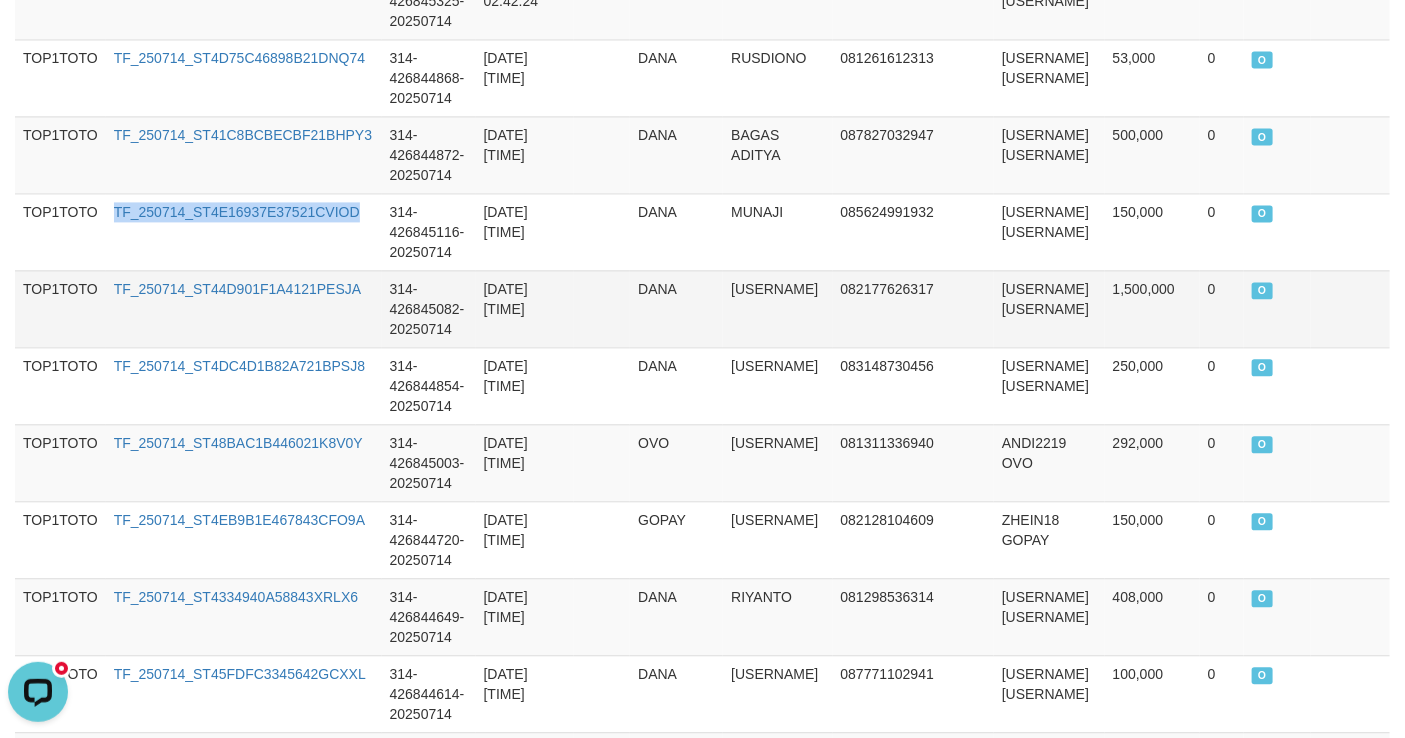 drag, startPoint x: 304, startPoint y: 190, endPoint x: 31, endPoint y: 283, distance: 288.40598 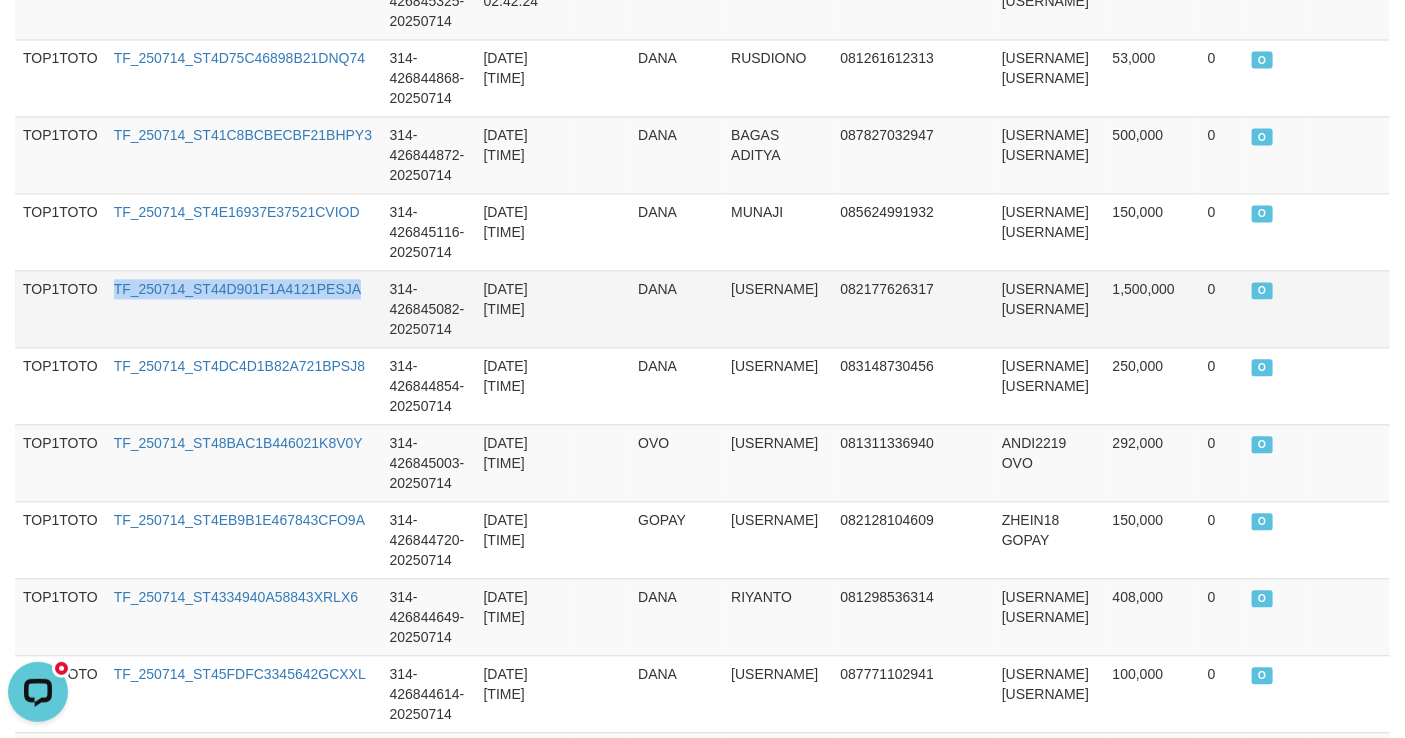 click on "TF_250714_ST44D901F1A4121PESJA" at bounding box center (244, 308) 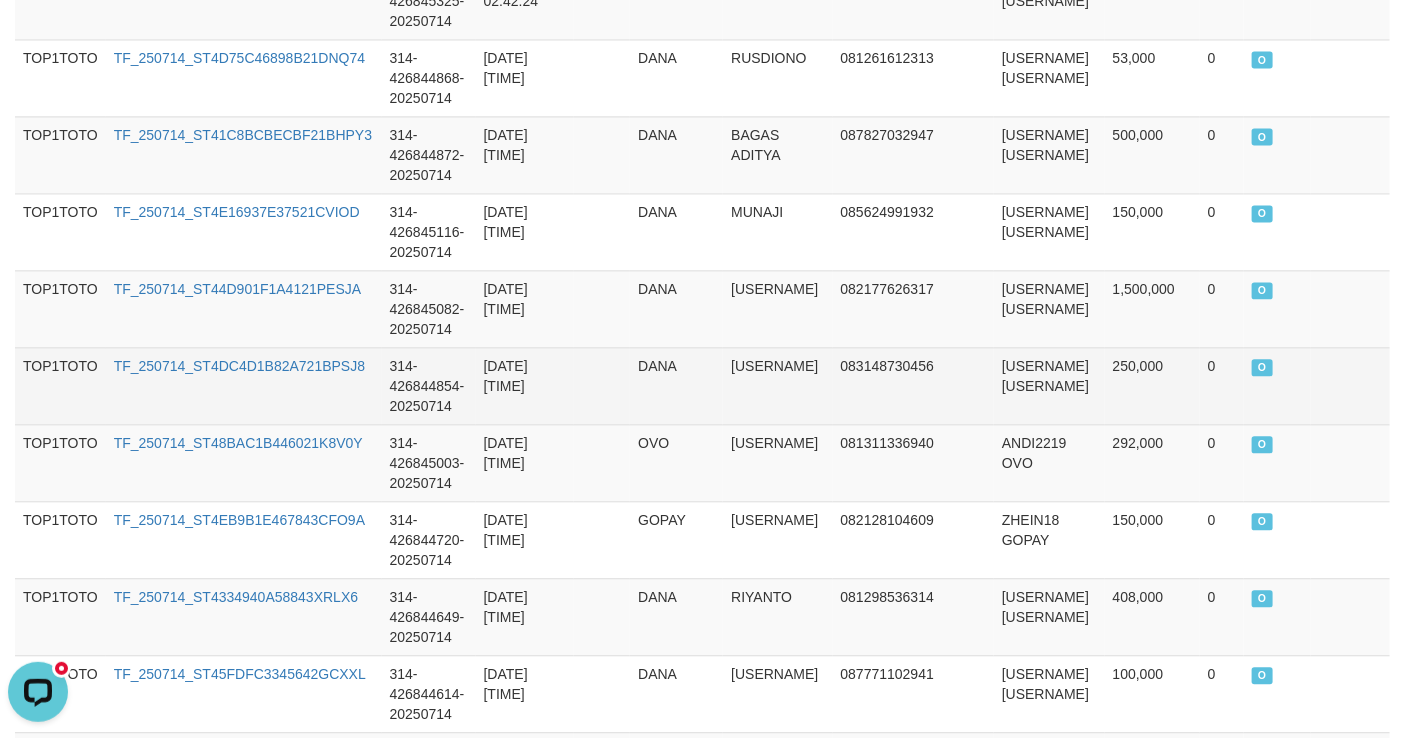 click on "TF_250714_ST4DC4D1B82A721BPSJ8" at bounding box center [244, 385] 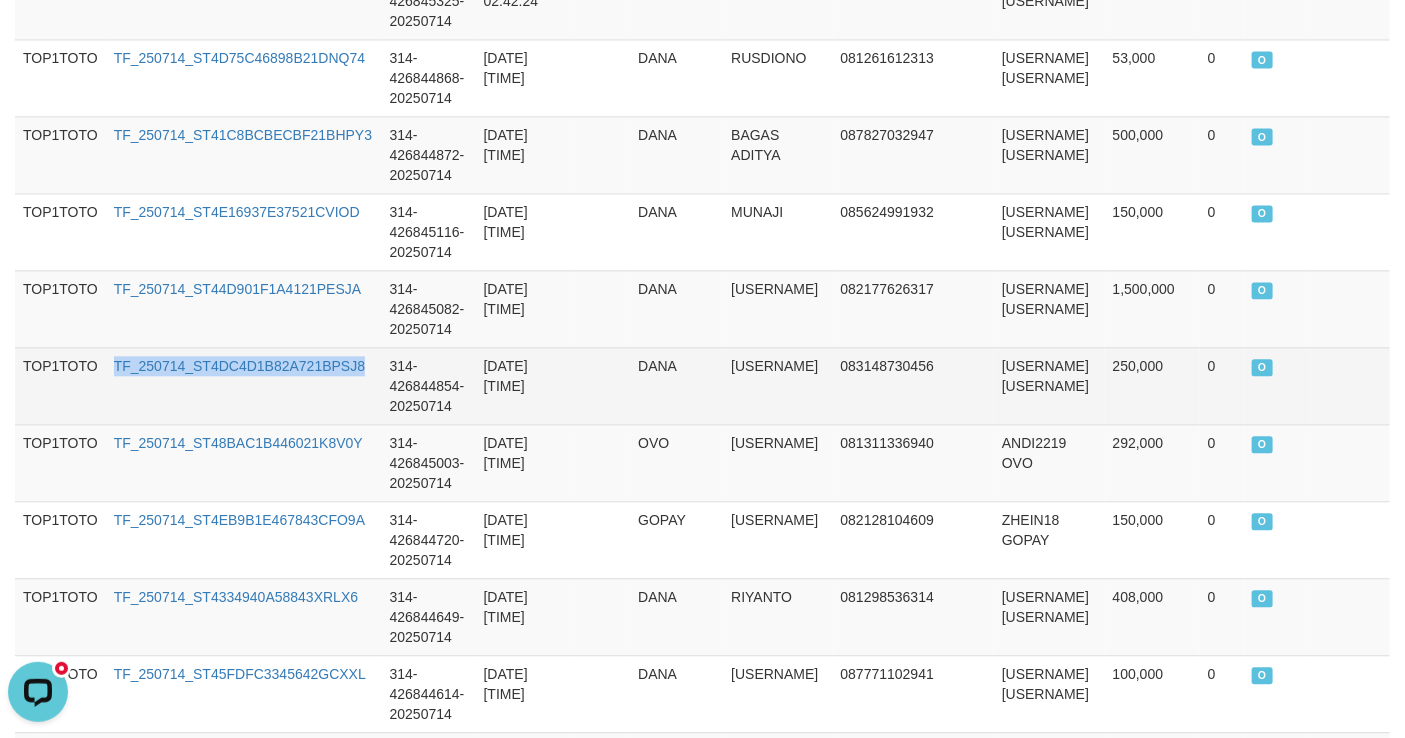 click on "TF_250714_ST4DC4D1B82A721BPSJ8" at bounding box center [244, 385] 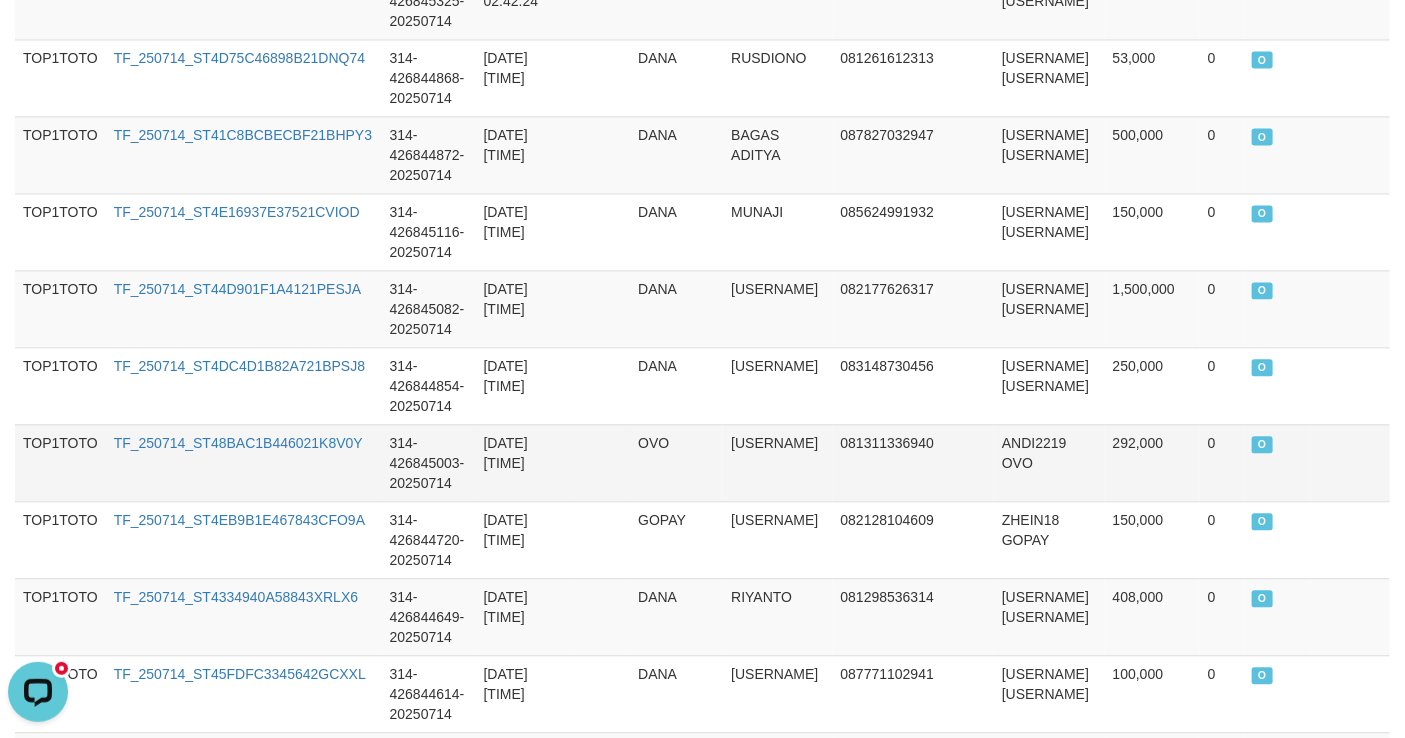 click on "TF_250714_ST48BAC1B446021K8V0Y" at bounding box center [244, 462] 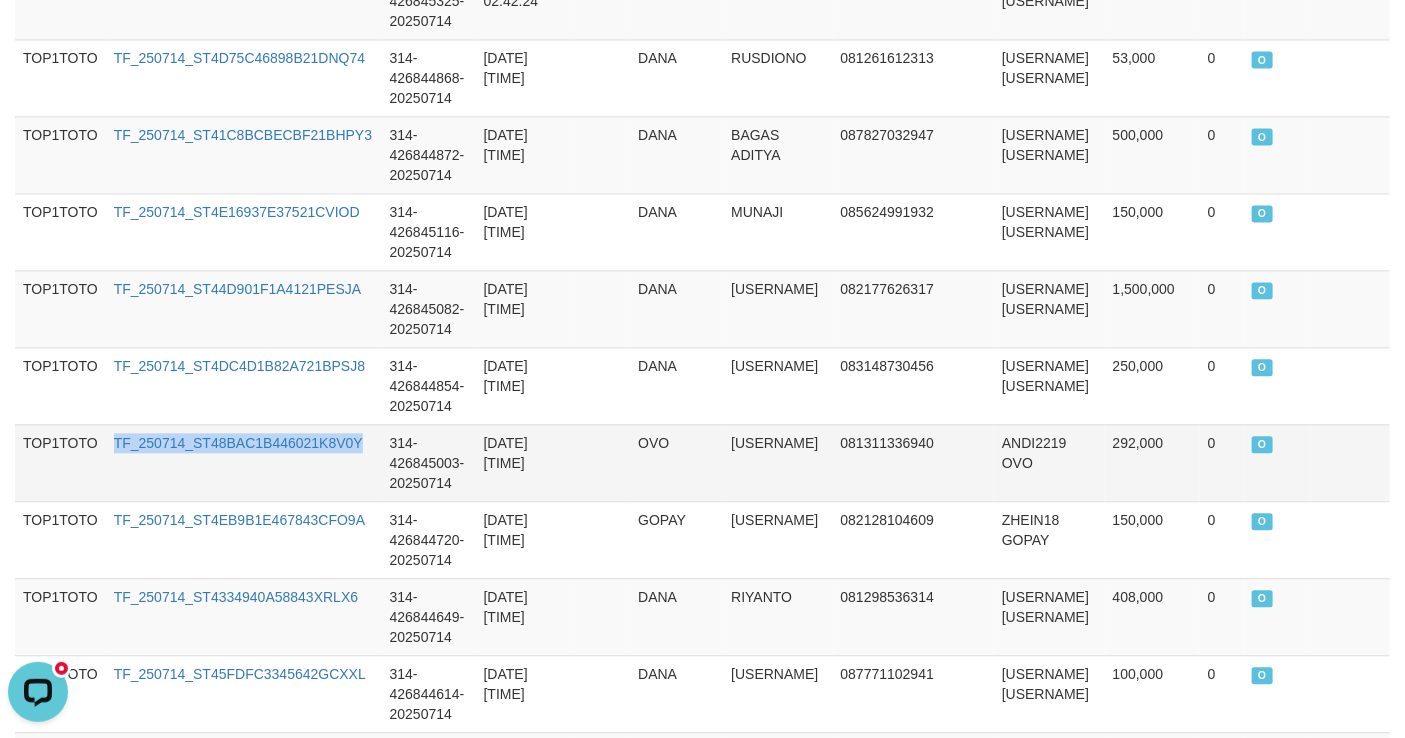 click on "TF_250714_ST48BAC1B446021K8V0Y" at bounding box center [244, 462] 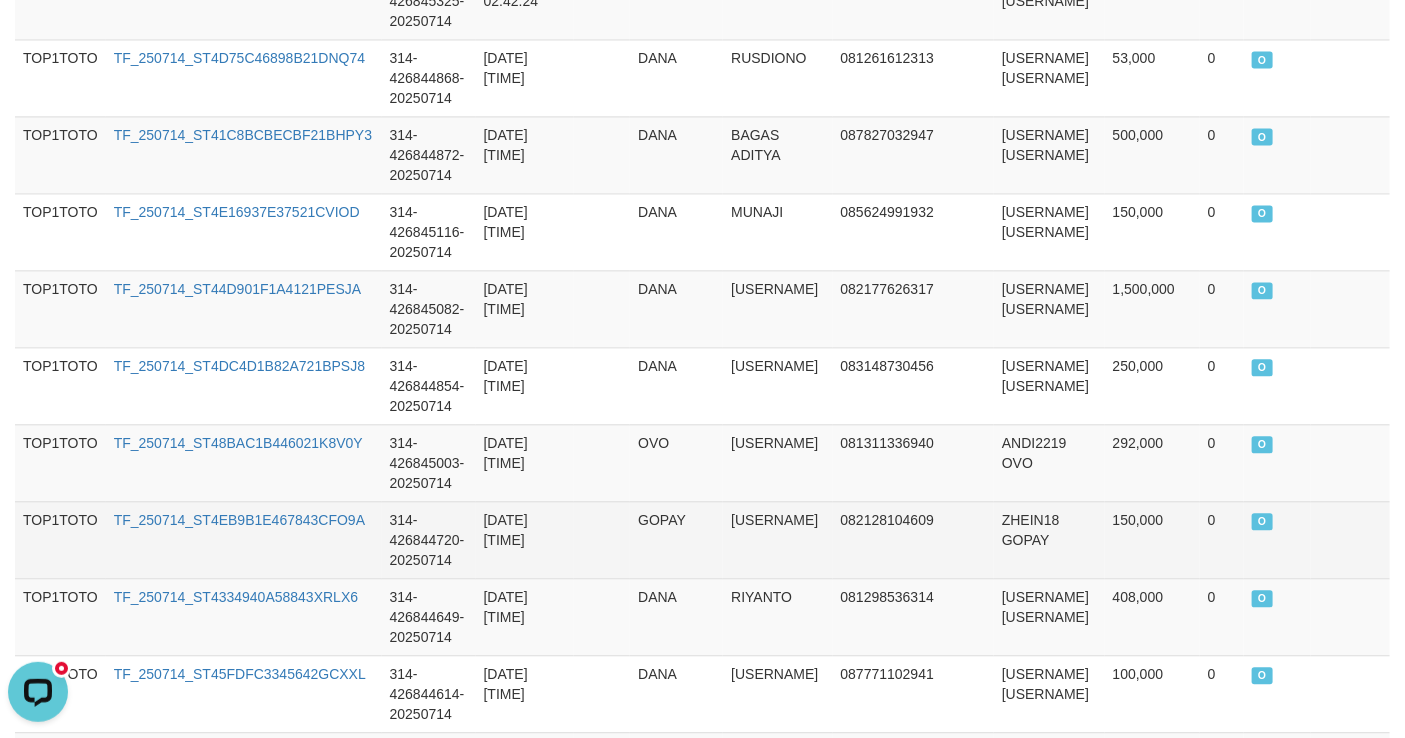 click on "TF_250714_ST4EB9B1E467843CFO9A" at bounding box center [244, 539] 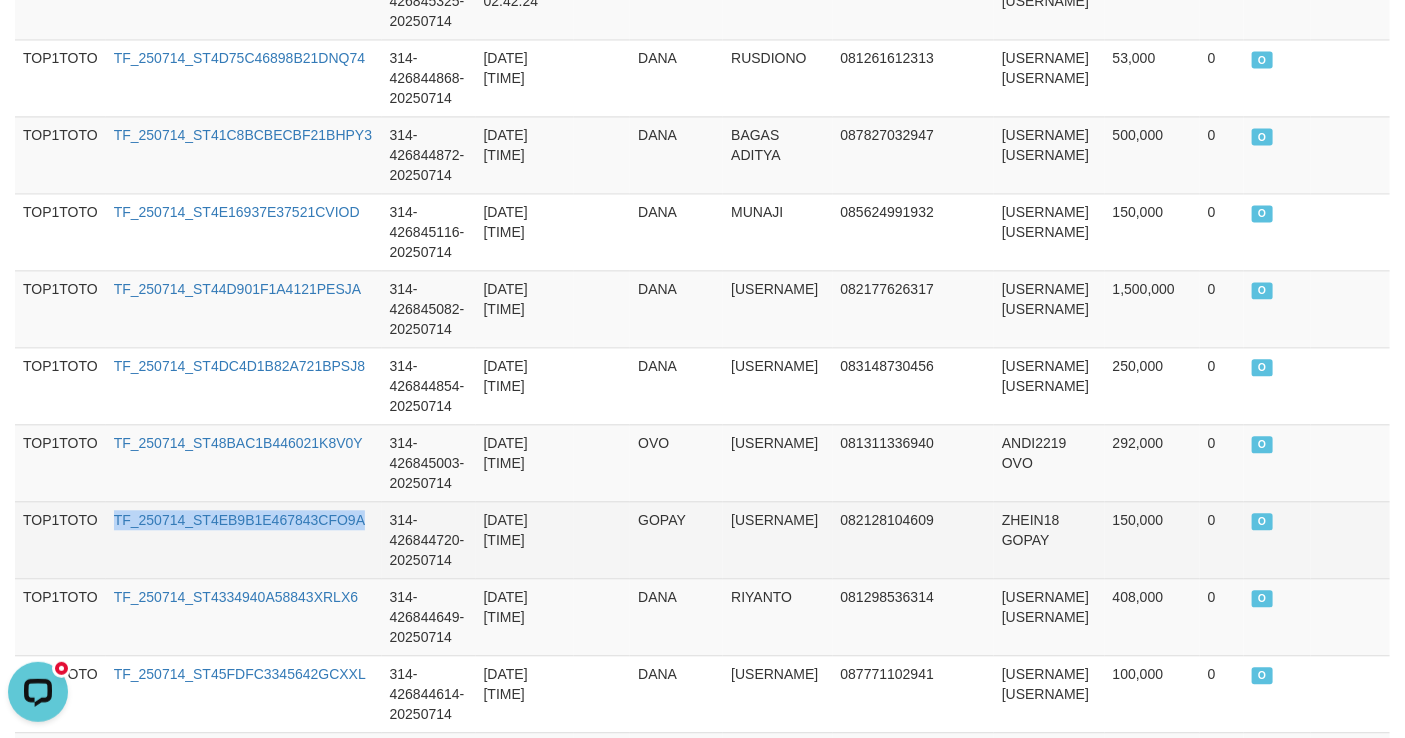 click on "TF_250714_ST4EB9B1E467843CFO9A" at bounding box center (244, 539) 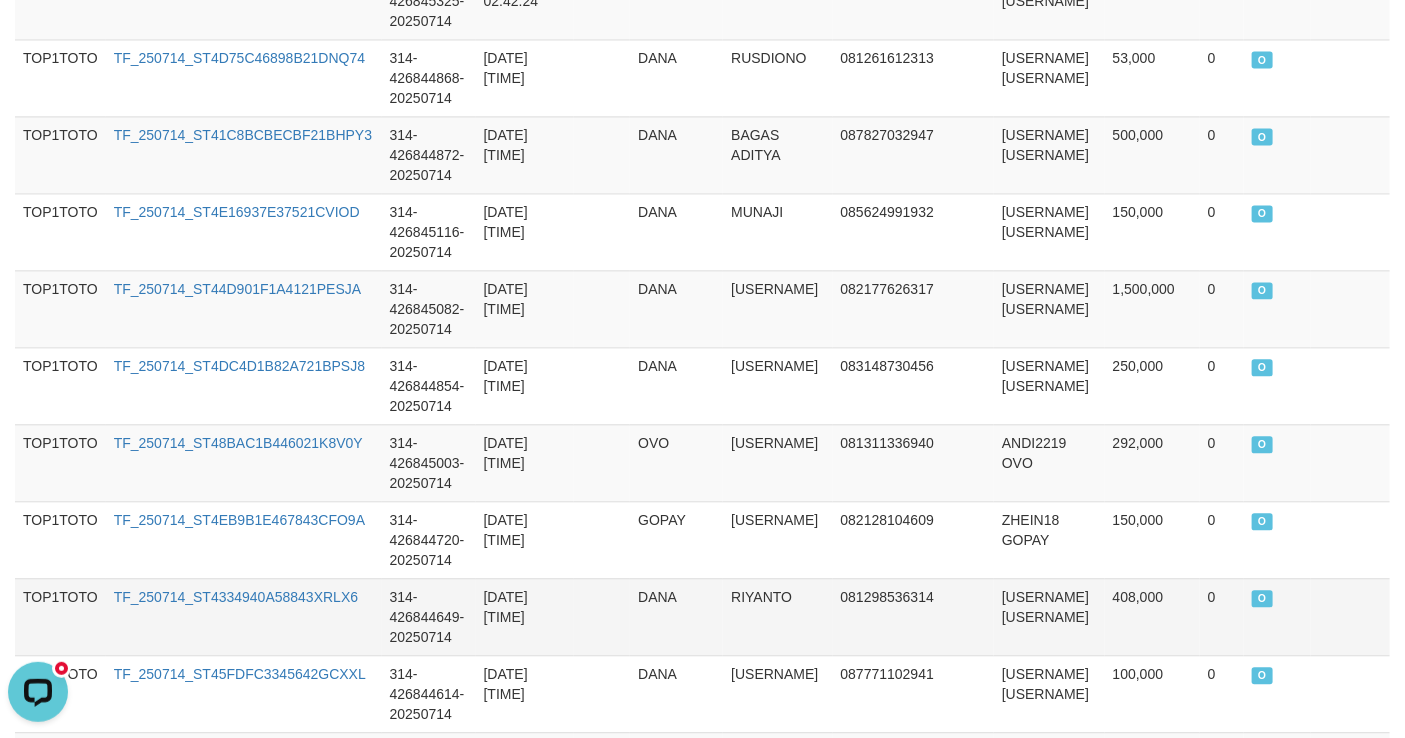 click on "TF_250714_ST4334940A58843XRLX6" at bounding box center (244, 616) 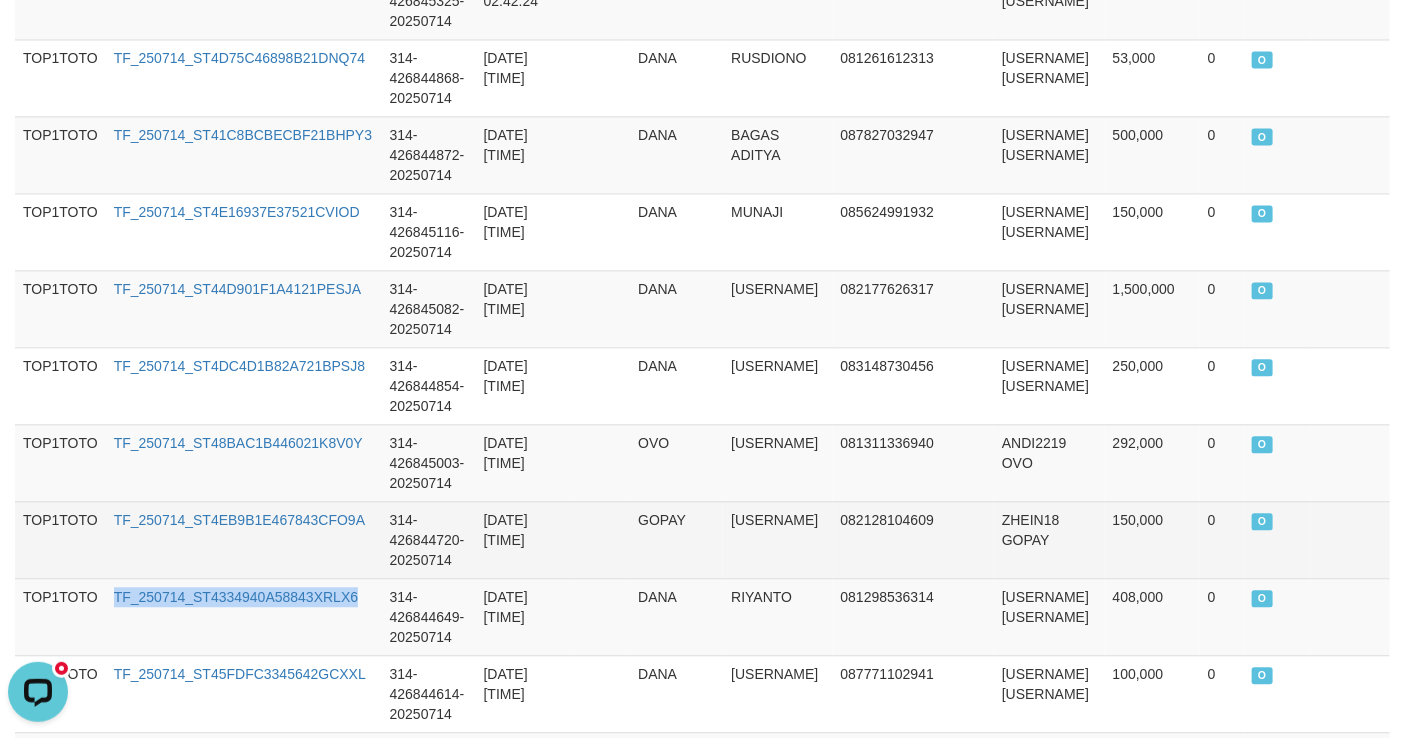 drag, startPoint x: 269, startPoint y: 575, endPoint x: 302, endPoint y: 560, distance: 36.249138 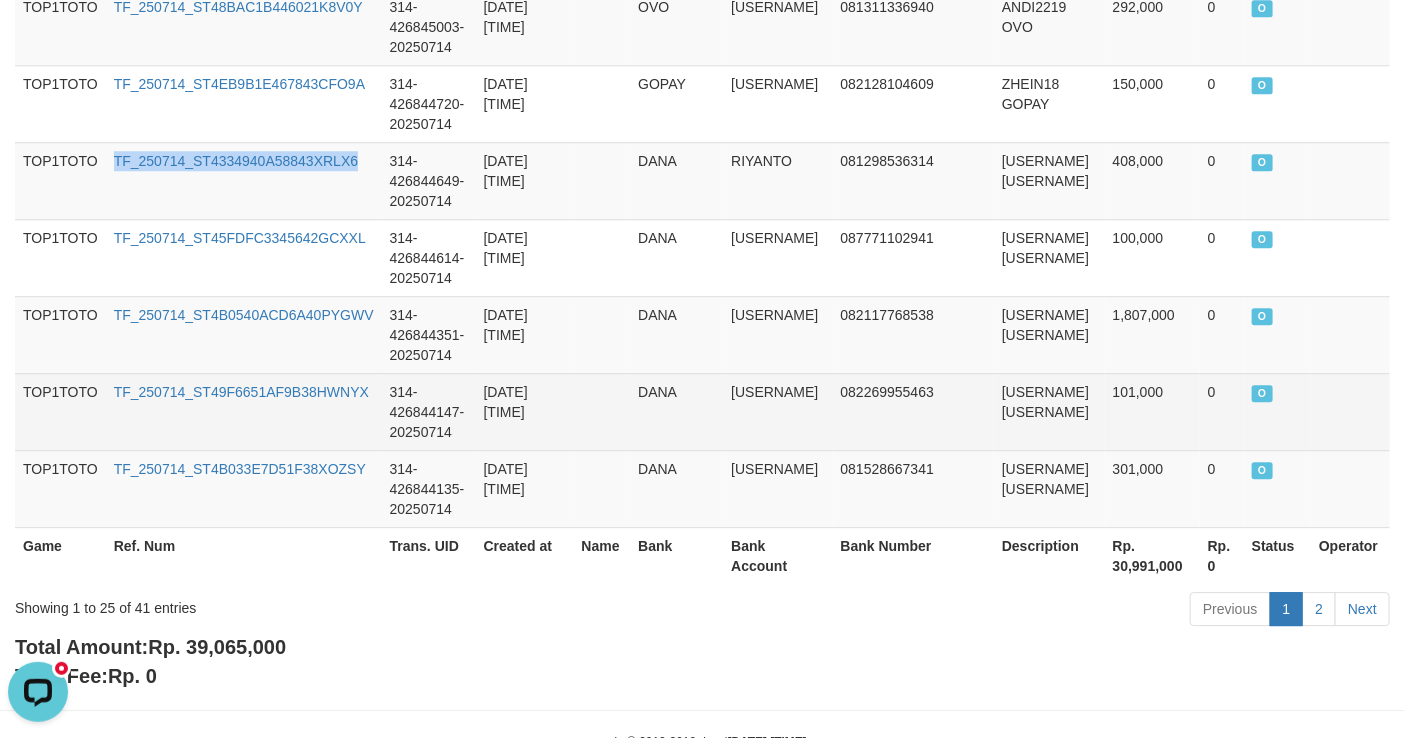 scroll, scrollTop: 2139, scrollLeft: 0, axis: vertical 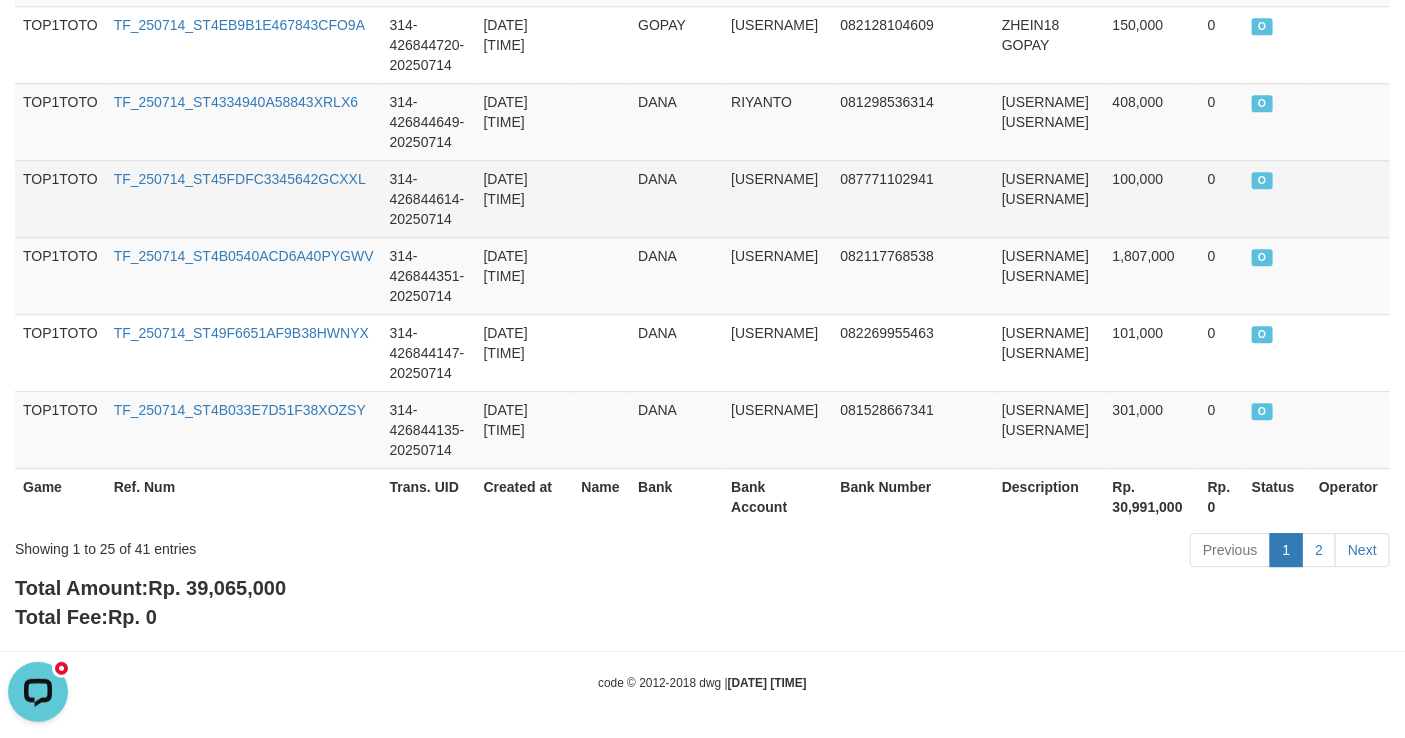 click on "TF_250714_ST45FDFC3345642GCXXL" at bounding box center (244, 198) 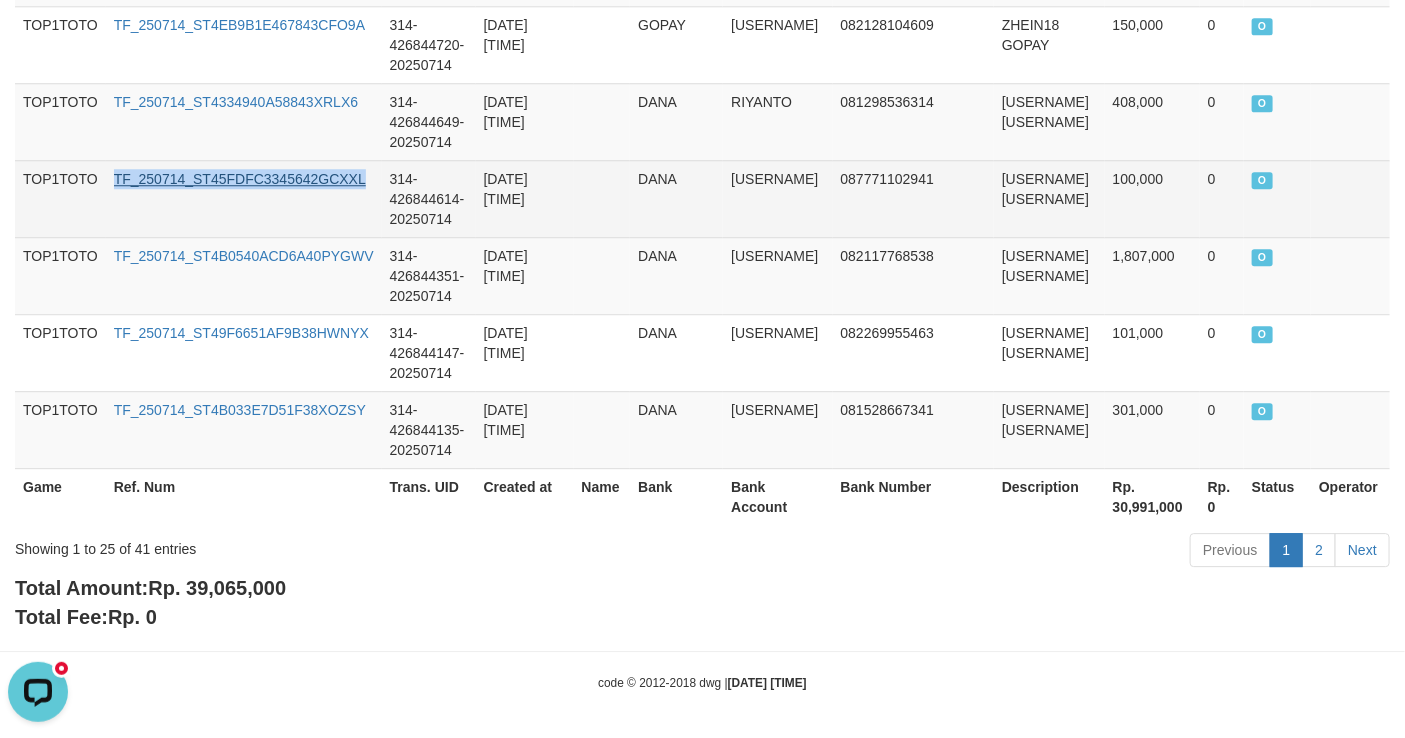 drag, startPoint x: 328, startPoint y: 156, endPoint x: 310, endPoint y: 171, distance: 23.43075 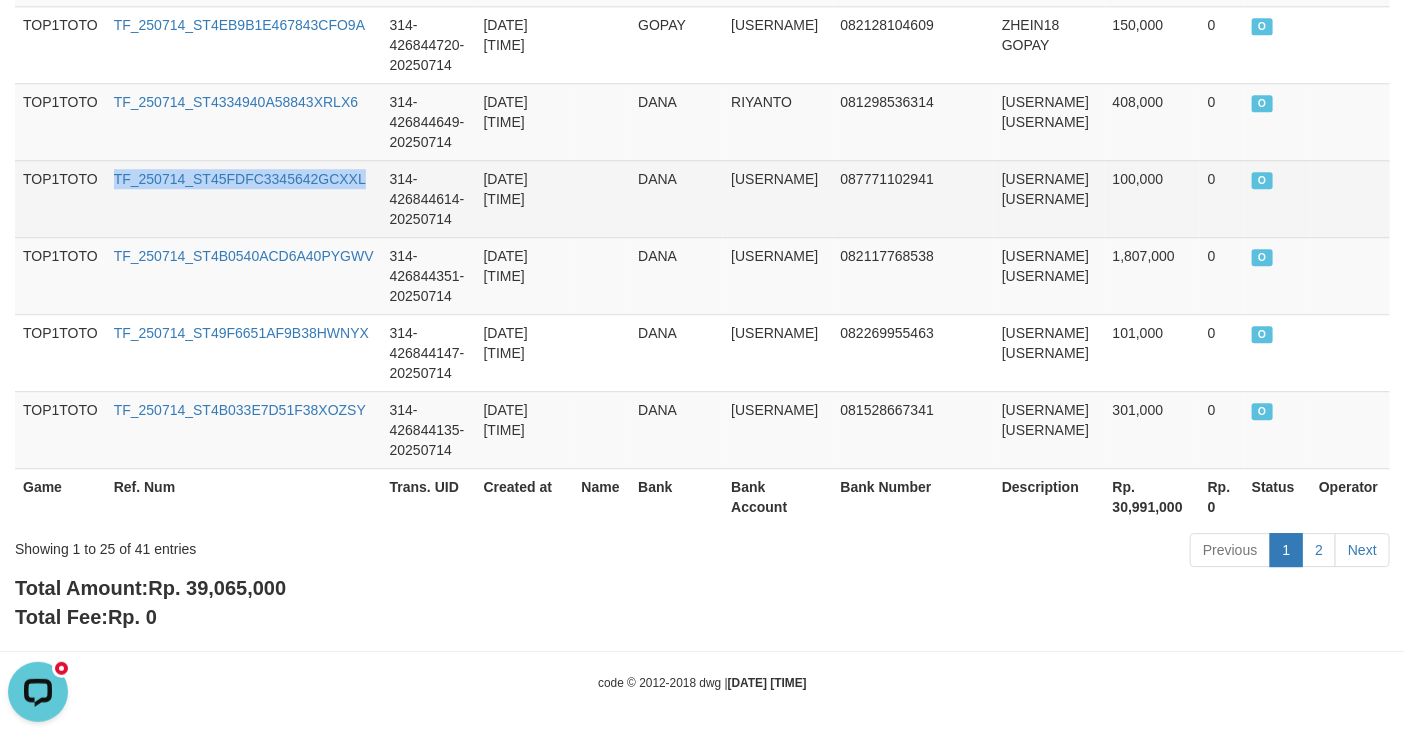 click on "TF_250714_ST45FDFC3345642GCXXL" at bounding box center [244, 198] 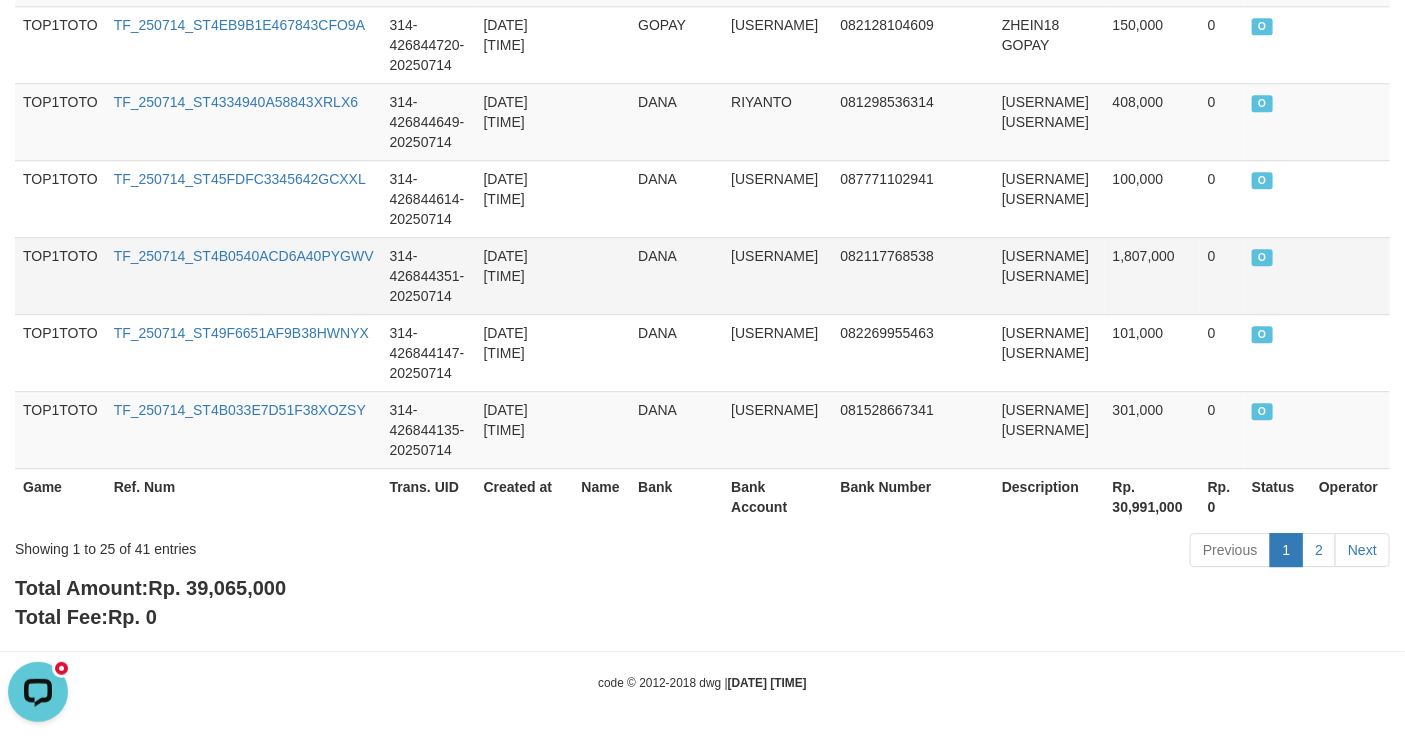 click on "TF_250714_ST4B0540ACD6A40PYGWV" at bounding box center (244, 275) 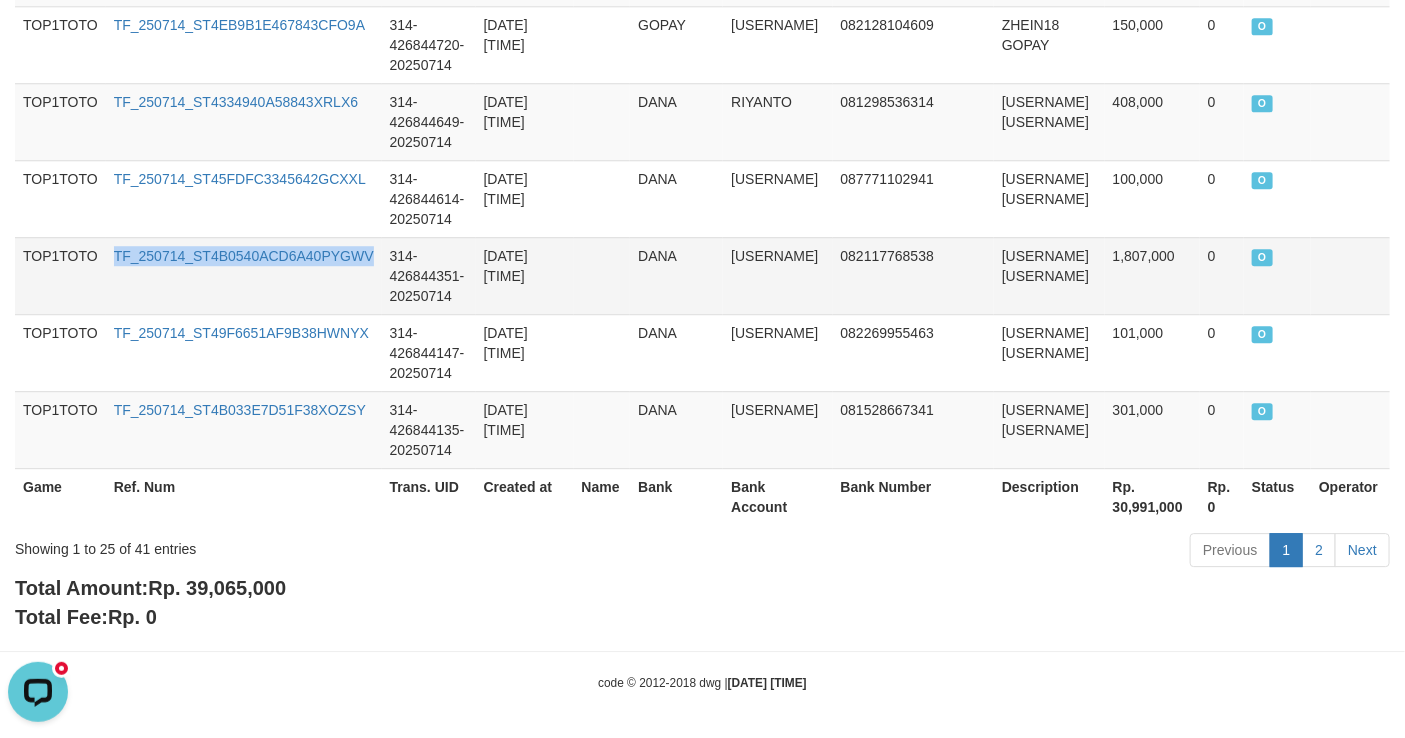 click on "TF_250714_ST4B0540ACD6A40PYGWV" at bounding box center (244, 275) 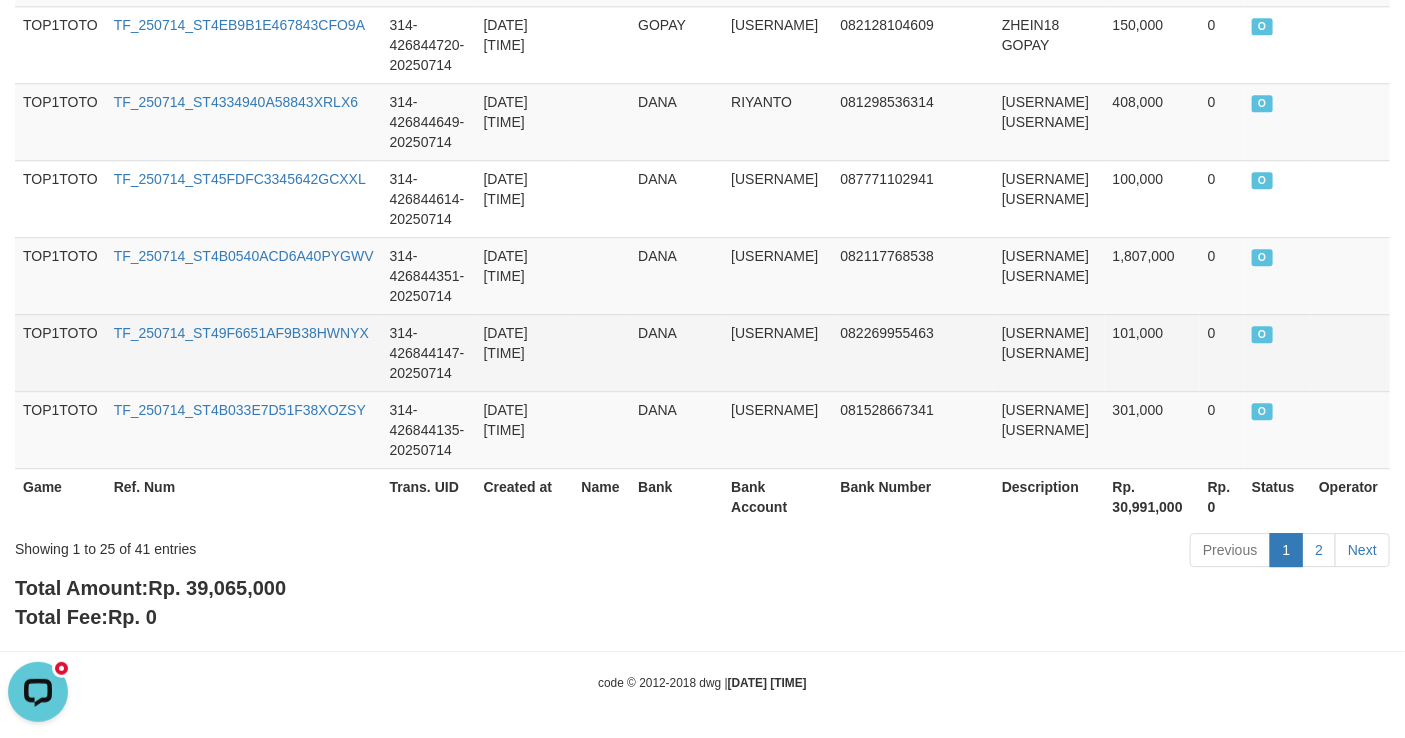 click on "TF_250714_ST49F6651AF9B38HWNYX" at bounding box center [244, 352] 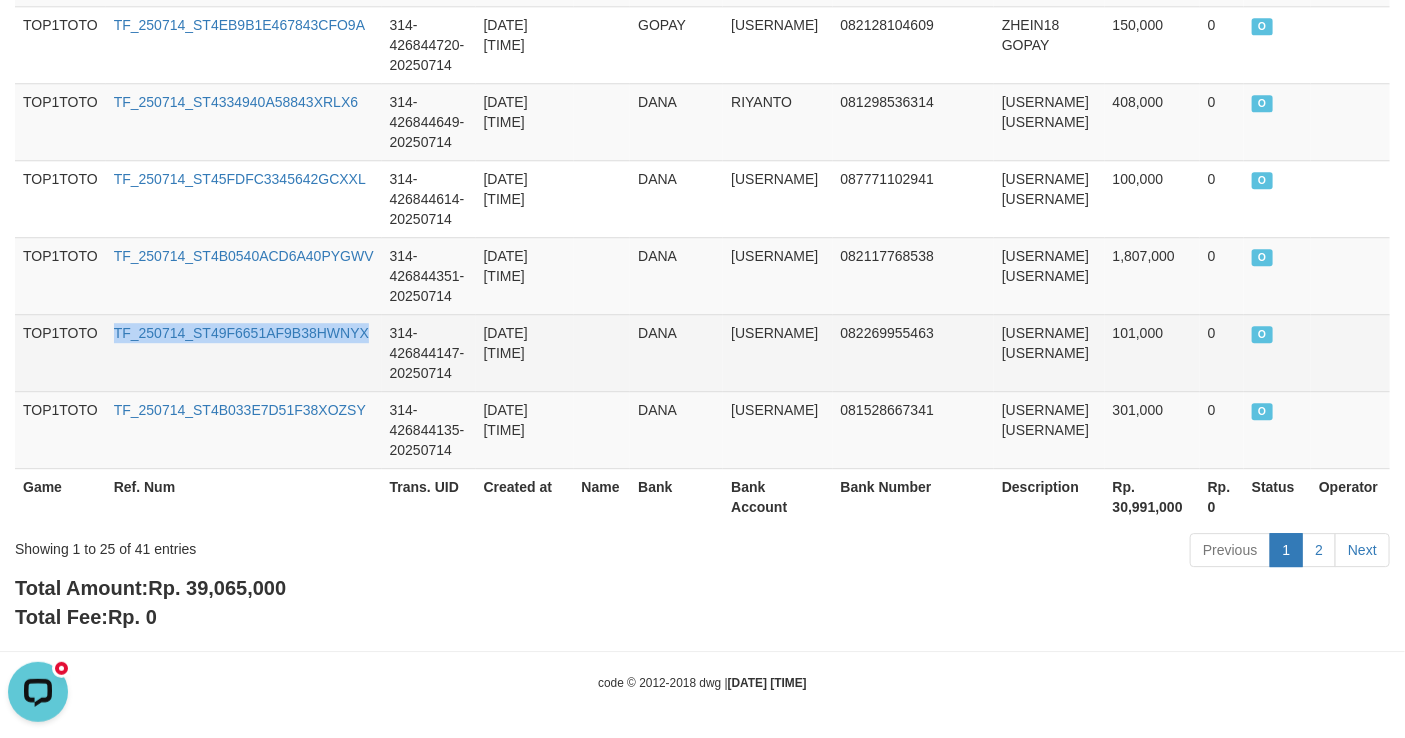 click on "TF_250714_ST49F6651AF9B38HWNYX" at bounding box center (244, 352) 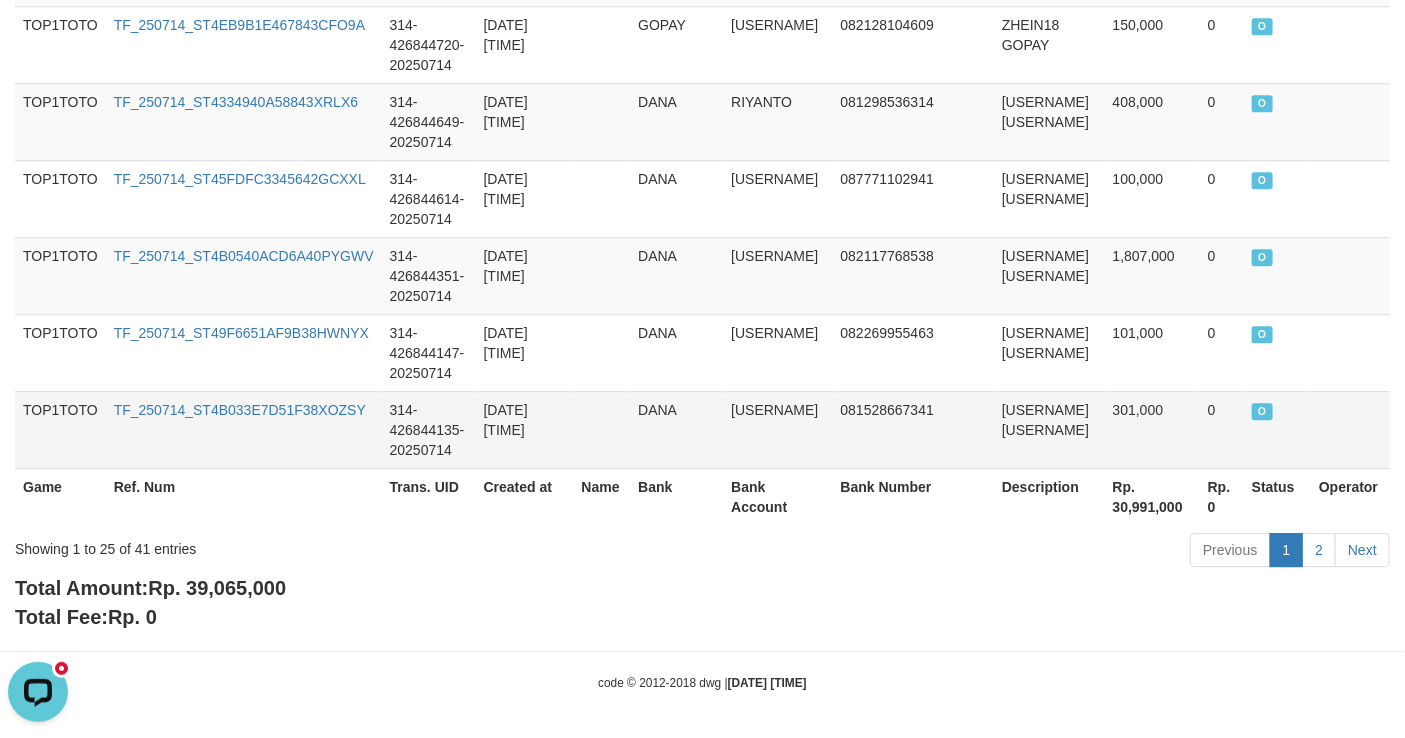 click on "TF_250714_ST4B033E7D51F38XOZSY" at bounding box center [244, 429] 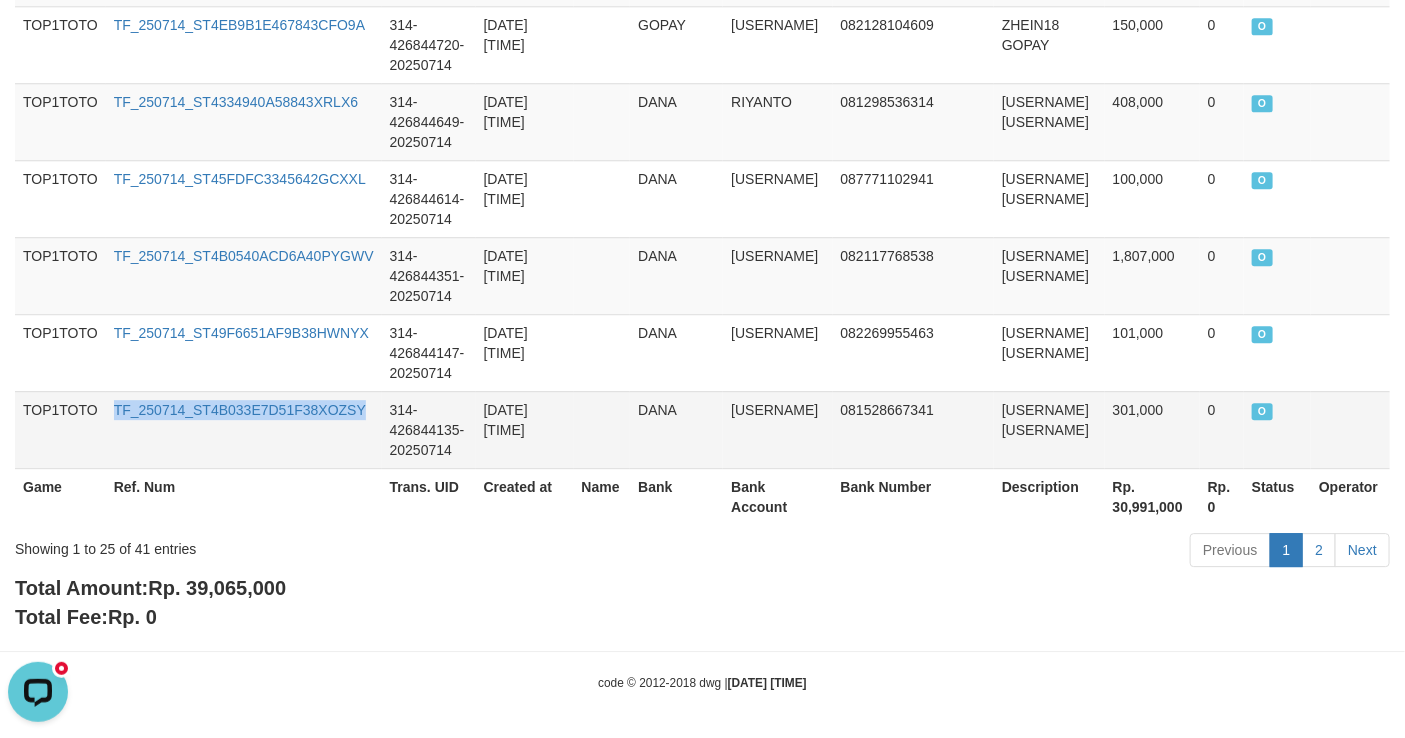 click on "TF_250714_ST4B033E7D51F38XOZSY" at bounding box center [244, 429] 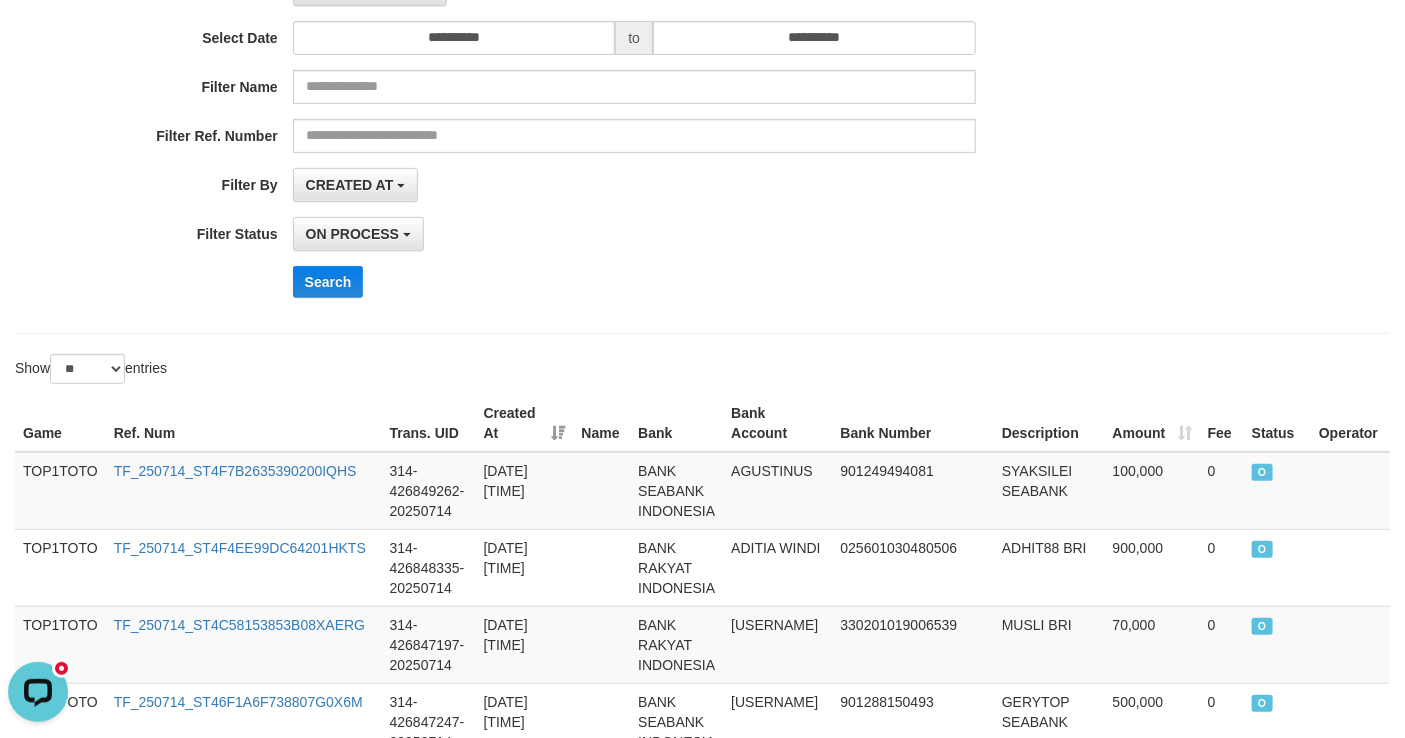 scroll, scrollTop: 0, scrollLeft: 0, axis: both 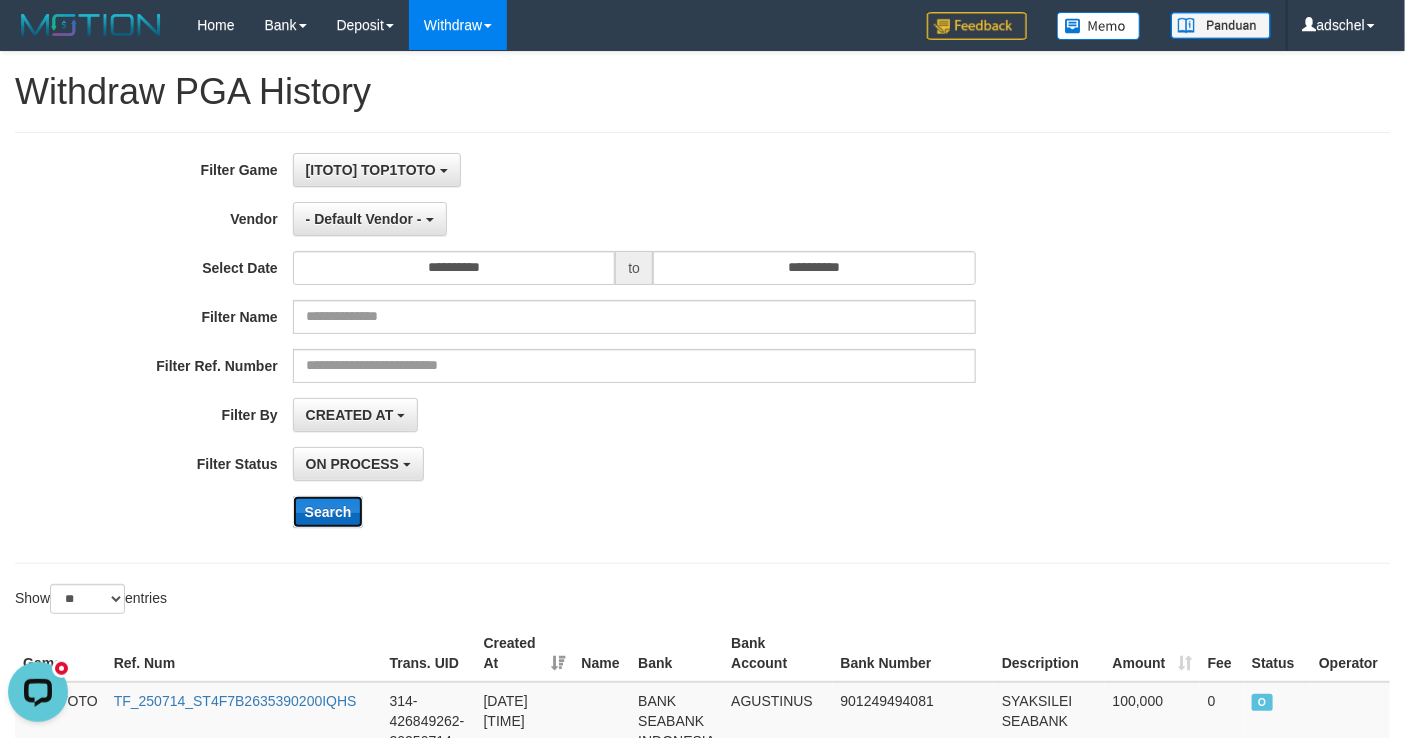 click on "Search" at bounding box center (328, 512) 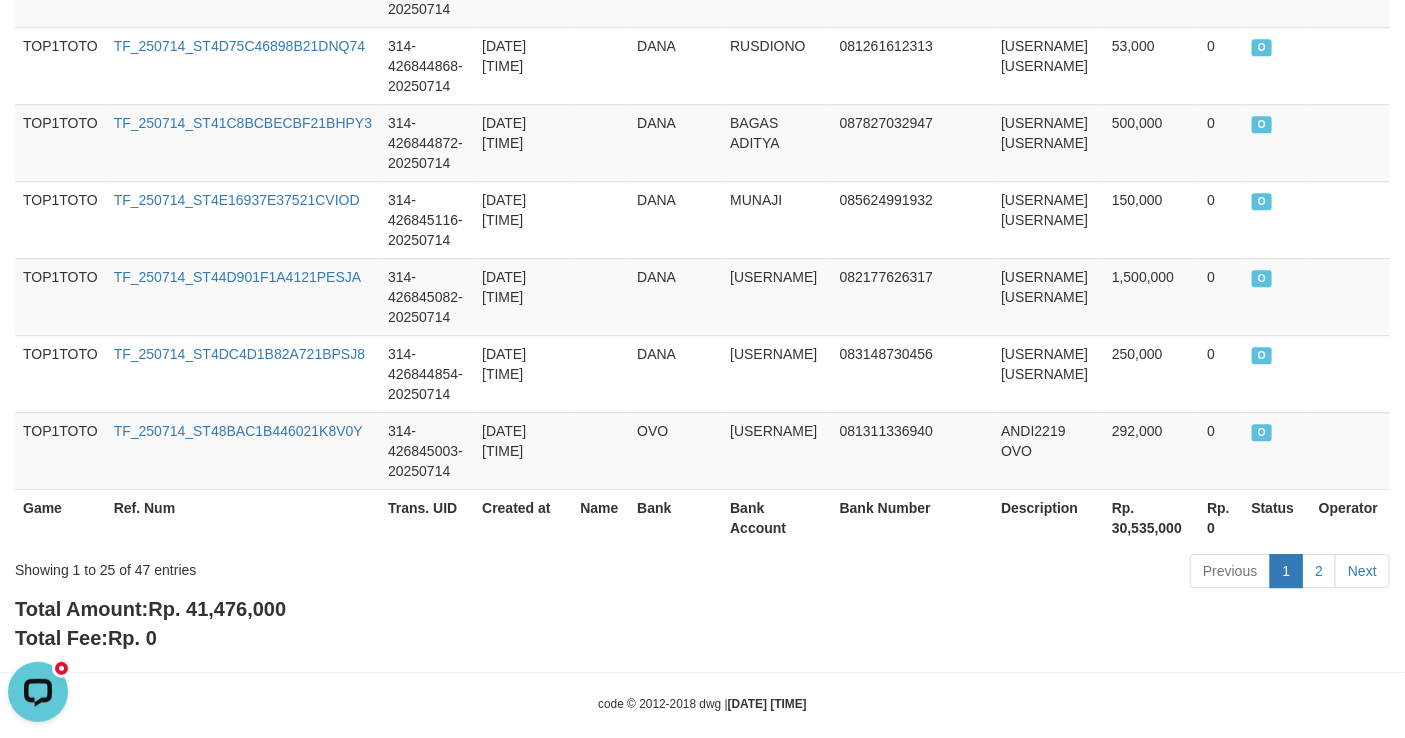 scroll, scrollTop: 2139, scrollLeft: 0, axis: vertical 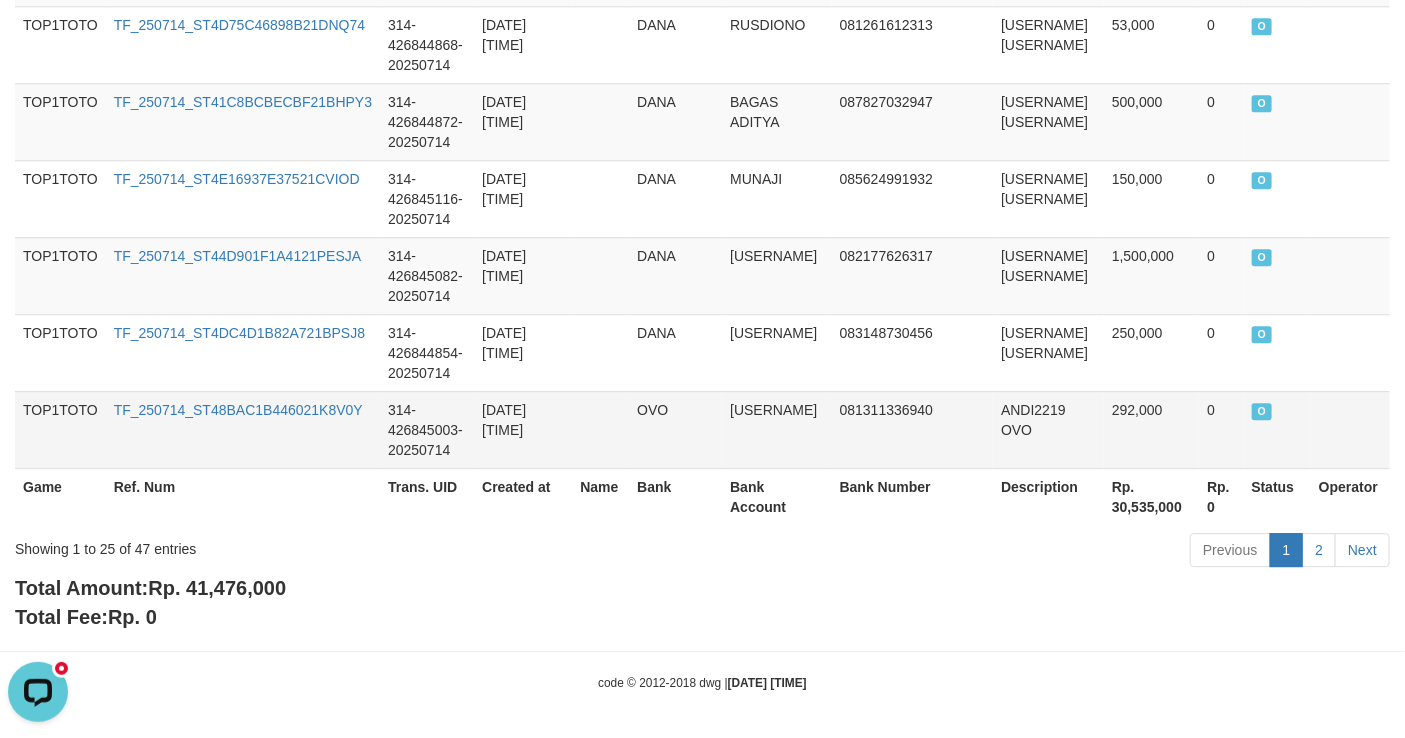 click on "[USERNAME]" at bounding box center [777, 429] 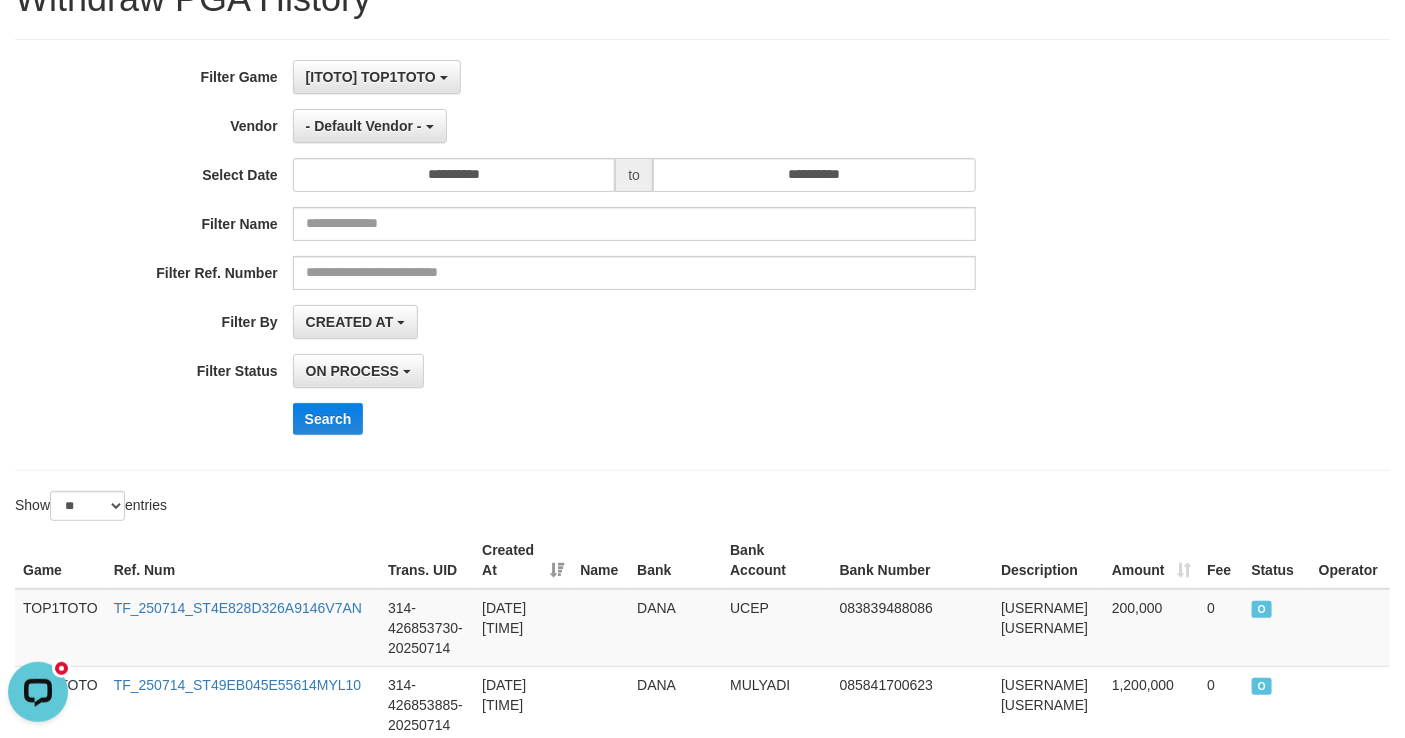 scroll, scrollTop: 0, scrollLeft: 0, axis: both 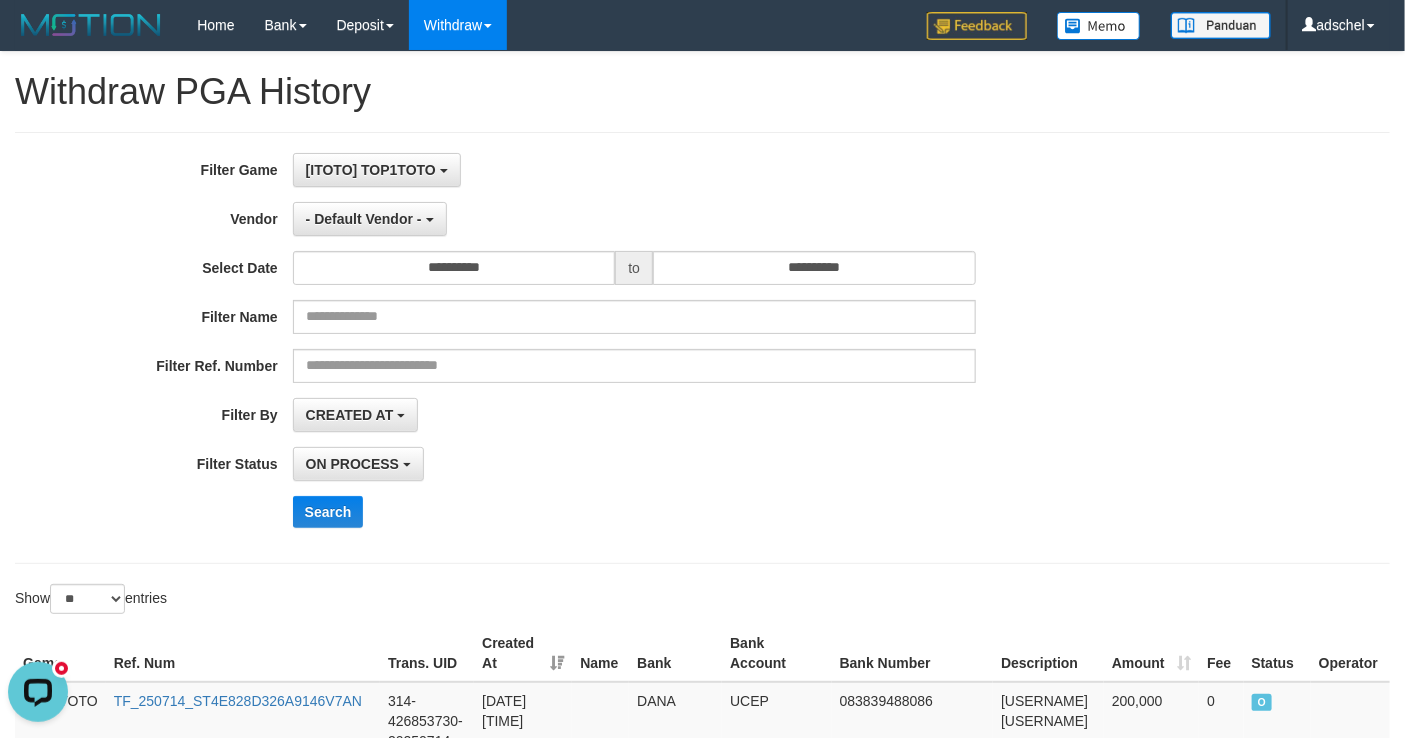 click on "CREATED AT
PAID AT
CREATED AT" at bounding box center (634, 415) 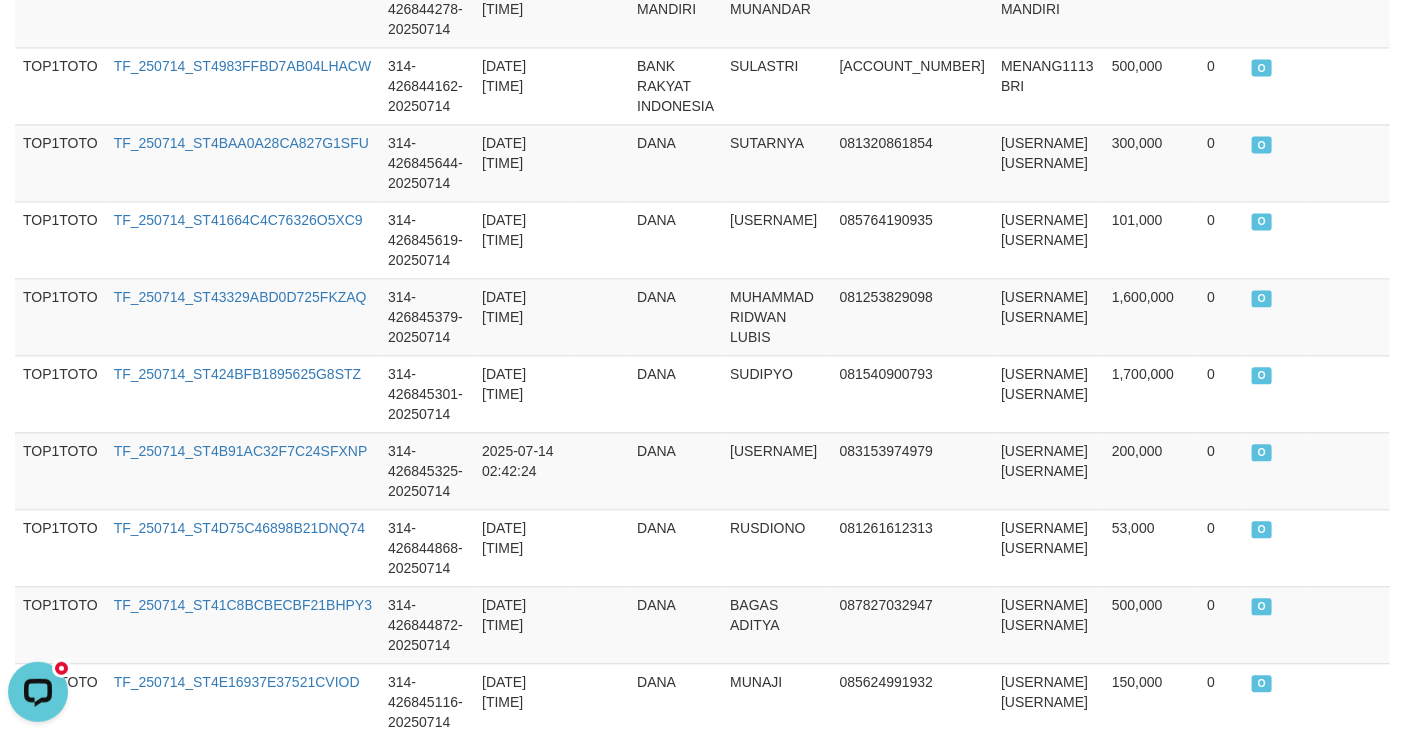 scroll, scrollTop: 2139, scrollLeft: 0, axis: vertical 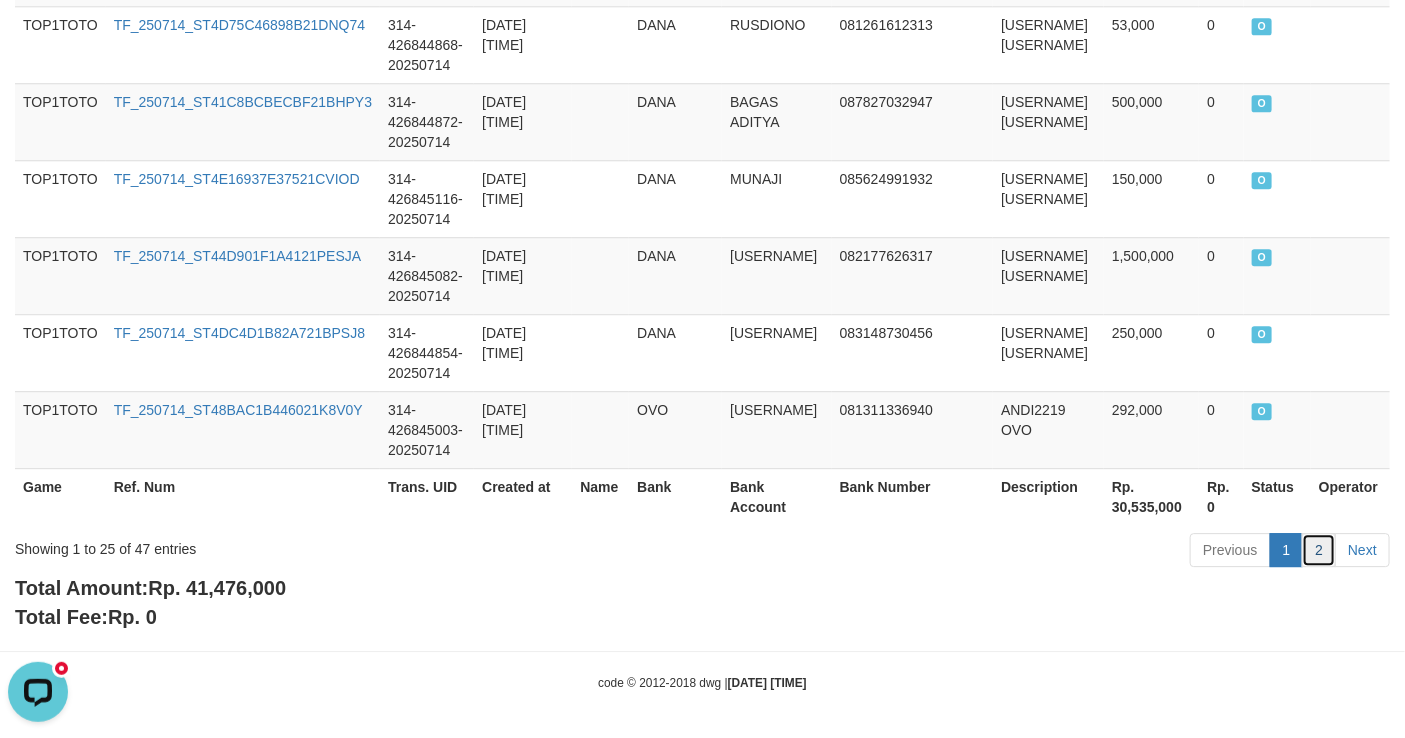 click on "2" at bounding box center [1319, 550] 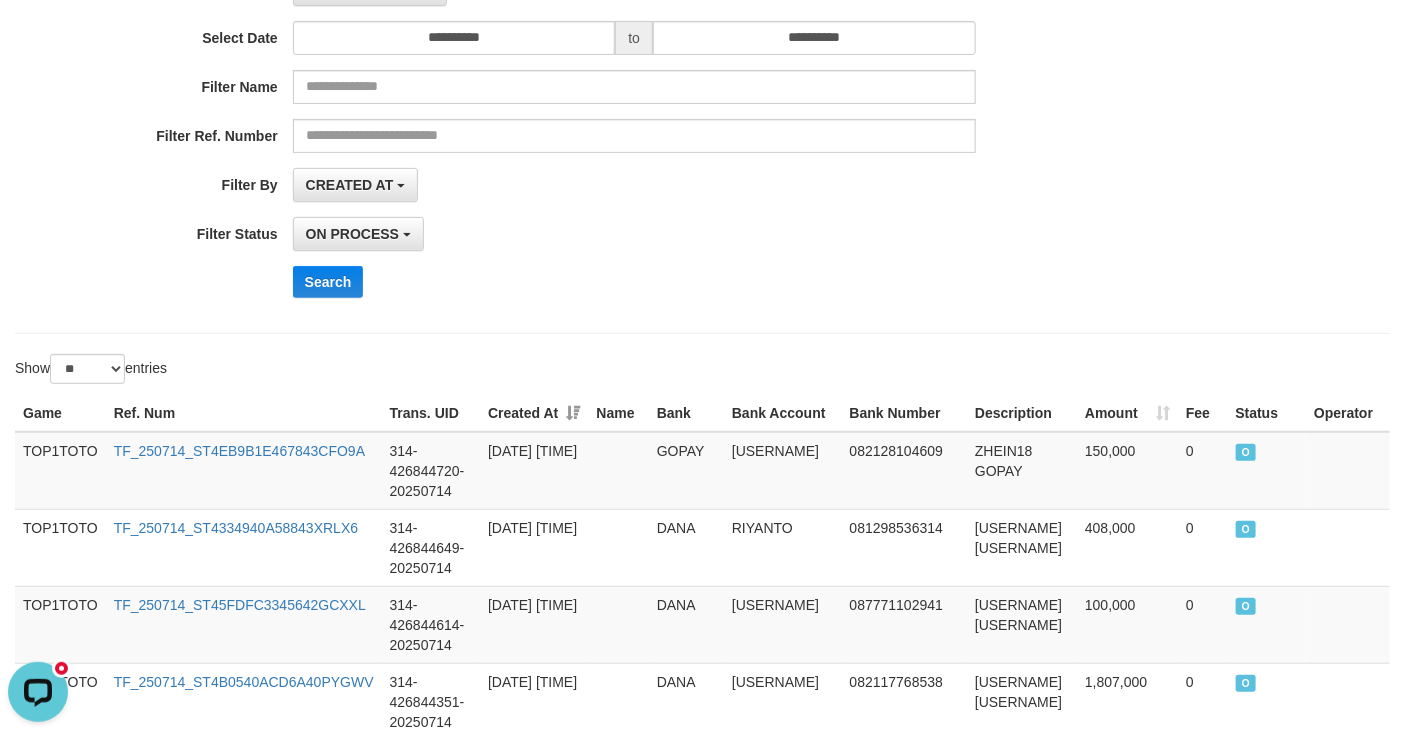 scroll, scrollTop: 1908, scrollLeft: 0, axis: vertical 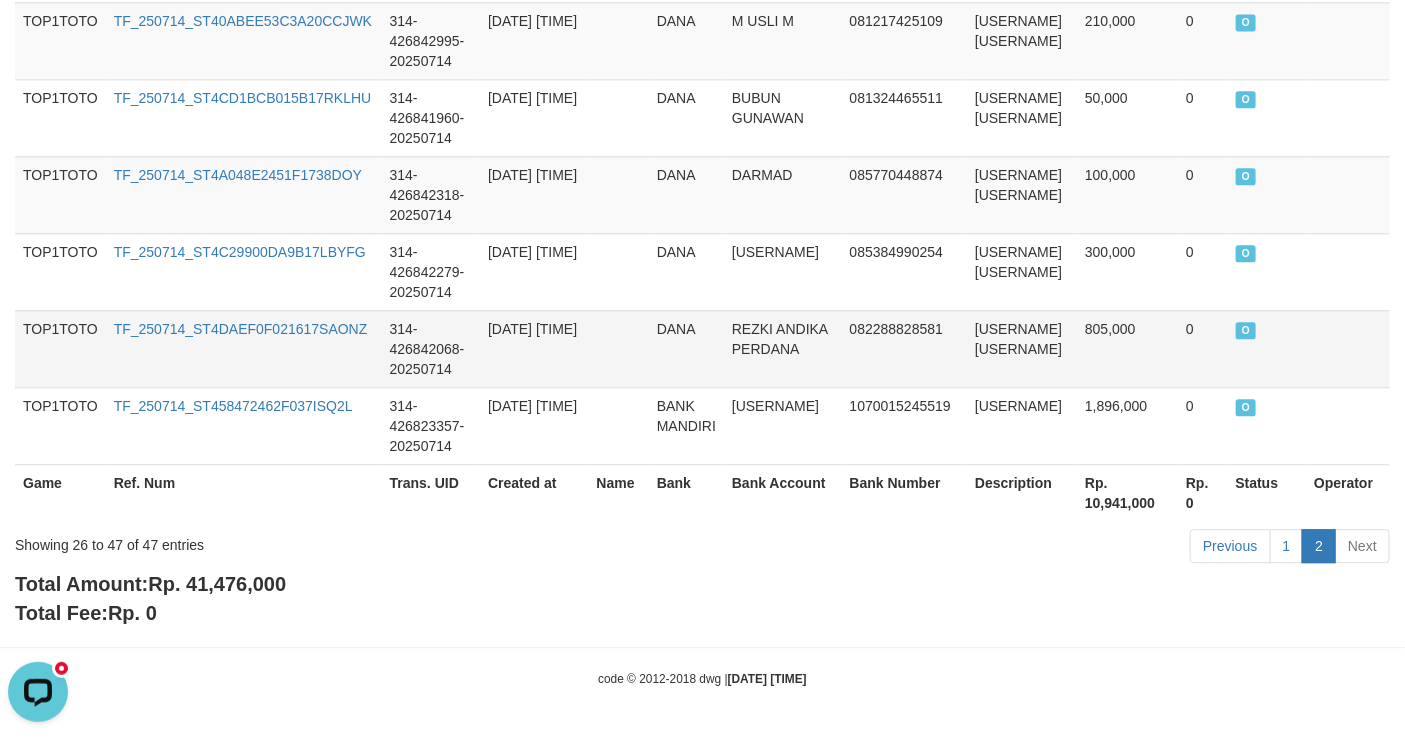 click on "082288828581" at bounding box center [904, 348] 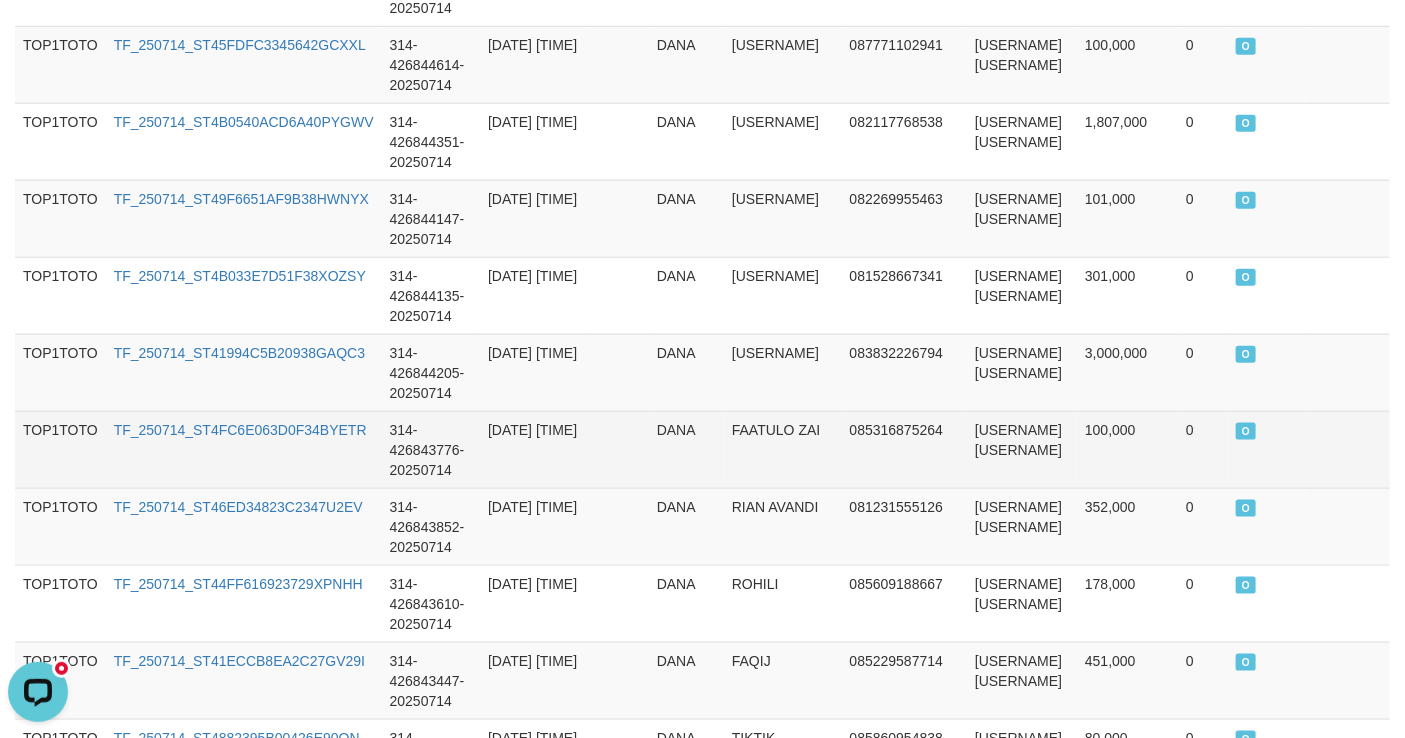 scroll, scrollTop: 818, scrollLeft: 0, axis: vertical 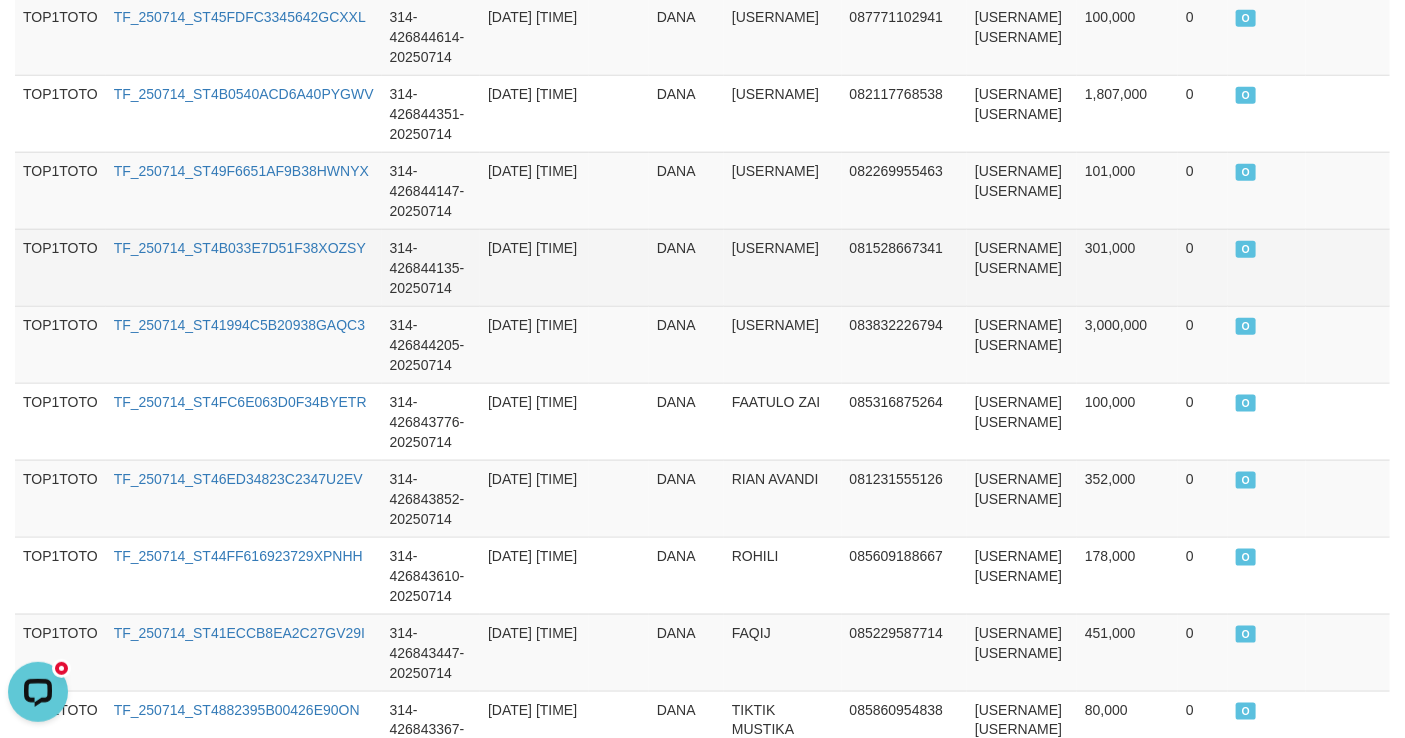 click at bounding box center [619, 267] 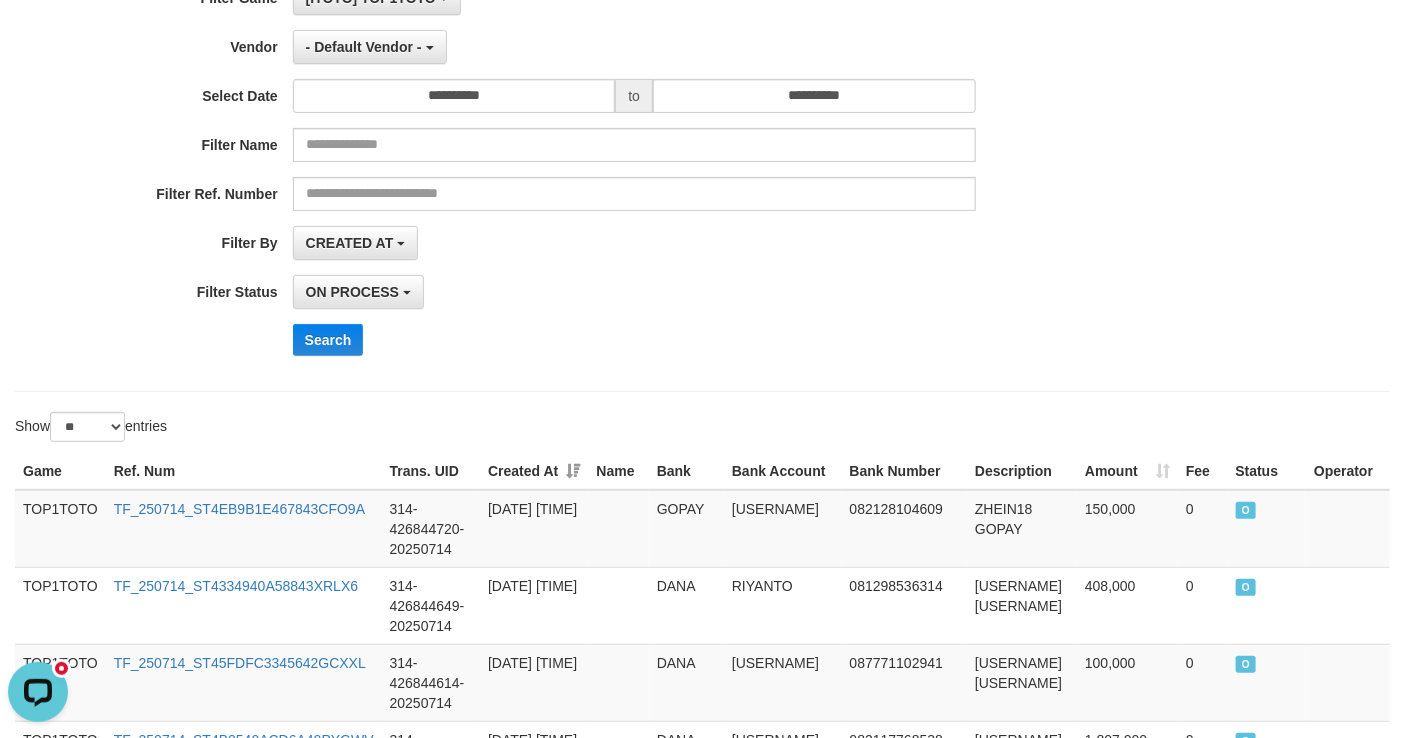 scroll, scrollTop: 0, scrollLeft: 0, axis: both 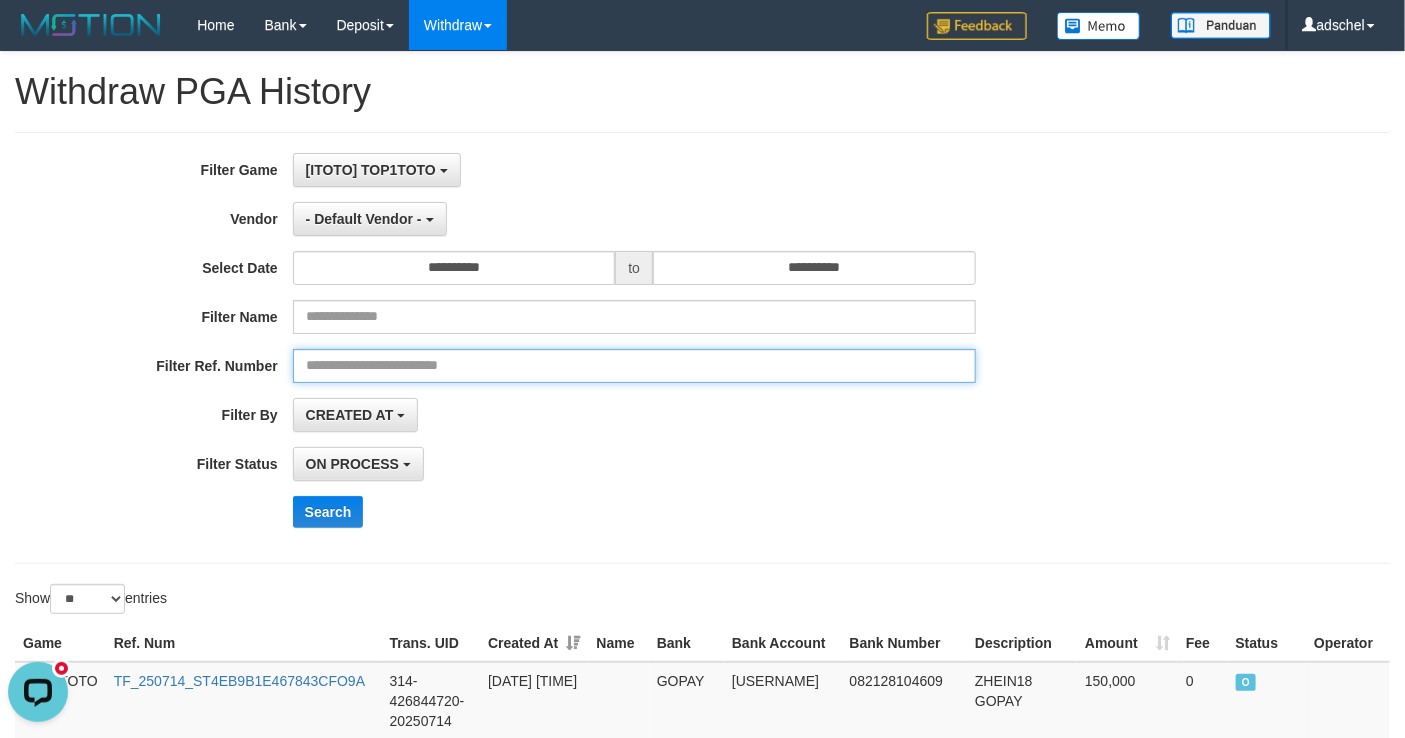 click at bounding box center (634, 366) 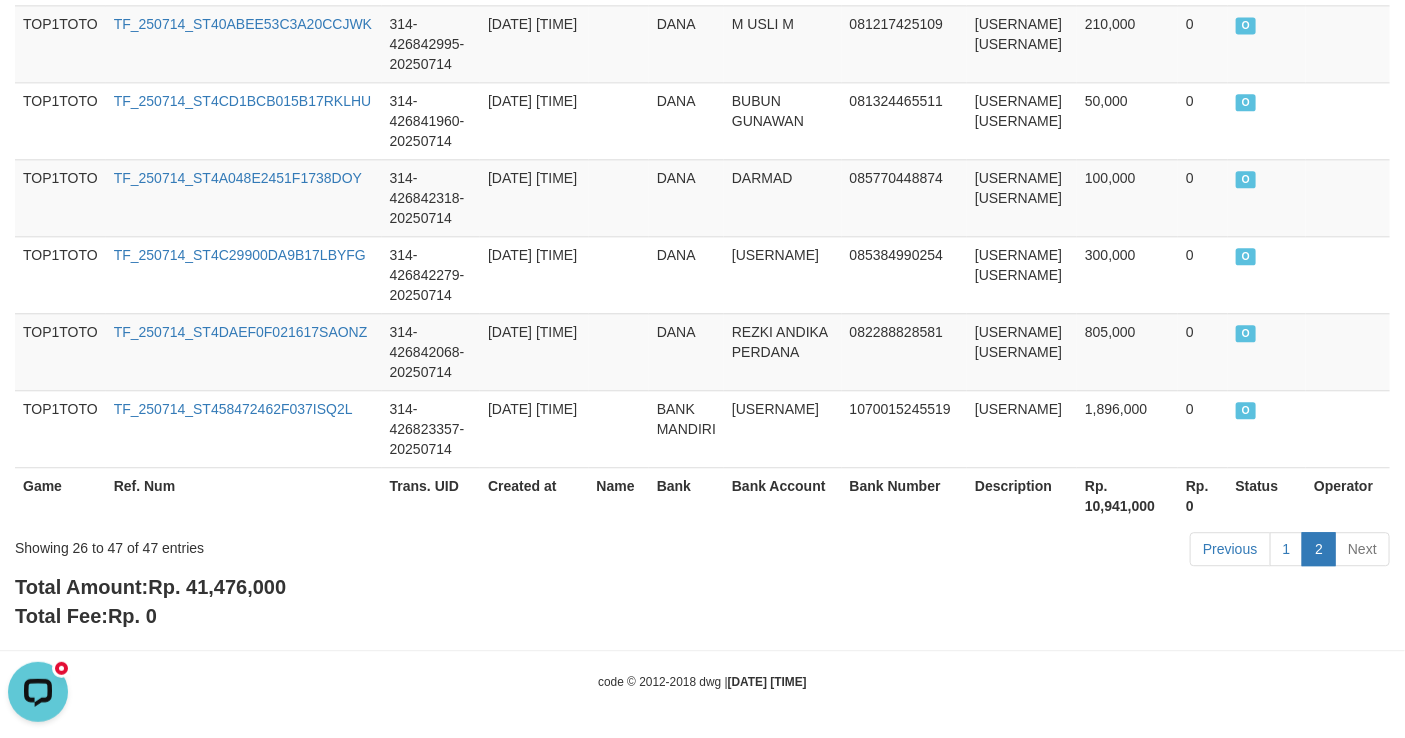 scroll, scrollTop: 1908, scrollLeft: 0, axis: vertical 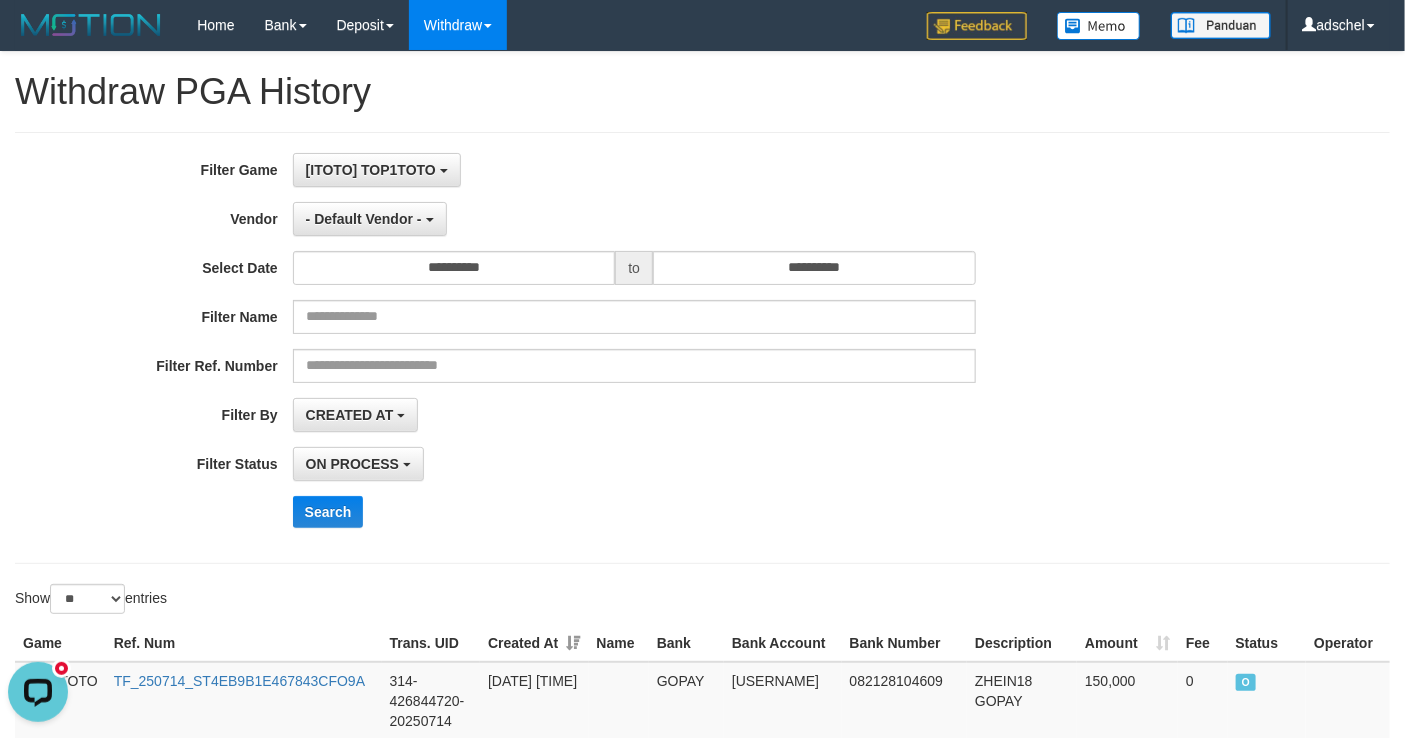click on "**********" at bounding box center [702, 348] 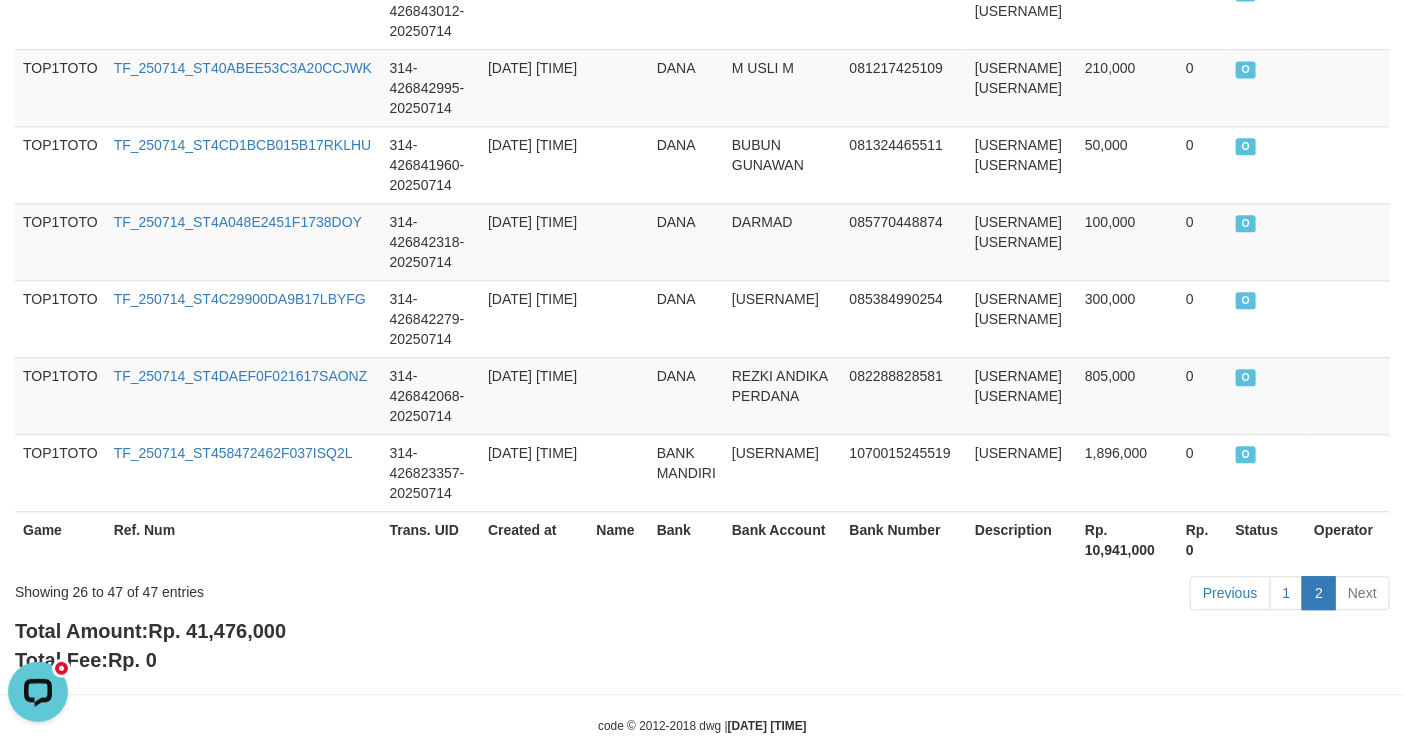 scroll, scrollTop: 1908, scrollLeft: 0, axis: vertical 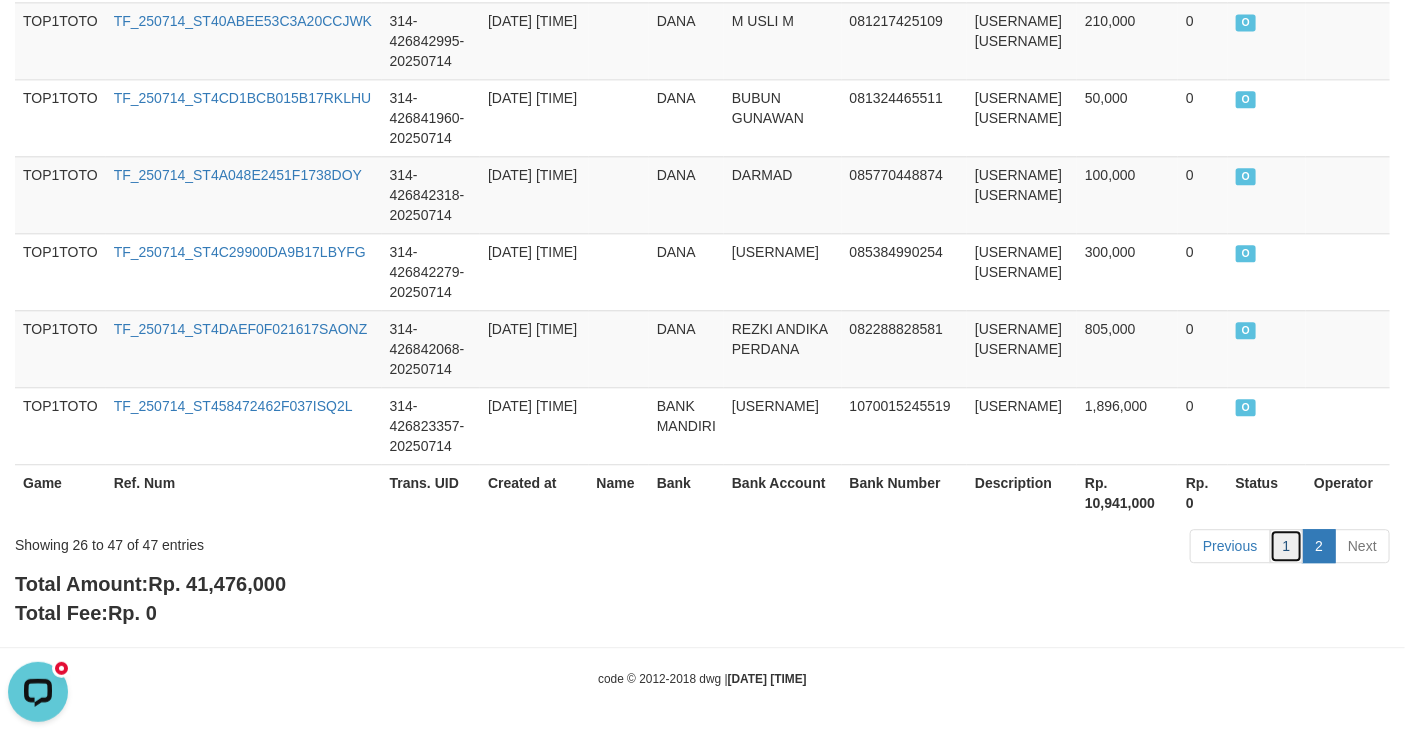 click on "1" at bounding box center [1287, 546] 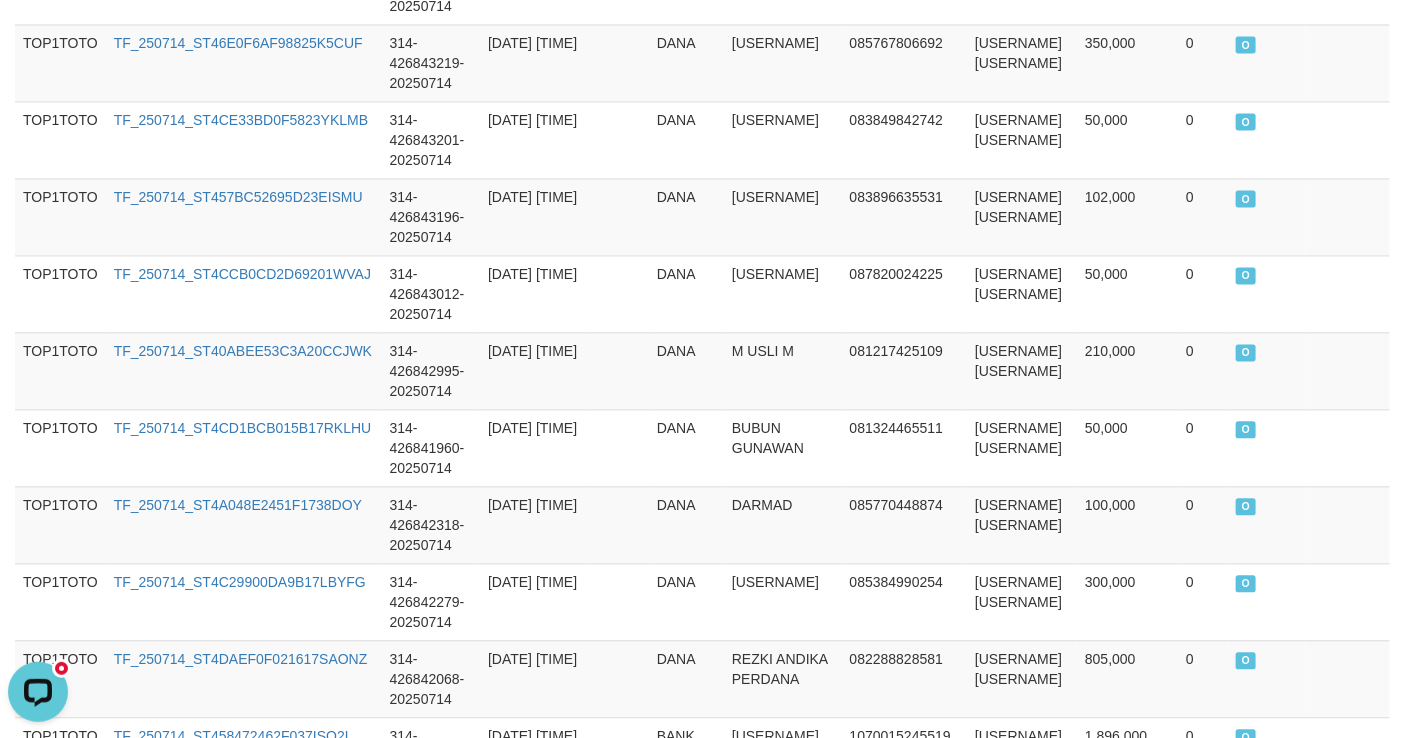 scroll, scrollTop: 1908, scrollLeft: 0, axis: vertical 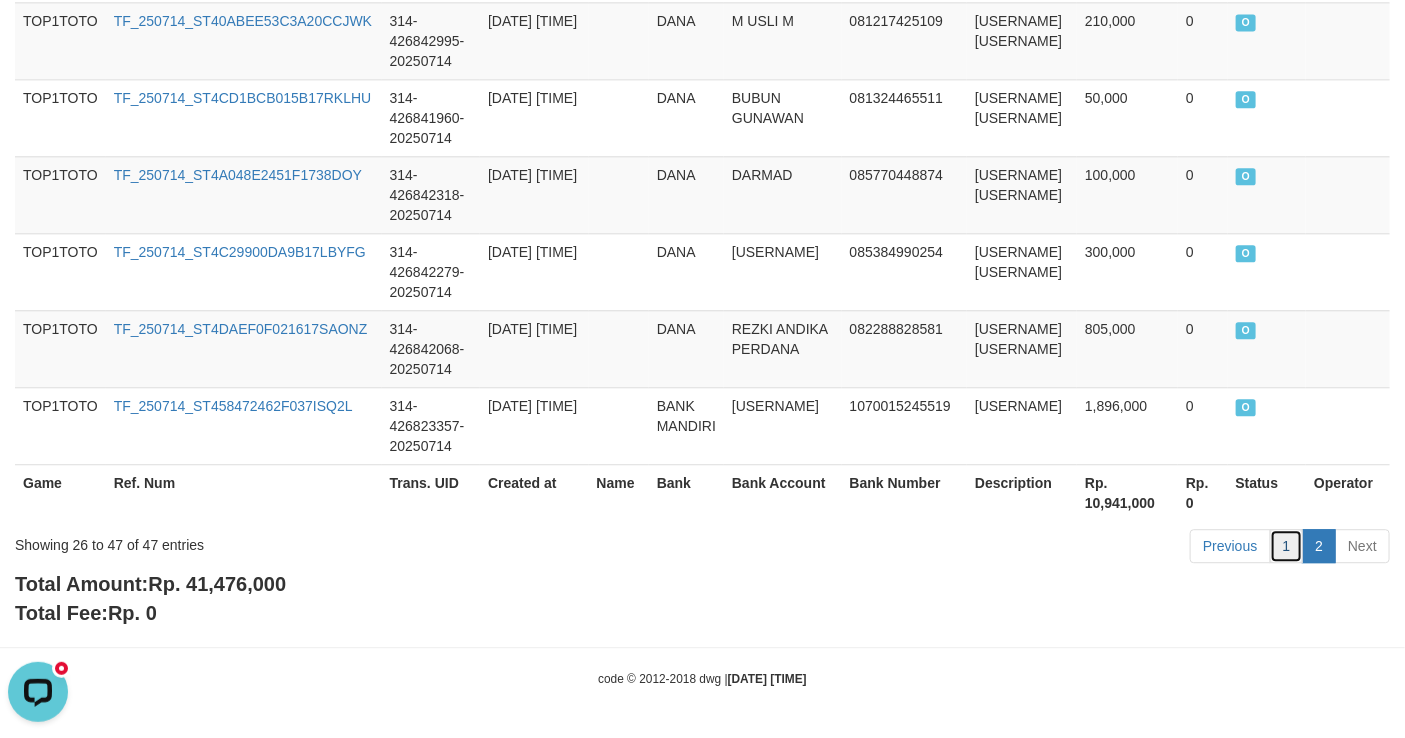click on "1" at bounding box center (1287, 546) 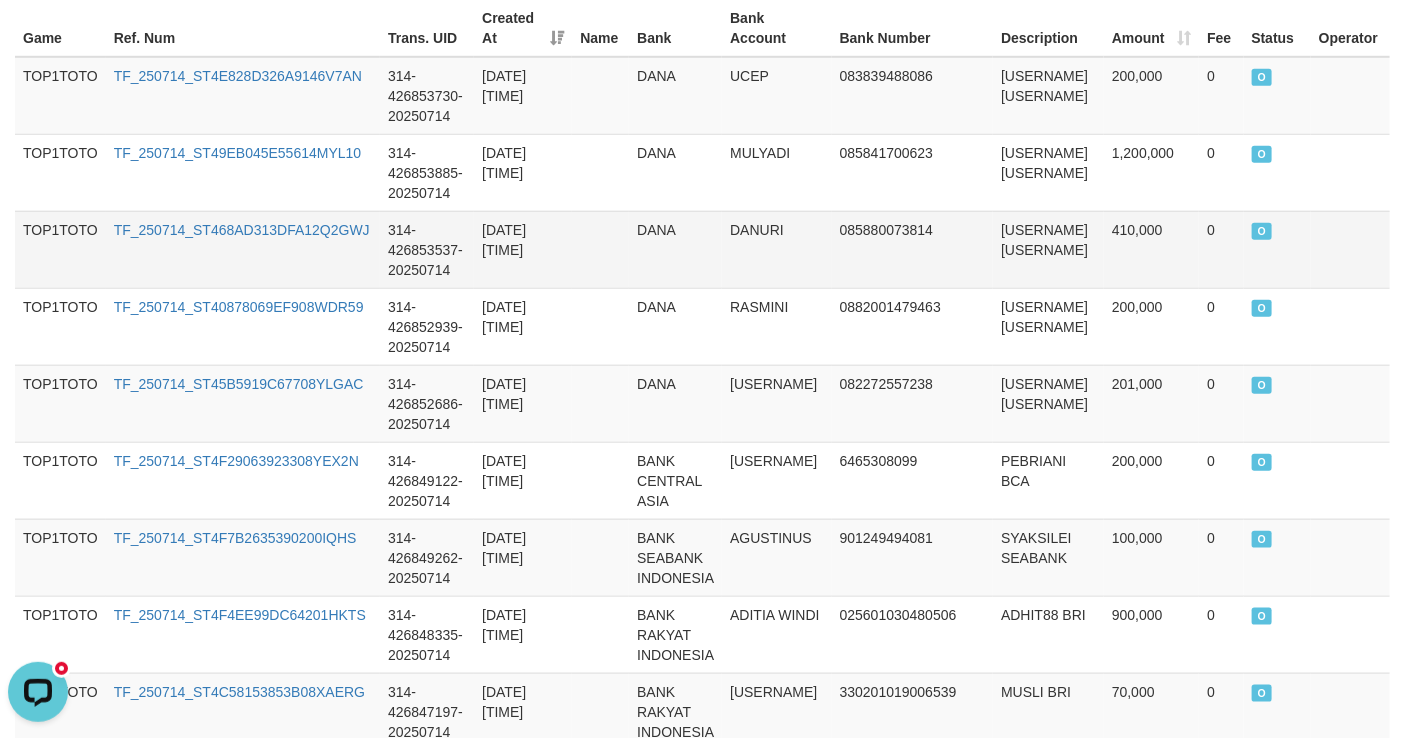 scroll, scrollTop: 502, scrollLeft: 0, axis: vertical 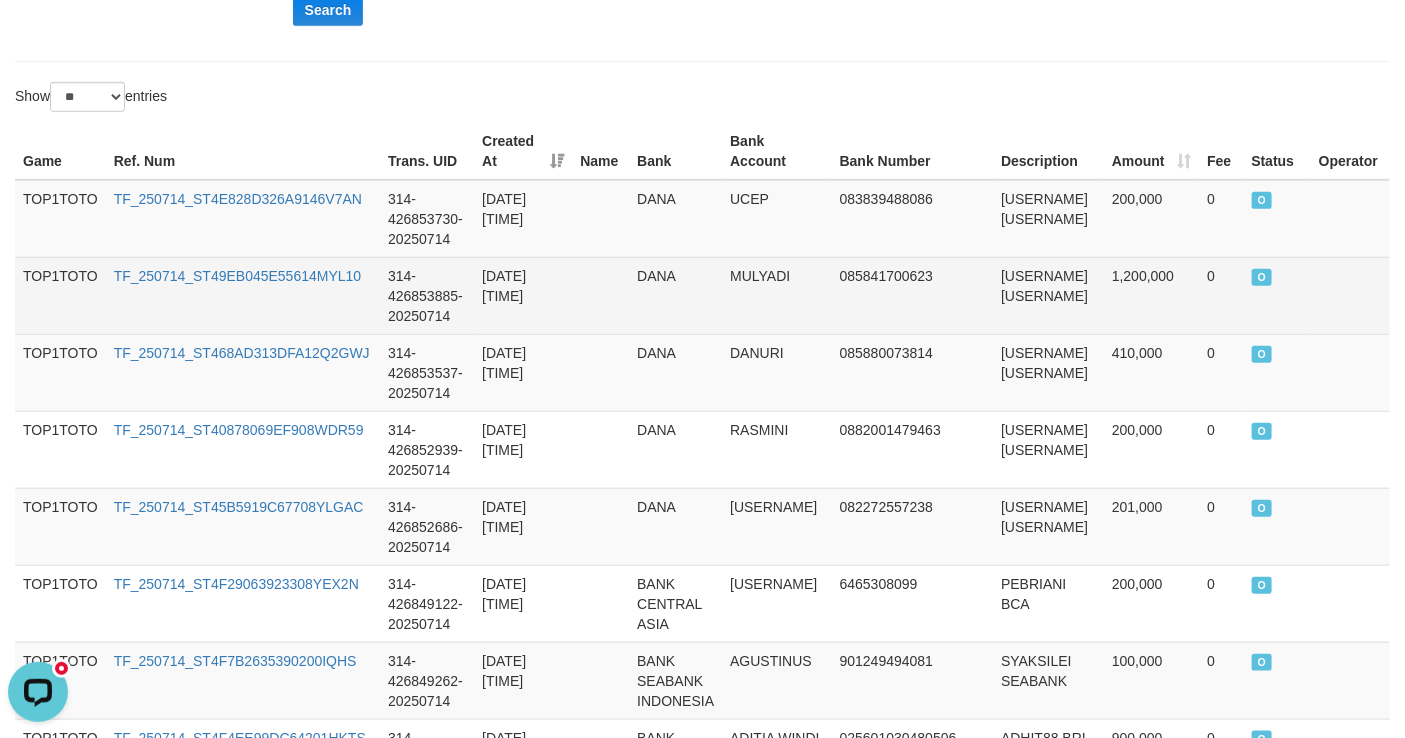 drag, startPoint x: 694, startPoint y: 308, endPoint x: 669, endPoint y: 300, distance: 26.24881 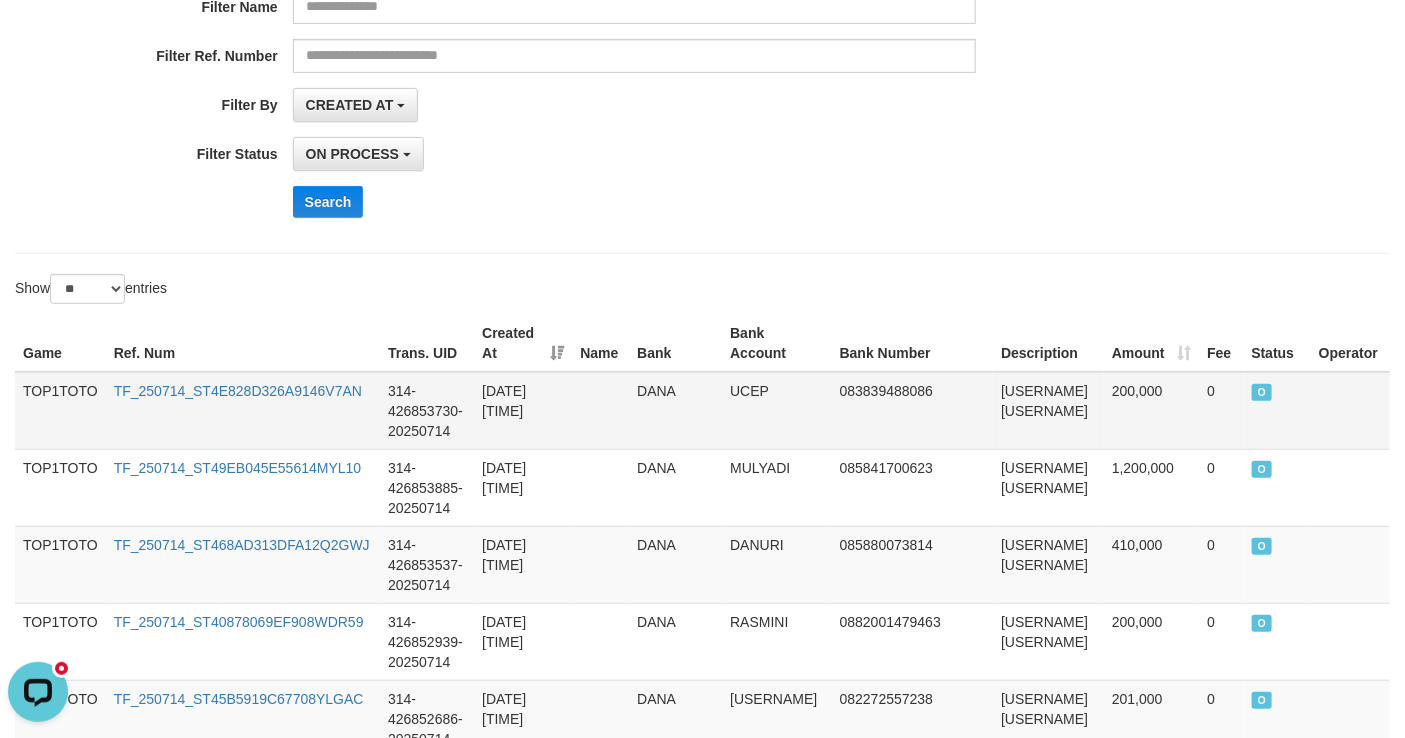 scroll, scrollTop: 358, scrollLeft: 0, axis: vertical 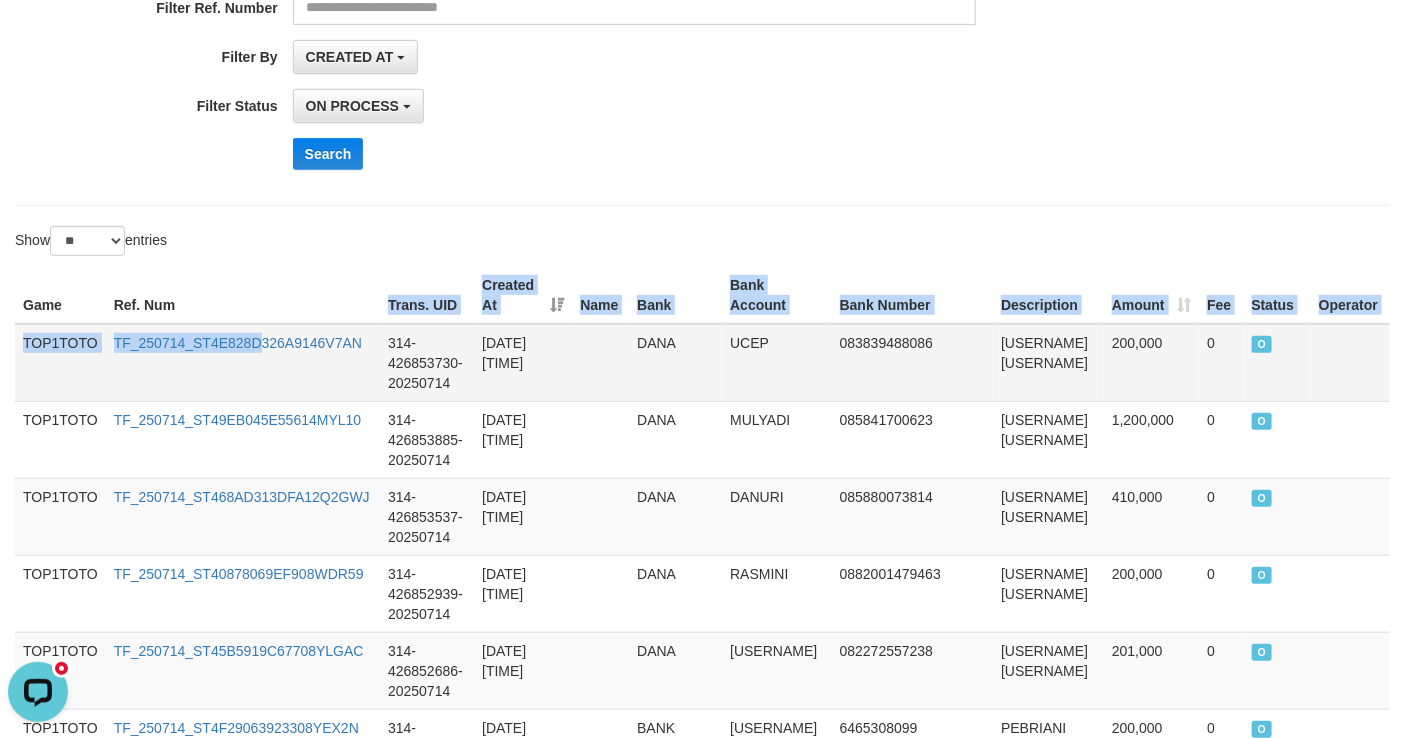 click on "Game Ref. Num Trans. UID Created At Name Bank Bank Account Bank Number Description Amount Fee Status Operator
Game Ref. Num Trans. UID Created at Name Bank Bank Account Bank Number Description Rp. 30,535,000 Rp. 0 Status Operator
TOP1TOTO TF_250714_ST4E828D326A9146V7AN 314-426853730-[DATE] [TIME] [PAYMENT_METHOD] [USERNAME] [PHONE] [USERNAME] [PAYMENT_METHOD] 200,000 0 O   TOP1TOTO TF_250714_ST49EB045E55614MYL10 314-426853885-[DATE] [TIME] [PAYMENT_METHOD] [USERNAME] [PHONE] [USERNAME] [PAYMENT_METHOD] 1,200,000 0 O   TOP1TOTO TF_250714_ST468AD313DFA12Q2GWJ 314-426853537-[DATE] [TIME] [PAYMENT_METHOD] [USERNAME] [PHONE] [USERNAME] [PAYMENT_METHOD] 410,000 0 O   TOP1TOTO TF_250714_ST40878069EF908WDR59 314-426852939-[DATE] [TIME] [PAYMENT_METHOD] [USERNAME] [PHONE] [USERNAME] [PAYMENT_METHOD] 200,000 0 O   TOP1TOTO TF_250714_ST45B5919C67708YLGAC 314-426852686-[DATE] [TIME] [PAYMENT_METHOD] [USERNAME] [PHONE] [USERNAME] [PAYMENT_METHOD] 201,000 0 O   TOP1TOTO TF_250714_ST4F29063923308YEX2N 314-426849122-[DATE] [TIME] [BANK_NAME]" at bounding box center [702, 1286] 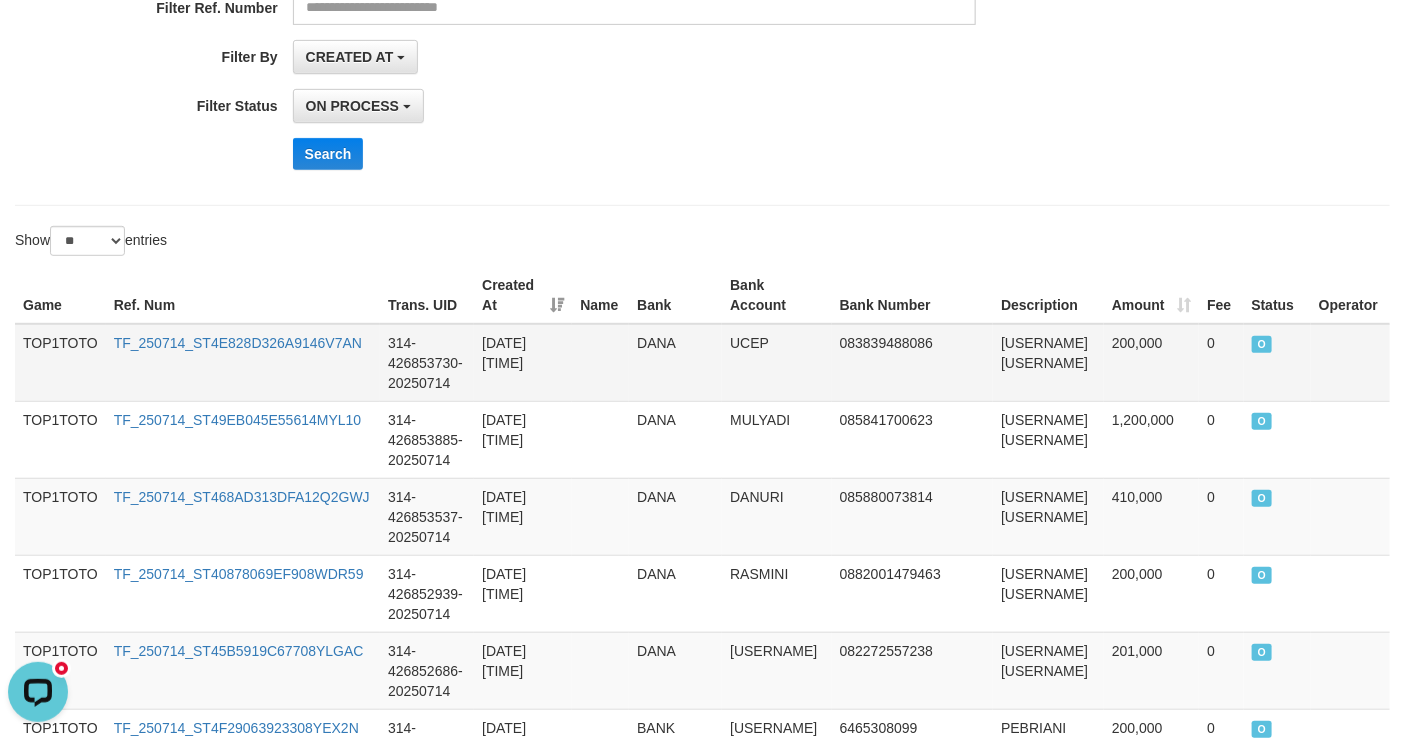 click on "TF_250714_ST4E828D326A9146V7AN" at bounding box center (243, 363) 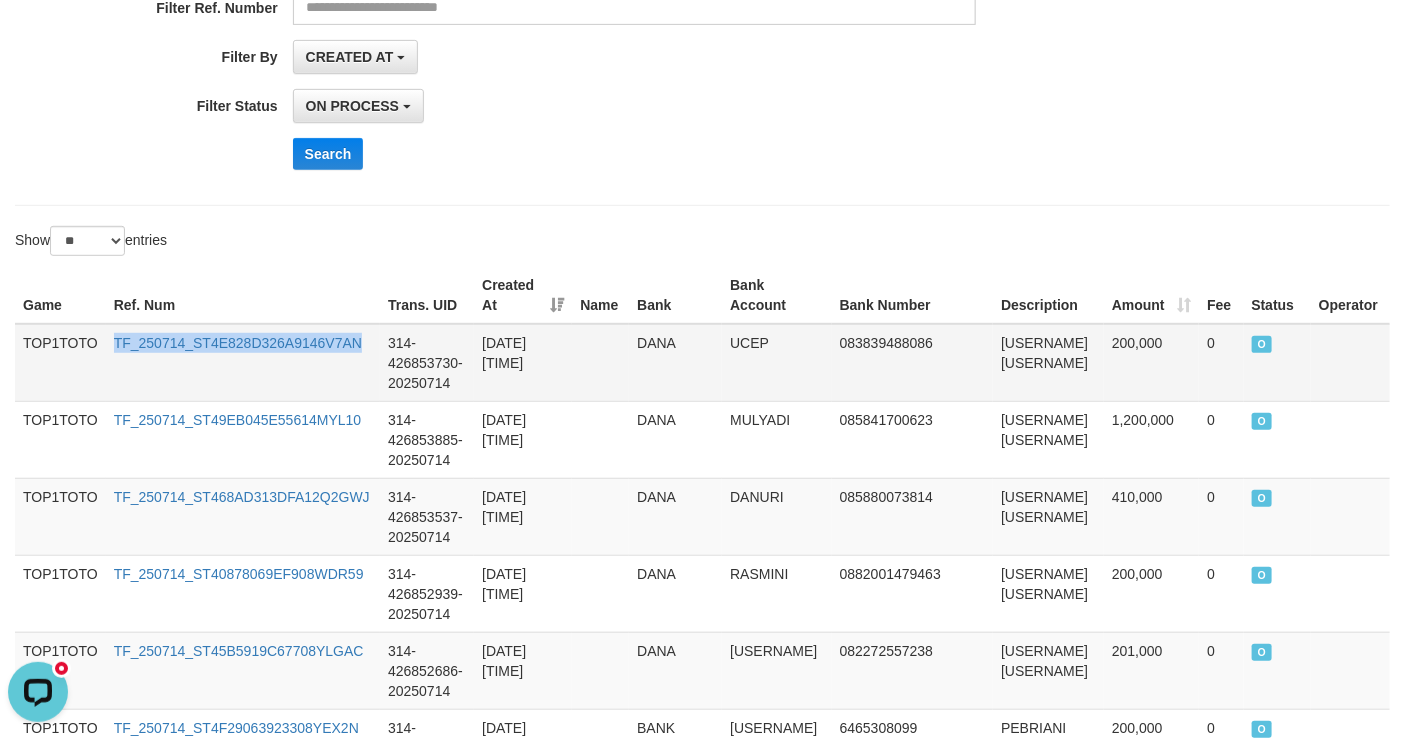 click on "TF_250714_ST4E828D326A9146V7AN" at bounding box center [243, 363] 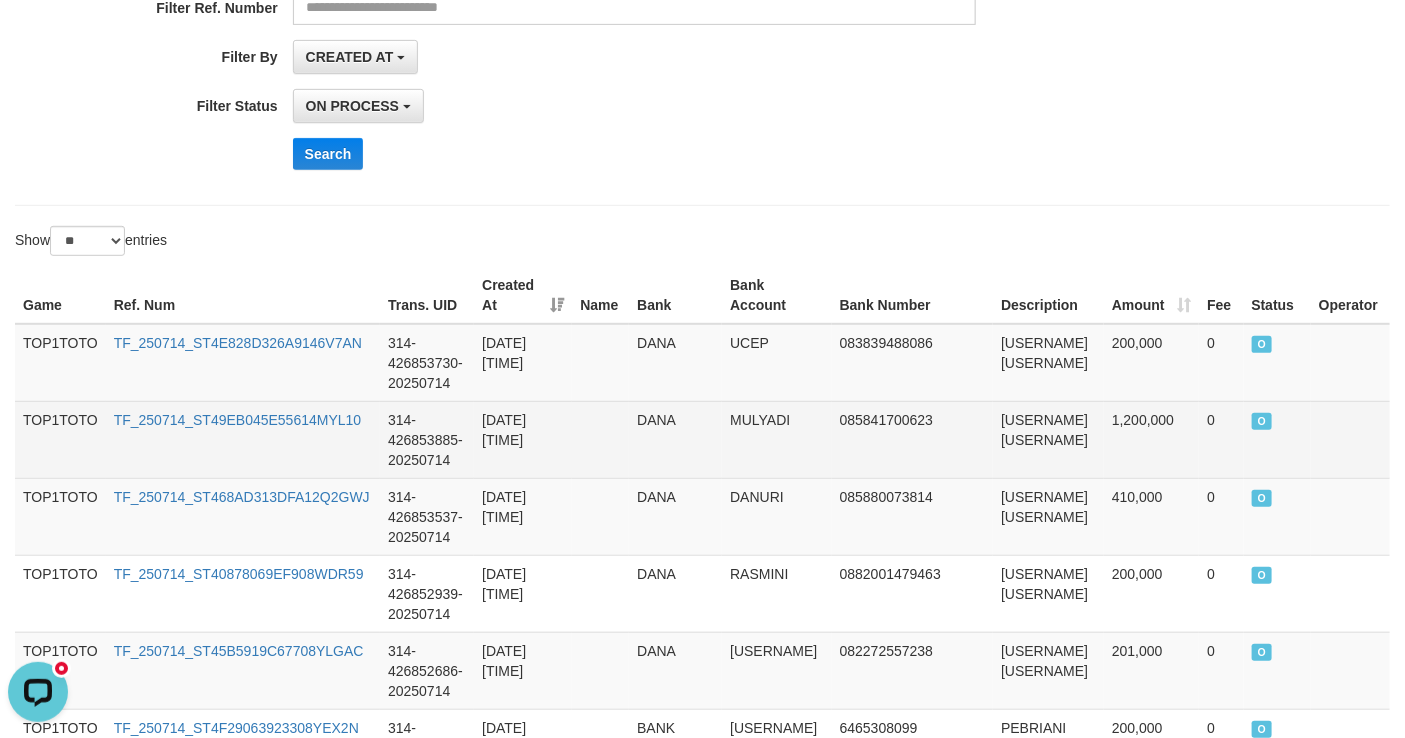 click on "TF_250714_ST49EB045E55614MYL10" at bounding box center (243, 439) 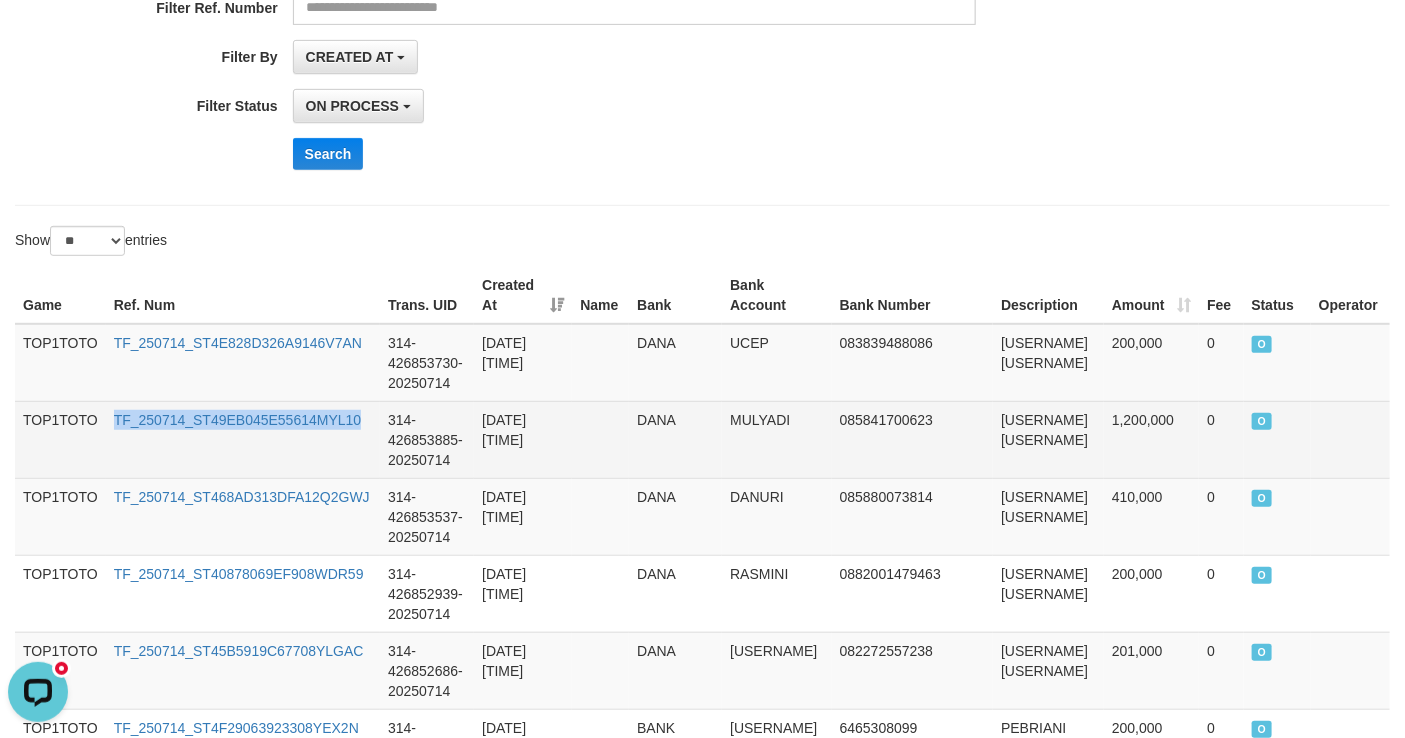 click on "TF_250714_ST49EB045E55614MYL10" at bounding box center [243, 439] 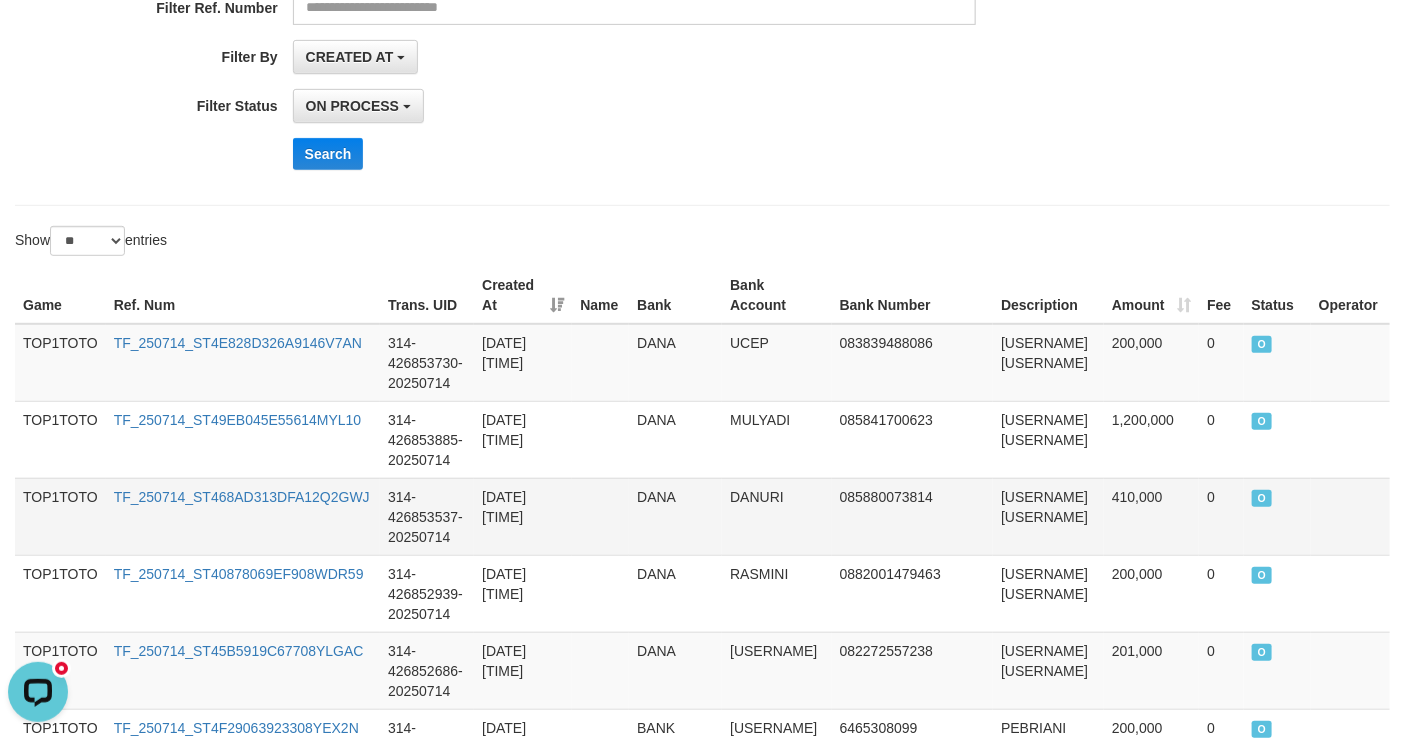 click on "TF_250714_ST468AD313DFA12Q2GWJ" at bounding box center (243, 516) 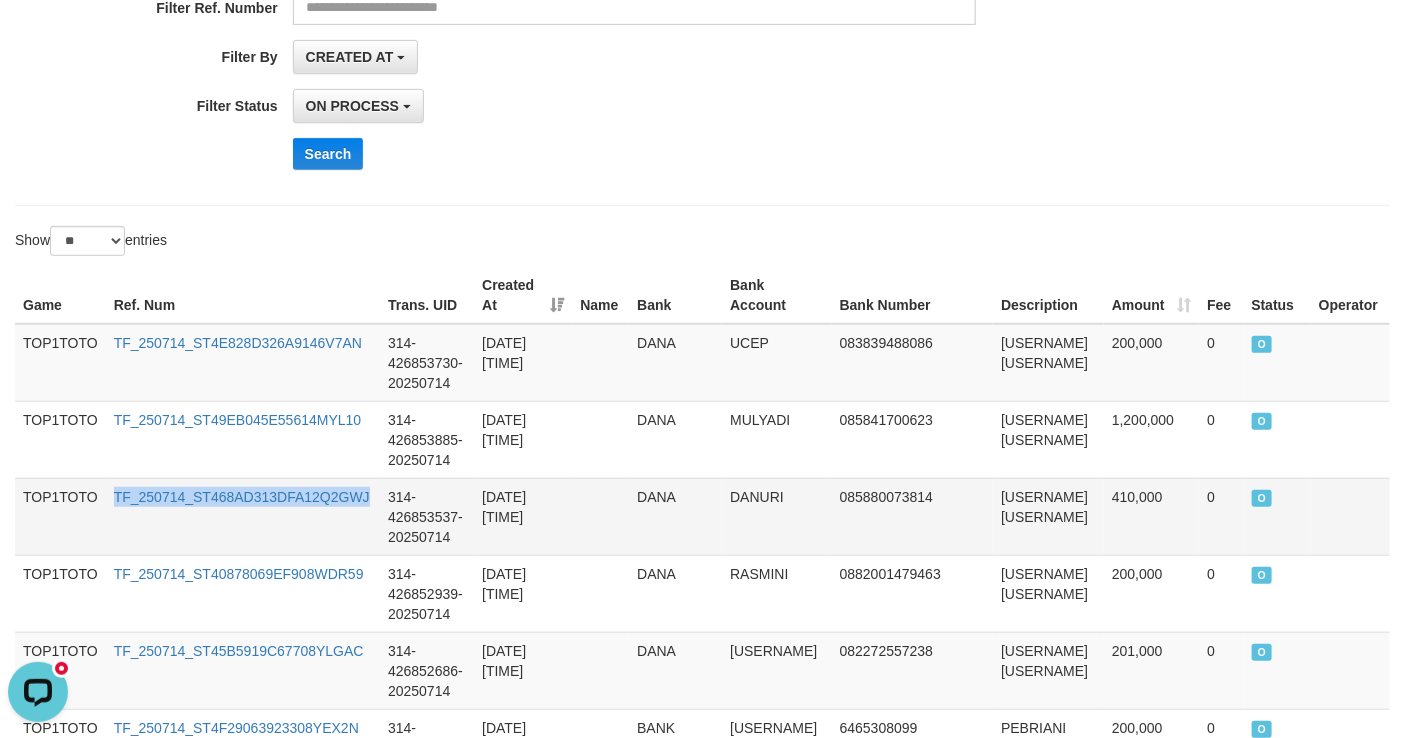 drag, startPoint x: 294, startPoint y: 483, endPoint x: 63, endPoint y: 505, distance: 232.04526 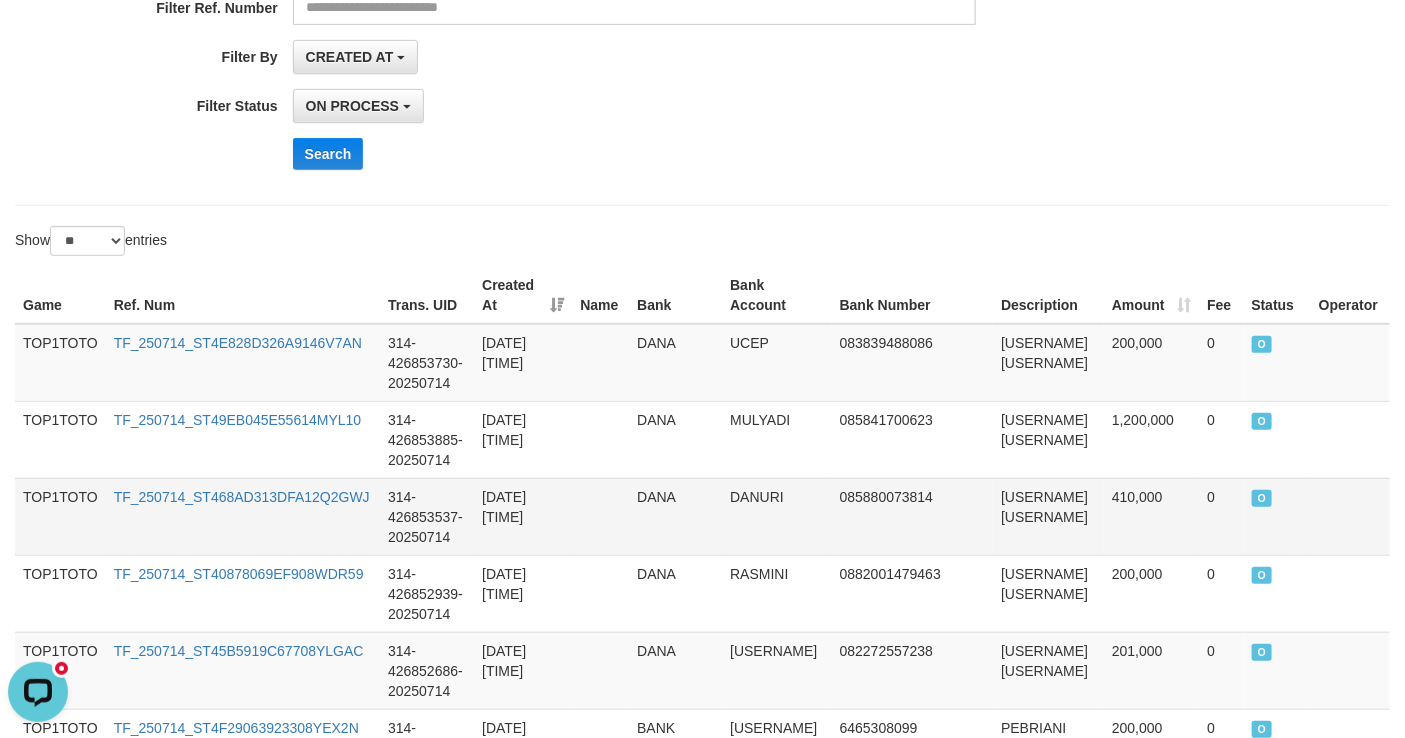 click on "[DATE] [TIME]" at bounding box center [523, 516] 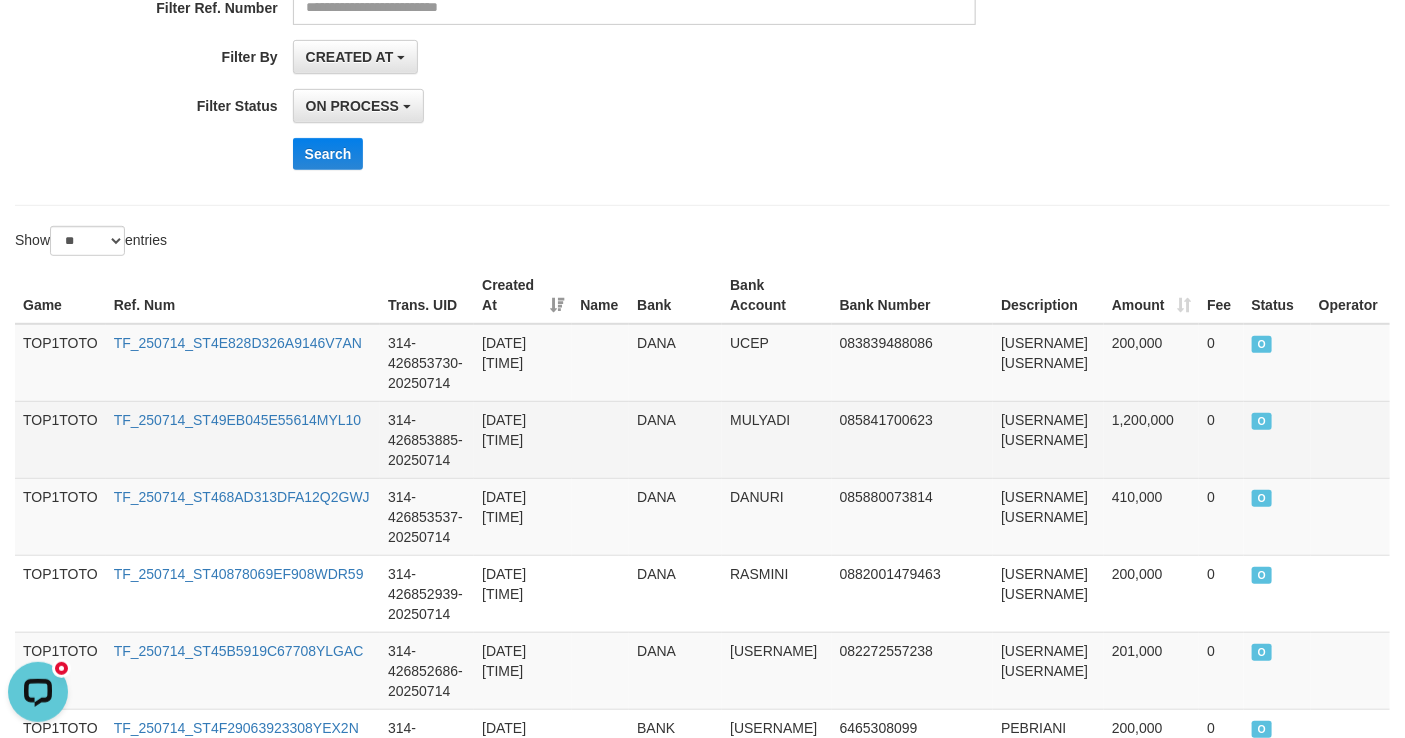 scroll, scrollTop: 630, scrollLeft: 0, axis: vertical 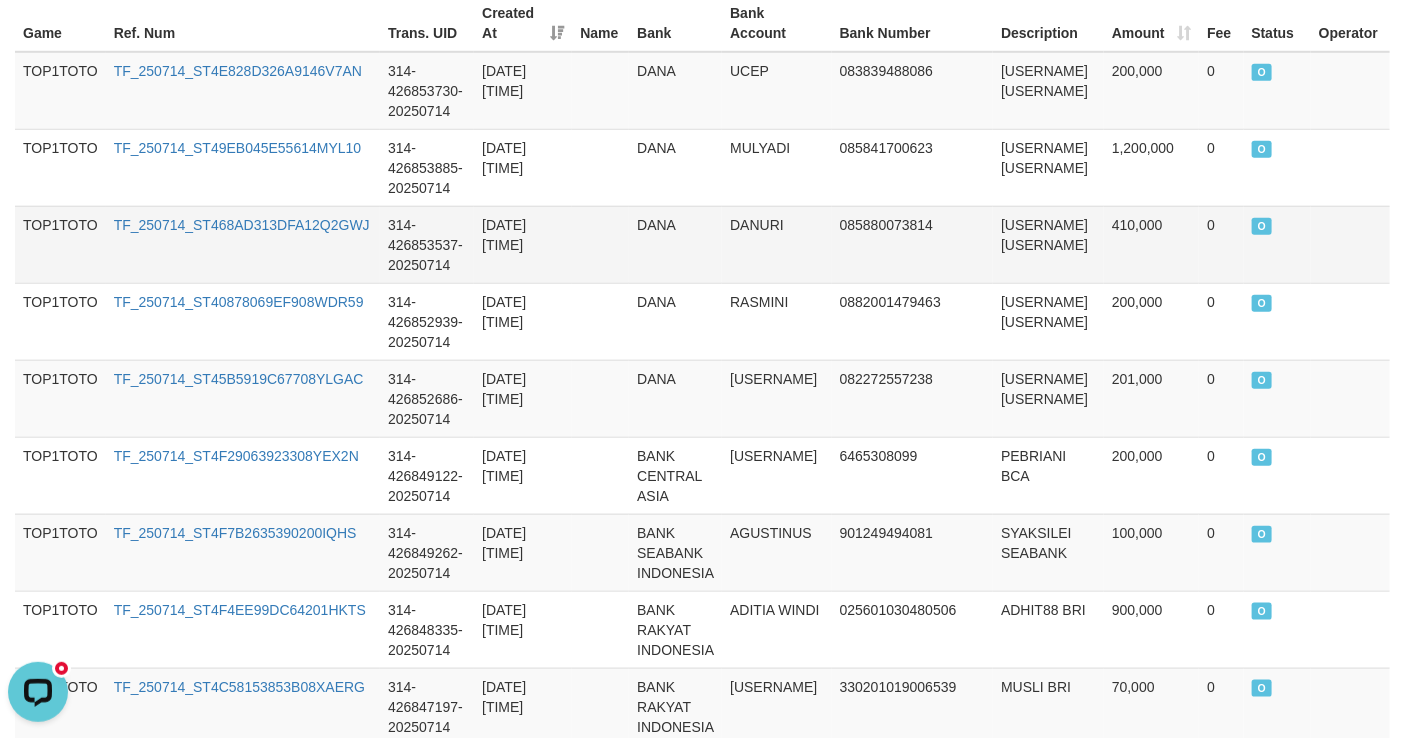 click on "TF_250714_ST468AD313DFA12Q2GWJ" at bounding box center (243, 244) 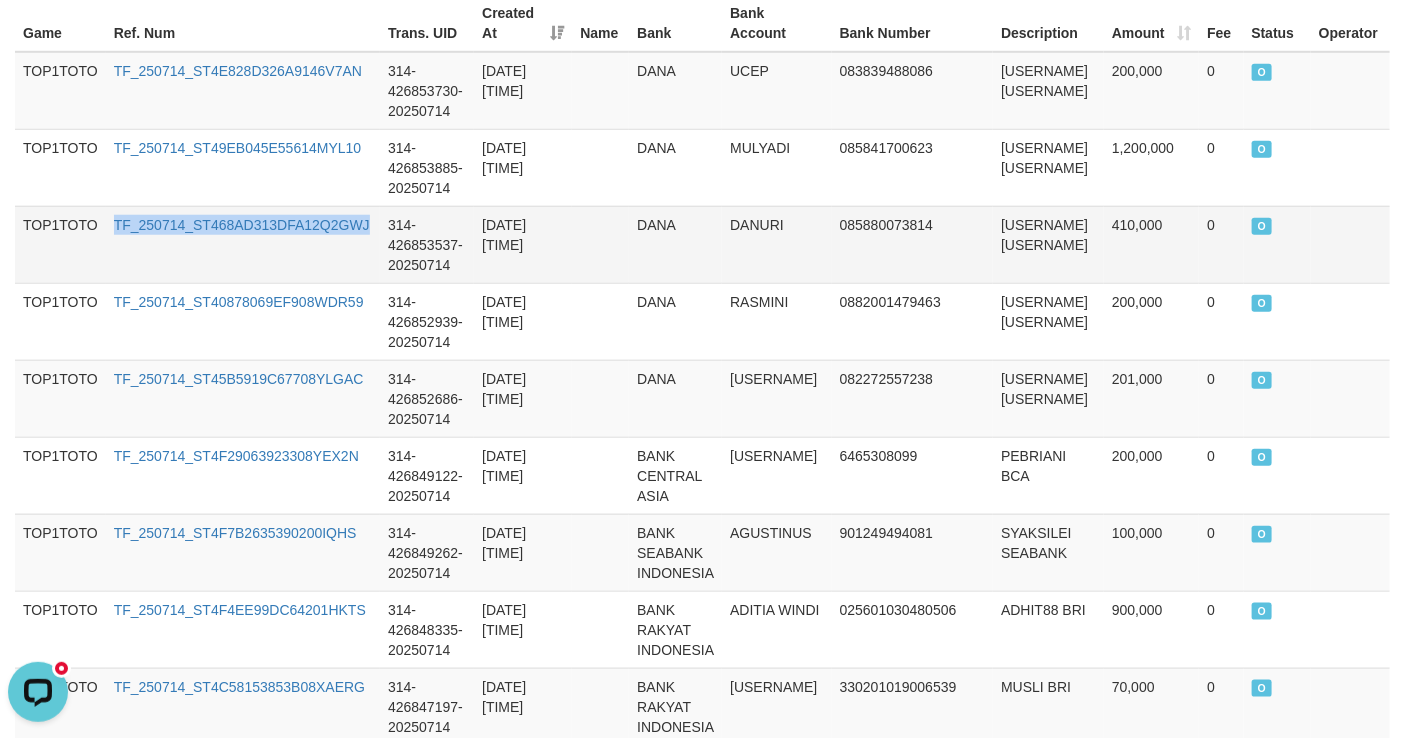 click on "TF_250714_ST468AD313DFA12Q2GWJ" at bounding box center (243, 244) 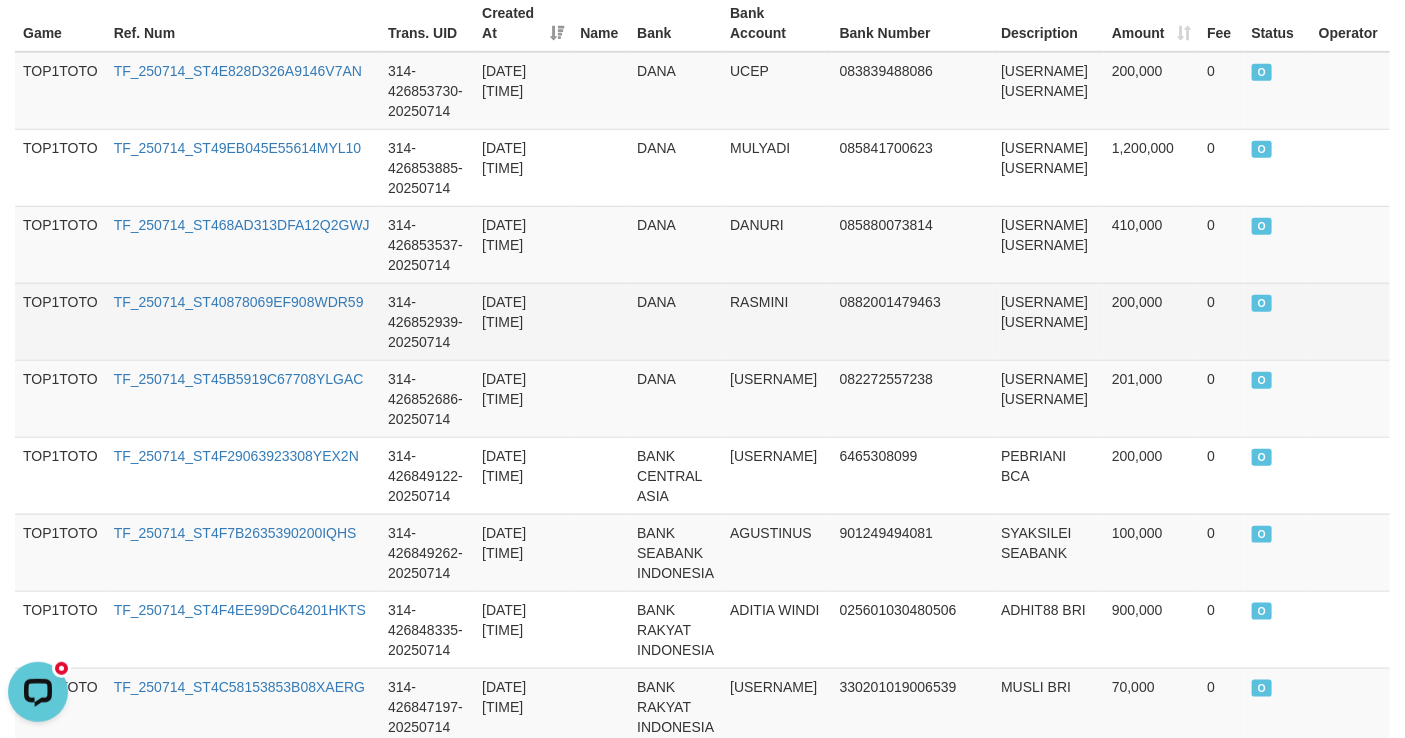 click on "RASMINI" at bounding box center (777, 321) 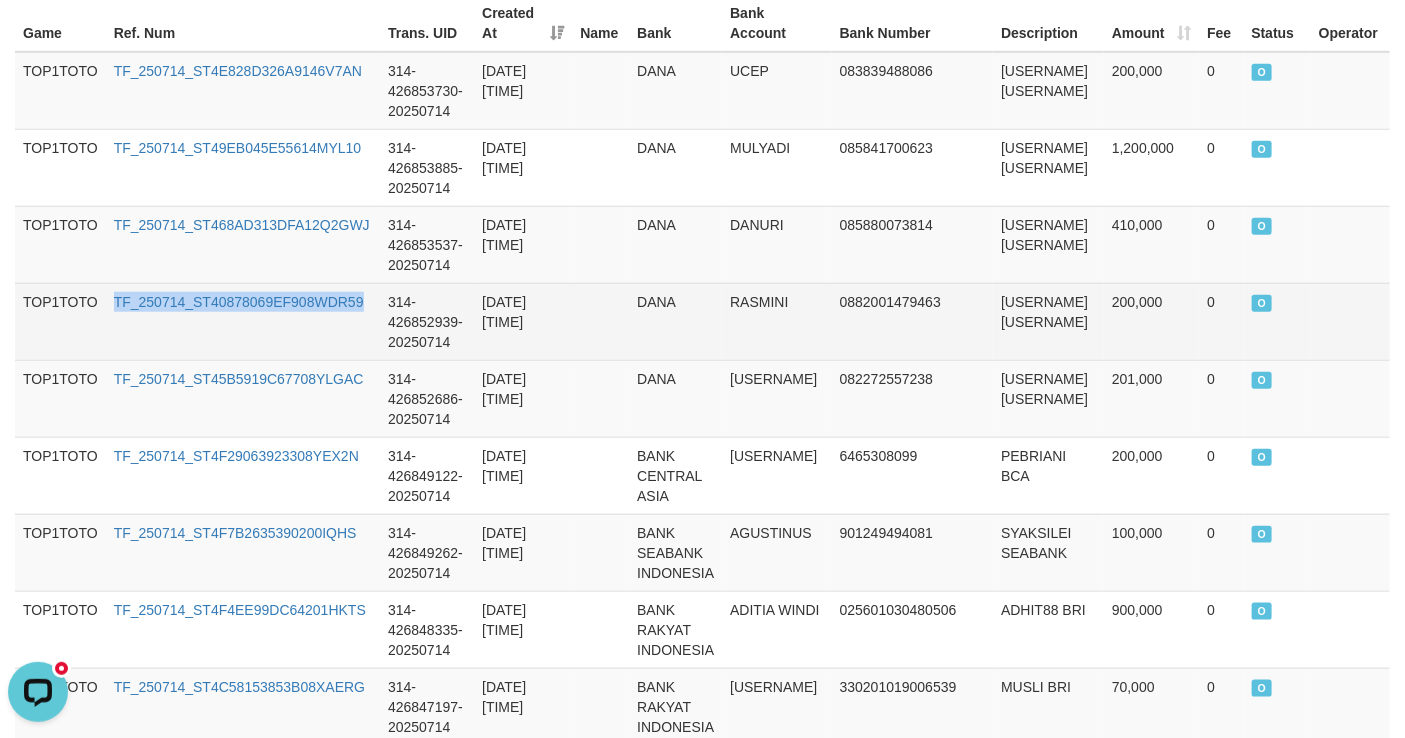 click on "TF_250714_ST40878069EF908WDR59" at bounding box center (243, 321) 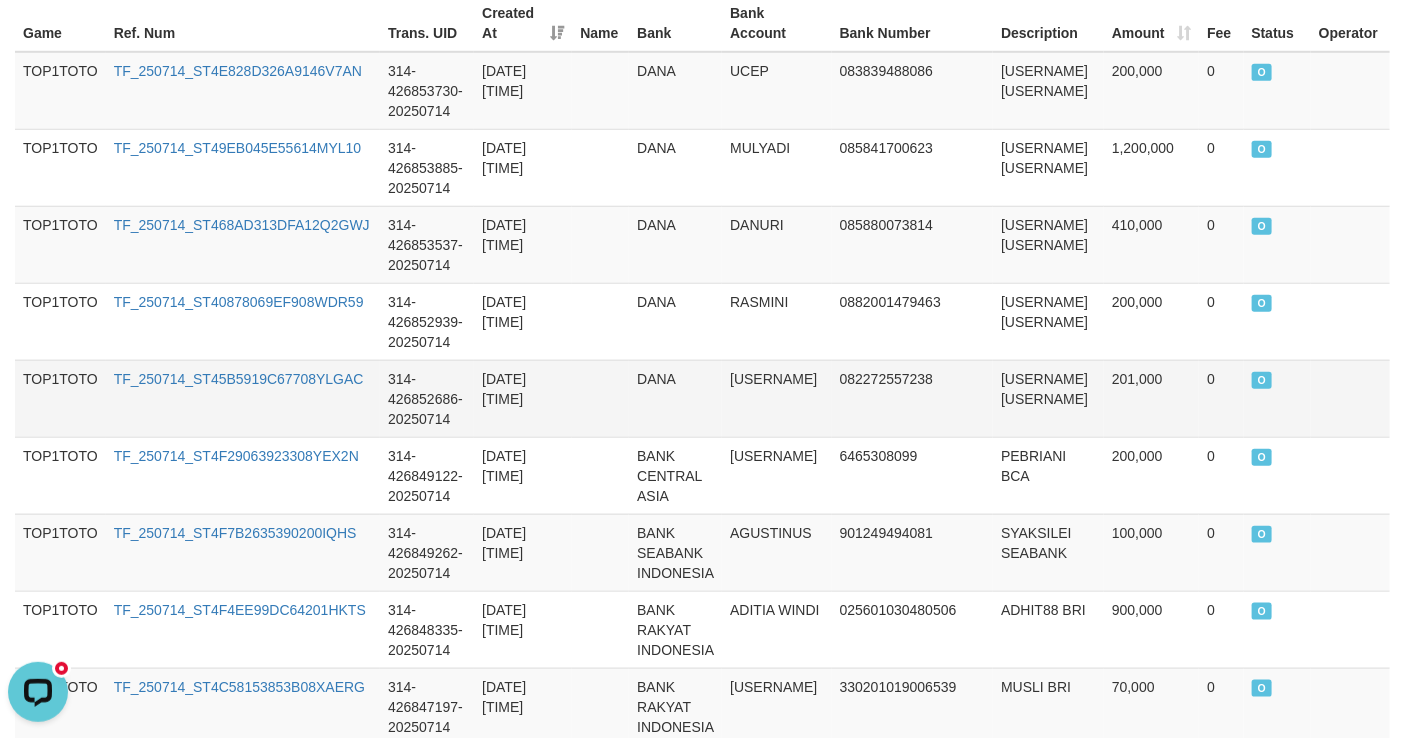 click on "TF_250714_ST45B5919C67708YLGAC" at bounding box center (243, 398) 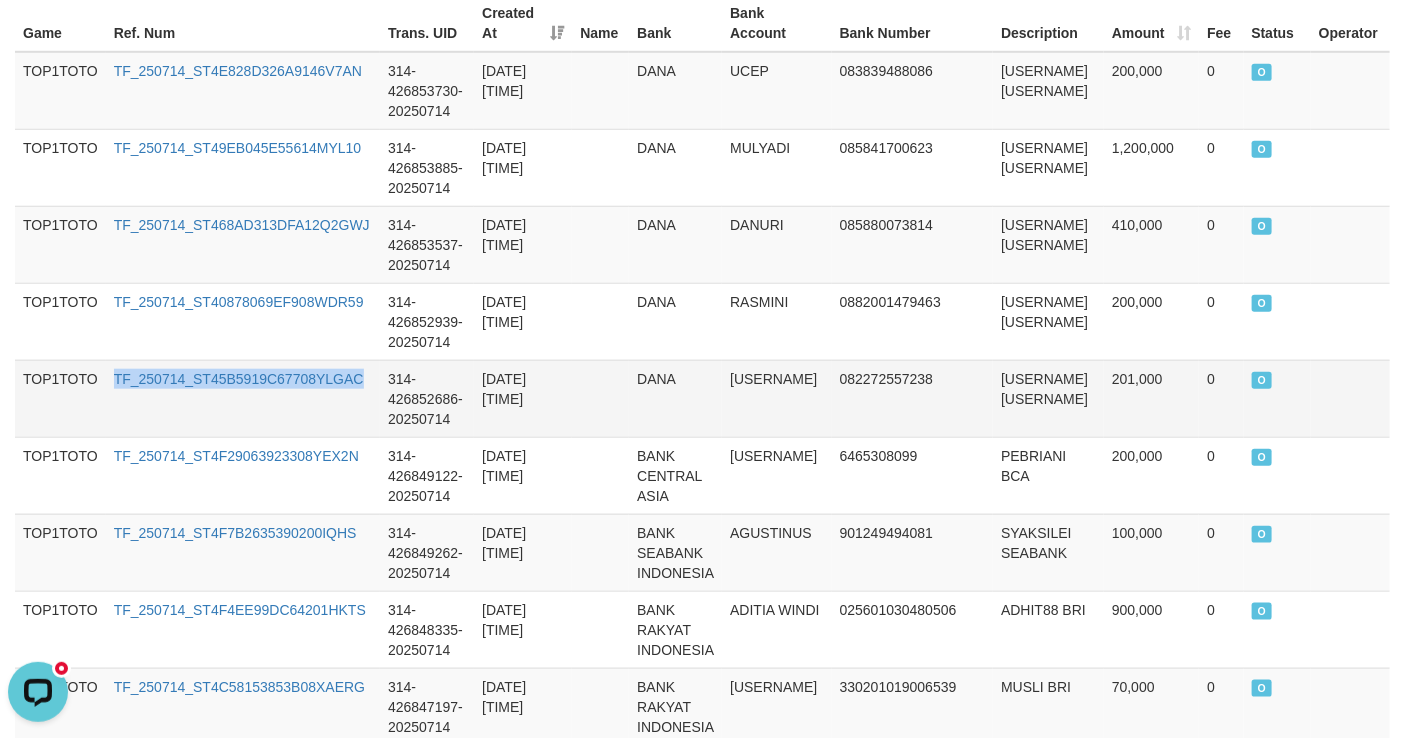 click on "TF_250714_ST45B5919C67708YLGAC" at bounding box center [243, 398] 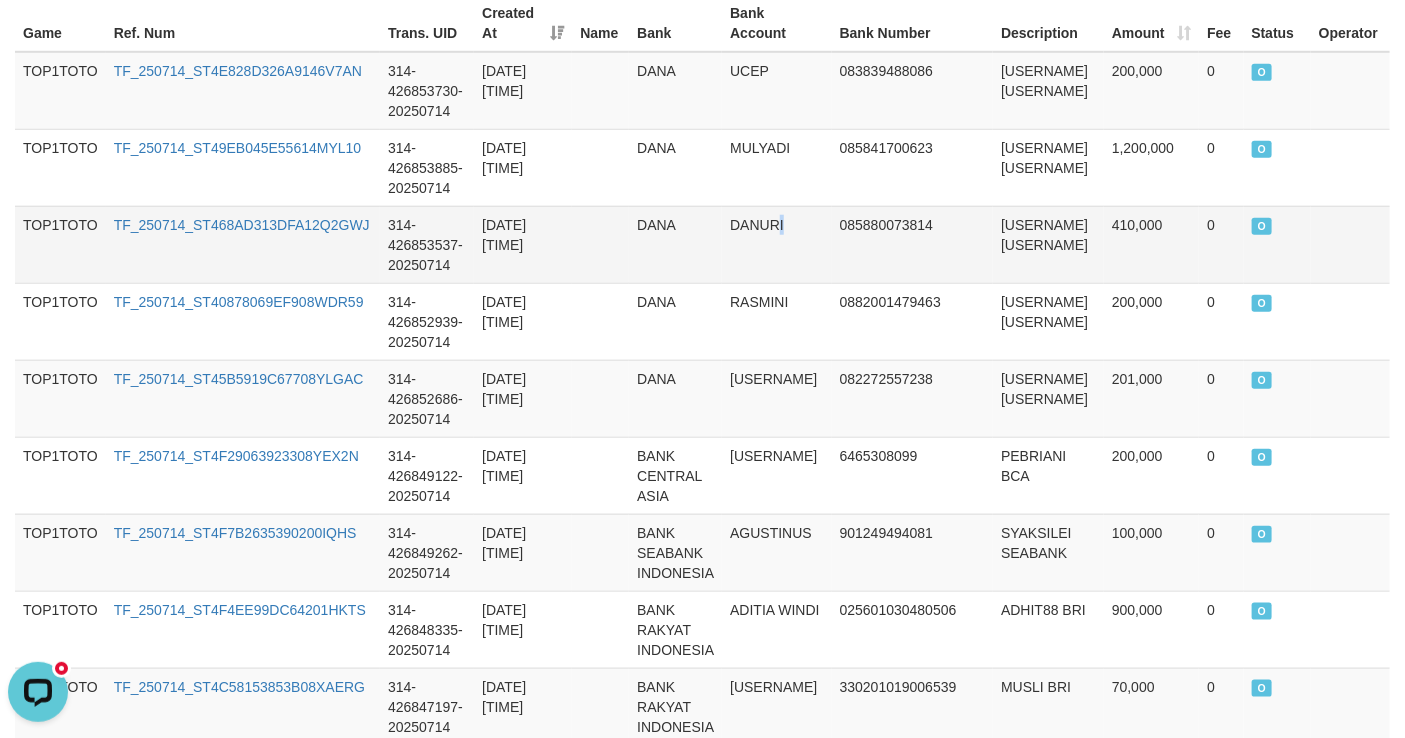 click on "DANURI" at bounding box center [777, 244] 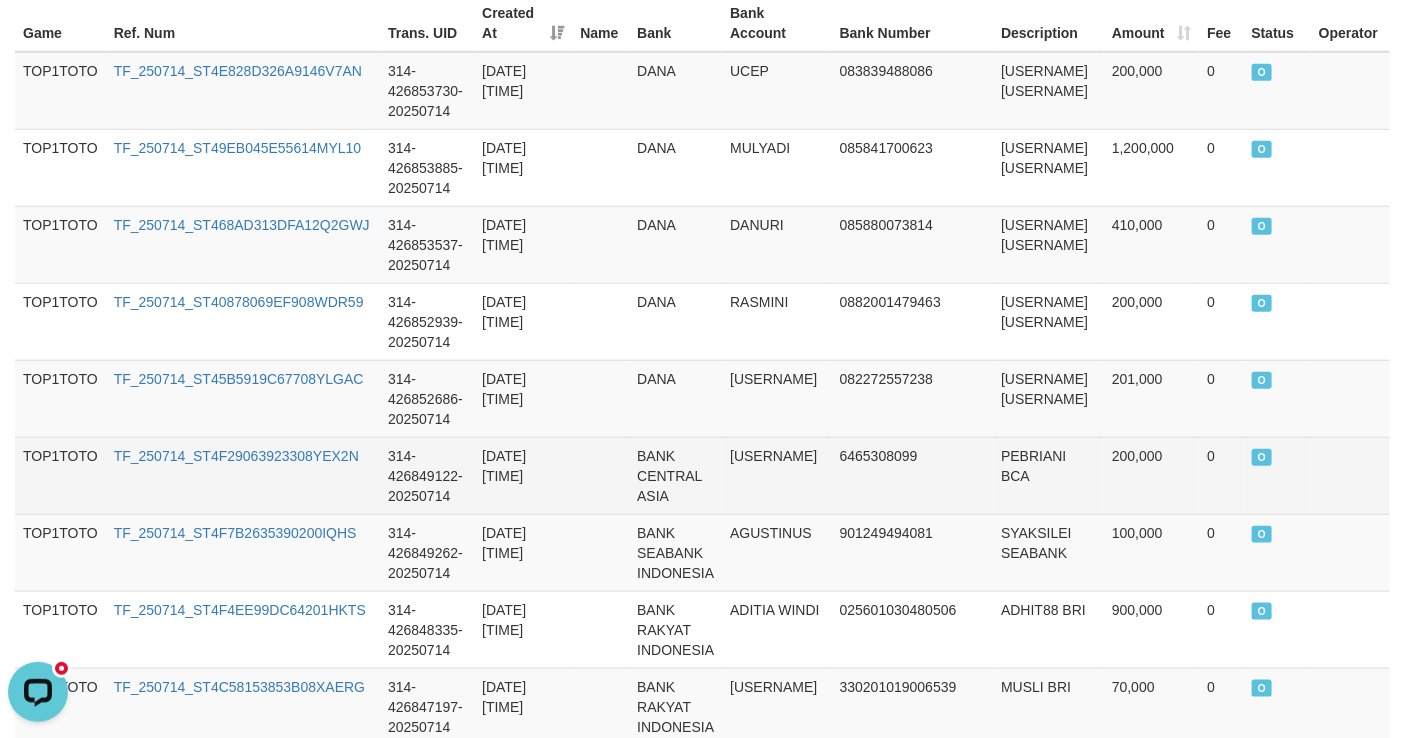 click on "TF_250714_ST4F29063923308YEX2N" at bounding box center (243, 475) 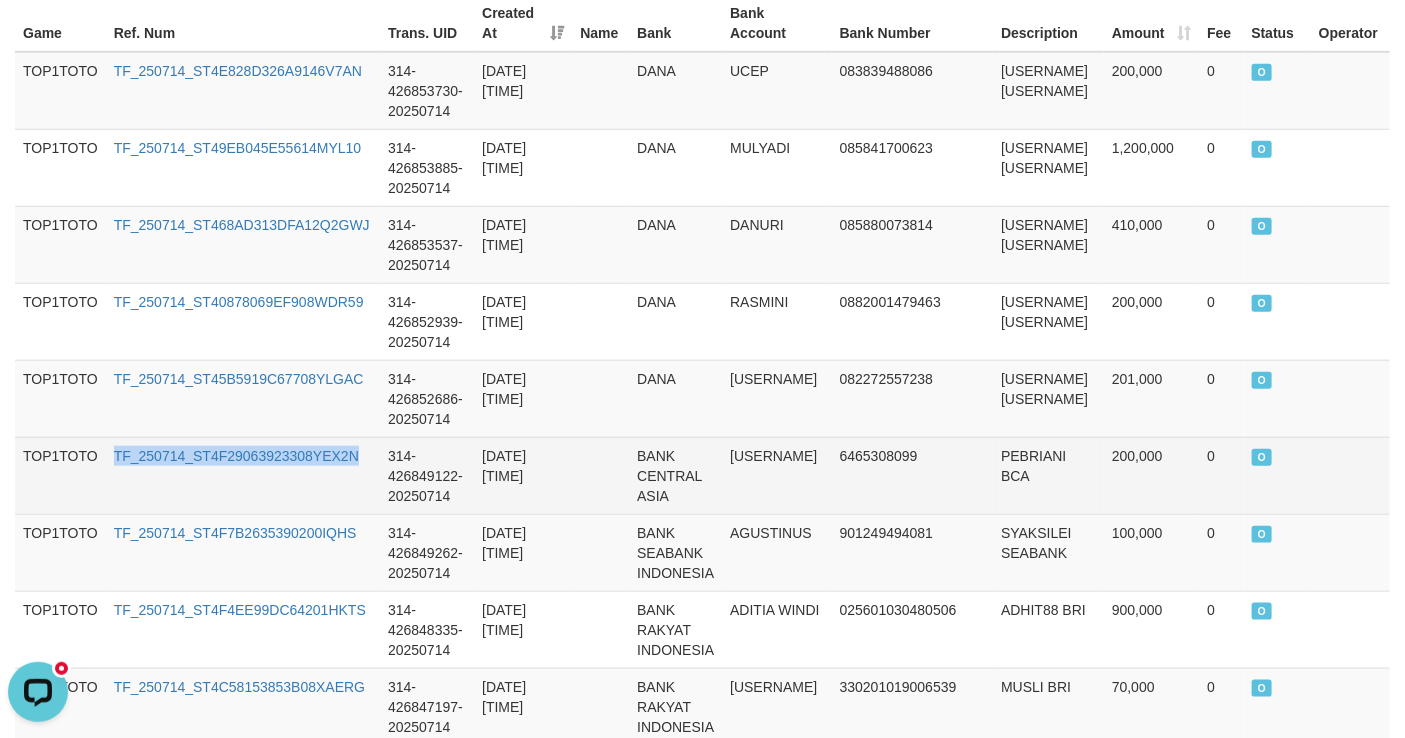 click on "TF_250714_ST4F29063923308YEX2N" at bounding box center [243, 475] 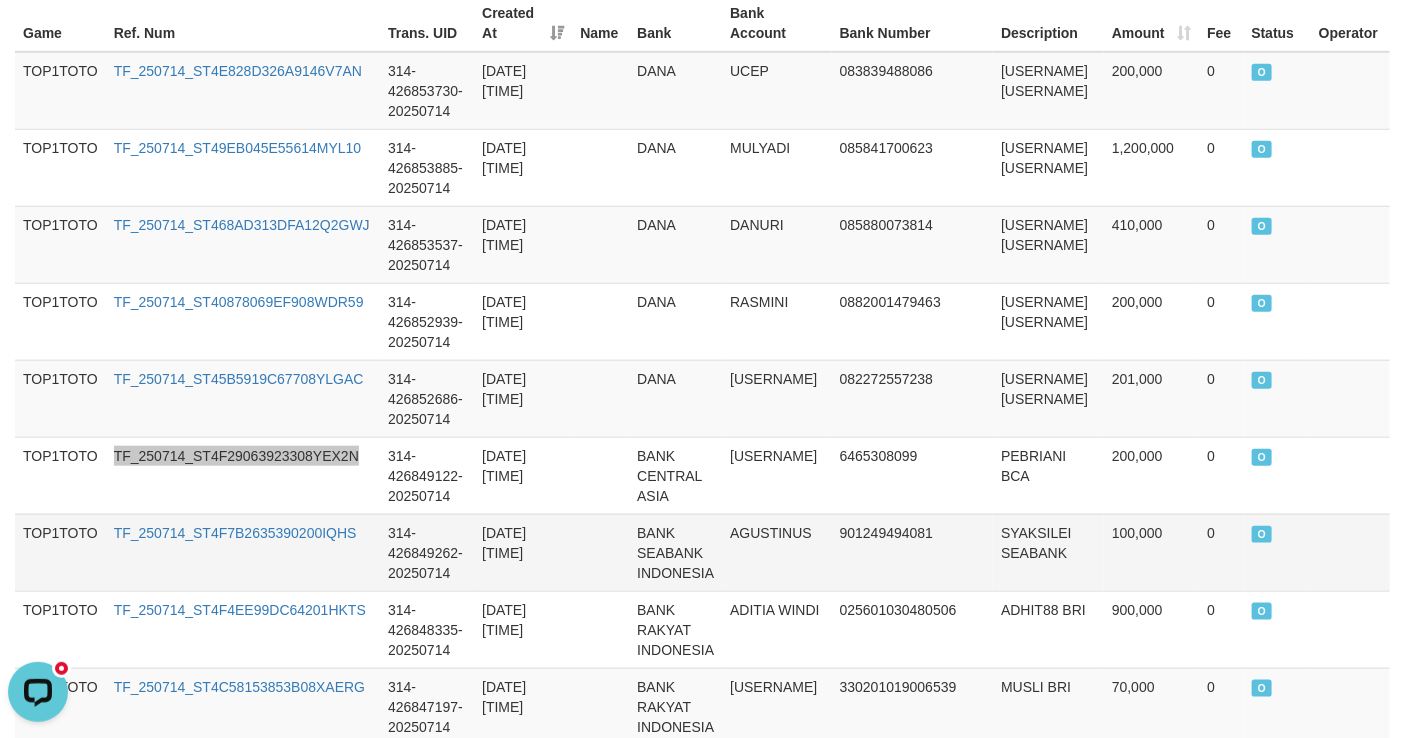 scroll, scrollTop: 903, scrollLeft: 0, axis: vertical 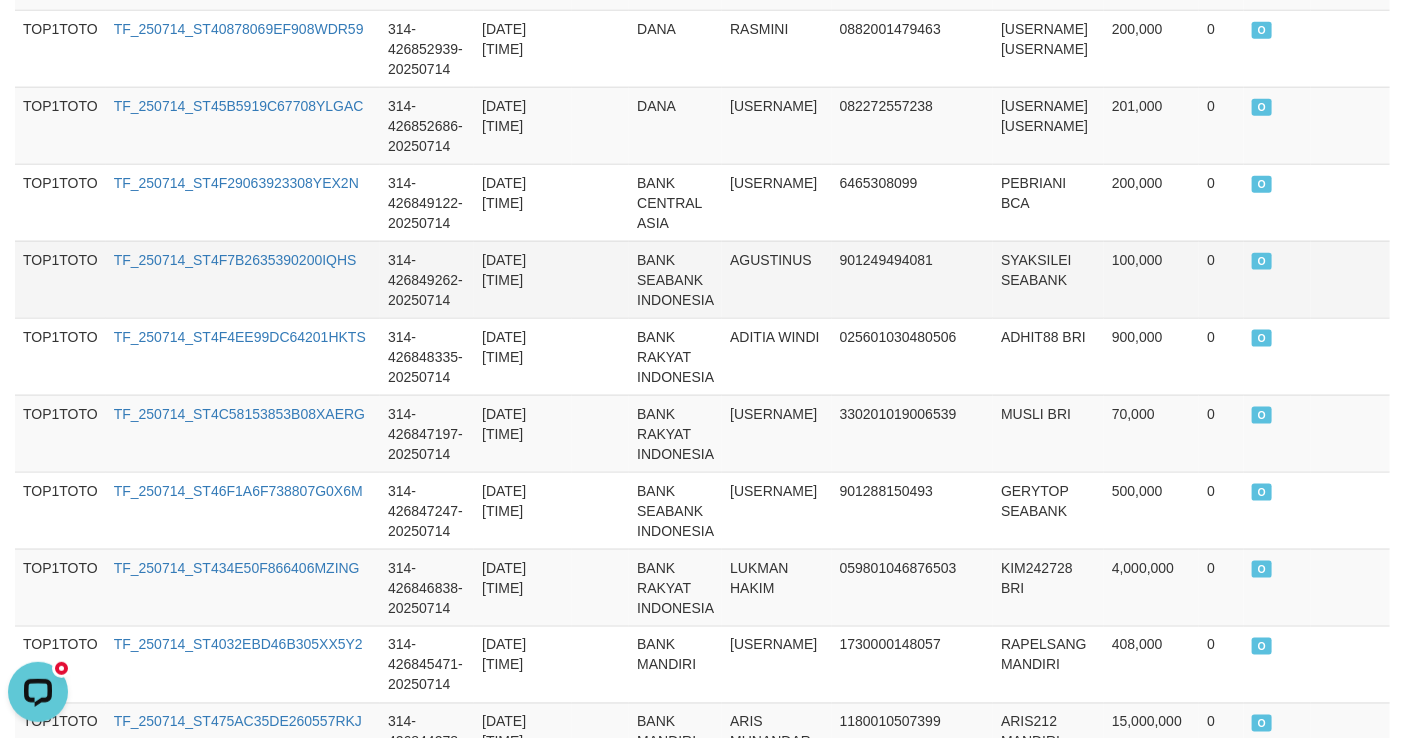 click on "TF_250714_ST4F7B2635390200IQHS" at bounding box center (243, 279) 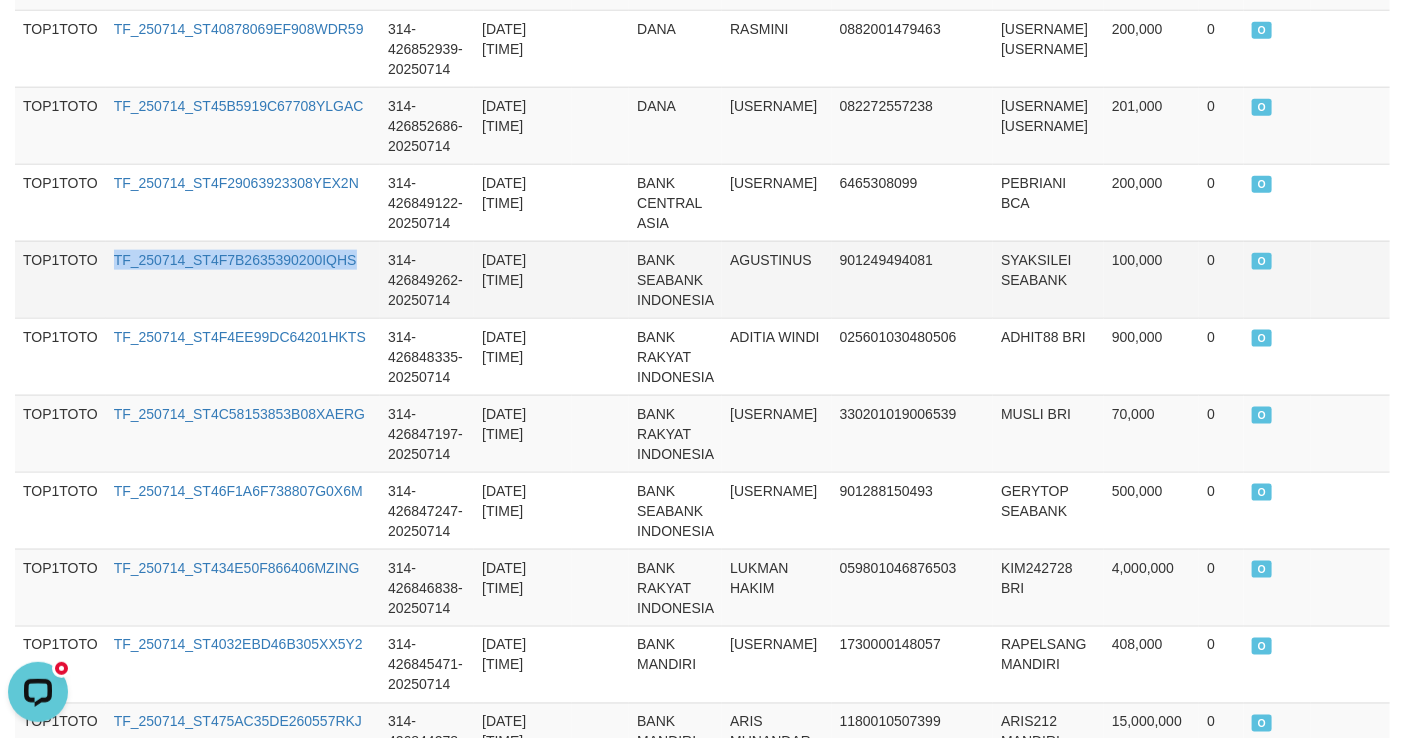 click on "TF_250714_ST4F7B2635390200IQHS" at bounding box center [243, 279] 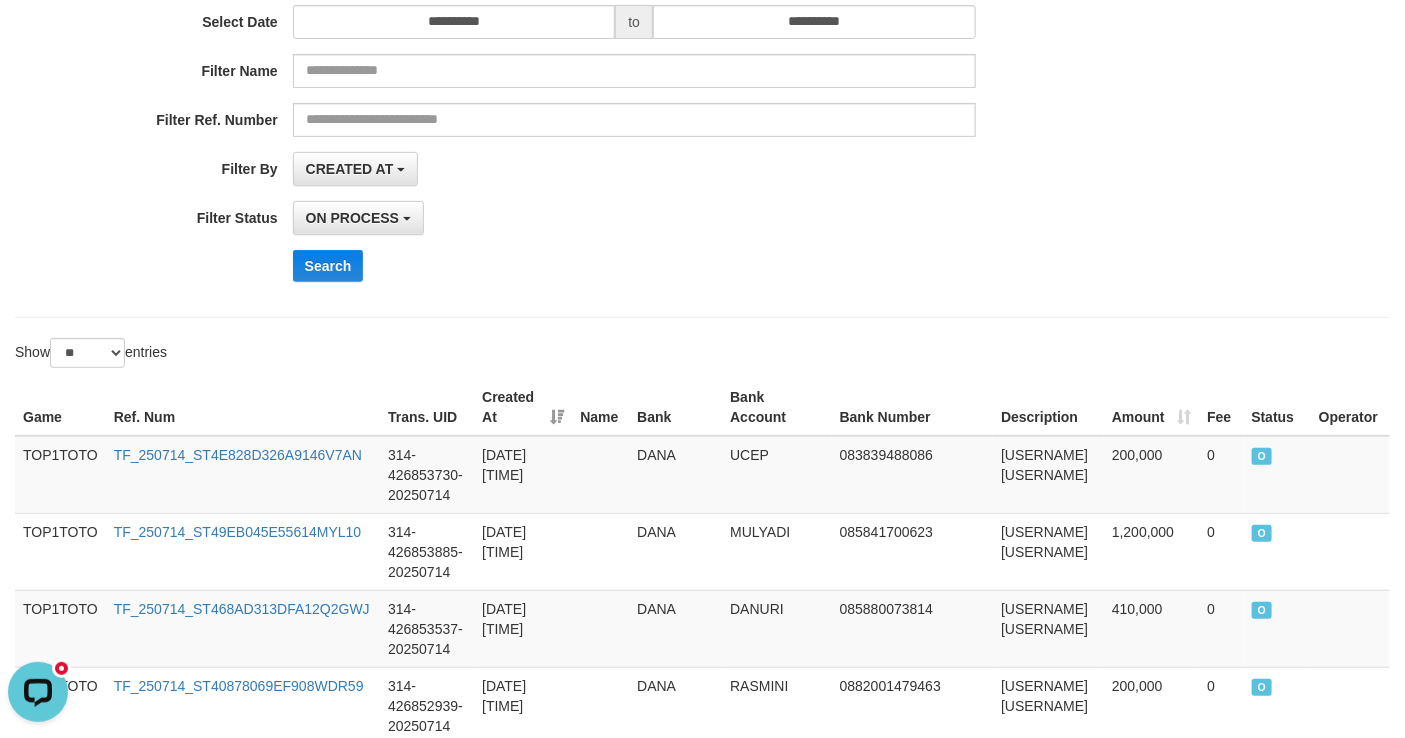 scroll, scrollTop: 272, scrollLeft: 0, axis: vertical 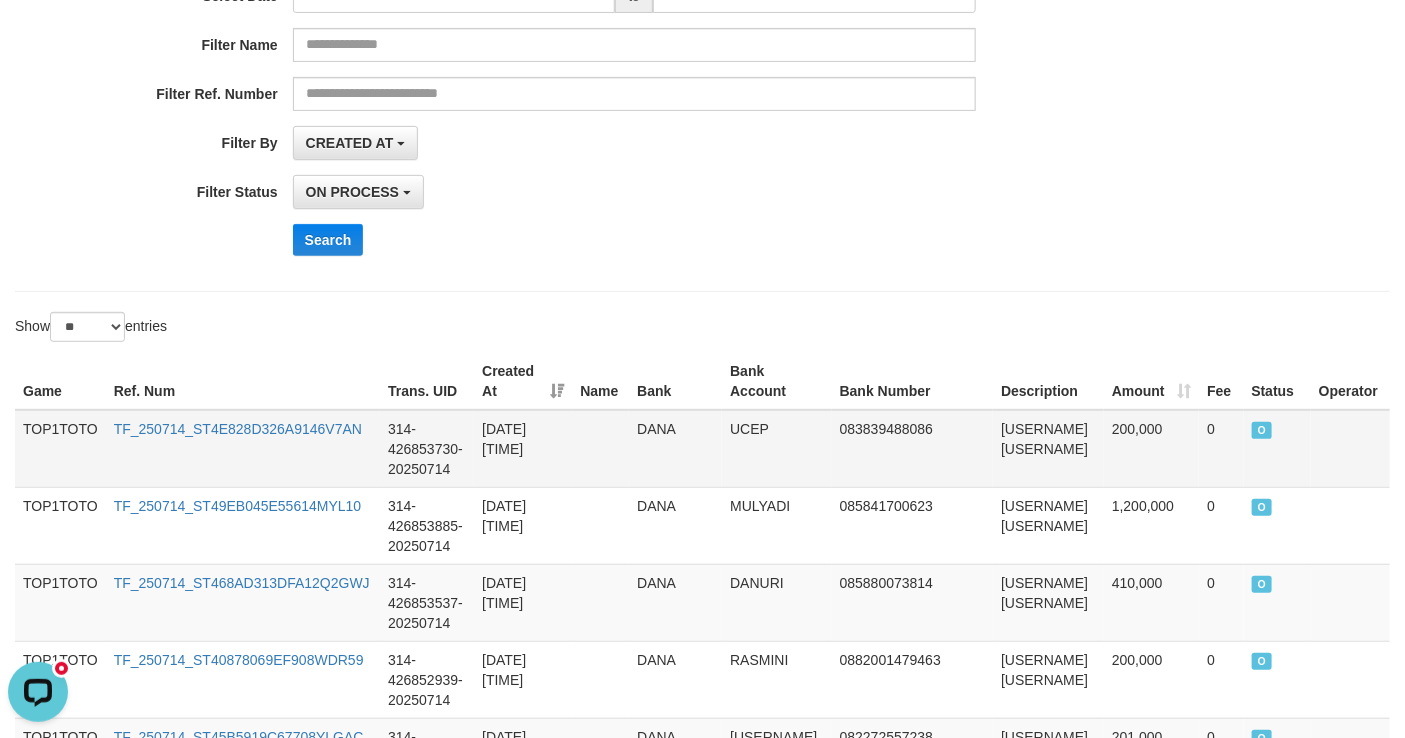 click on "TF_250714_ST4E828D326A9146V7AN" at bounding box center (243, 449) 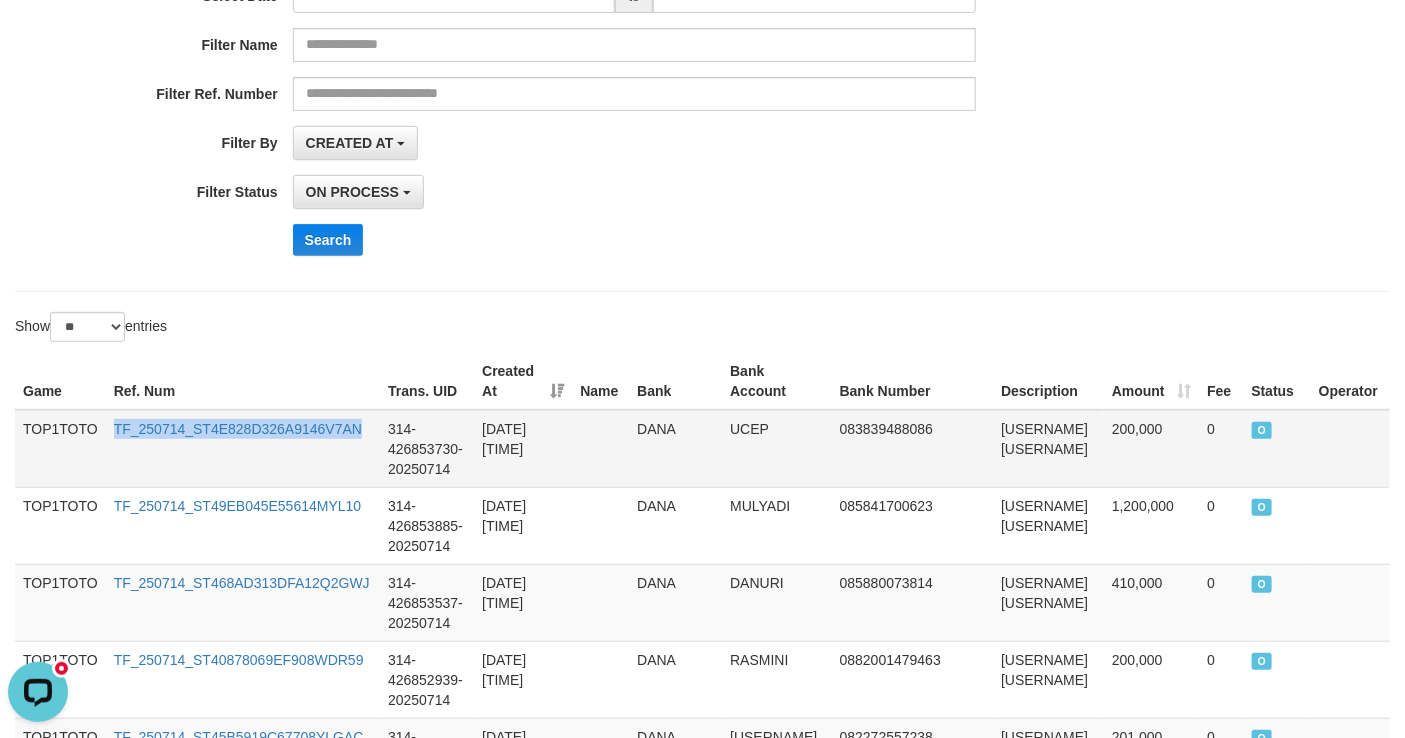 click on "TF_250714_ST4E828D326A9146V7AN" at bounding box center (243, 449) 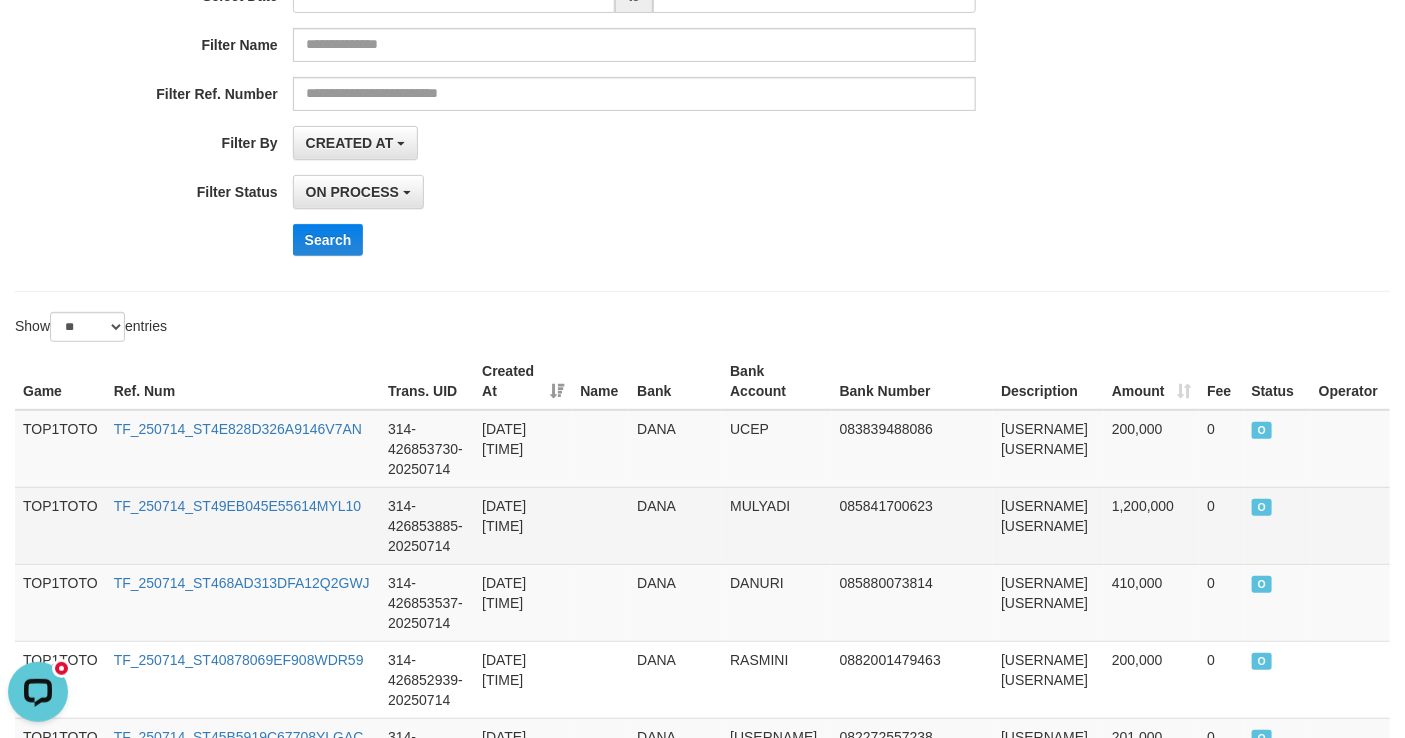 click on "TF_250714_ST49EB045E55614MYL10" at bounding box center (243, 525) 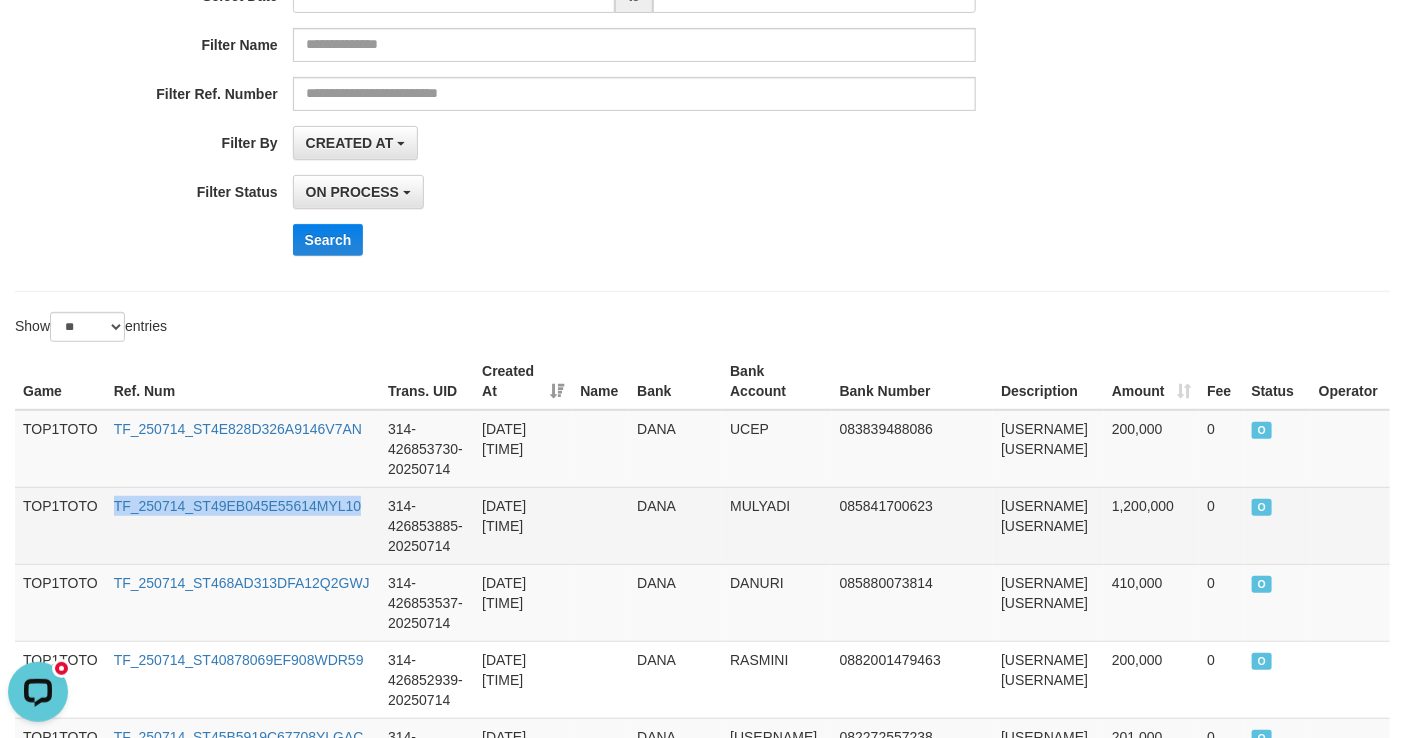 click on "TOP1TOTO TF_250714_ST4E828D326A9146V7AN 314-426853730-[DATE] [TIME] [PAYMENT_METHOD] [USERNAME] [PHONE] [USERNAME] [PAYMENT_METHOD] 200,000 0 O   TOP1TOTO TF_250714_ST49EB045E55614MYL10 314-426853885-[DATE] [TIME] [PAYMENT_METHOD] [USERNAME] [PHONE] [USERNAME] [PAYMENT_METHOD] 1,200,000 0 O   TOP1TOTO TF_250714_ST468AD313DFA12Q2GWJ 314-426853537-[DATE] [TIME] [PAYMENT_METHOD] [USERNAME] [PHONE] [USERNAME] [PAYMENT_METHOD] 410,000 0 O   TOP1TOTO TF_250714_ST40878069EF908WDR59 314-426852939-[DATE] [TIME] [PAYMENT_METHOD] [USERNAME] [PHONE] [USERNAME] [PAYMENT_METHOD] 200,000 0 O   TOP1TOTO TF_250714_ST45B5919C67708YLGAC 314-426852686-[DATE] [TIME] [PAYMENT_METHOD] [USERNAME] [PHONE] [USERNAME] [PAYMENT_METHOD] 201,000 0 O   TOP1TOTO TF_250714_ST4F29063923308YEX2N 314-426849122-[DATE] [TIME] [BANK_NAME] [USERNAME] [PHONE] [USERNAME] [BANK_NAME] 200,000 0 O   TOP1TOTO TF_250714_ST4F7B2635390200IQHS 314-426849262-[DATE] [TIME] [BANK_NAME] [USERNAME] [PHONE] [USERNAME] [BANK_NAME] 100,000 0 O   TOP1TOTO ADITIA WINDI [PHONE] [USERNAME] [BANK_NAME] 200,000 0 O   TOP1TOTO ADITIA WINDI 0" at bounding box center [702, 1373] 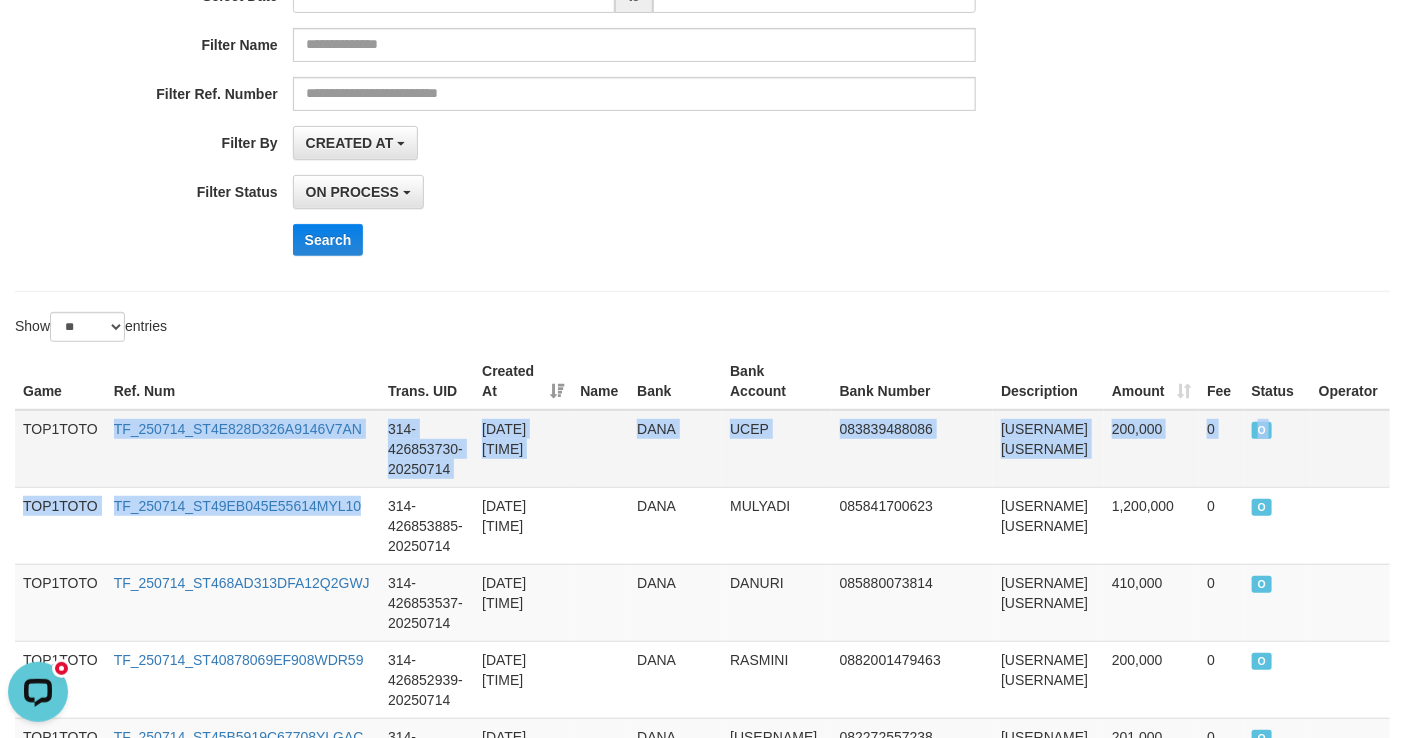 click on "TF_250714_ST4E828D326A9146V7AN" at bounding box center [243, 449] 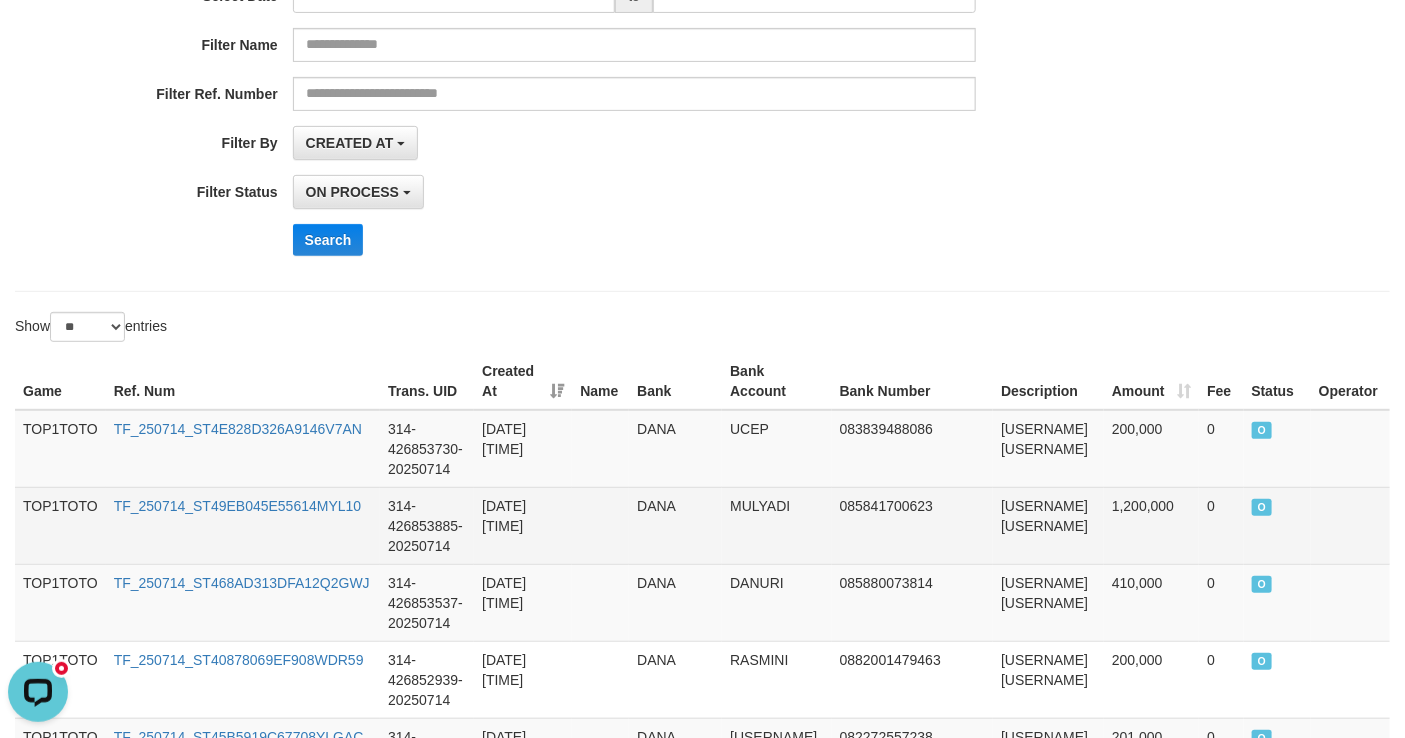 click on "TF_250714_ST49EB045E55614MYL10" at bounding box center (243, 525) 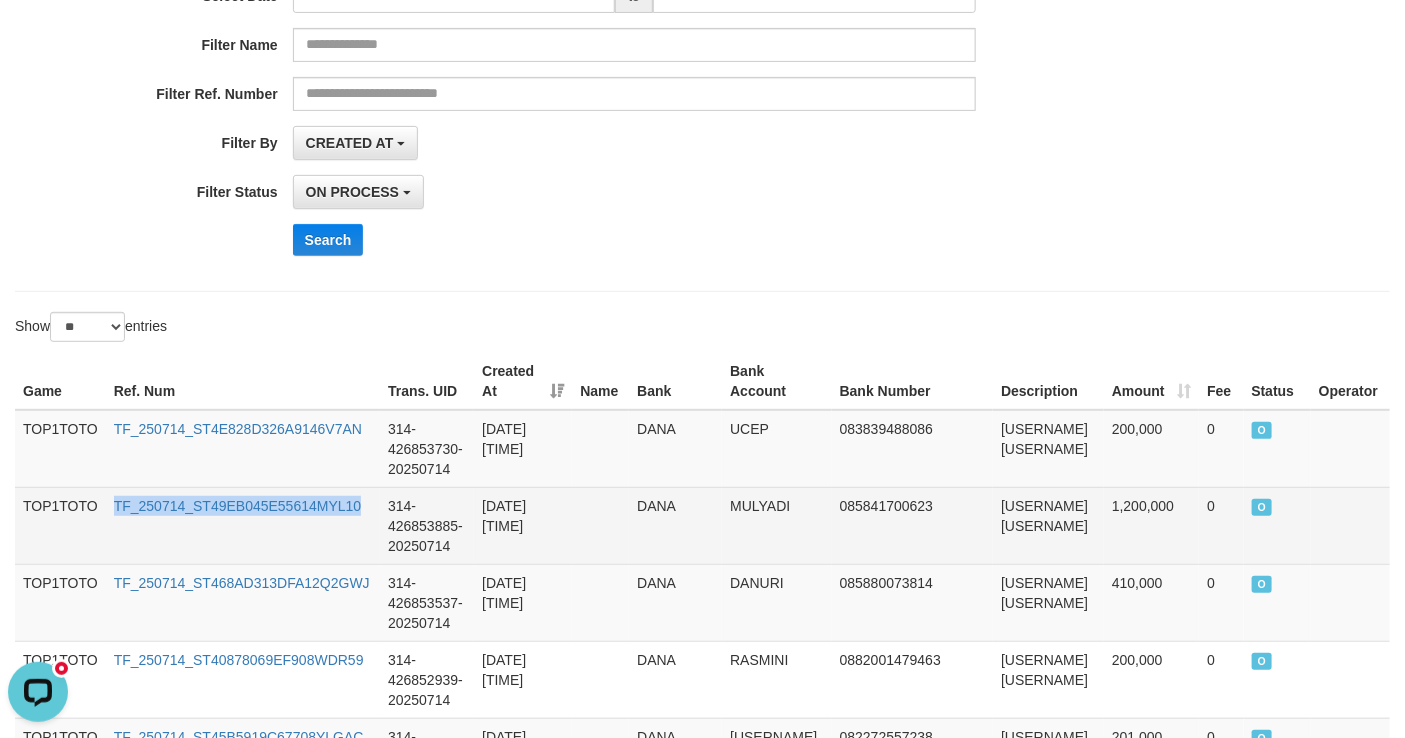click on "TF_250714_ST49EB045E55614MYL10" at bounding box center [243, 525] 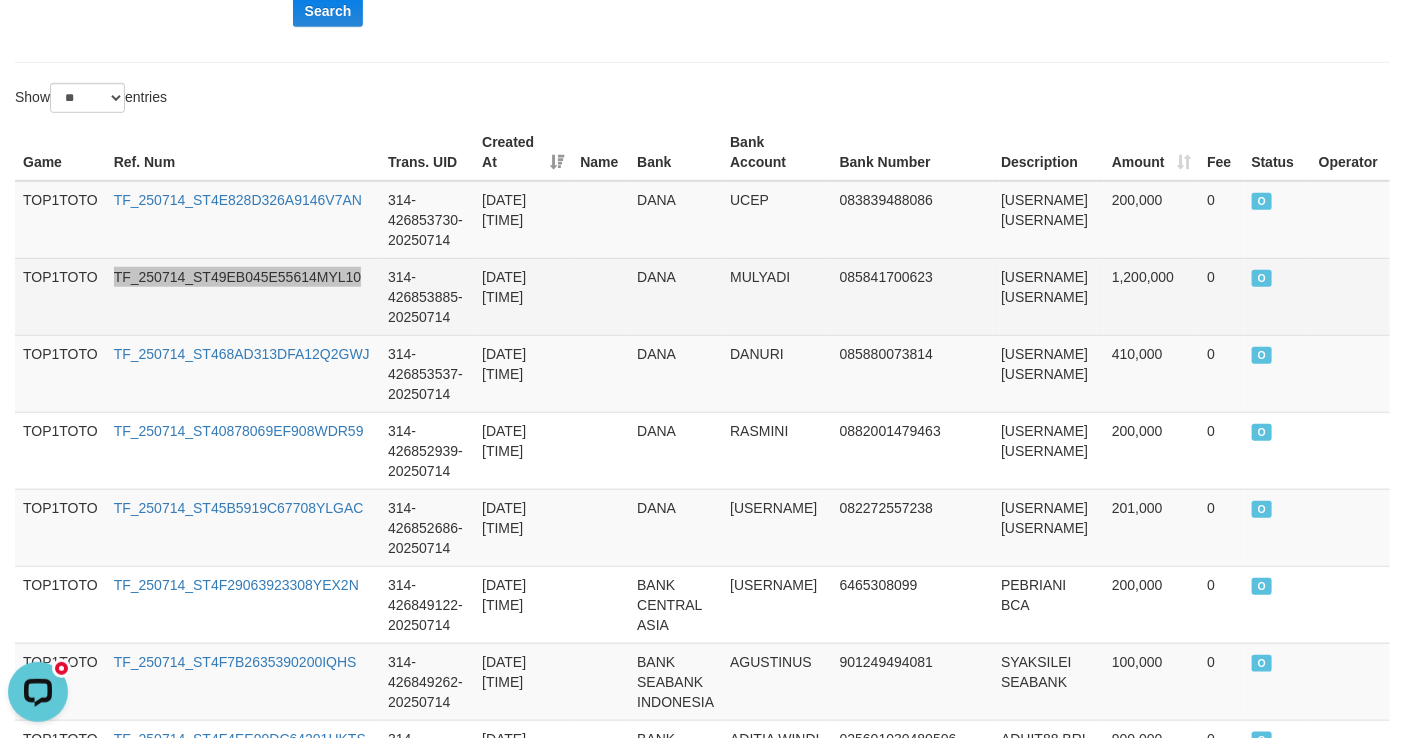 scroll, scrollTop: 545, scrollLeft: 0, axis: vertical 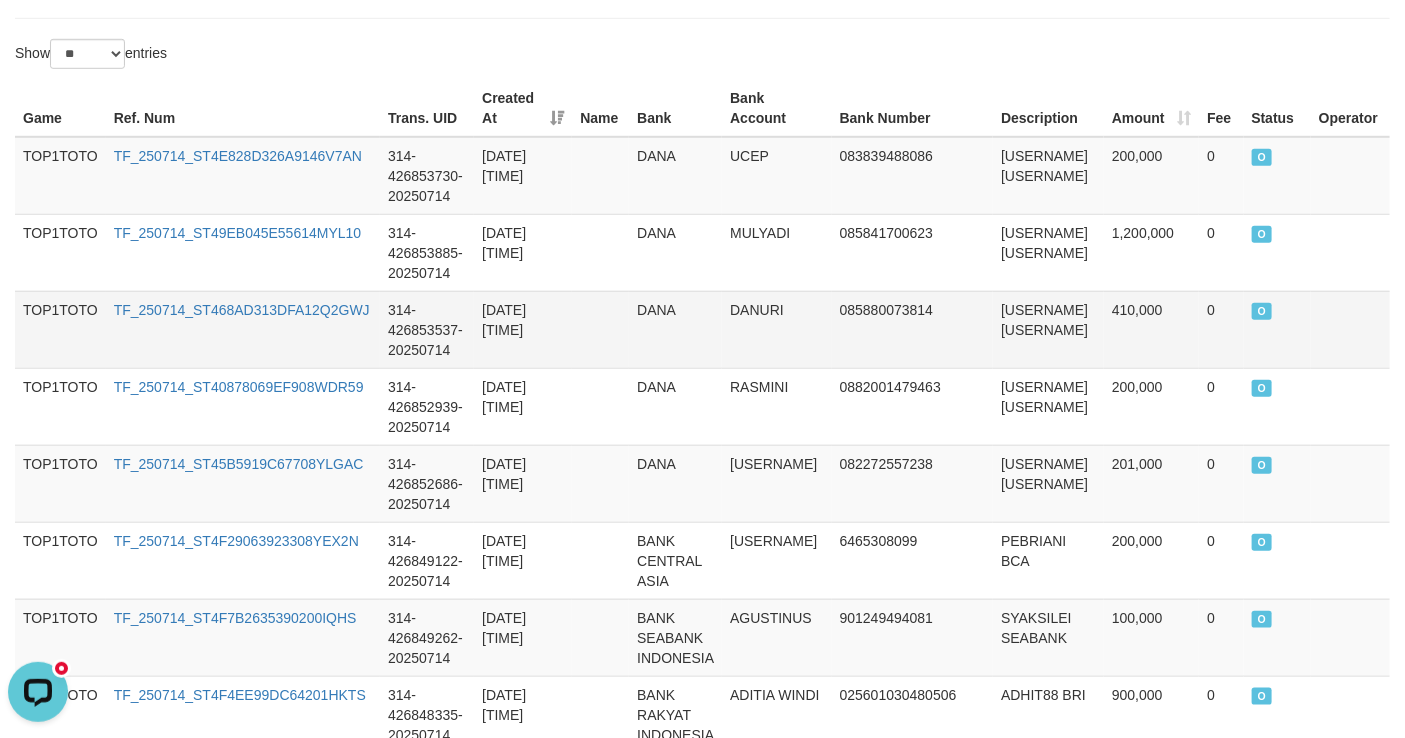 click on "TF_250714_ST468AD313DFA12Q2GWJ" at bounding box center (243, 329) 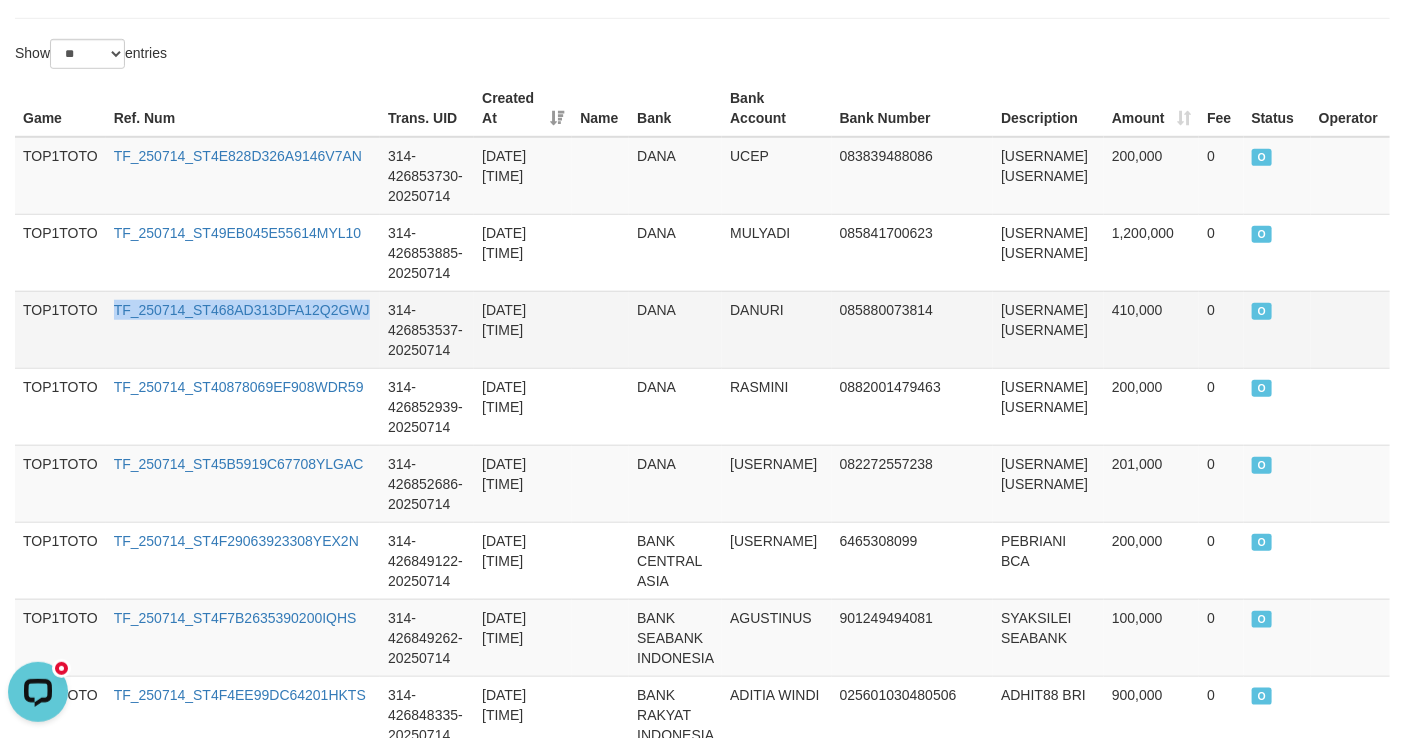 click on "TF_250714_ST468AD313DFA12Q2GWJ" at bounding box center (243, 329) 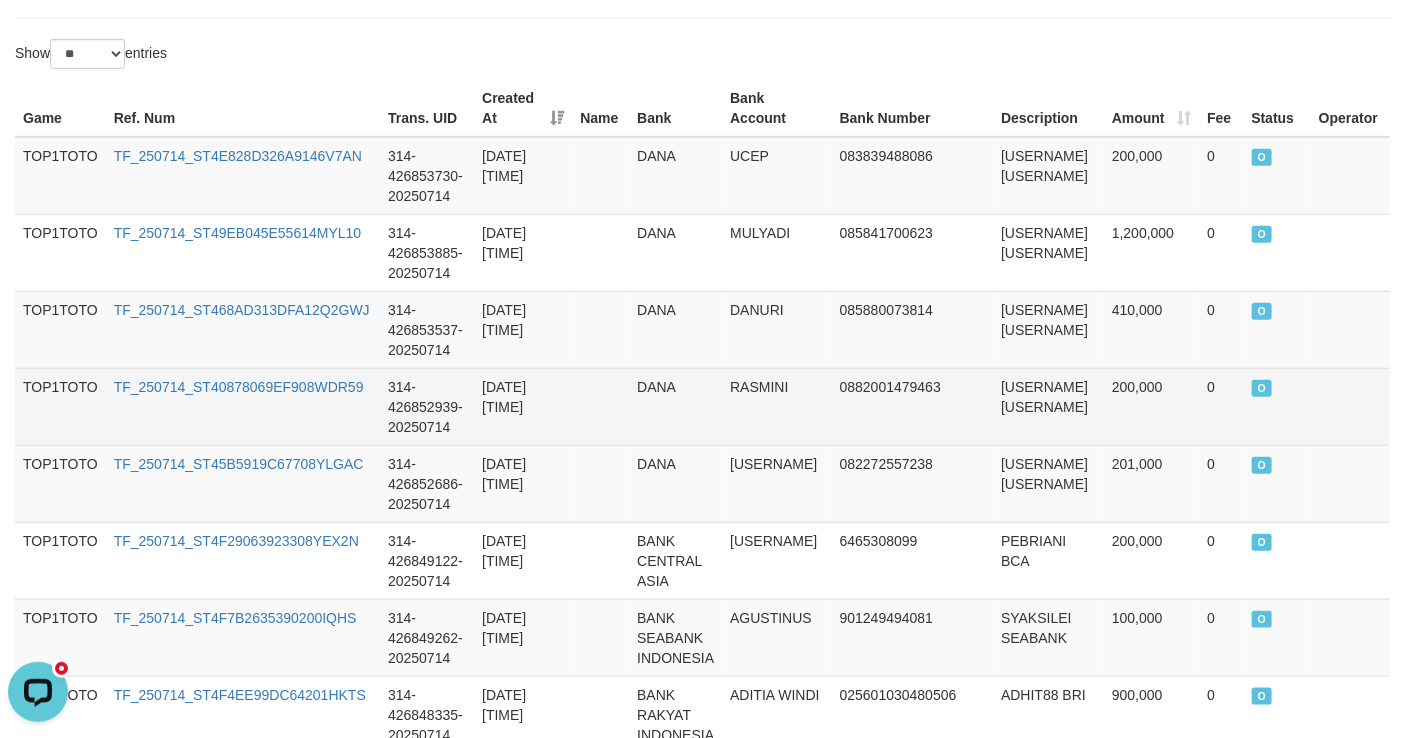 click on "TF_250714_ST40878069EF908WDR59" at bounding box center [243, 406] 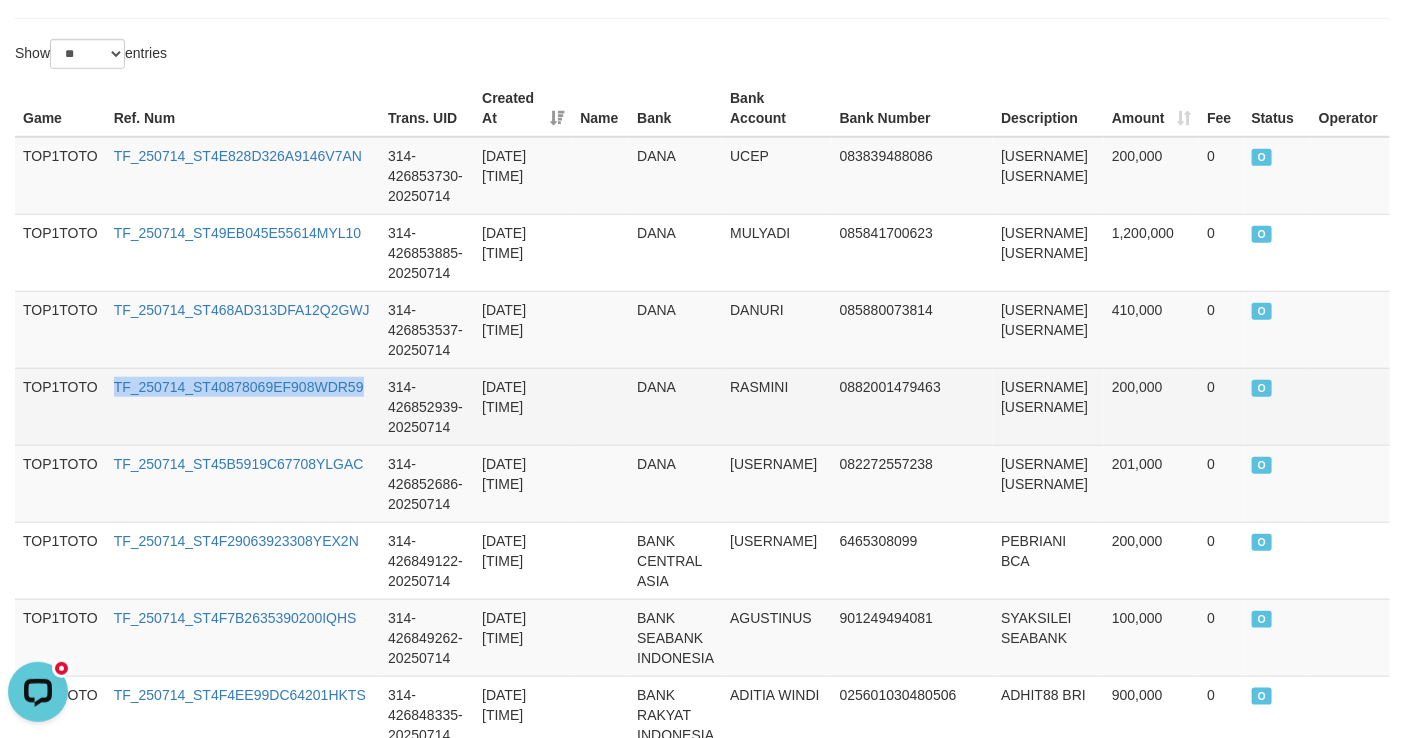 click on "TF_250714_ST40878069EF908WDR59" at bounding box center (243, 406) 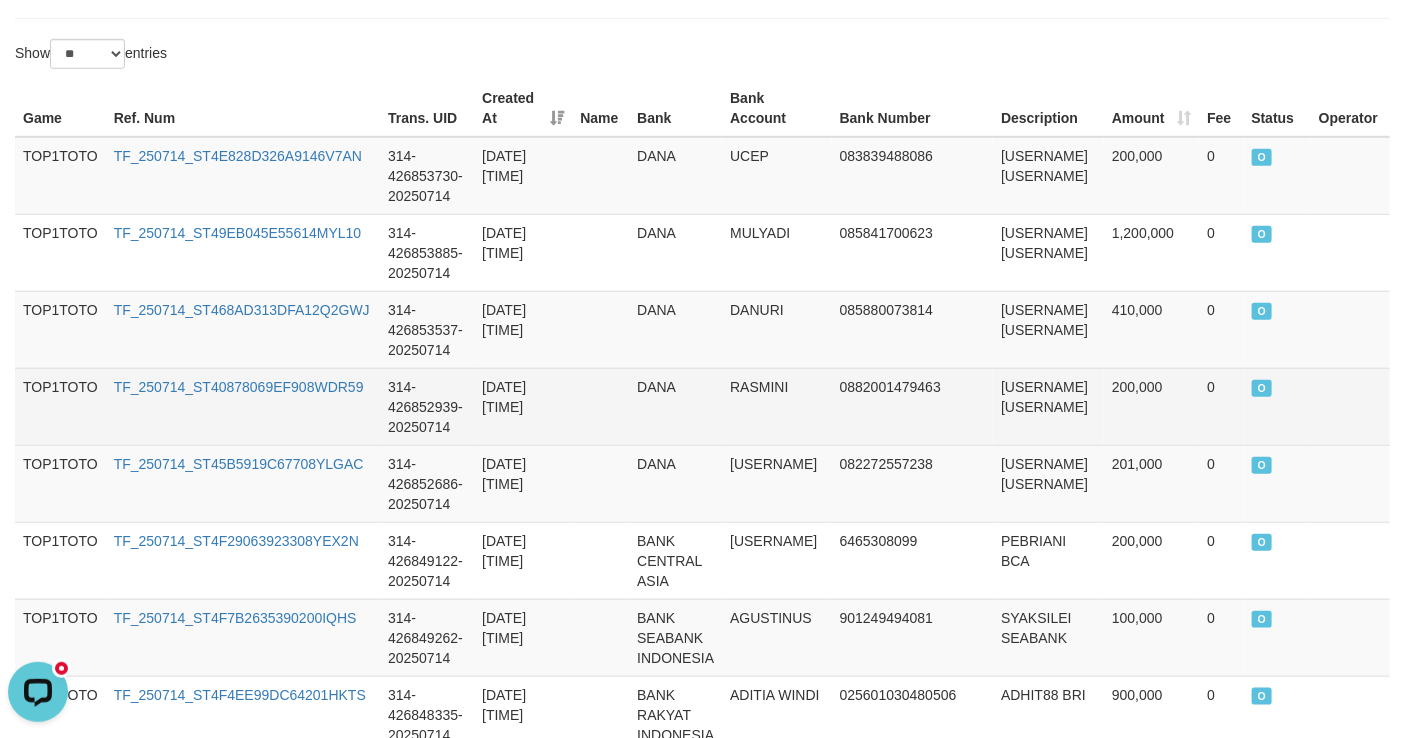 click on "TF_250714_ST40878069EF908WDR59" at bounding box center [243, 406] 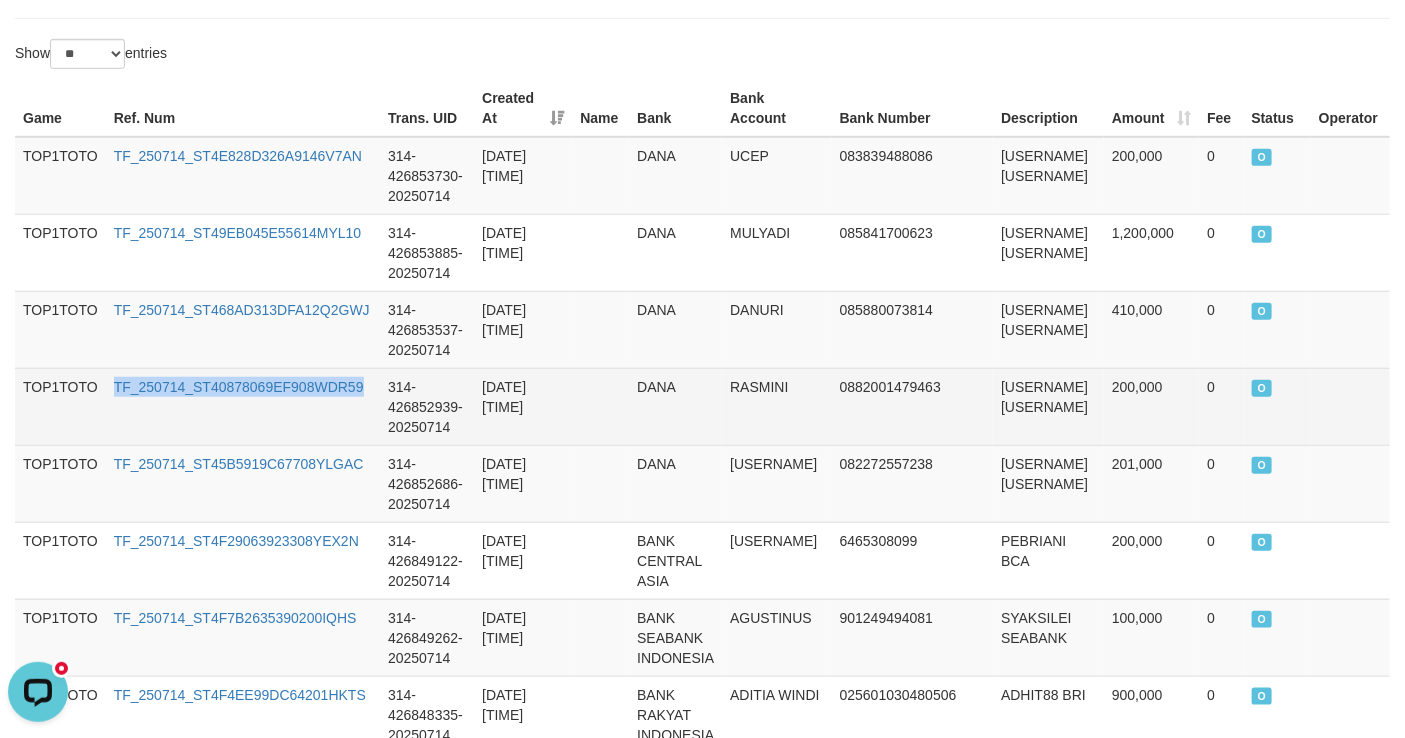 click on "TF_250714_ST40878069EF908WDR59" at bounding box center [243, 406] 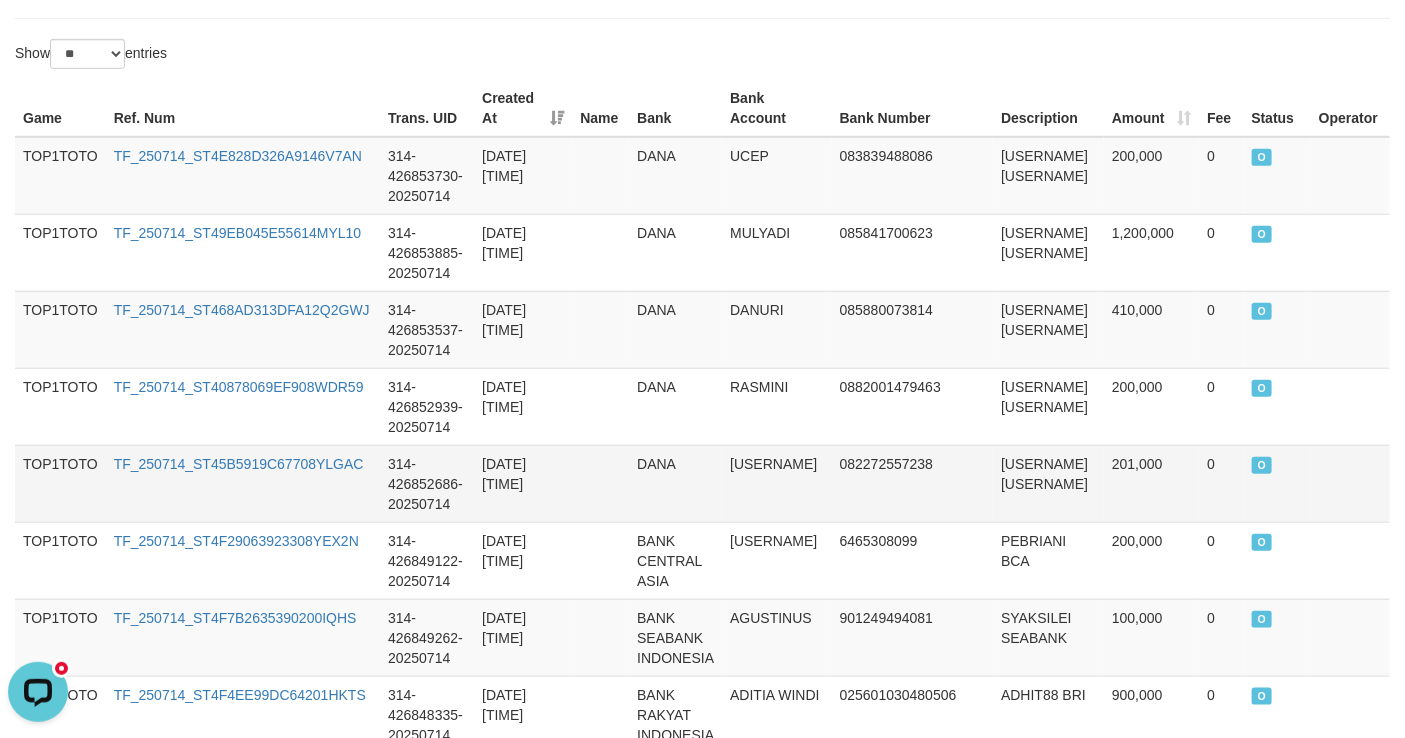 click on "TF_250714_ST45B5919C67708YLGAC" at bounding box center (243, 483) 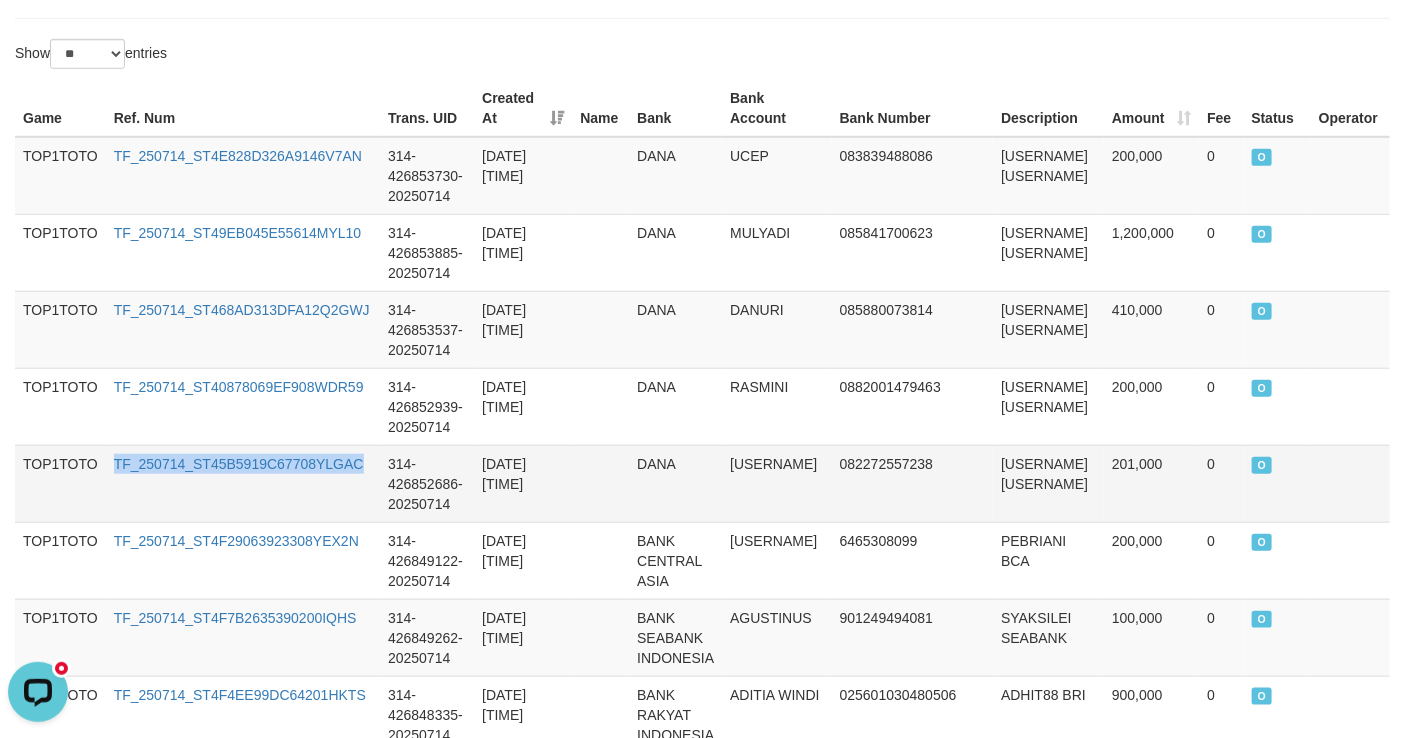 click on "TF_250714_ST45B5919C67708YLGAC" at bounding box center (243, 483) 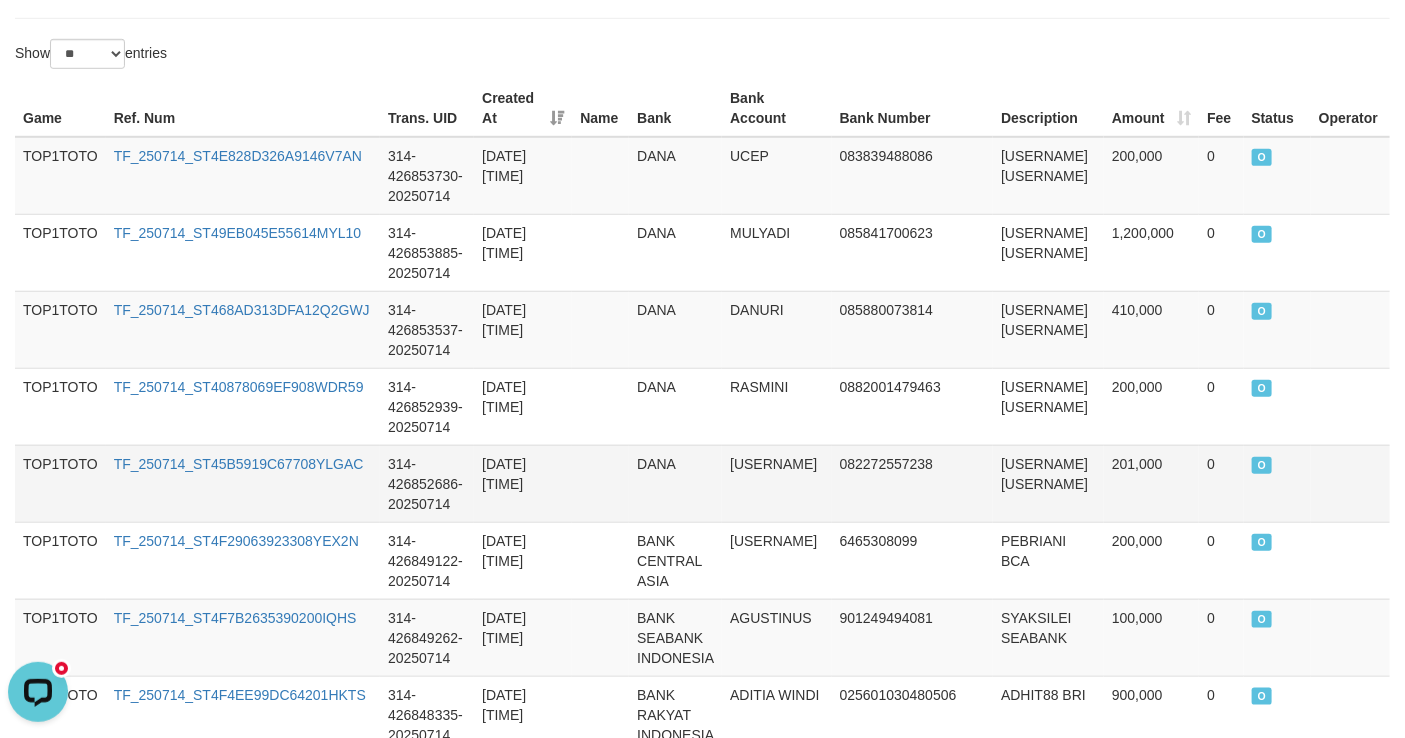 click on "TF_250714_ST45B5919C67708YLGAC" at bounding box center (243, 483) 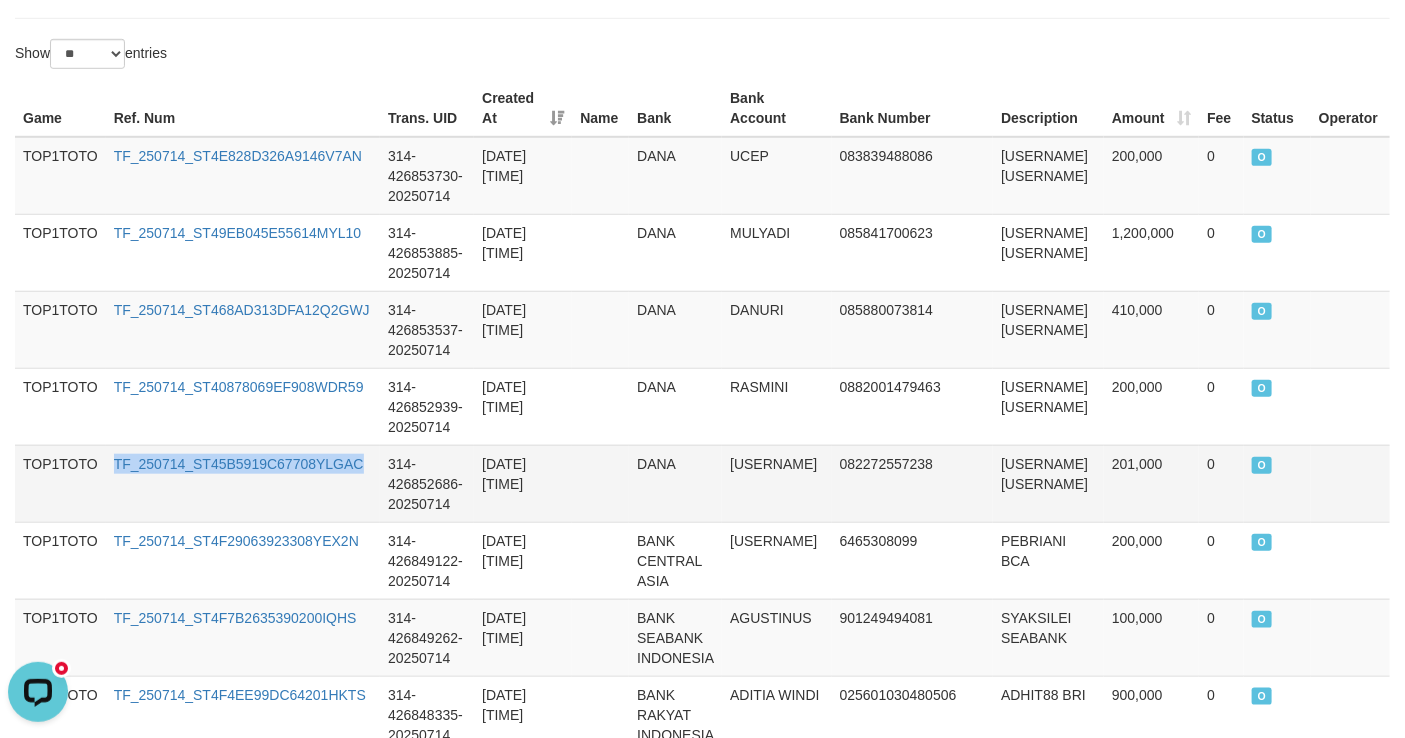 click on "TF_250714_ST45B5919C67708YLGAC" at bounding box center (243, 483) 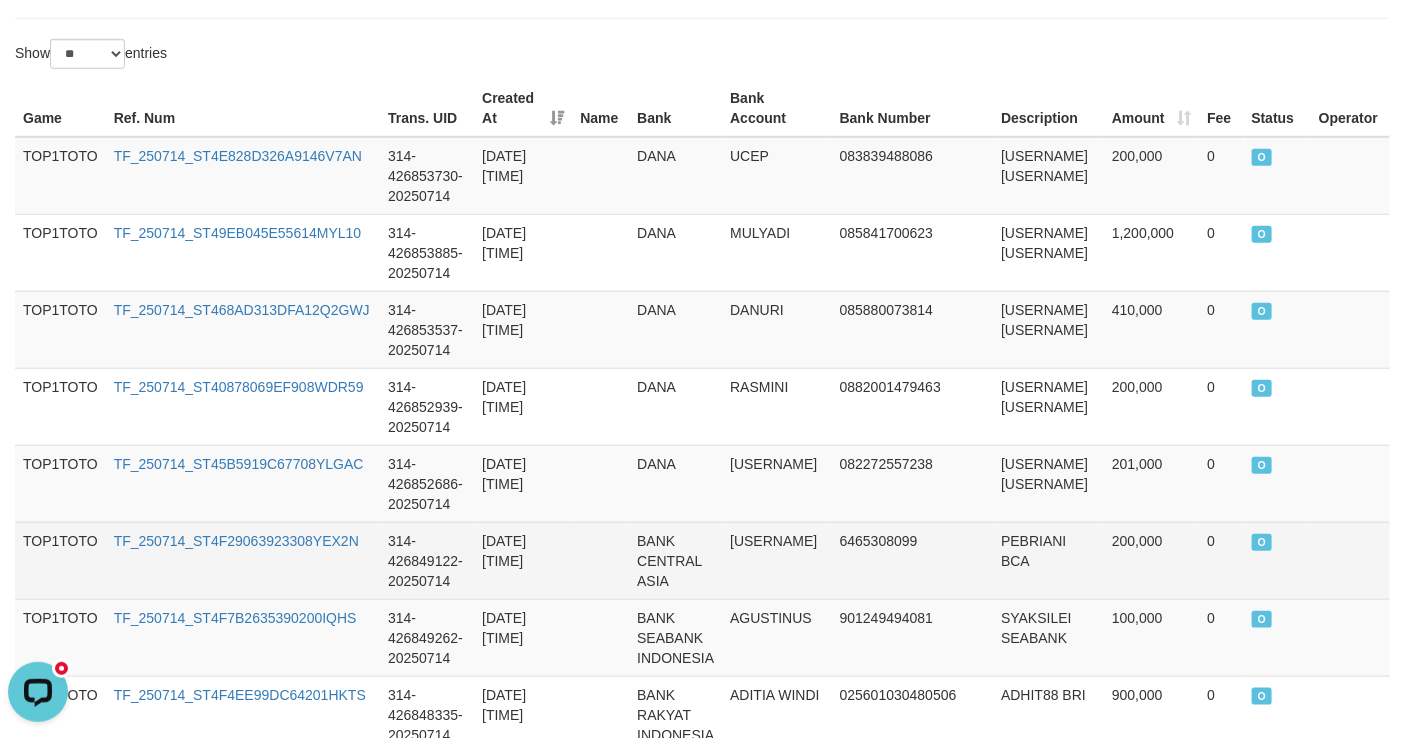 click on "TF_250714_ST4F29063923308YEX2N" at bounding box center (243, 560) 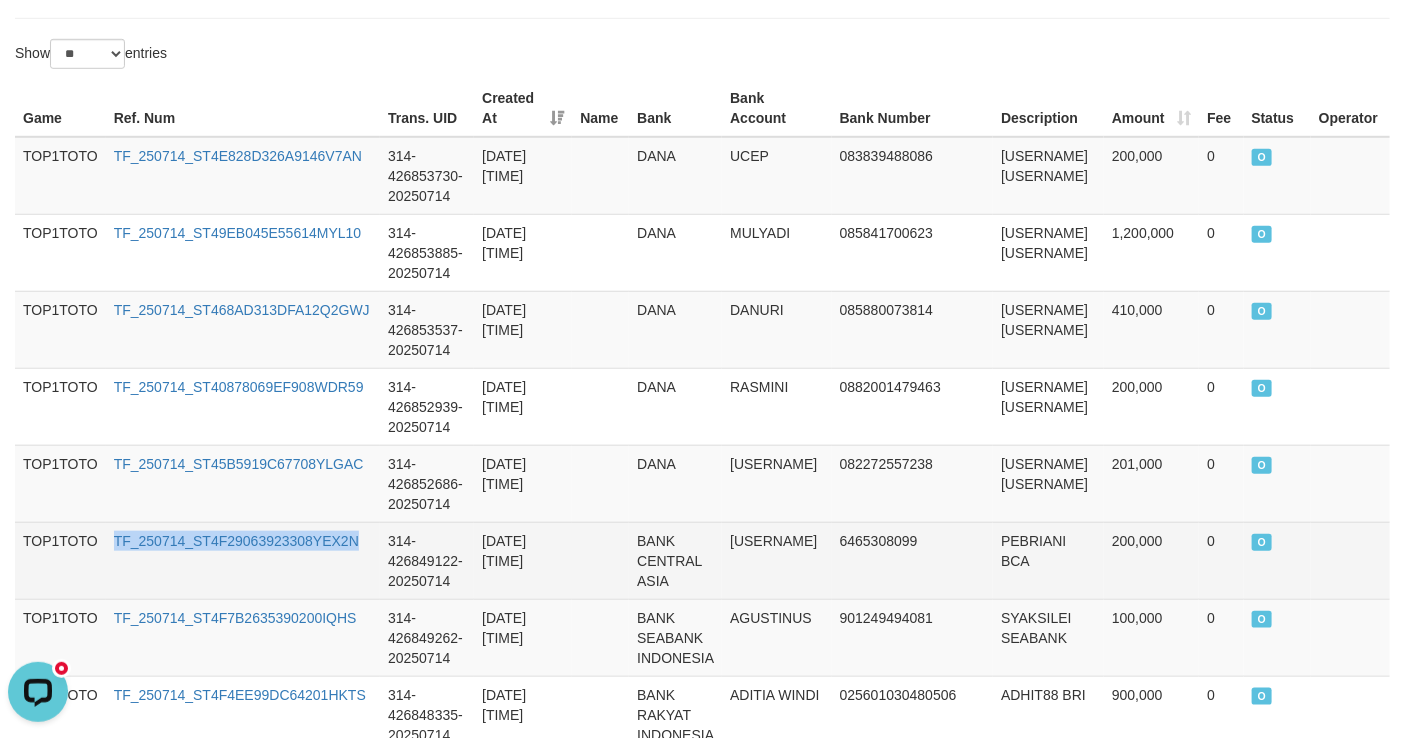 click on "TF_250714_ST4F29063923308YEX2N" at bounding box center [243, 560] 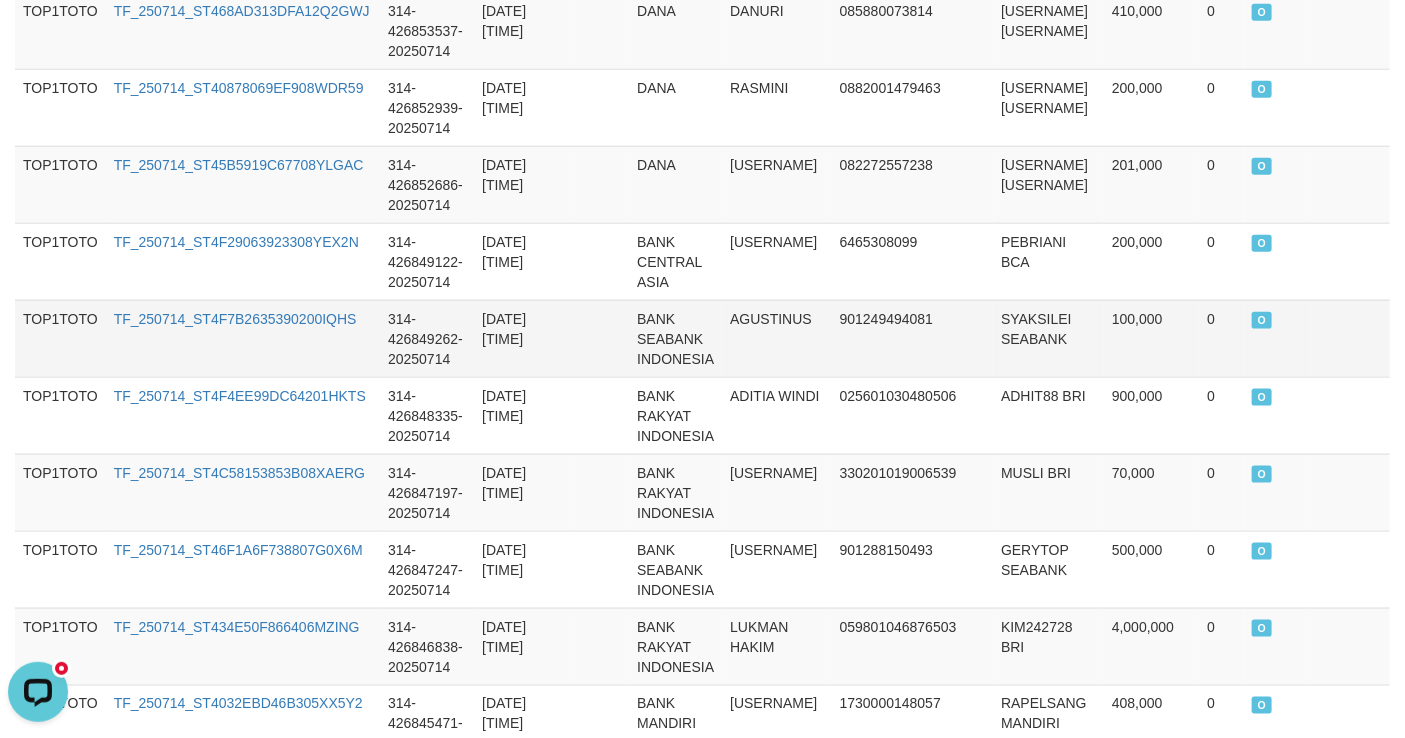 scroll, scrollTop: 818, scrollLeft: 0, axis: vertical 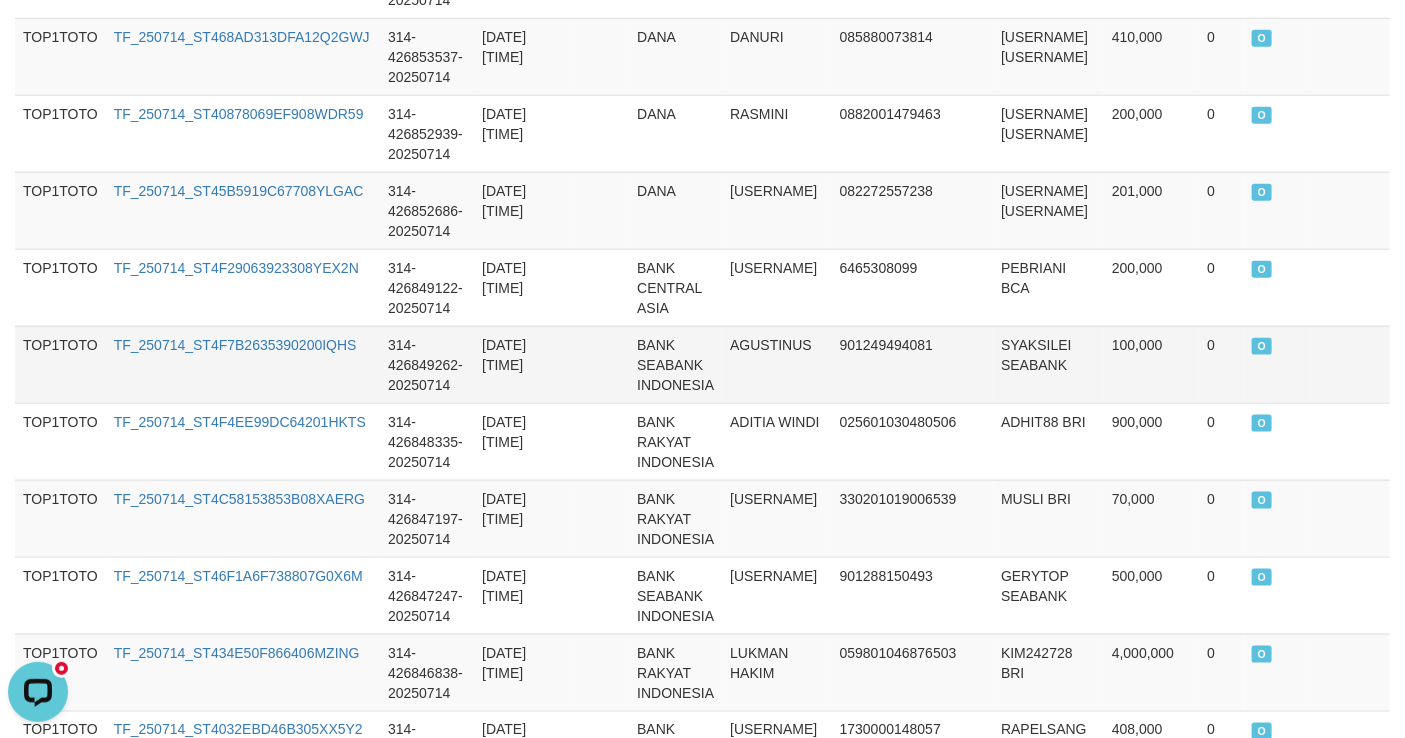 click on "TF_250714_ST4F7B2635390200IQHS" at bounding box center (243, 364) 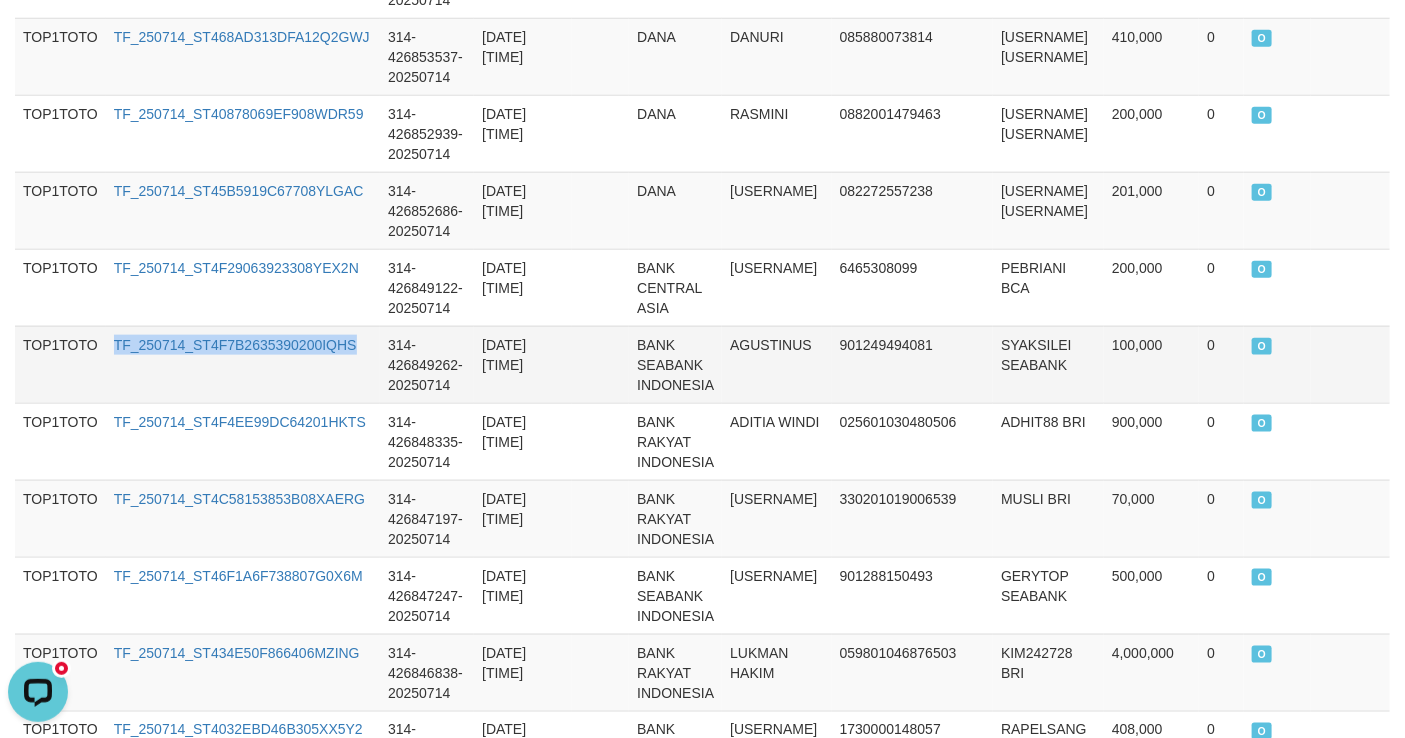 click on "TF_250714_ST4F7B2635390200IQHS" at bounding box center (243, 364) 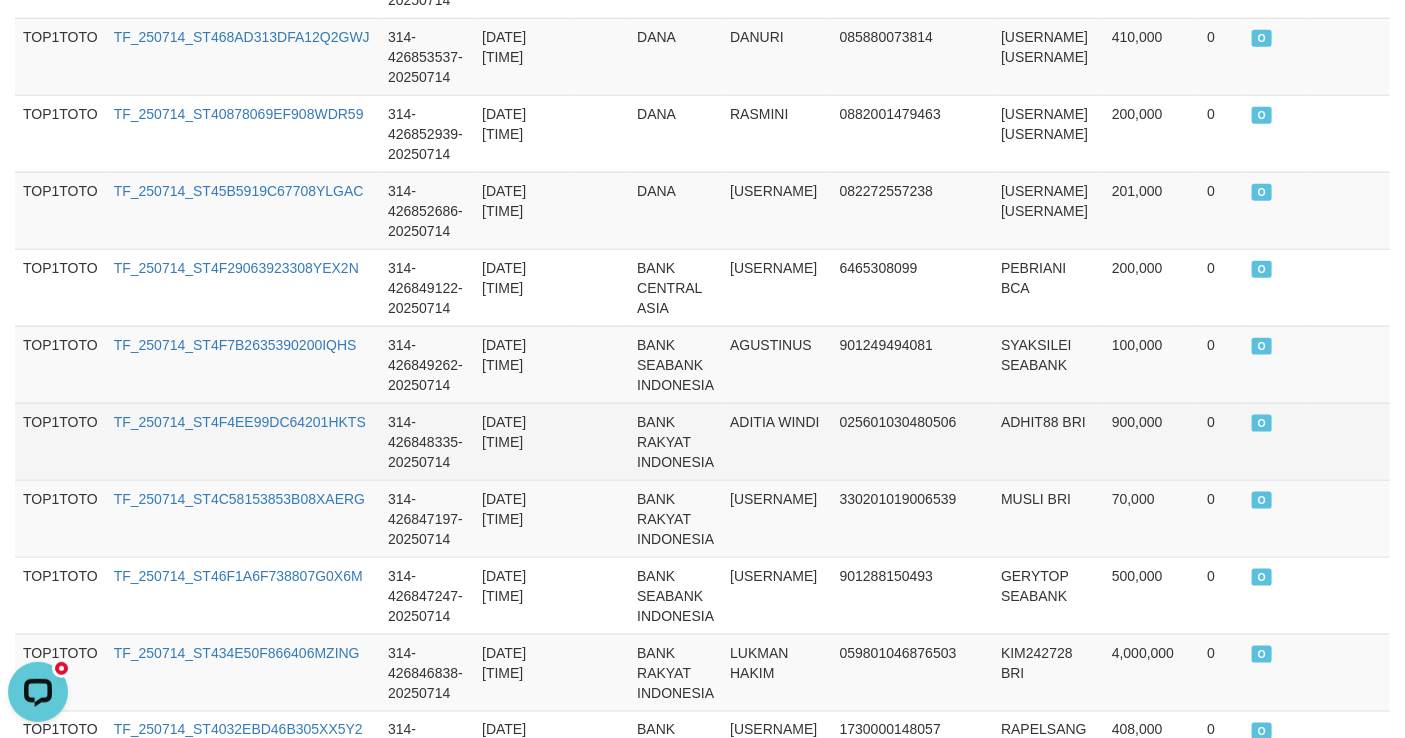 click on "TF_250714_ST4F4EE99DC64201HKTS" at bounding box center (243, 441) 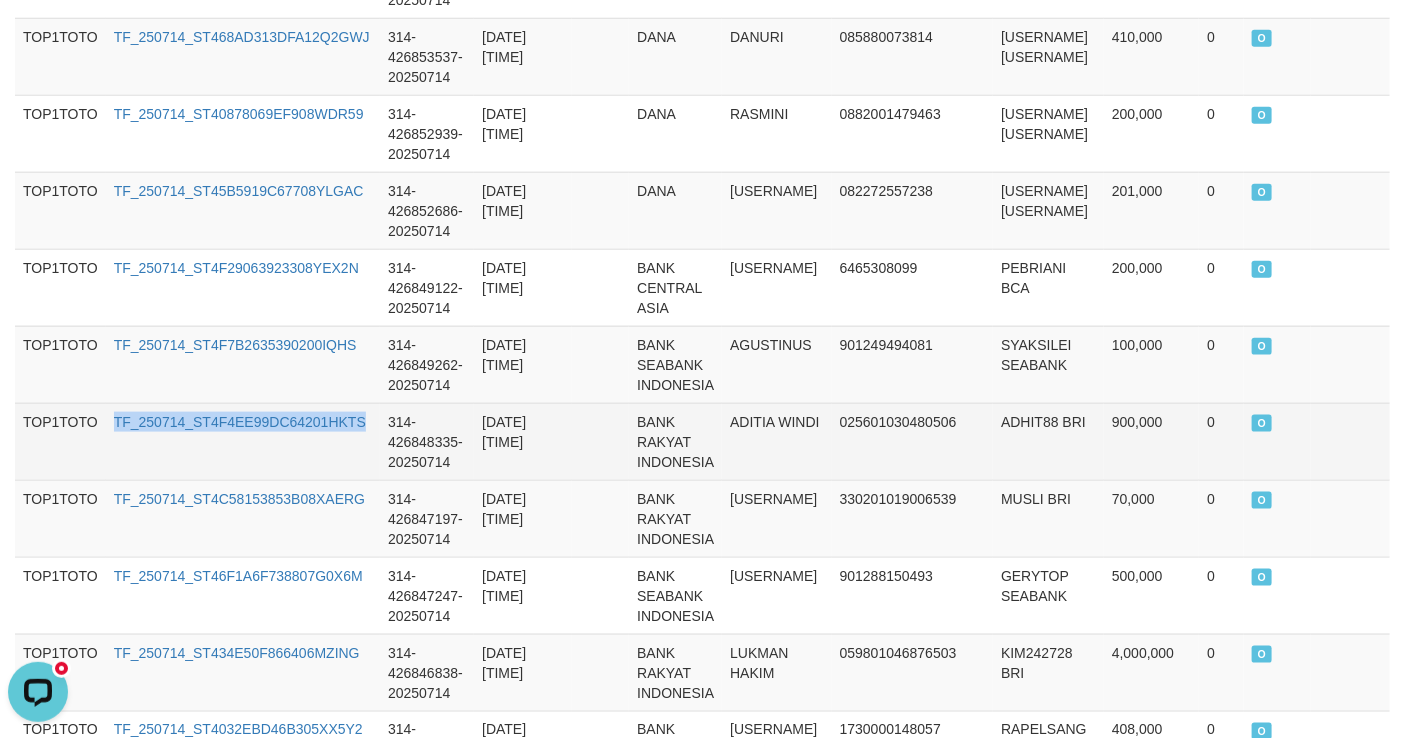 click on "TF_250714_ST4F4EE99DC64201HKTS" at bounding box center (243, 441) 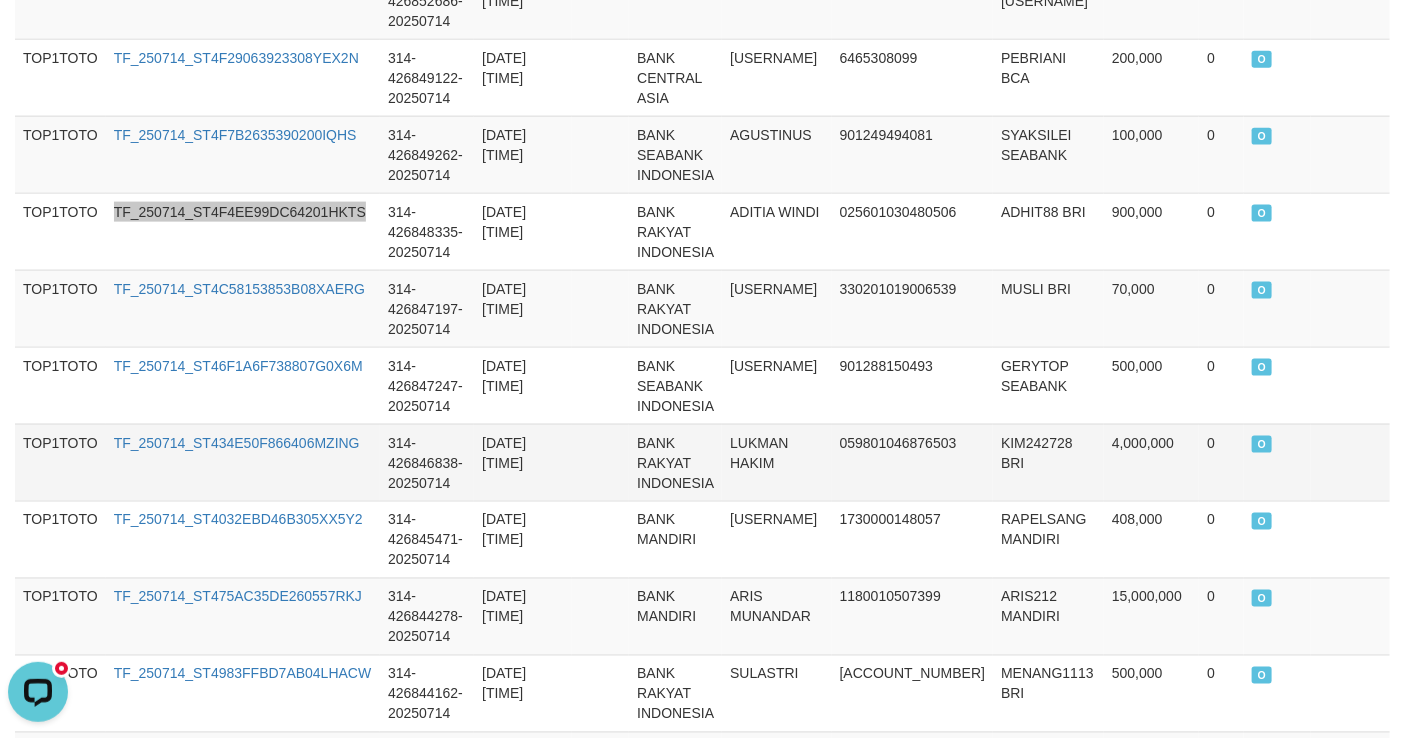 scroll, scrollTop: 1090, scrollLeft: 0, axis: vertical 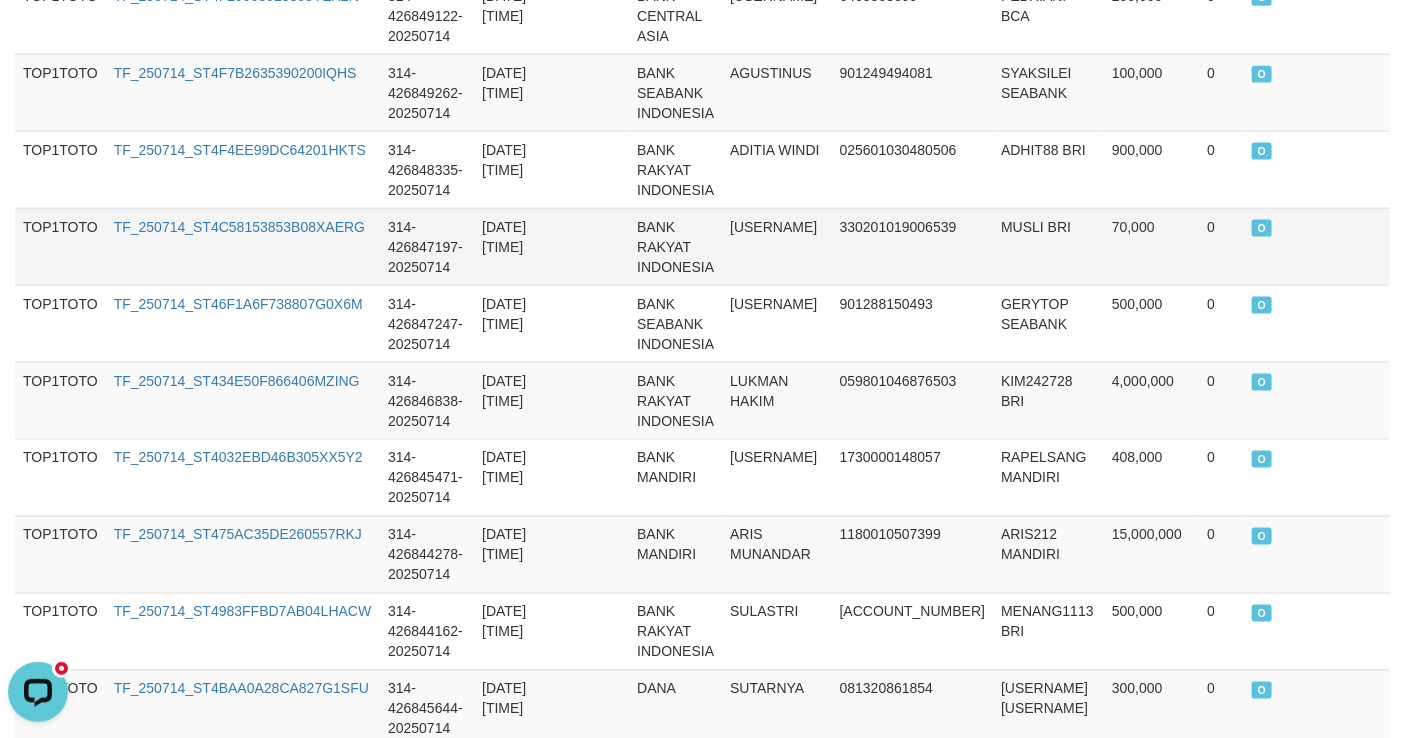click on "TF_250714_ST4C58153853B08XAERG" at bounding box center [243, 246] 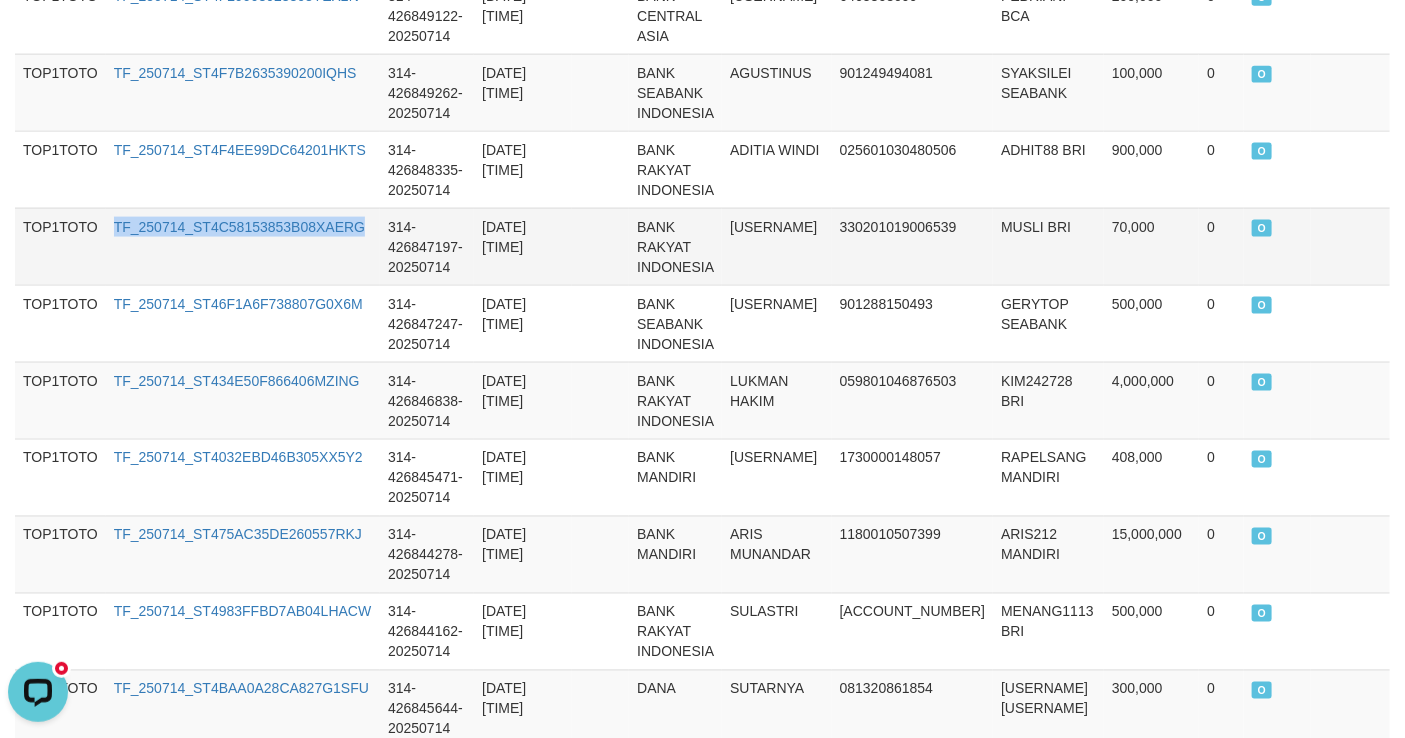 click on "TF_250714_ST4C58153853B08XAERG" at bounding box center (243, 246) 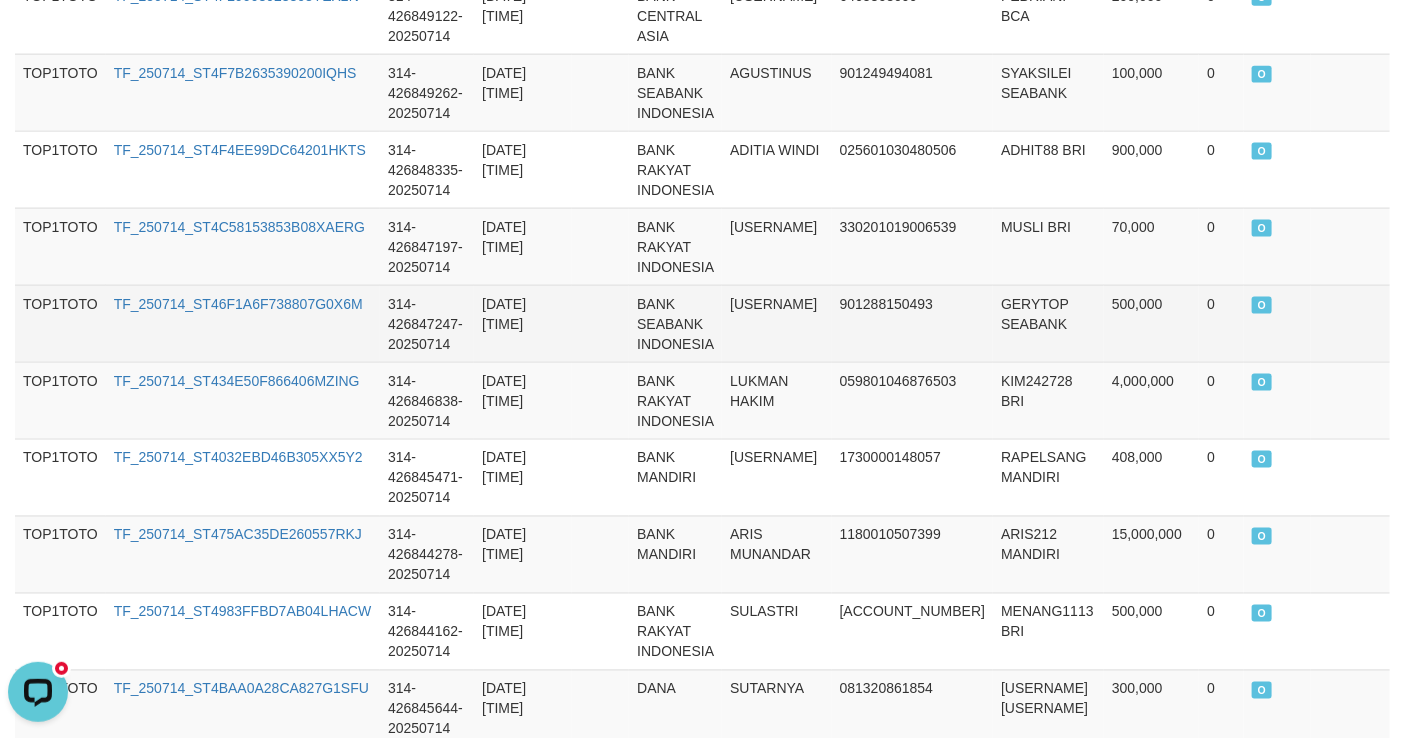 click on "TF_250714_ST46F1A6F738807G0X6M" at bounding box center (243, 323) 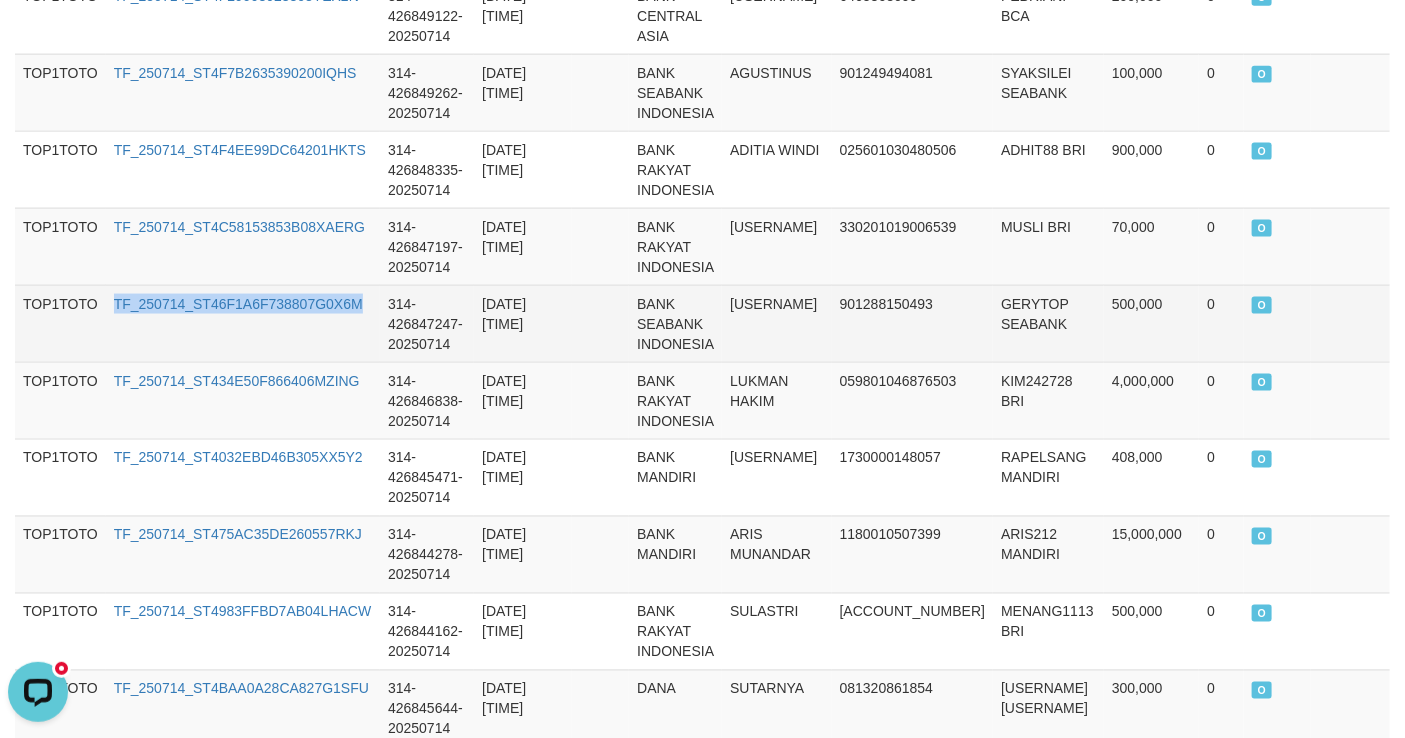 click on "TF_250714_ST46F1A6F738807G0X6M" at bounding box center (243, 323) 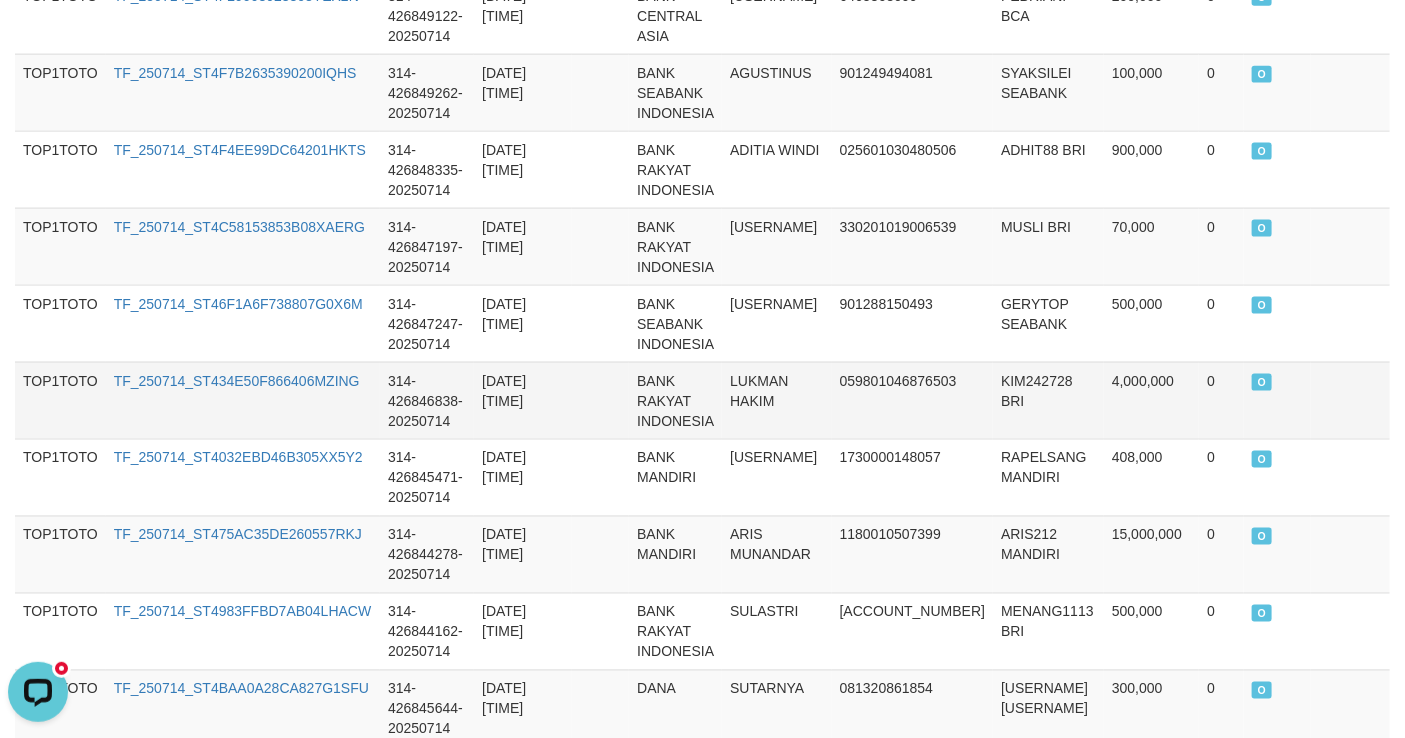 click on "TF_250714_ST434E50F866406MZING" at bounding box center [243, 400] 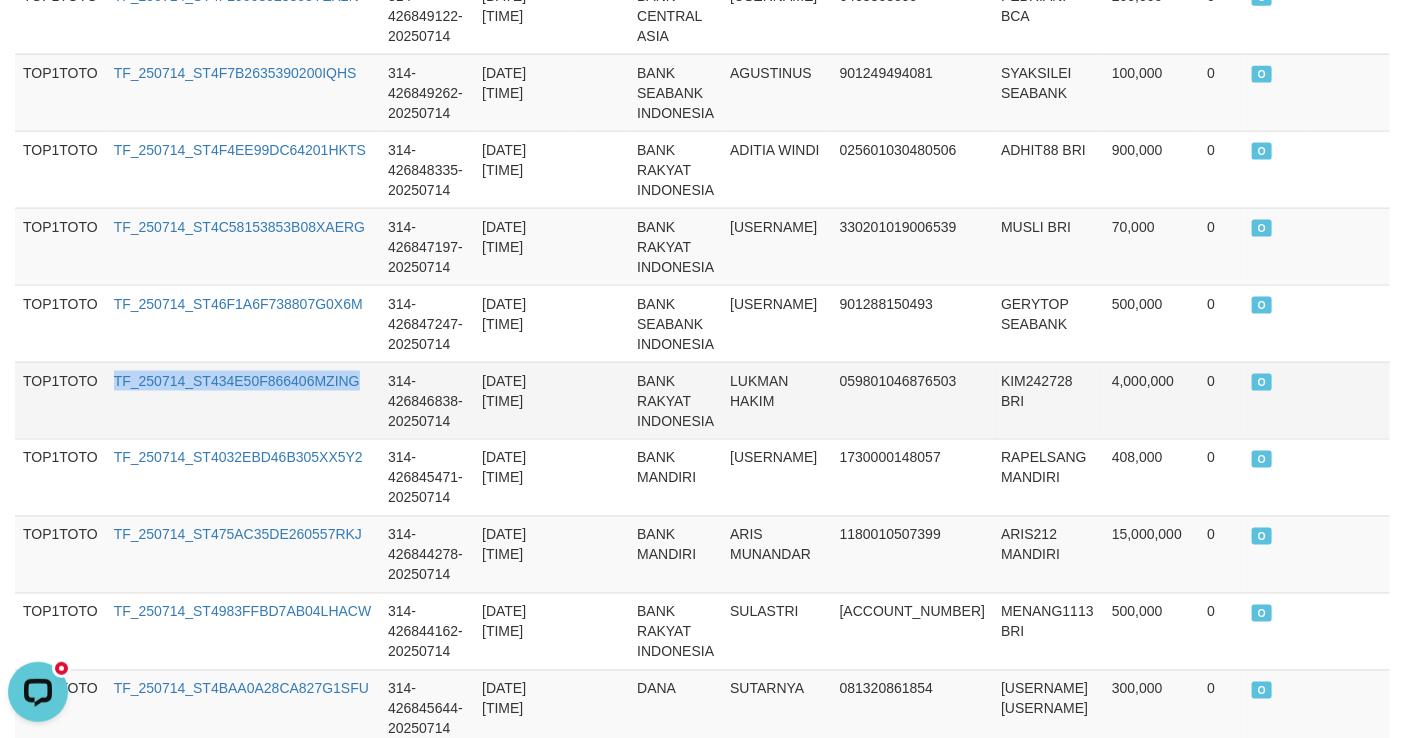 click on "TF_250714_ST434E50F866406MZING" at bounding box center [243, 400] 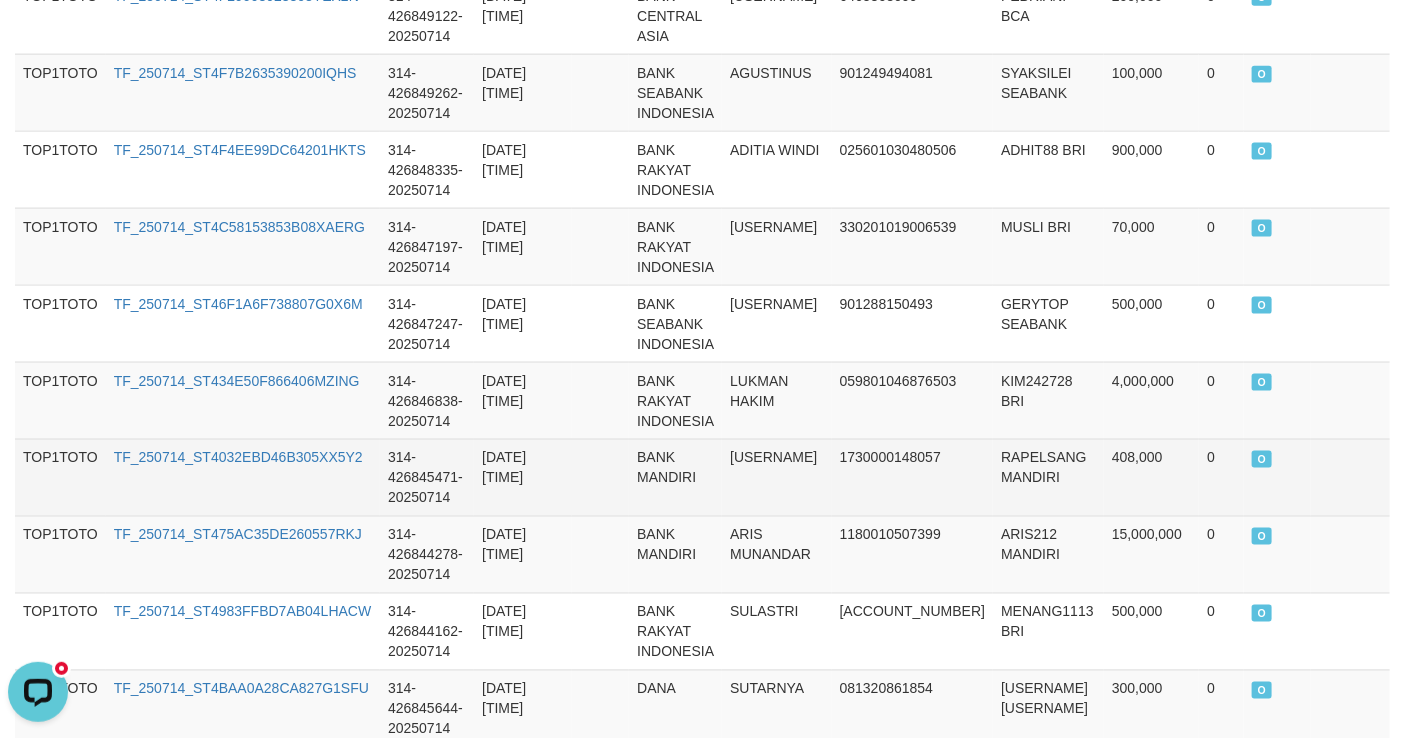click on "TF_250714_ST4032EBD46B305XX5Y2" at bounding box center (243, 477) 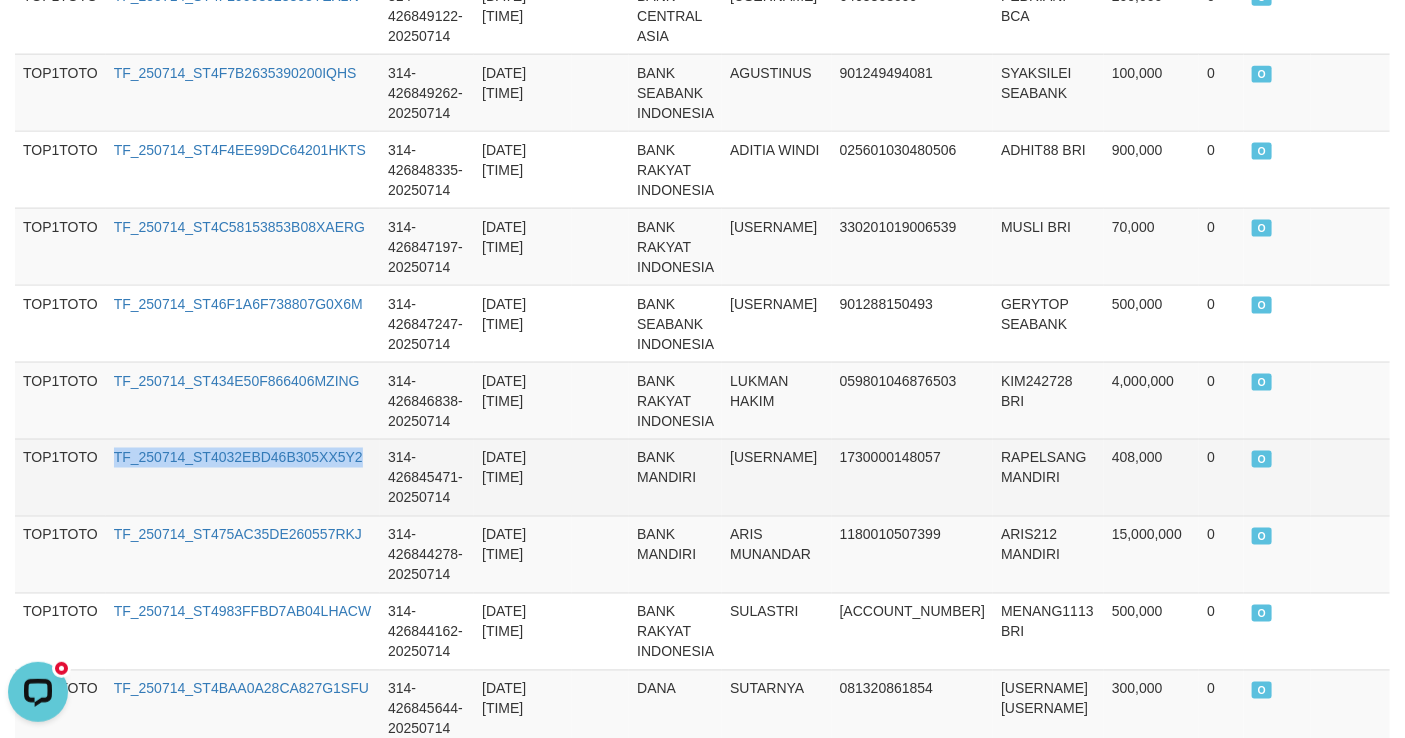 click on "TF_250714_ST4032EBD46B305XX5Y2" at bounding box center (243, 477) 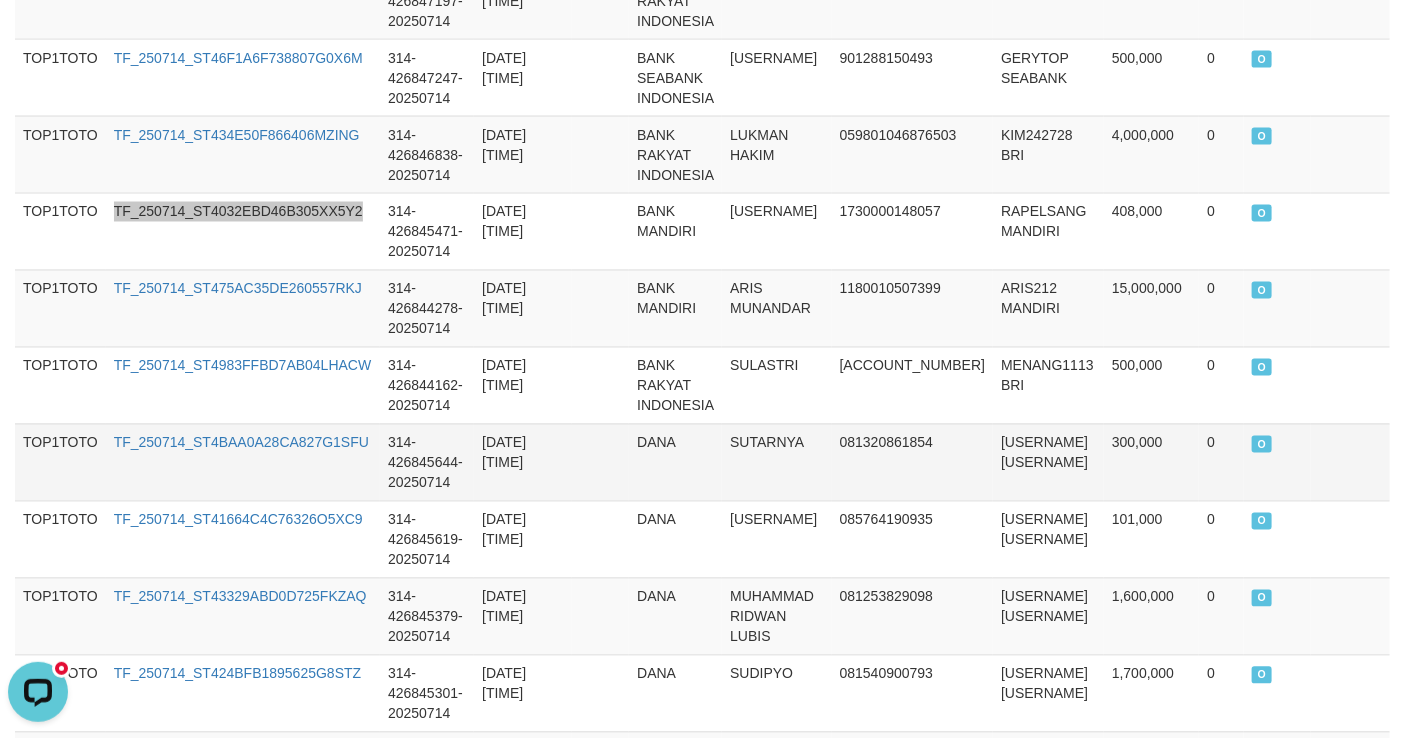 scroll, scrollTop: 1363, scrollLeft: 0, axis: vertical 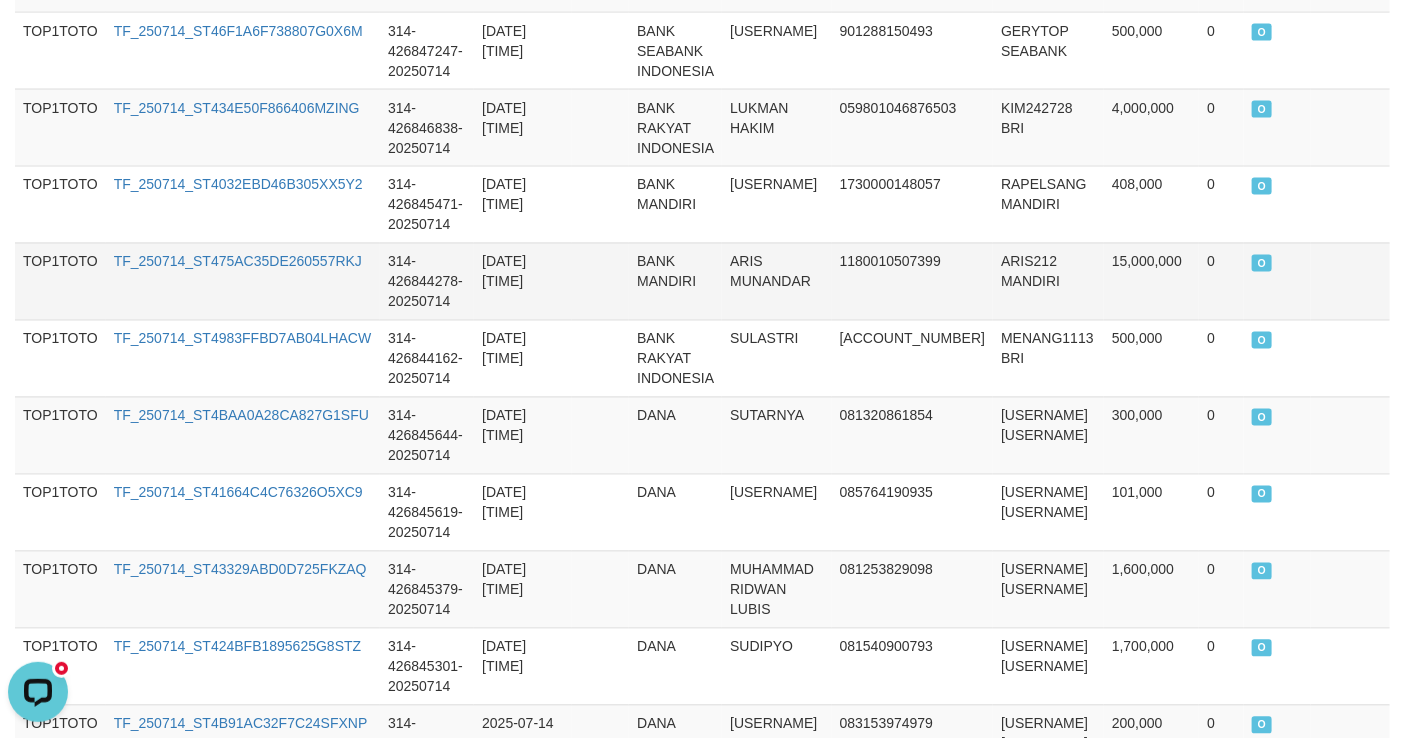 click on "TF_250714_ST475AC35DE260557RKJ" at bounding box center [243, 281] 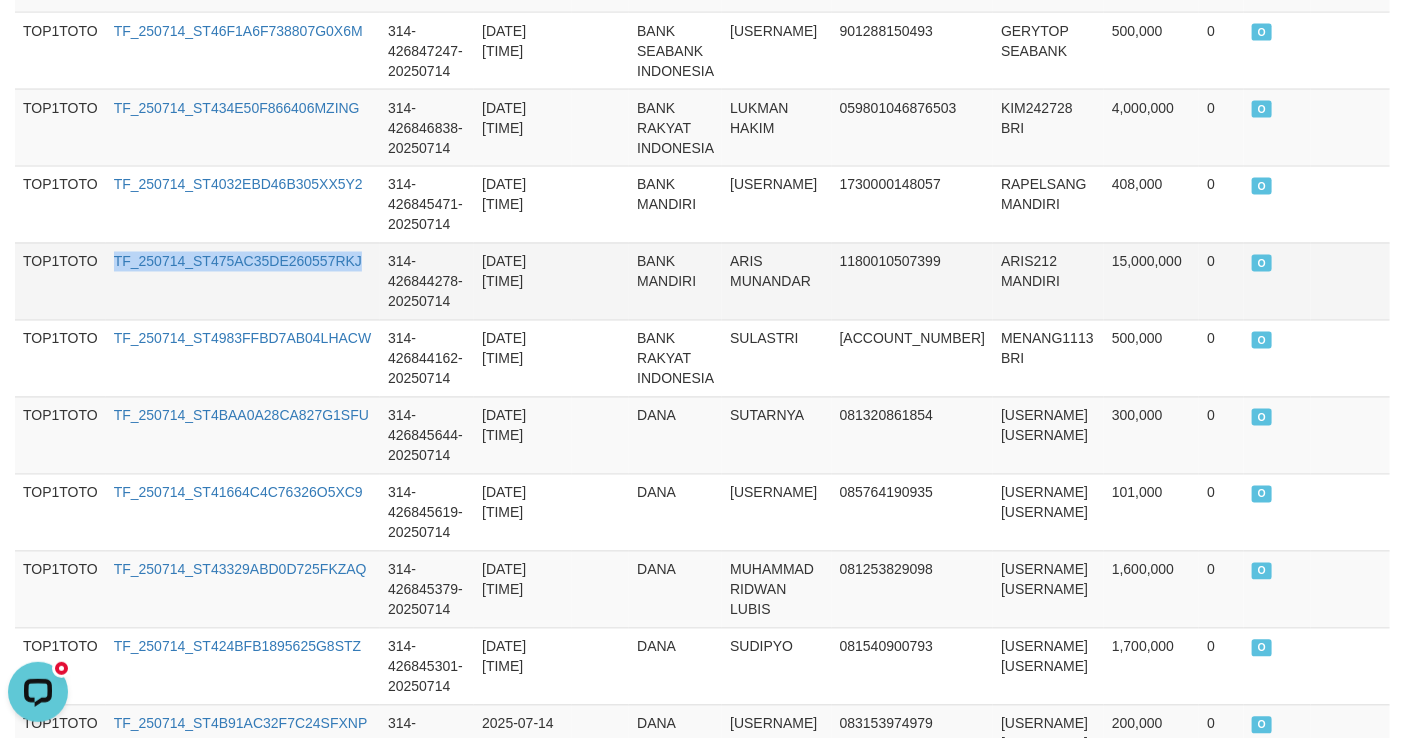 click on "TF_250714_ST475AC35DE260557RKJ" at bounding box center (243, 281) 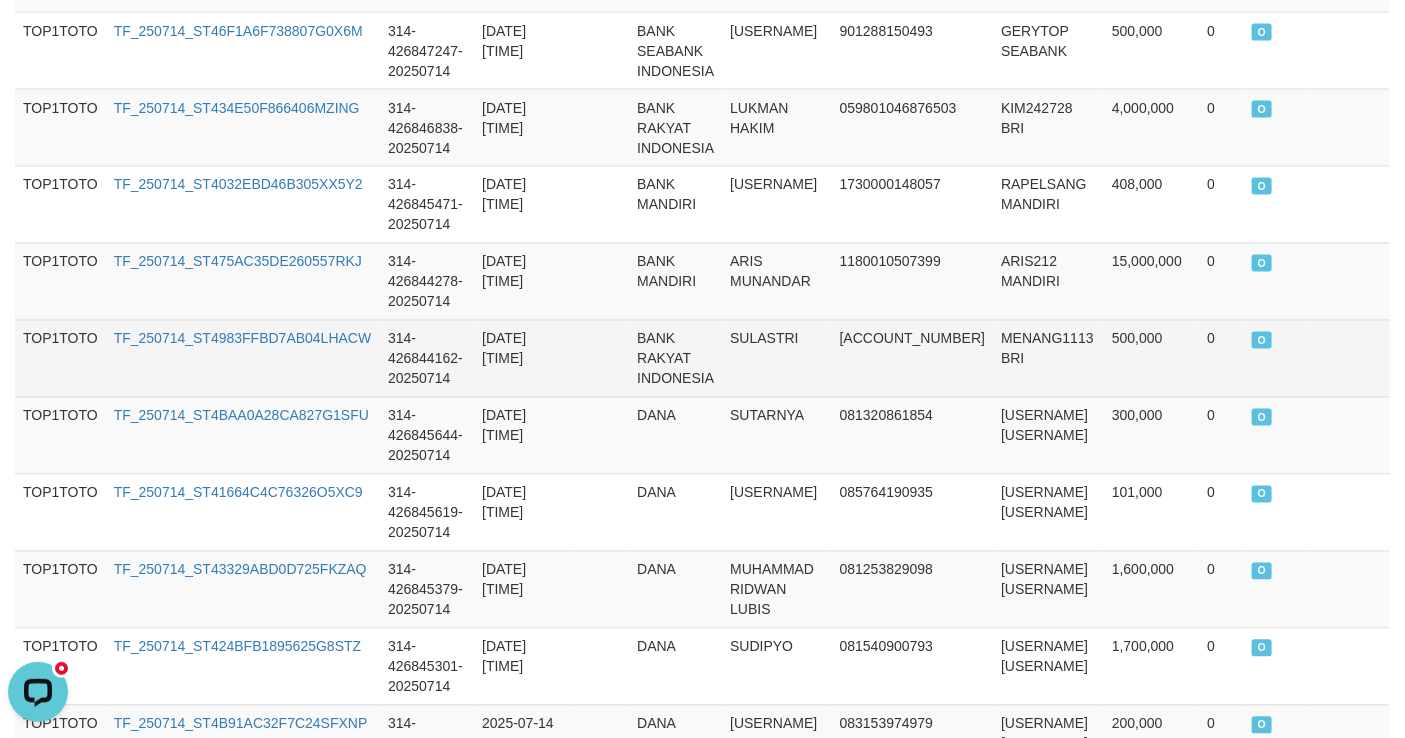 click on "TF_250714_ST4983FFBD7AB04LHACW" at bounding box center (243, 358) 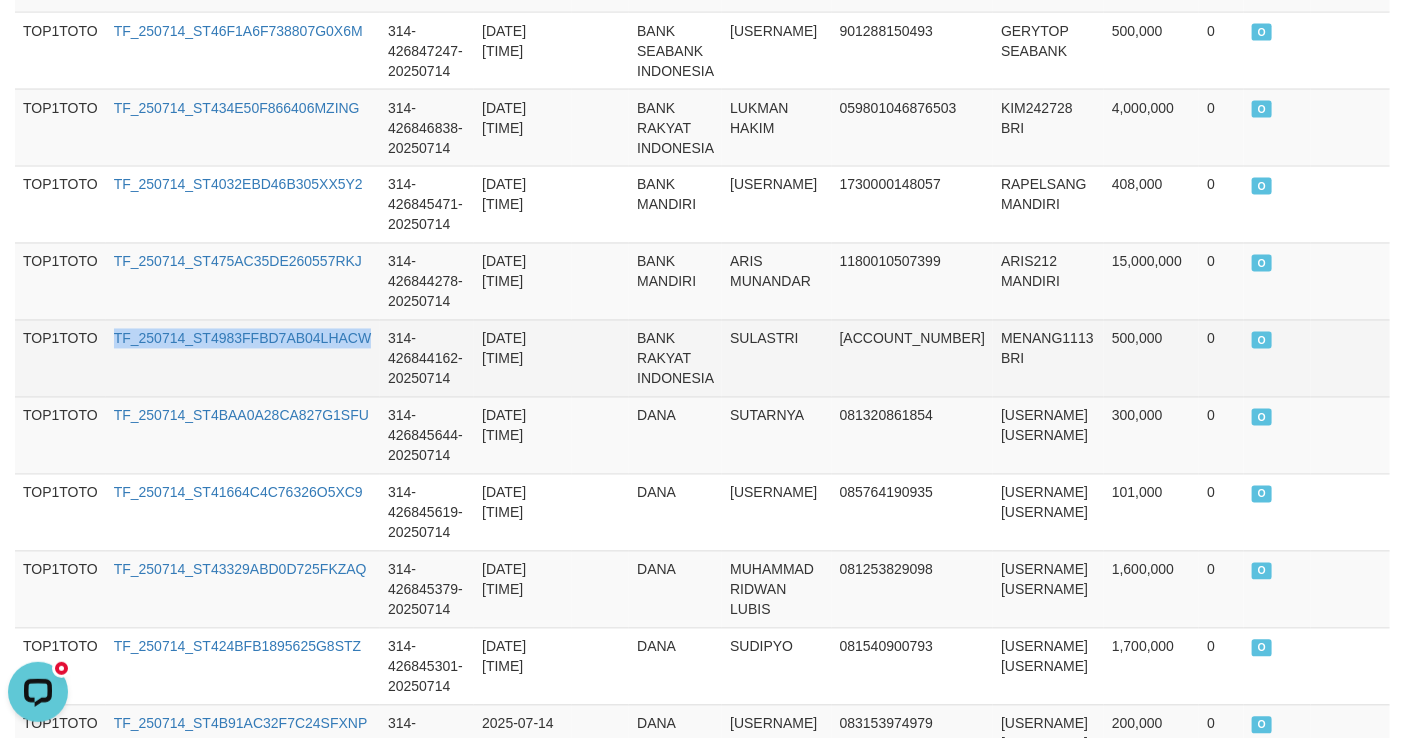 click on "TF_250714_ST4983FFBD7AB04LHACW" at bounding box center (243, 358) 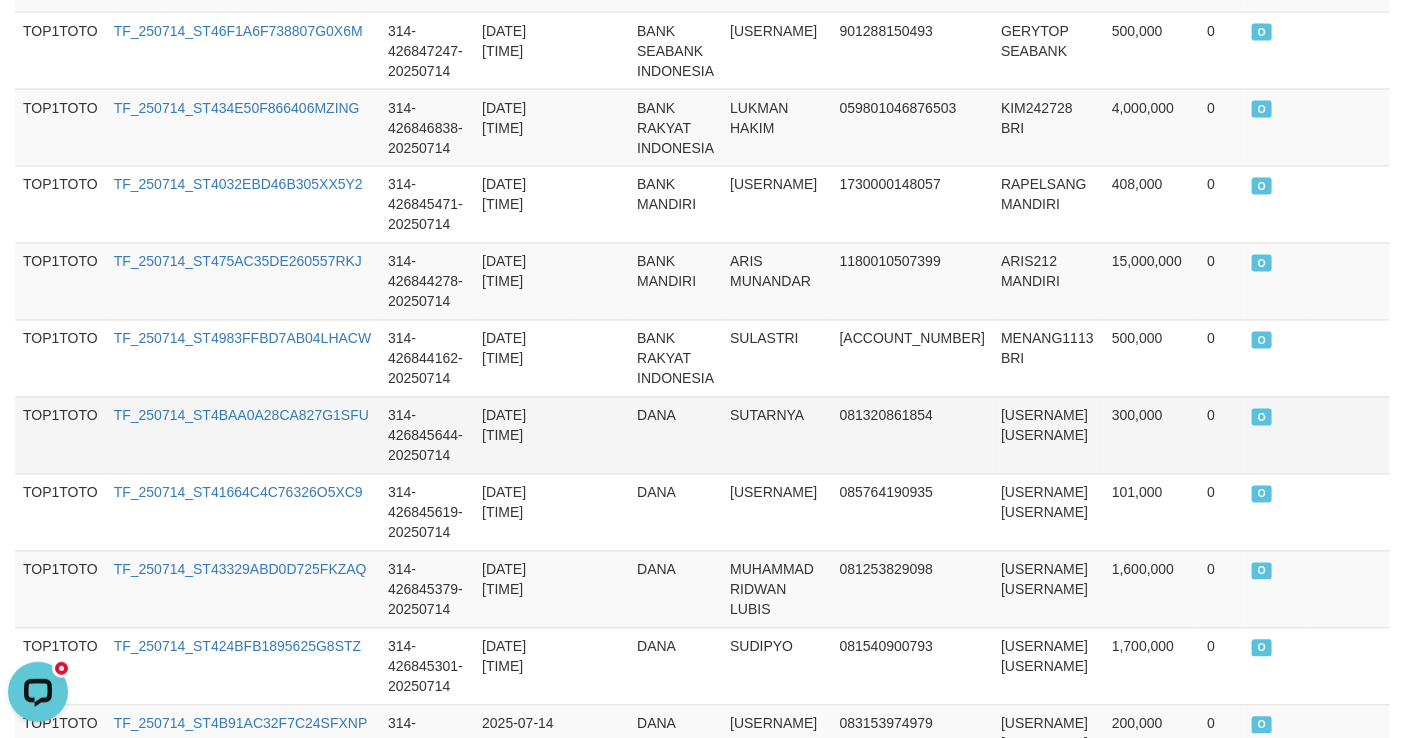 click on "TF_250714_ST4BAA0A28CA827G1SFU" at bounding box center (243, 435) 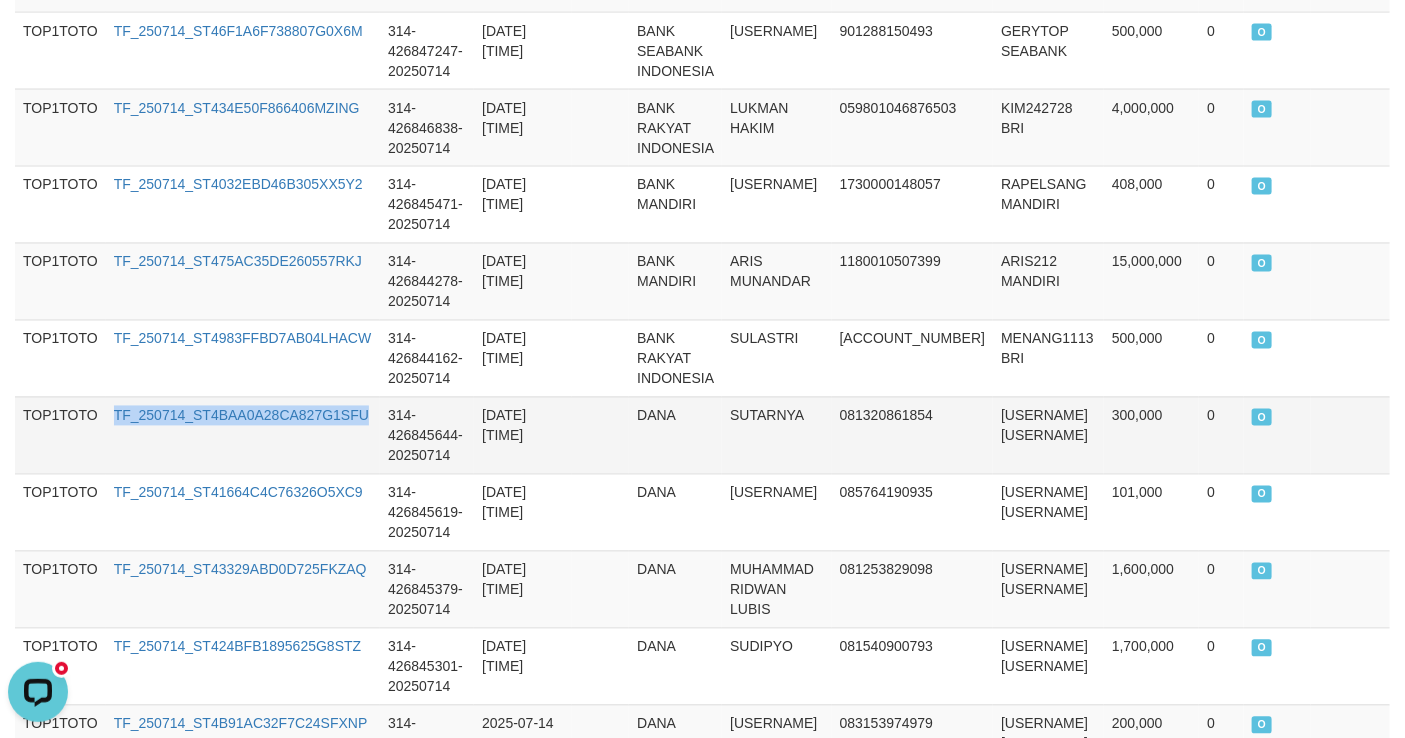click on "TF_250714_ST4BAA0A28CA827G1SFU" at bounding box center (243, 435) 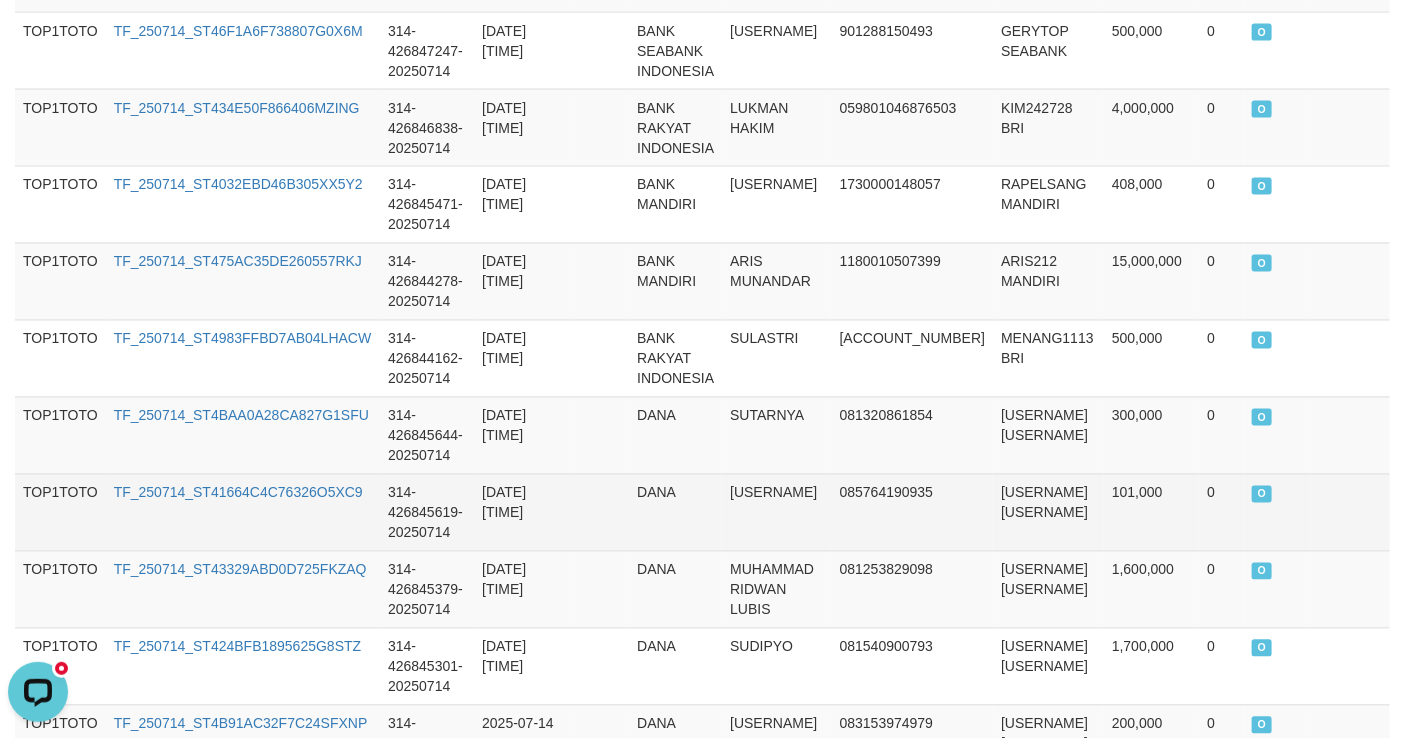 click on "TF_250714_ST41664C4C76326O5XC9" at bounding box center [243, 512] 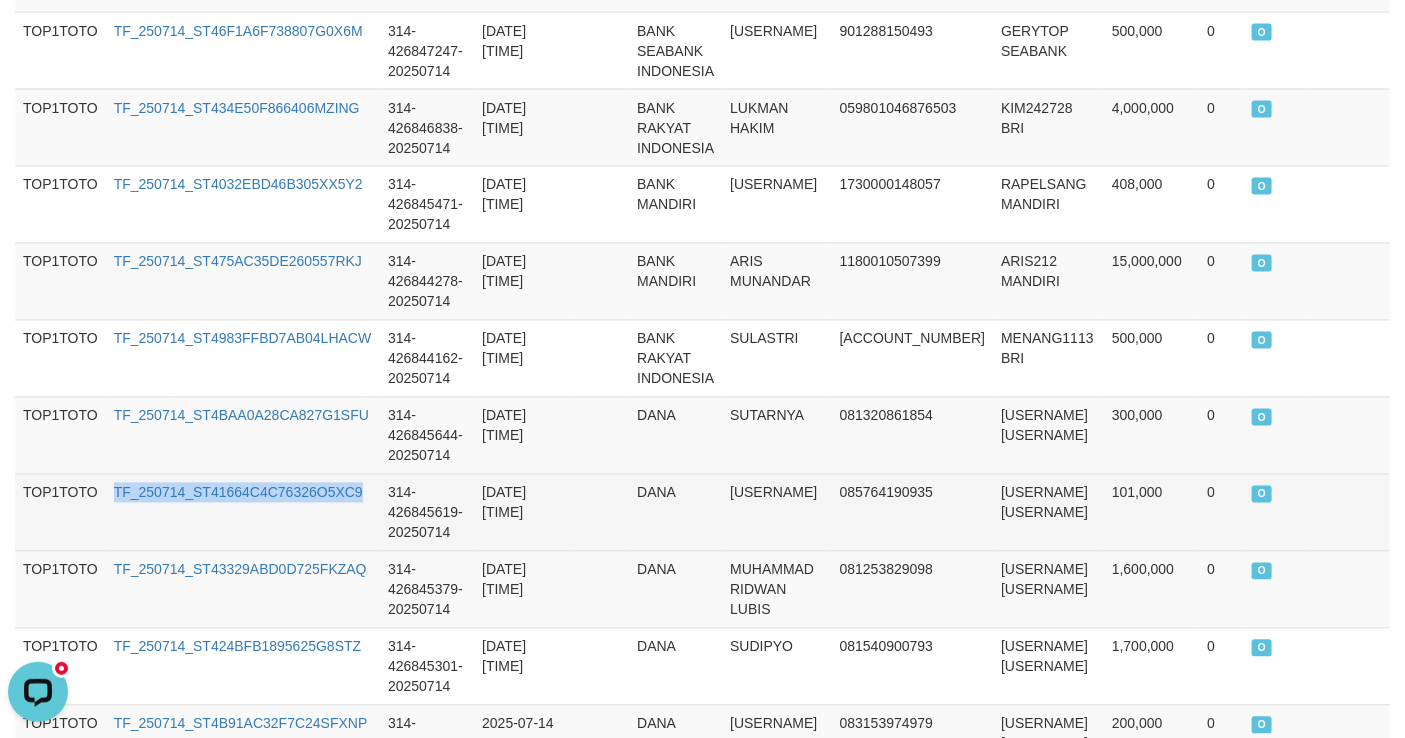 drag, startPoint x: 242, startPoint y: 477, endPoint x: 49, endPoint y: 493, distance: 193.66208 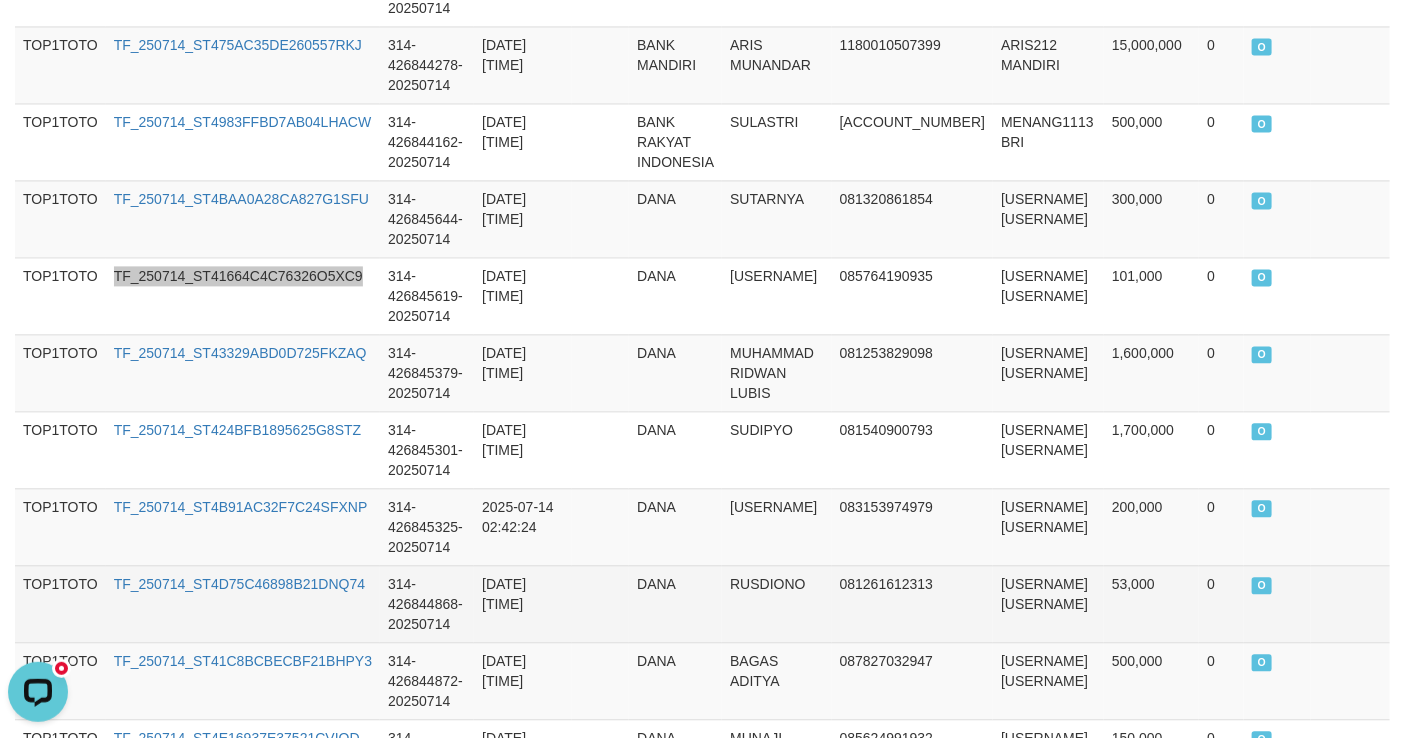 scroll, scrollTop: 1636, scrollLeft: 0, axis: vertical 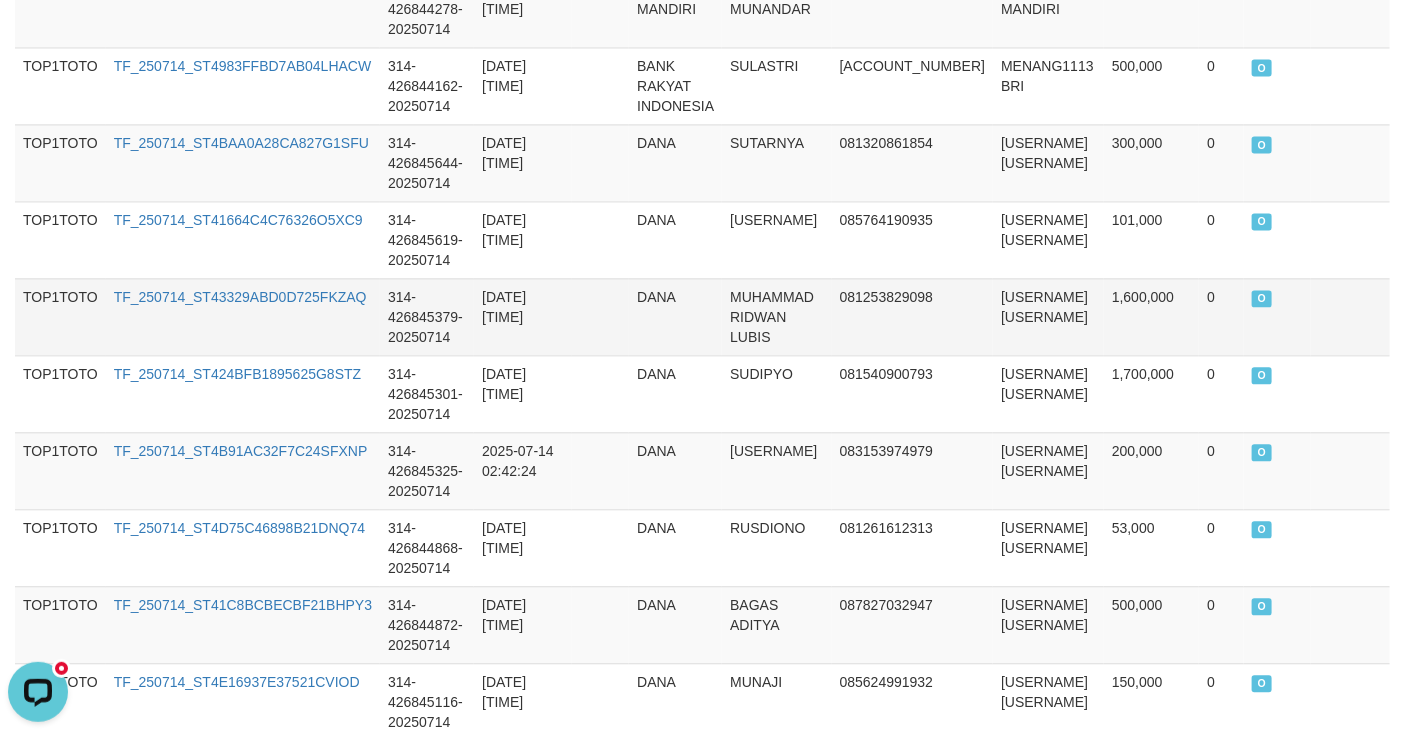 click on "TF_250714_ST43329ABD0D725FKZAQ" at bounding box center (243, 316) 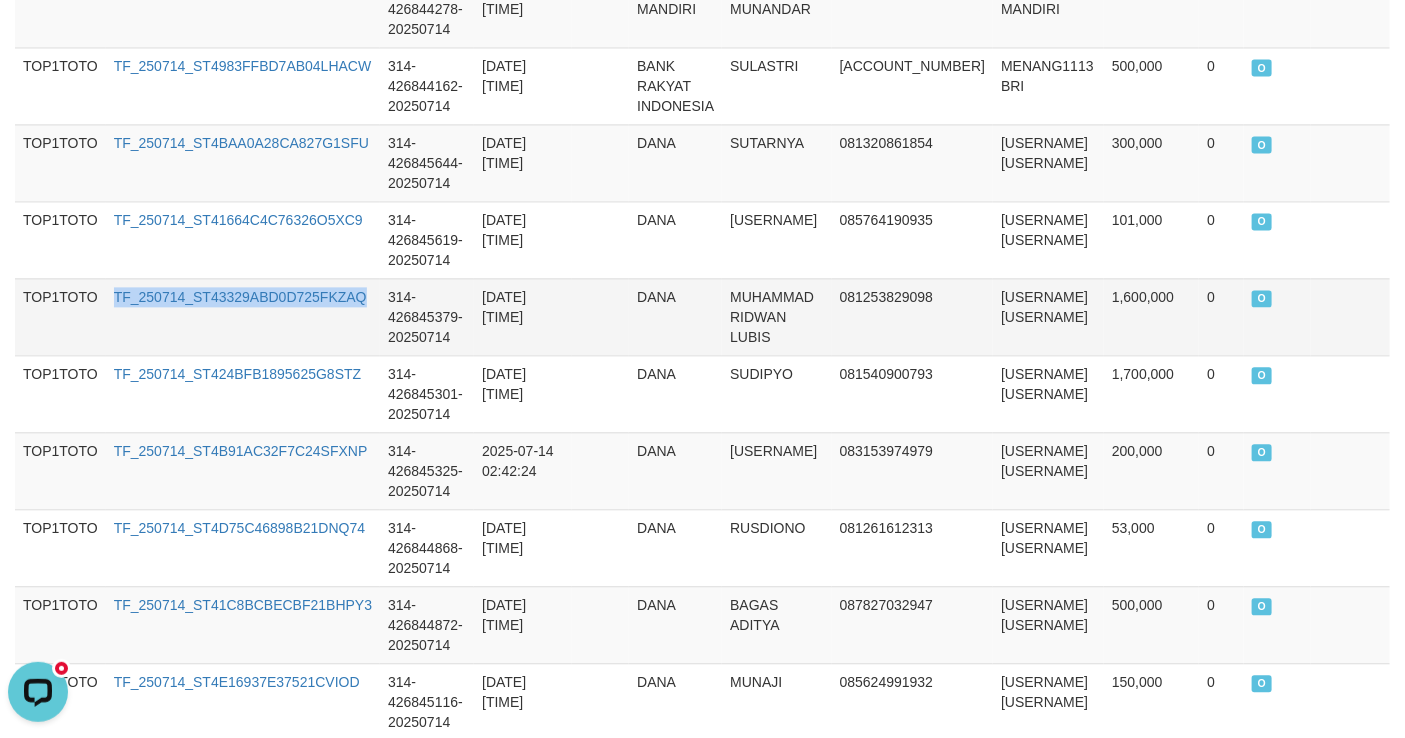 click on "TF_250714_ST43329ABD0D725FKZAQ" at bounding box center (243, 316) 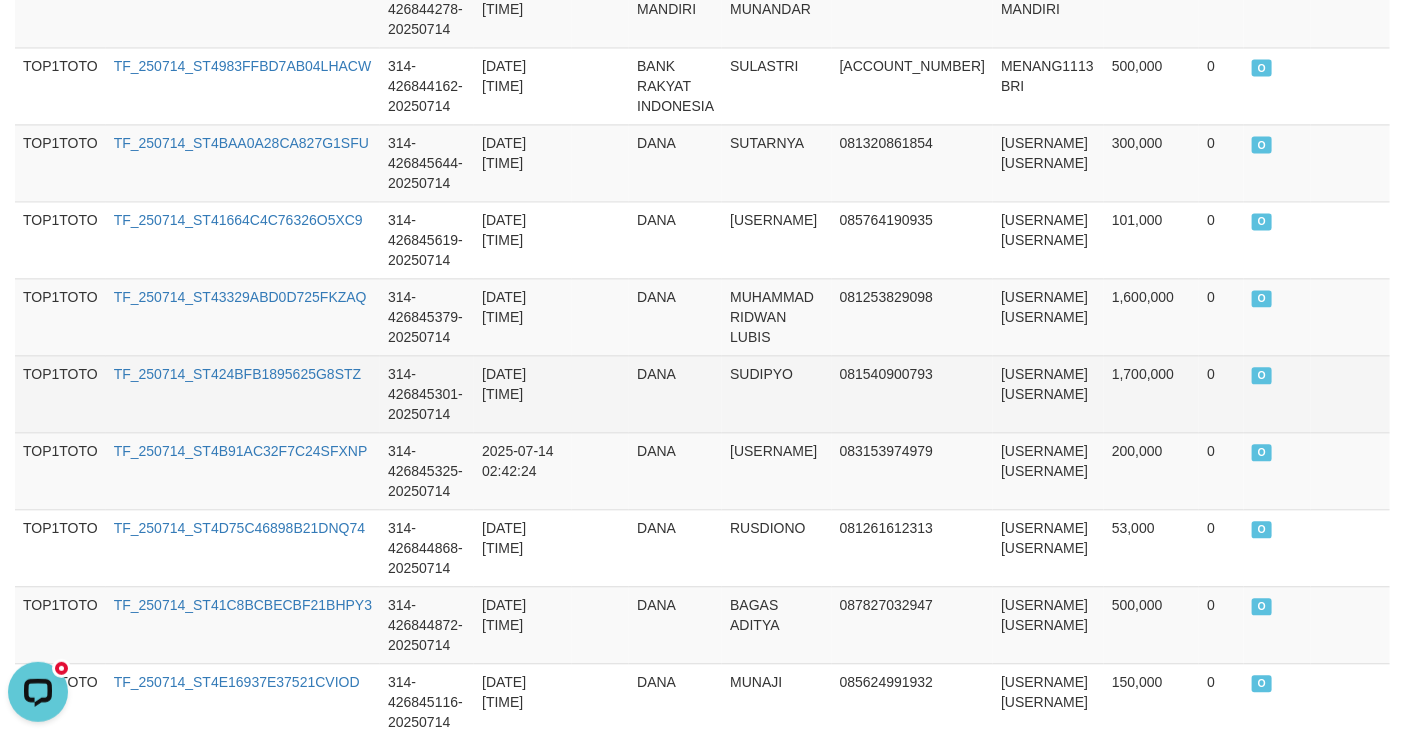 click on "TF_250714_ST424BFB1895625G8STZ" at bounding box center (243, 393) 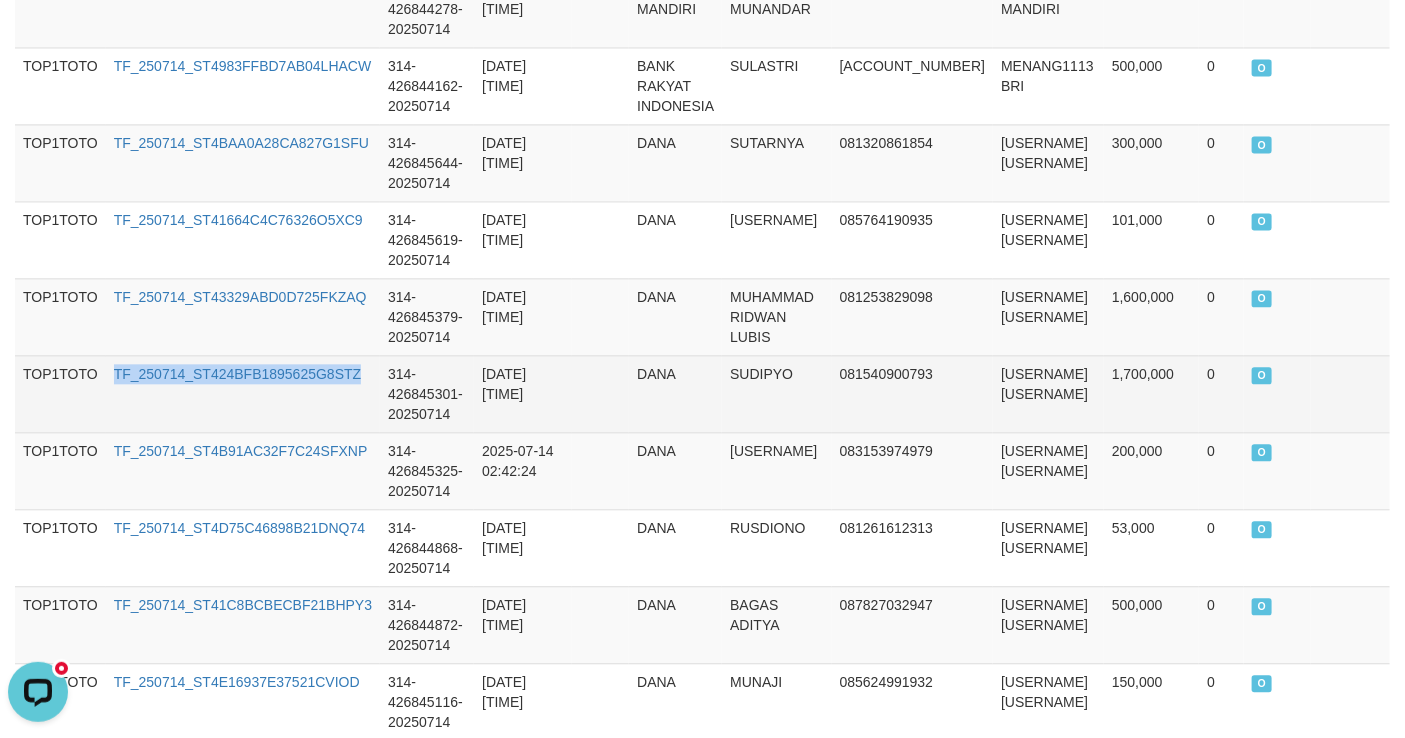 click on "TF_250714_ST424BFB1895625G8STZ" at bounding box center (243, 393) 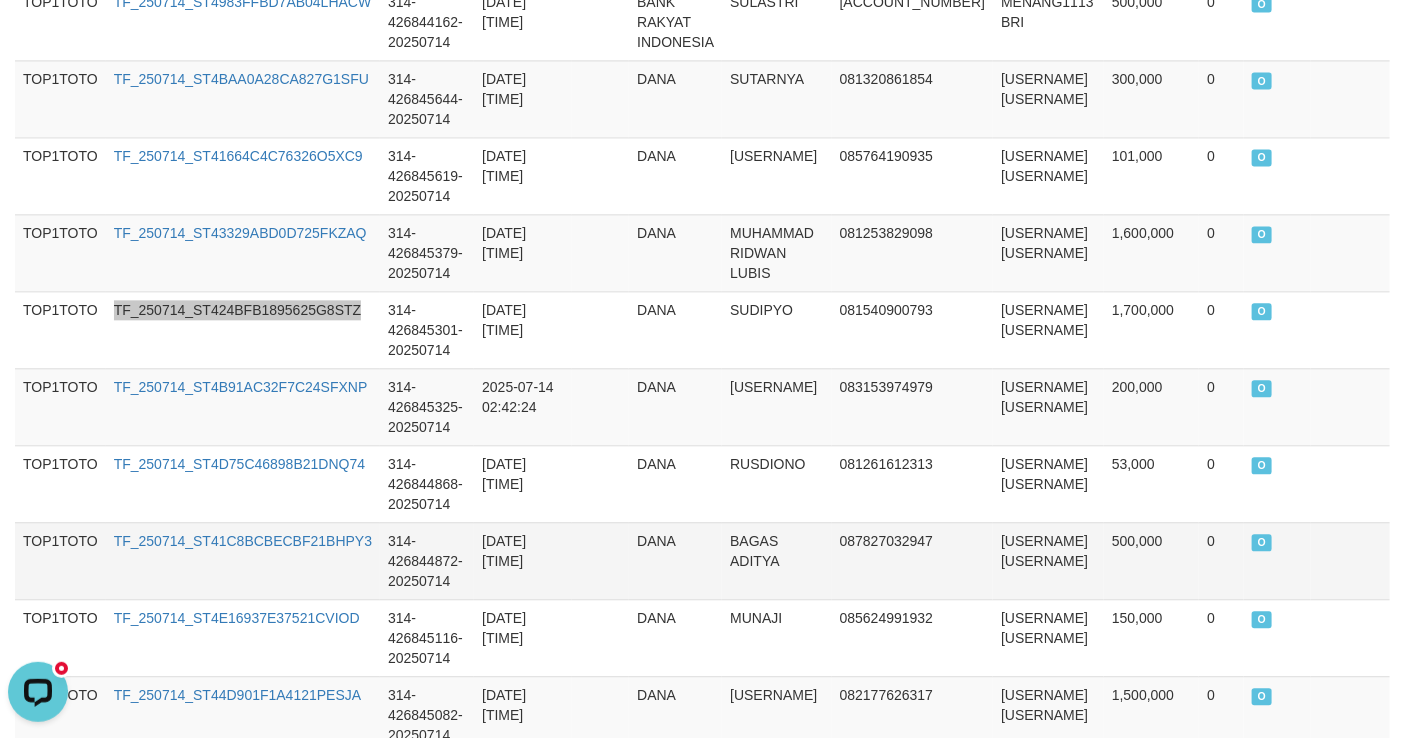 scroll, scrollTop: 1909, scrollLeft: 0, axis: vertical 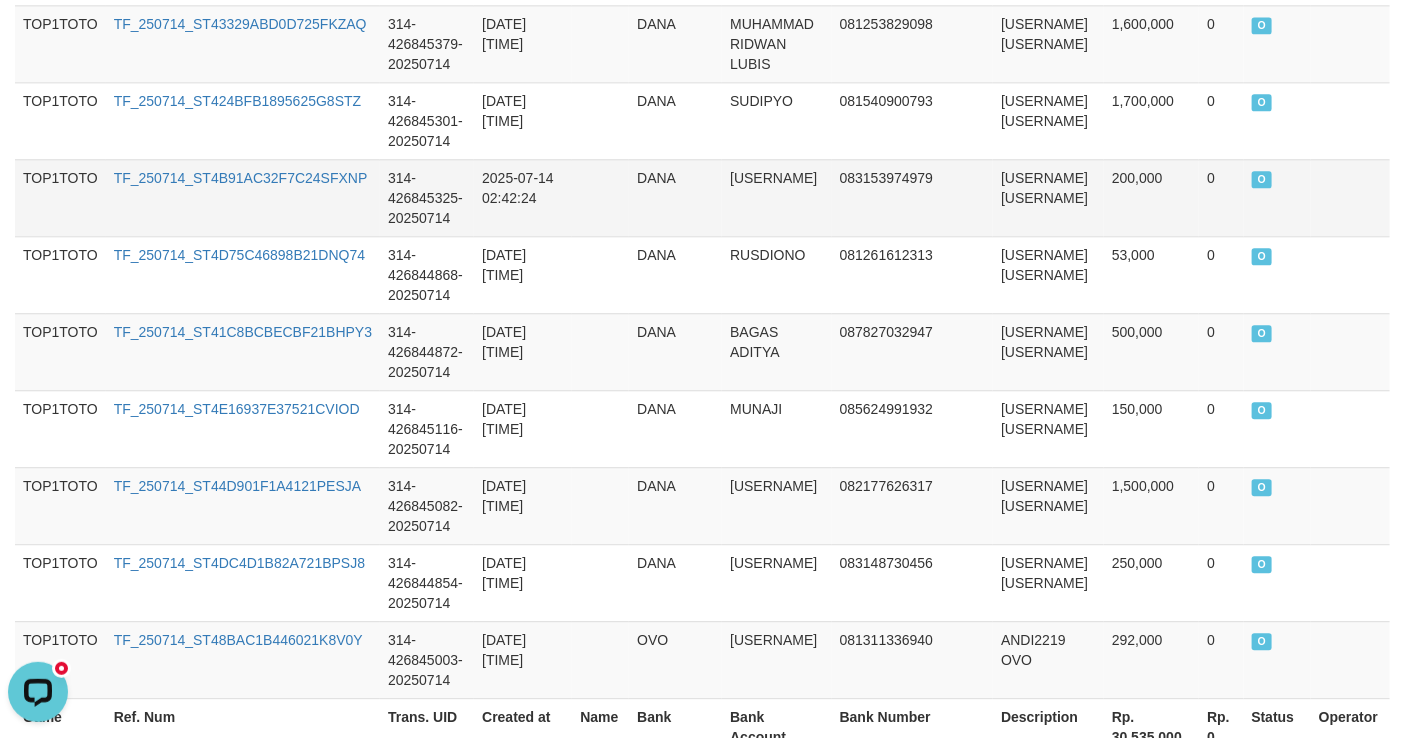 click on "TF_250714_ST4B91AC32F7C24SFXNP" at bounding box center [243, 197] 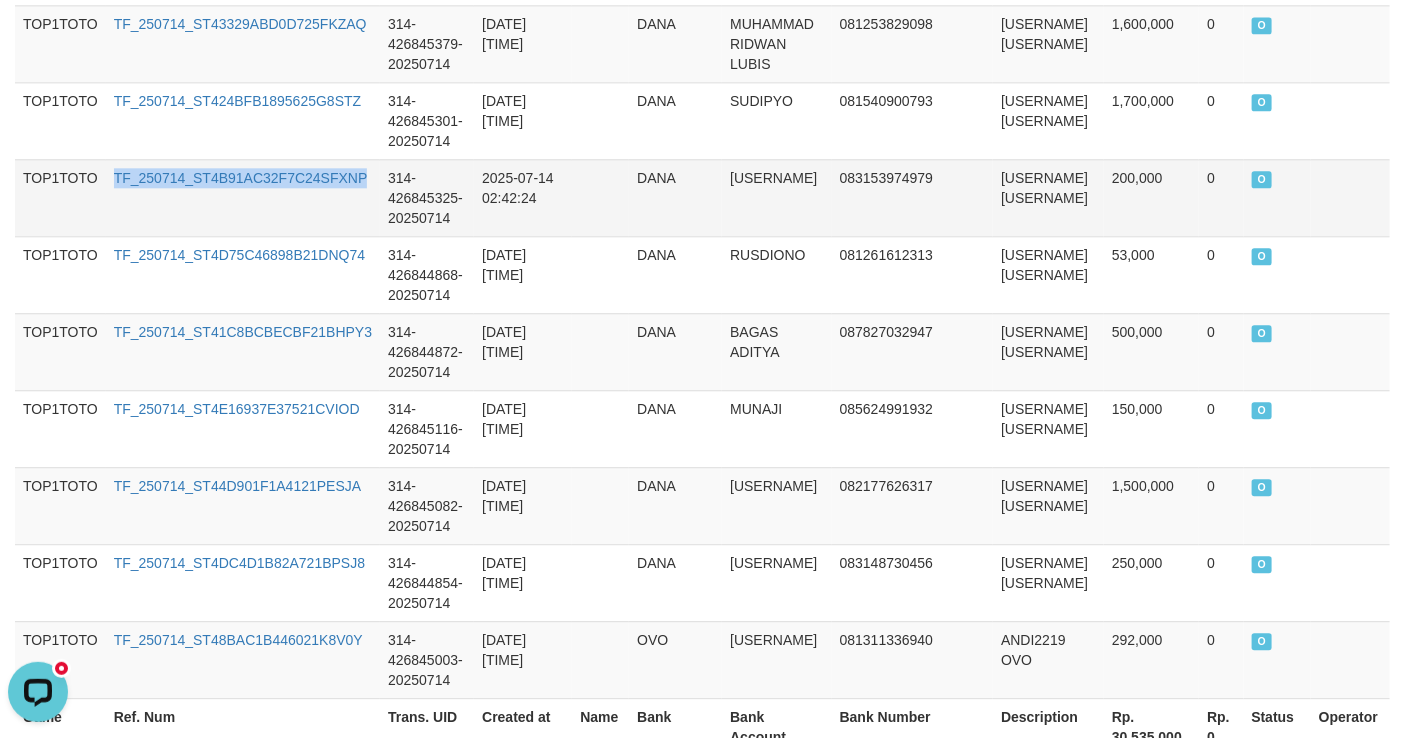 click on "TF_250714_ST4B91AC32F7C24SFXNP" at bounding box center [243, 197] 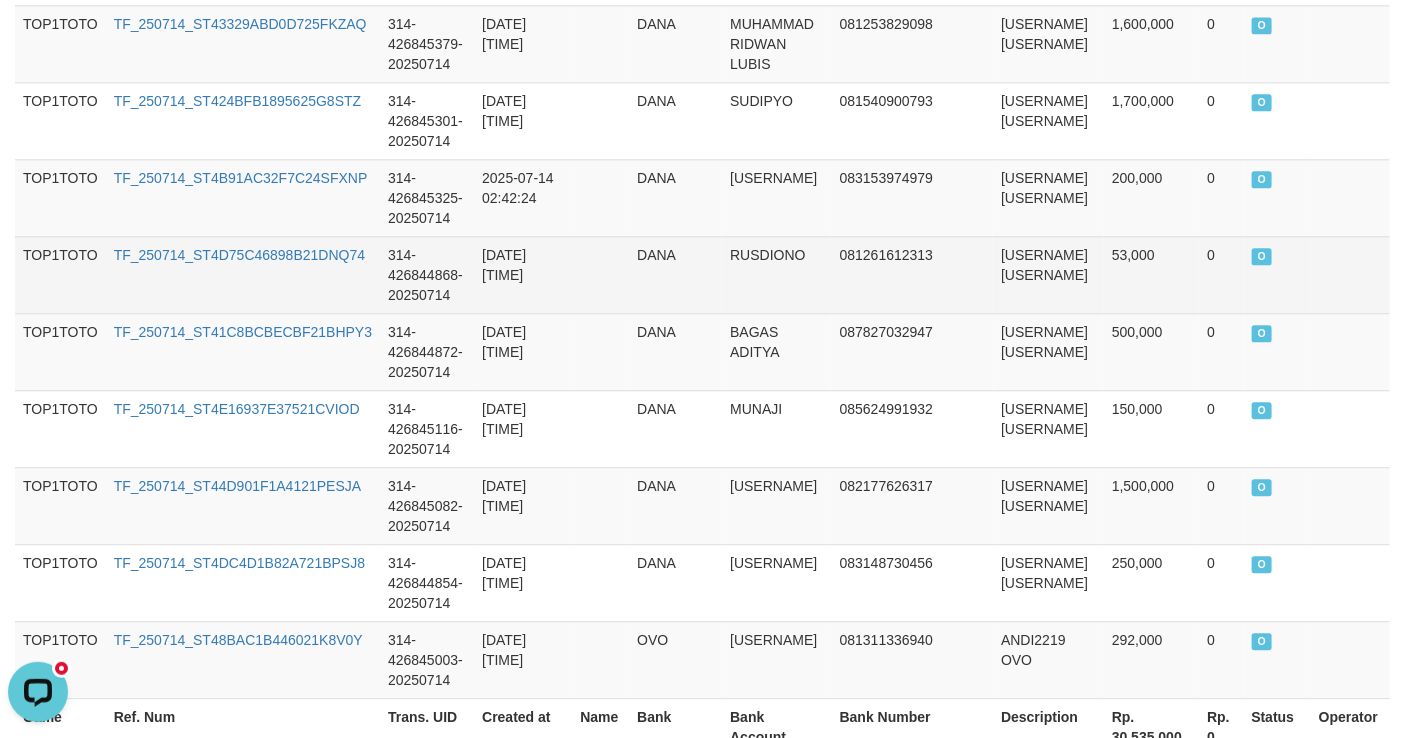 click on "TF_250714_ST4D75C46898B21DNQ74" at bounding box center [243, 274] 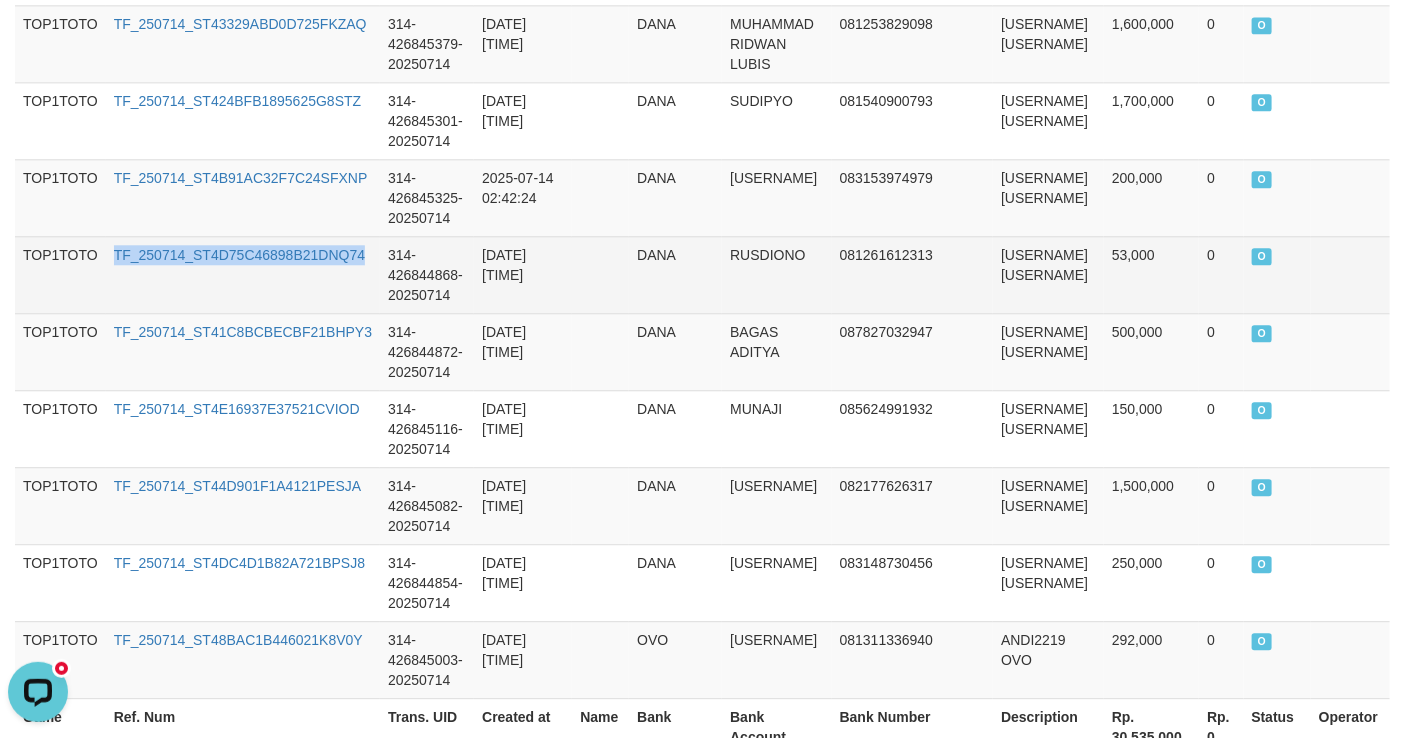 click on "TF_250714_ST4D75C46898B21DNQ74" at bounding box center (243, 274) 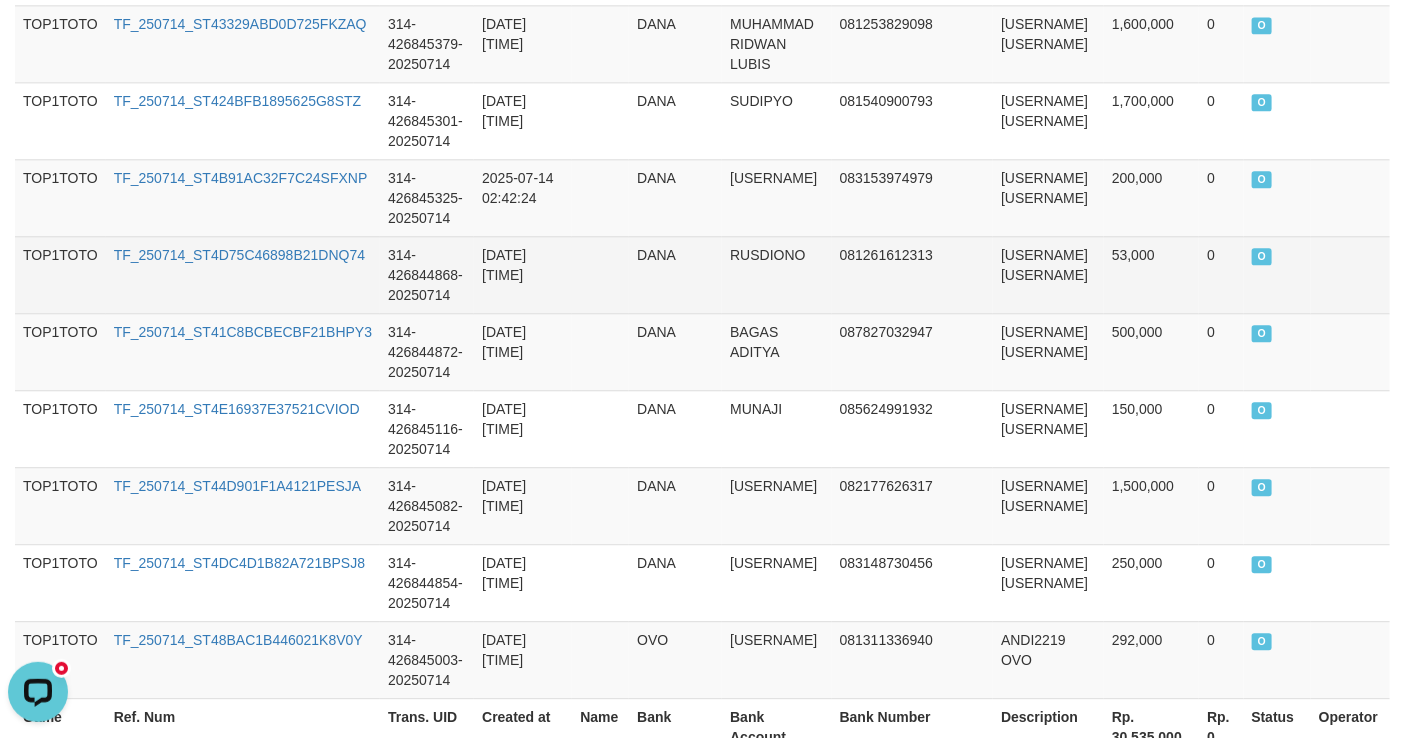 click on "TF_250714_ST4D75C46898B21DNQ74" at bounding box center (243, 274) 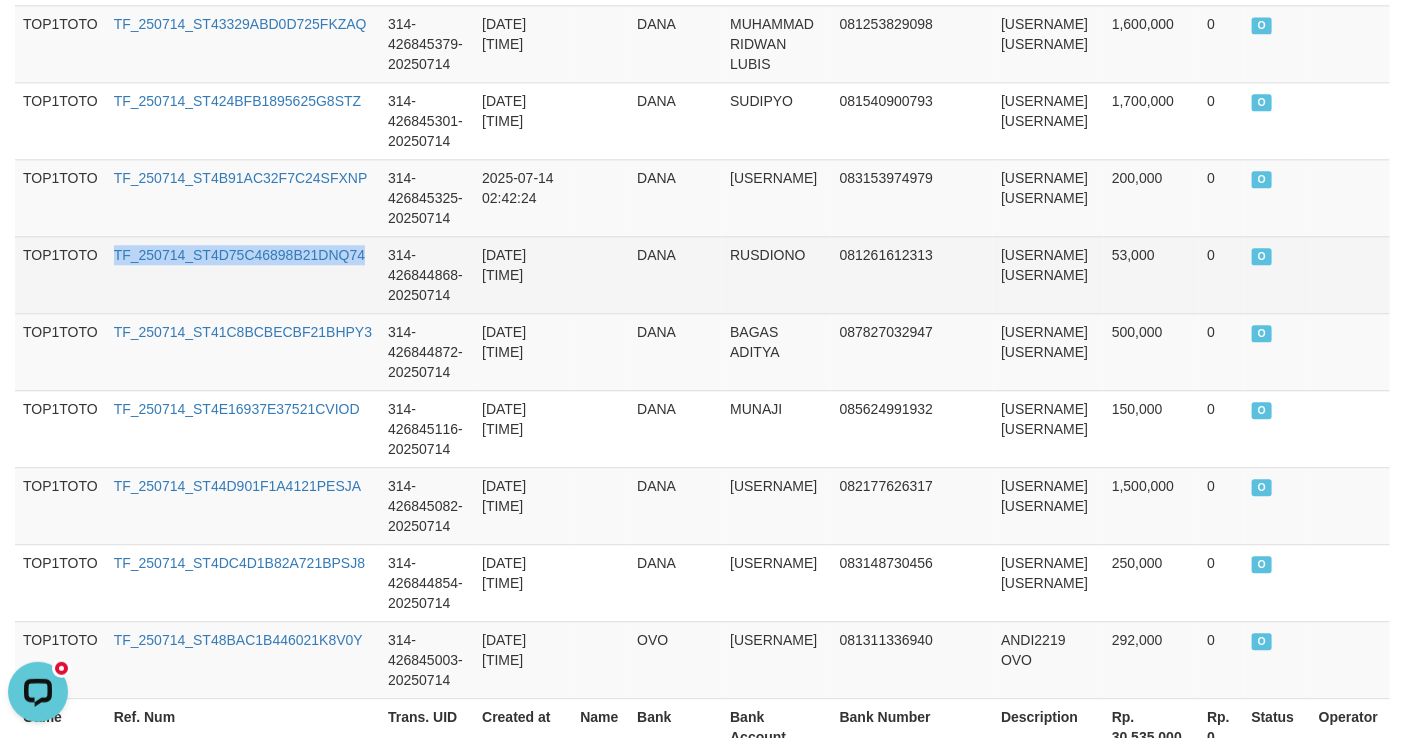 click on "TF_250714_ST4D75C46898B21DNQ74" at bounding box center (243, 274) 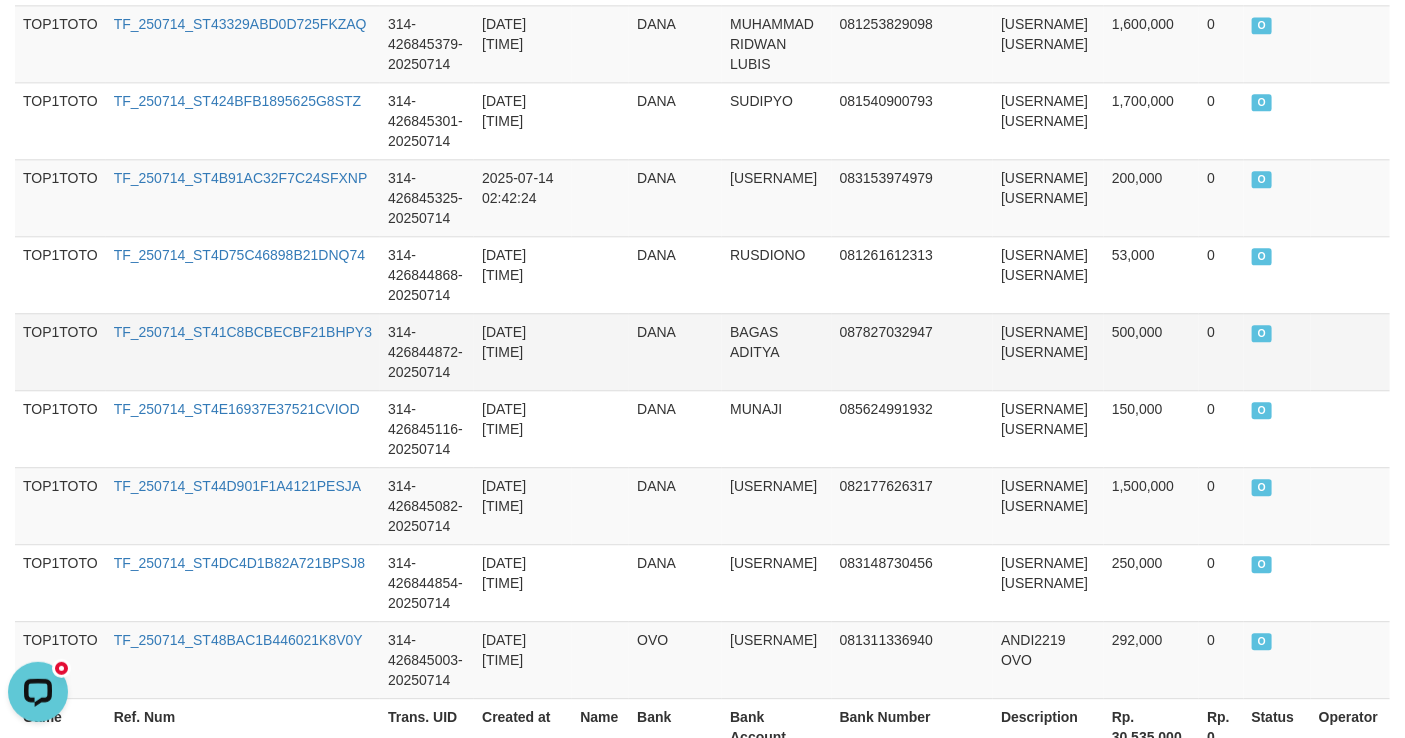 click on "TF_250714_ST41C8BCBECBF21BHPY3" at bounding box center (243, 351) 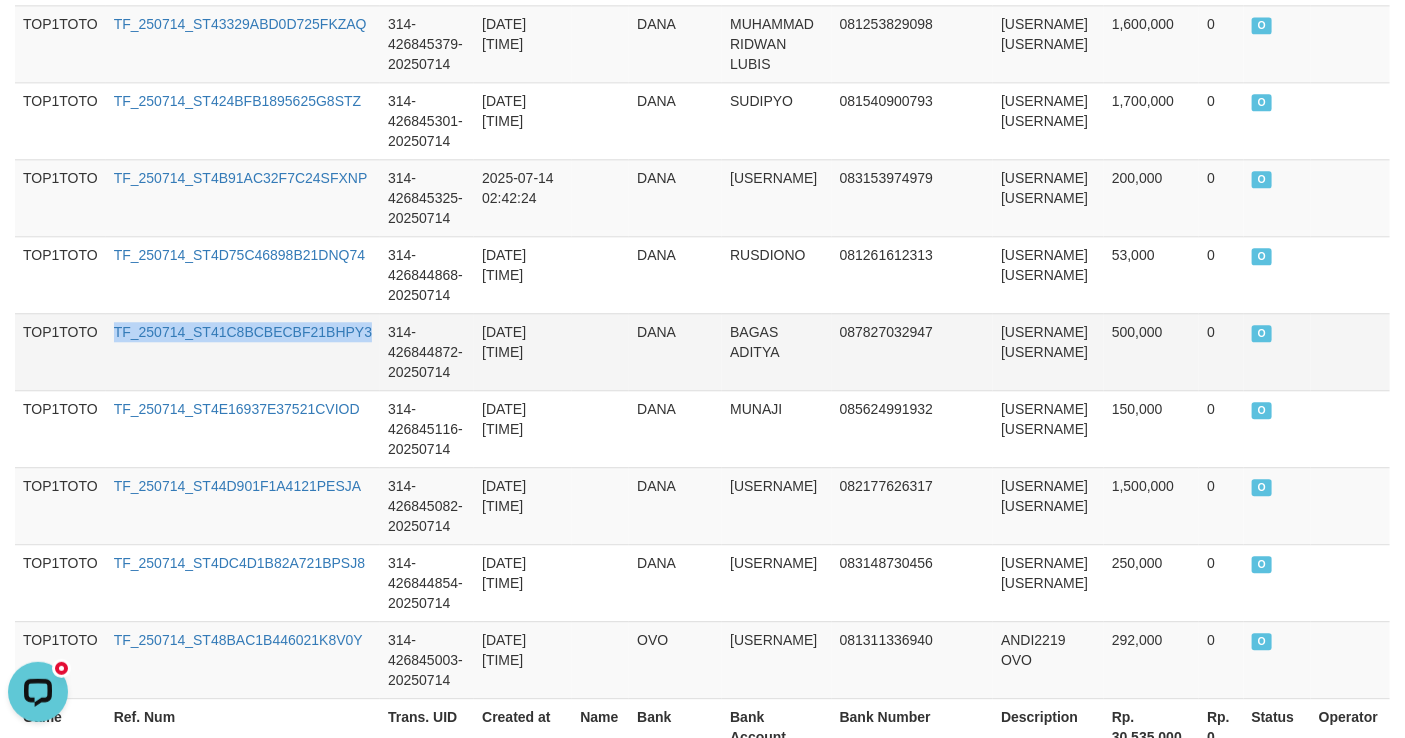 click on "TF_250714_ST41C8BCBECBF21BHPY3" at bounding box center (243, 351) 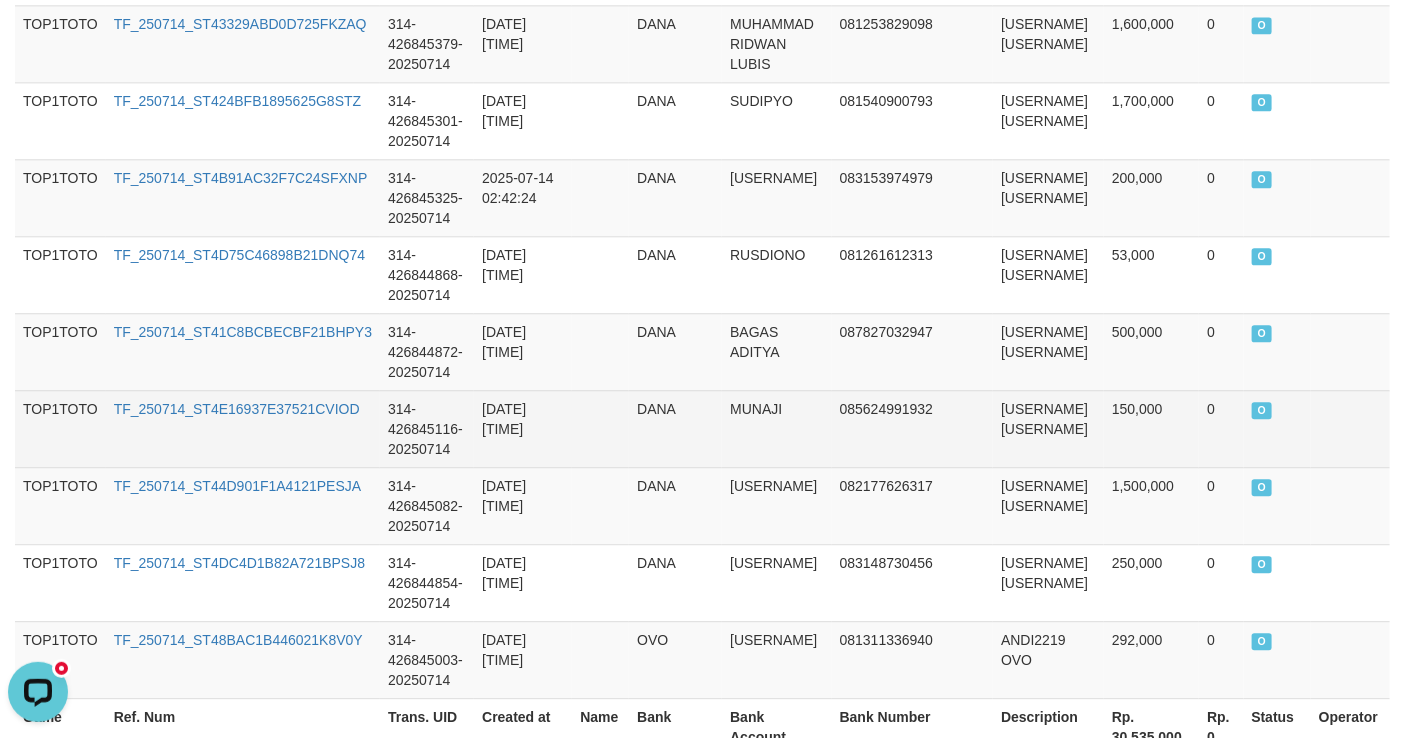 click on "TF_250714_ST4E16937E37521CVIOD" at bounding box center (243, 428) 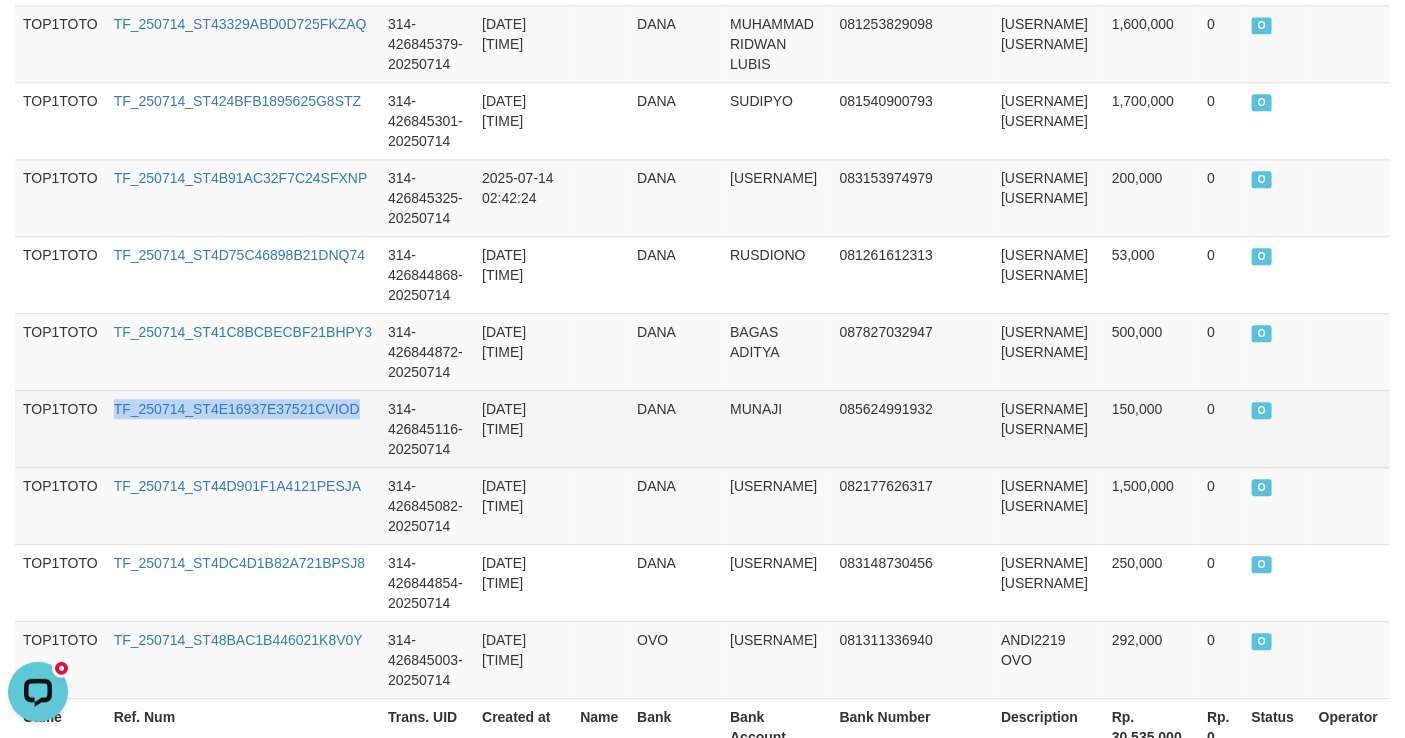 click on "TF_250714_ST4E16937E37521CVIOD" at bounding box center (243, 428) 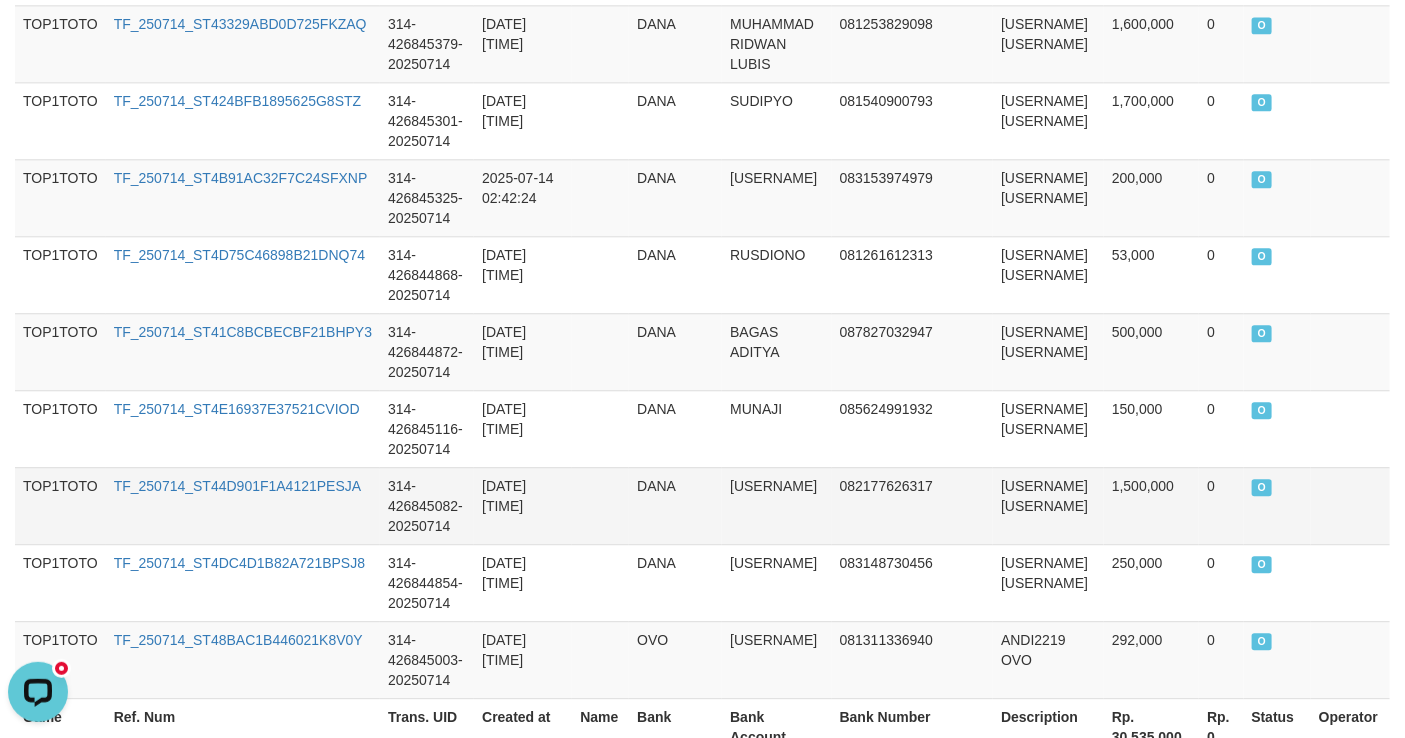 click on "TF_250714_ST44D901F1A4121PESJA" at bounding box center [243, 505] 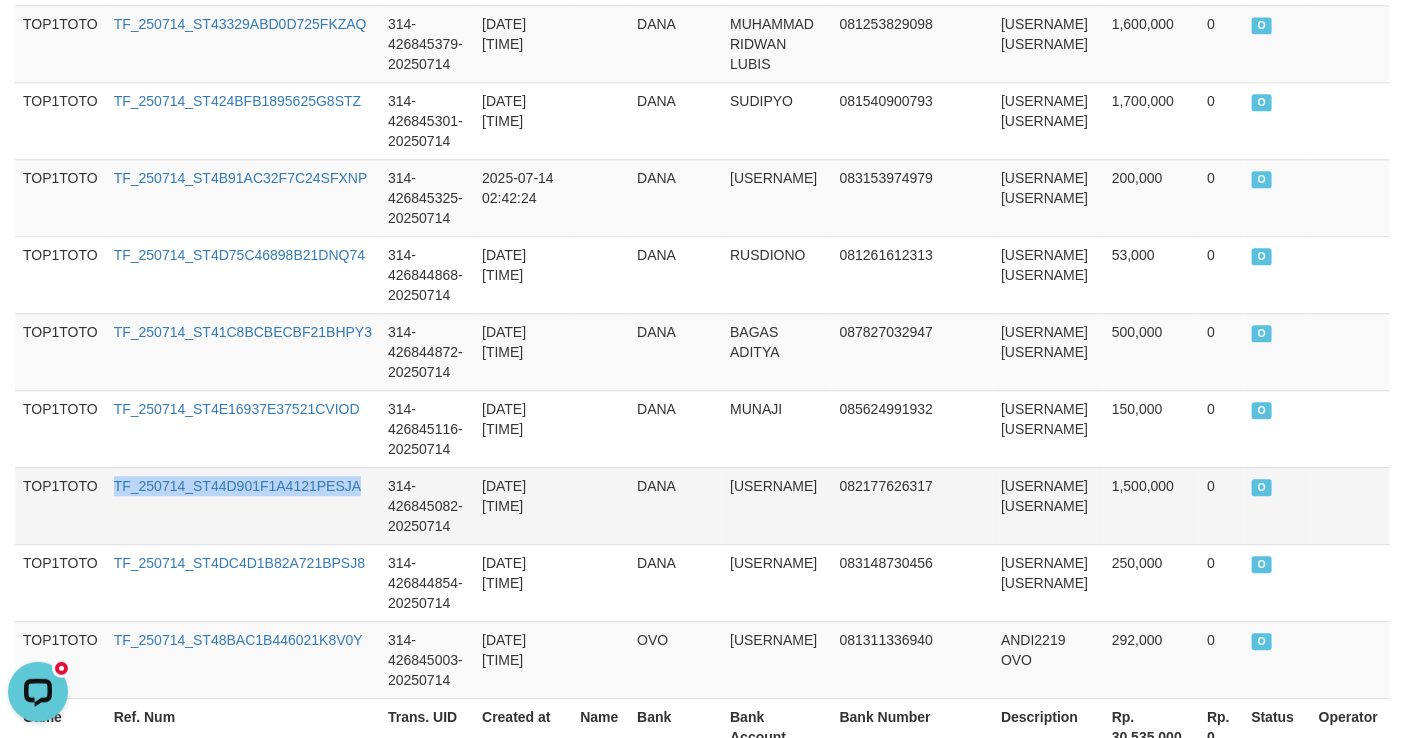 click on "TF_250714_ST44D901F1A4121PESJA" at bounding box center [243, 505] 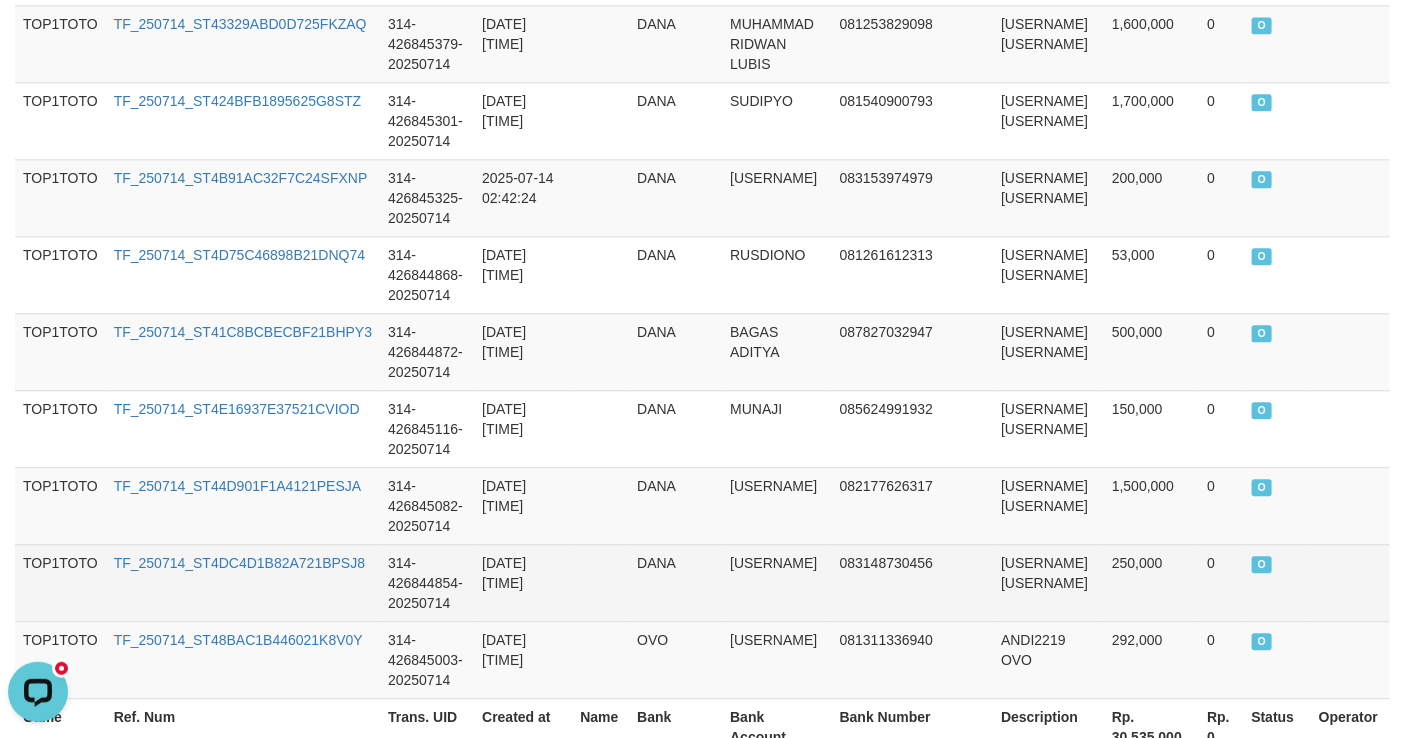 click on "TF_250714_ST4DC4D1B82A721BPSJ8" at bounding box center [243, 582] 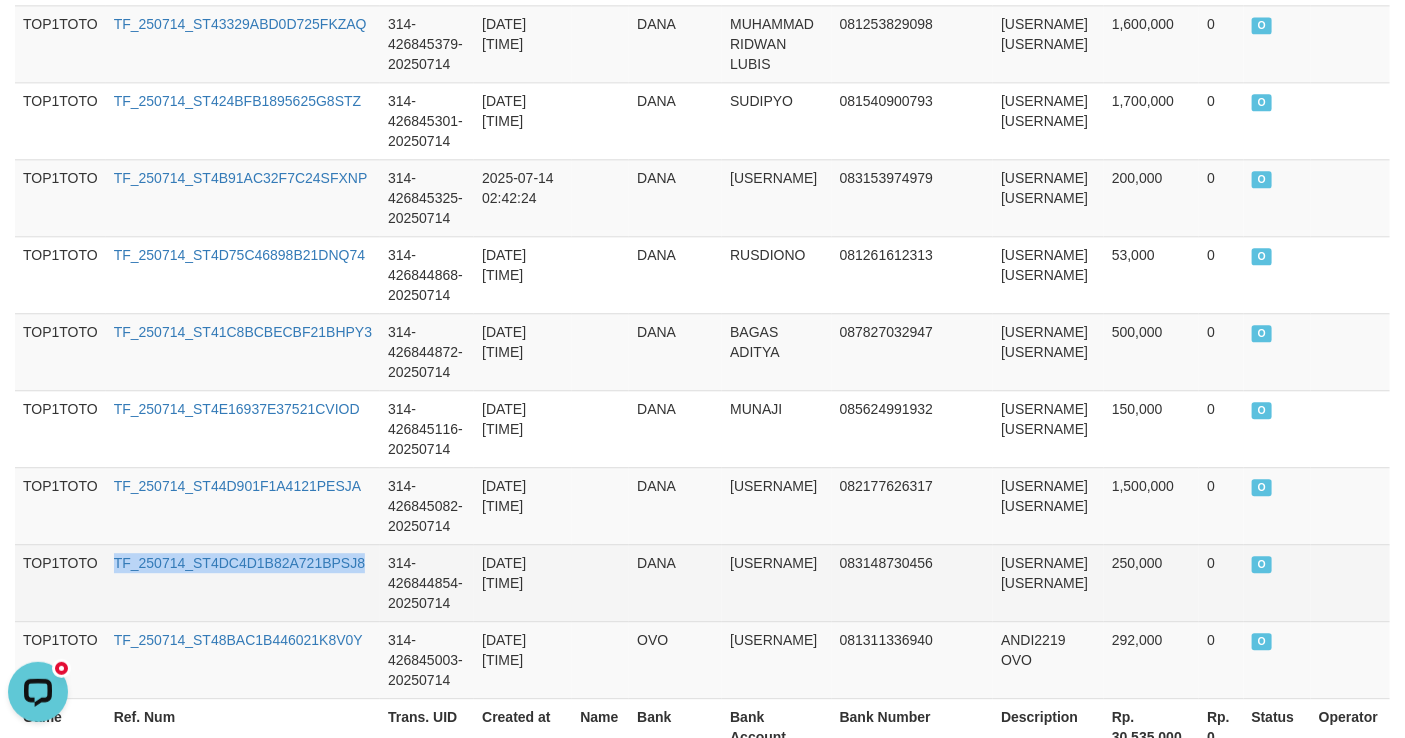 click on "TF_250714_ST4DC4D1B82A721BPSJ8" at bounding box center (243, 582) 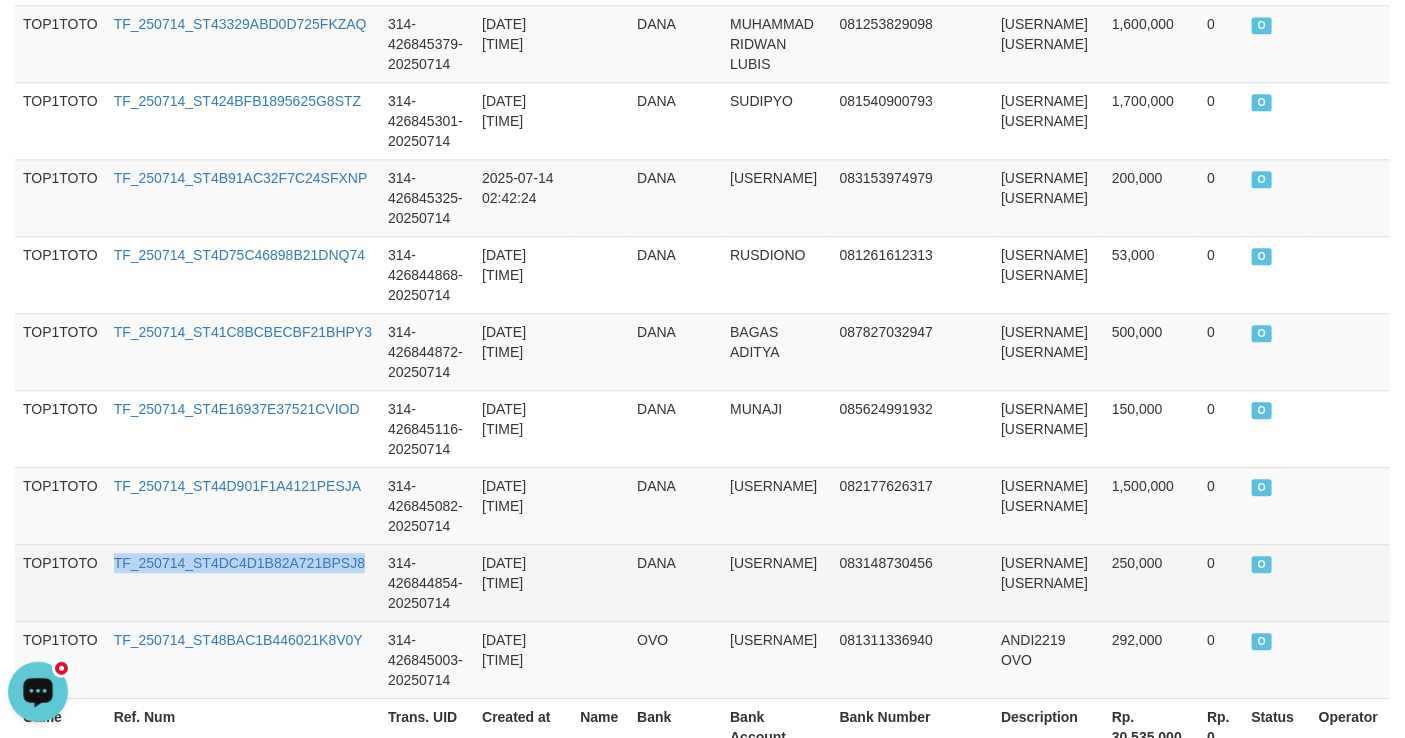 click on "TF_250714_ST4DC4D1B82A721BPSJ8" at bounding box center (243, 582) 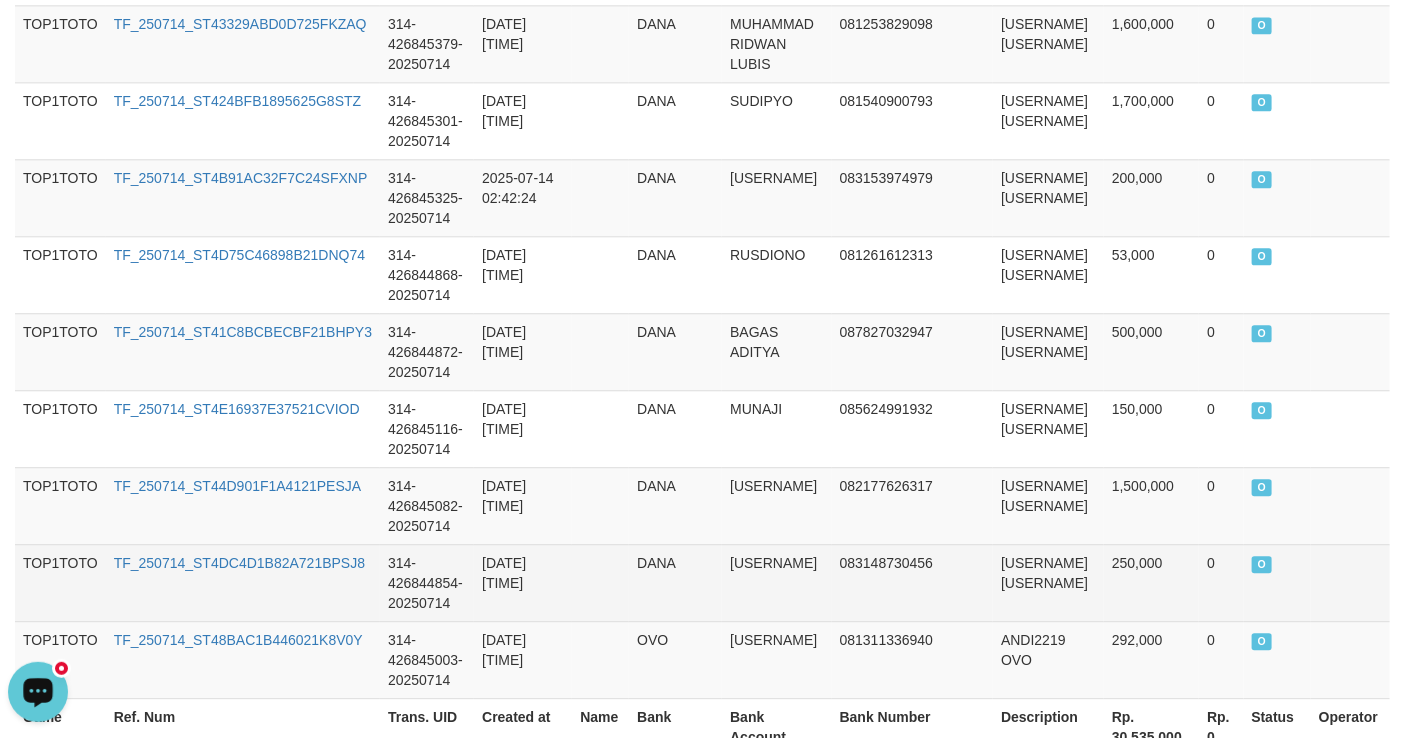 click on "TF_250714_ST4DC4D1B82A721BPSJ8" at bounding box center [243, 582] 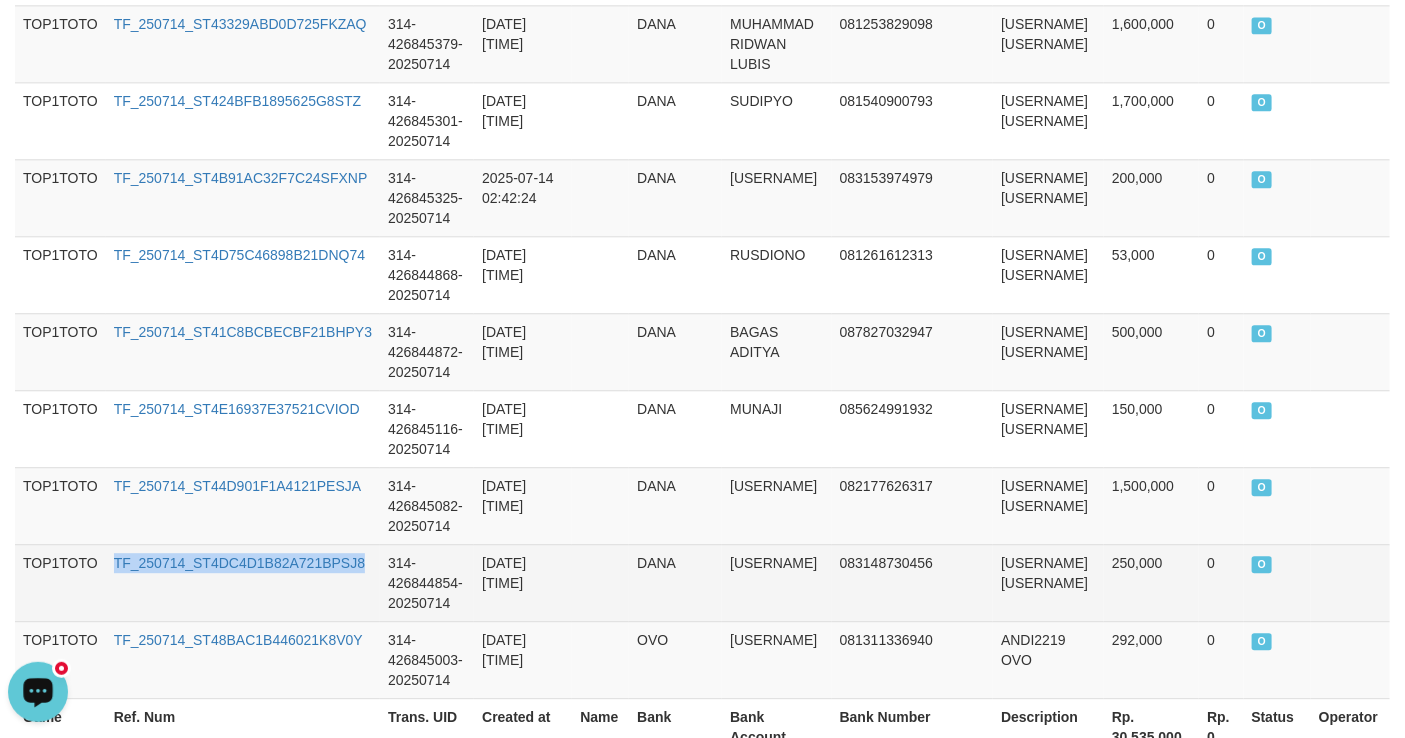 click on "TF_250714_ST4DC4D1B82A721BPSJ8" at bounding box center (243, 582) 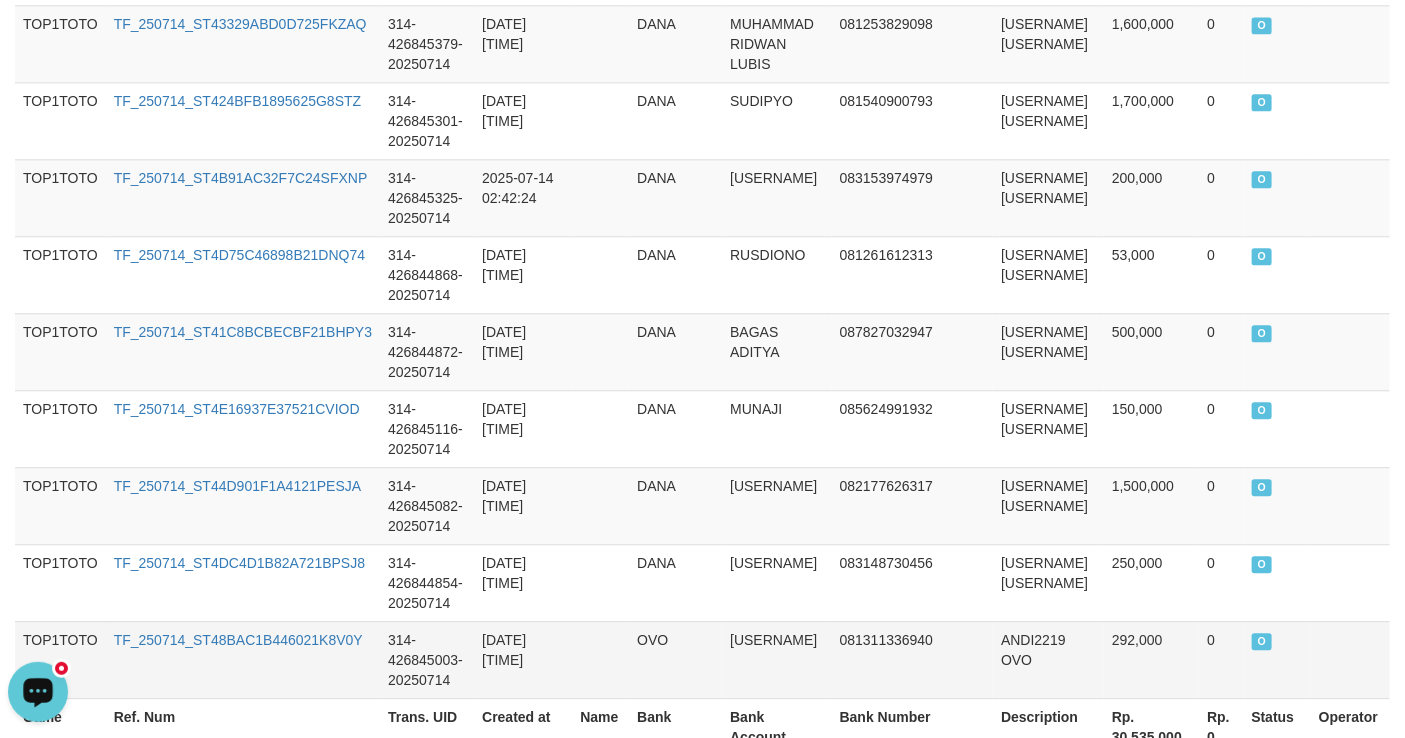 click on "TF_250714_ST48BAC1B446021K8V0Y" at bounding box center [243, 659] 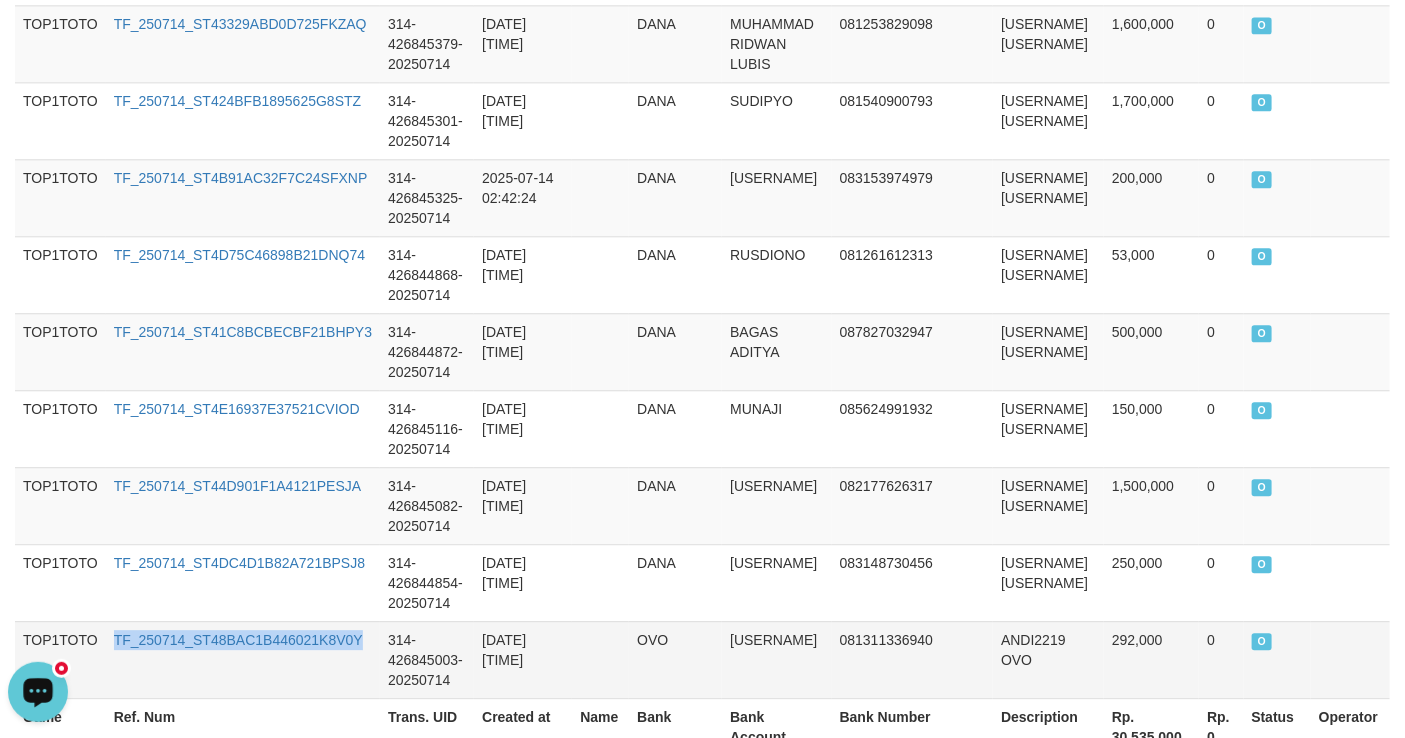 click on "TF_250714_ST48BAC1B446021K8V0Y" at bounding box center (243, 659) 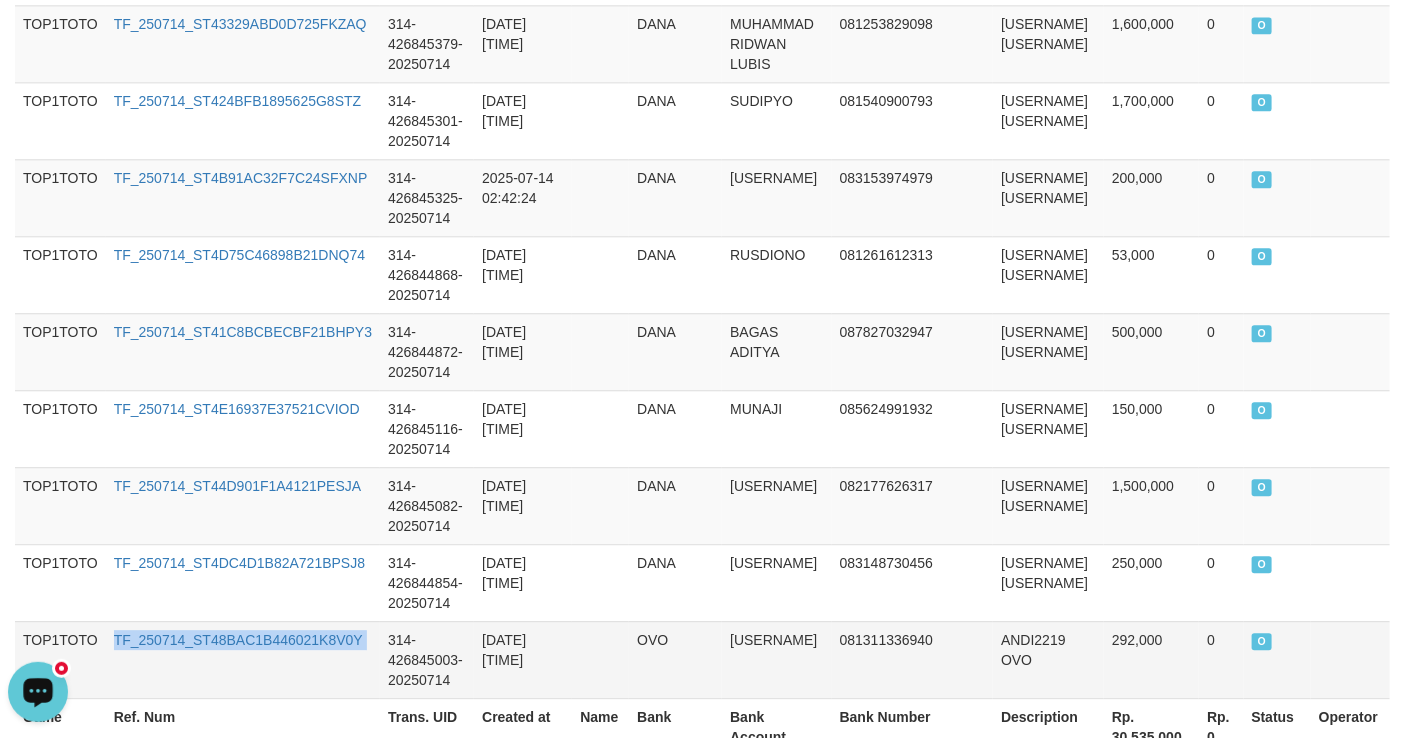 click on "TF_250714_ST48BAC1B446021K8V0Y" at bounding box center [243, 659] 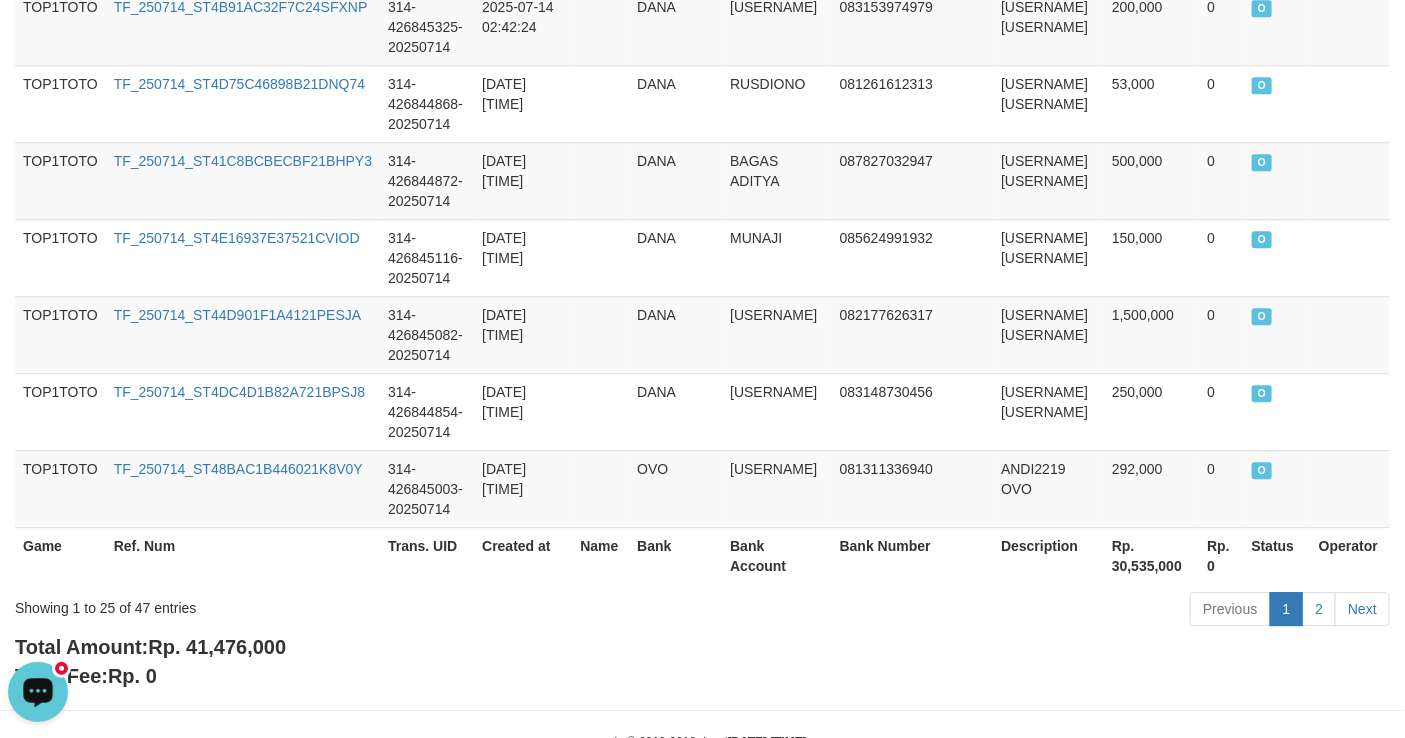 scroll, scrollTop: 2139, scrollLeft: 0, axis: vertical 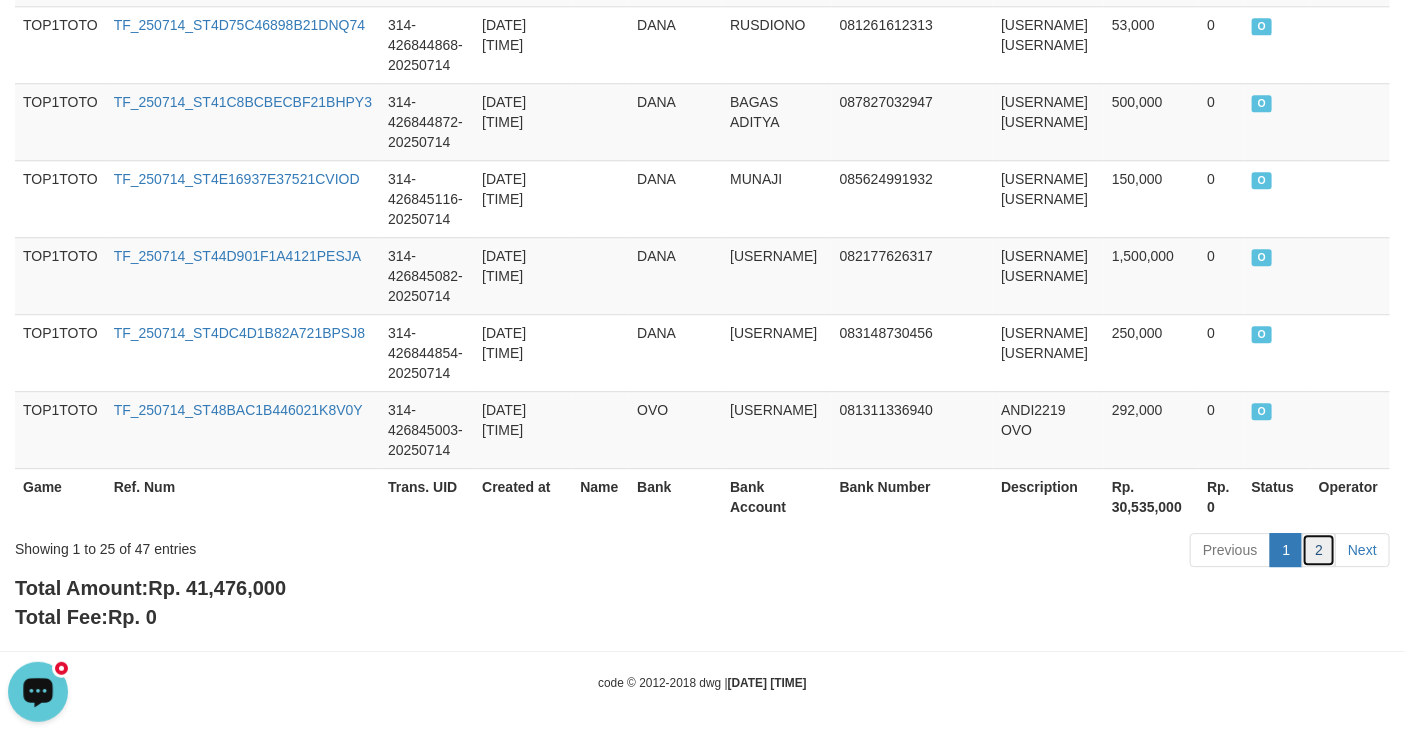 click on "2" at bounding box center (1319, 550) 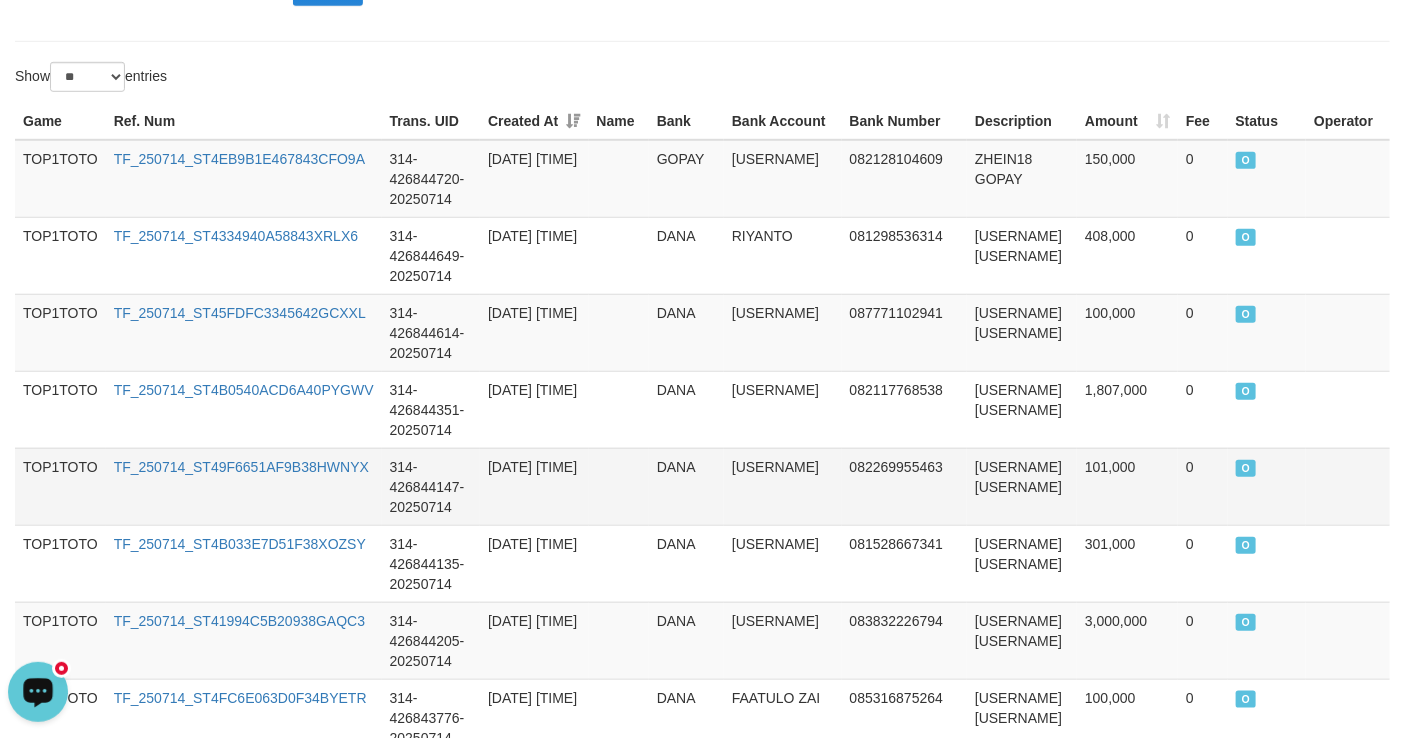 scroll, scrollTop: 271, scrollLeft: 0, axis: vertical 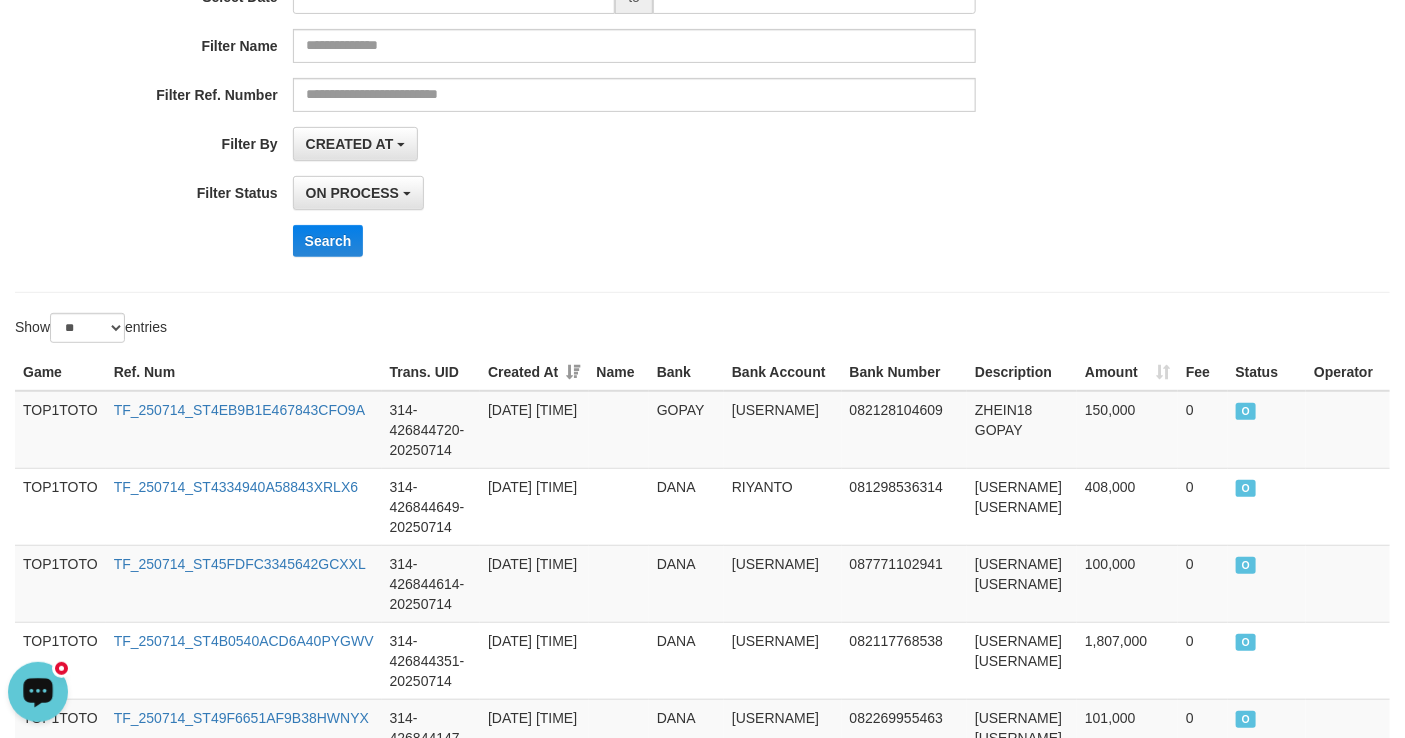 click on "Ref. Num" at bounding box center (244, 372) 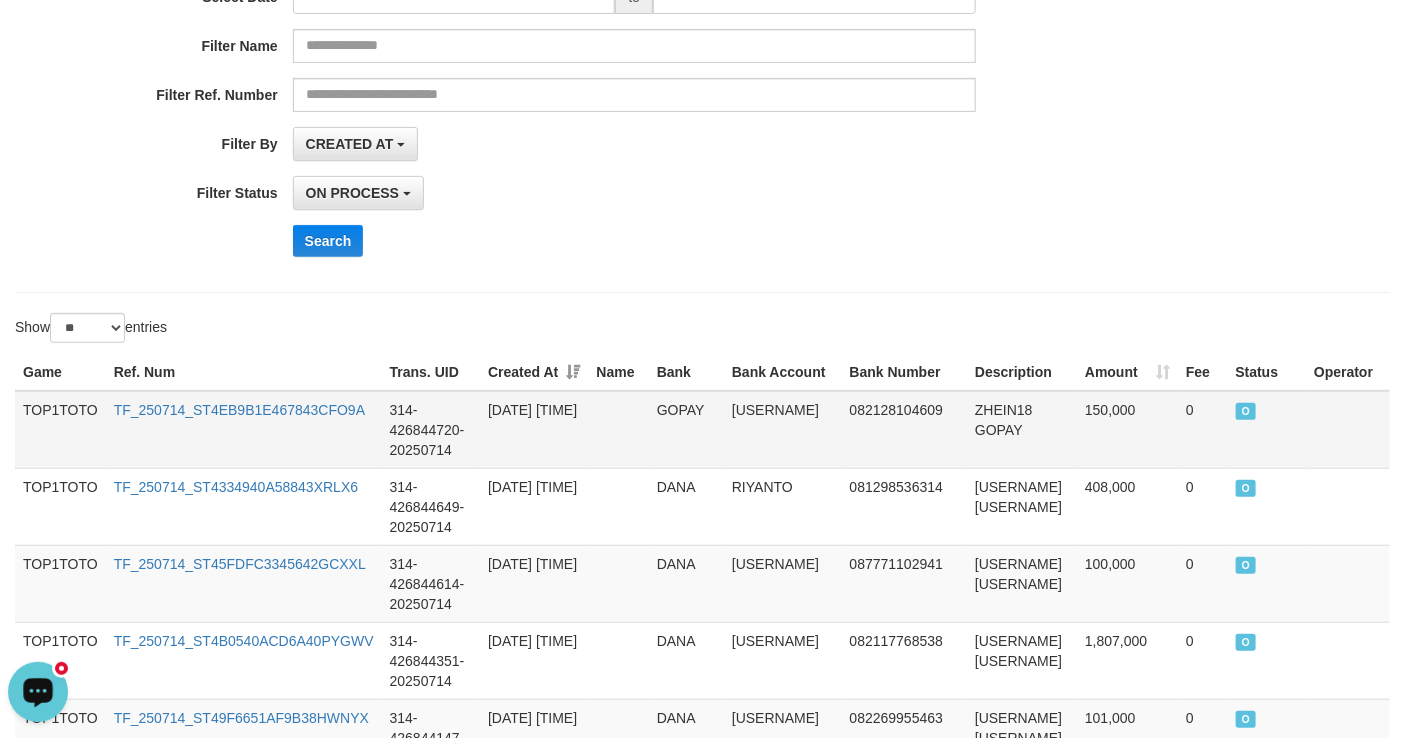 click on "TF_250714_ST4EB9B1E467843CFO9A" at bounding box center (244, 430) 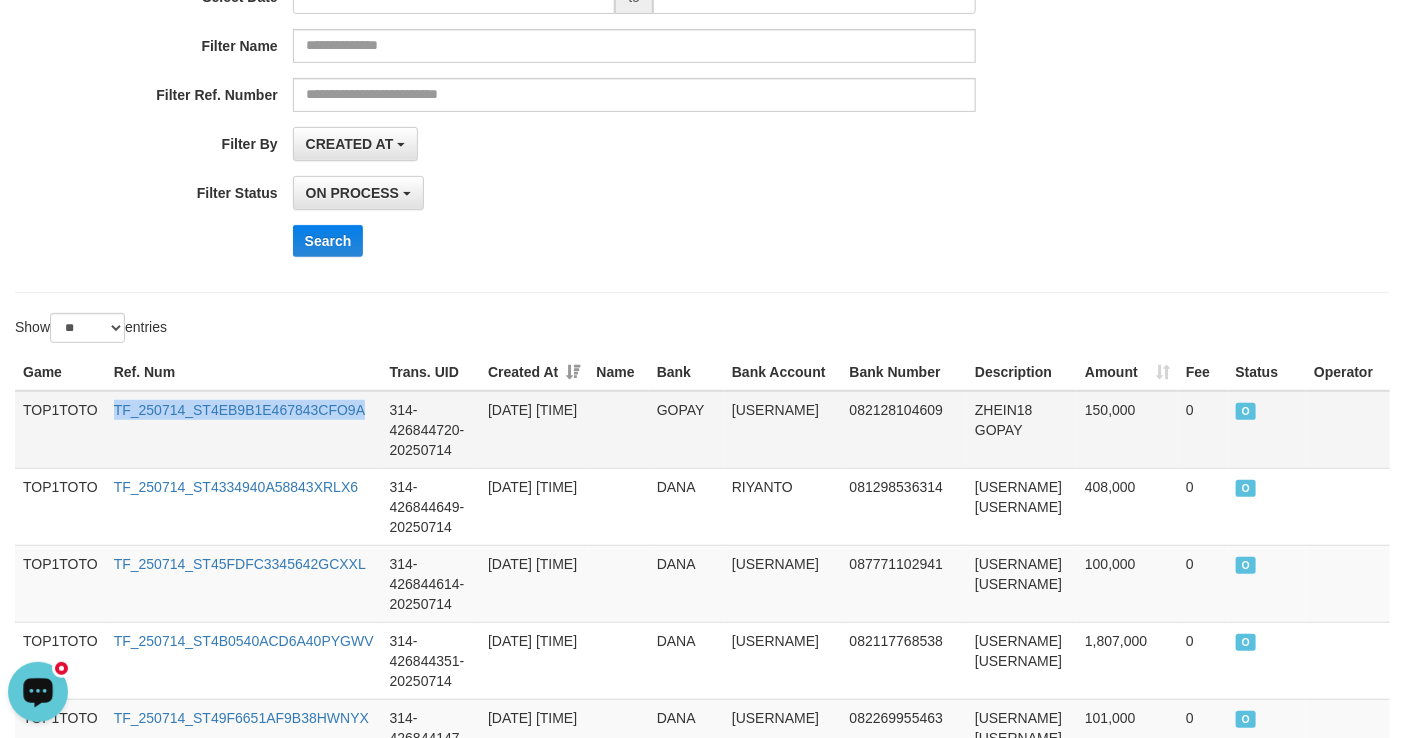 click on "TF_250714_ST4EB9B1E467843CFO9A" at bounding box center [244, 430] 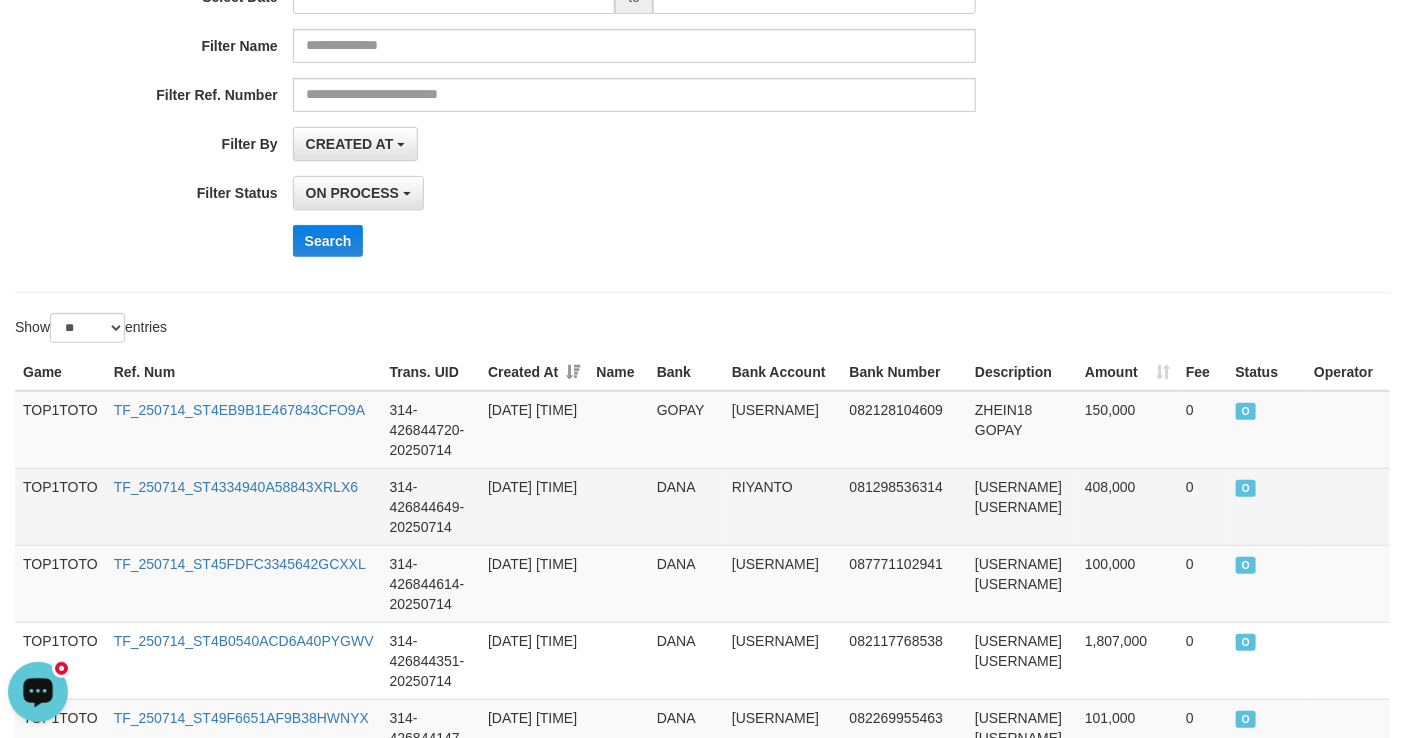 click on "TF_250714_ST4334940A58843XRLX6" at bounding box center (244, 506) 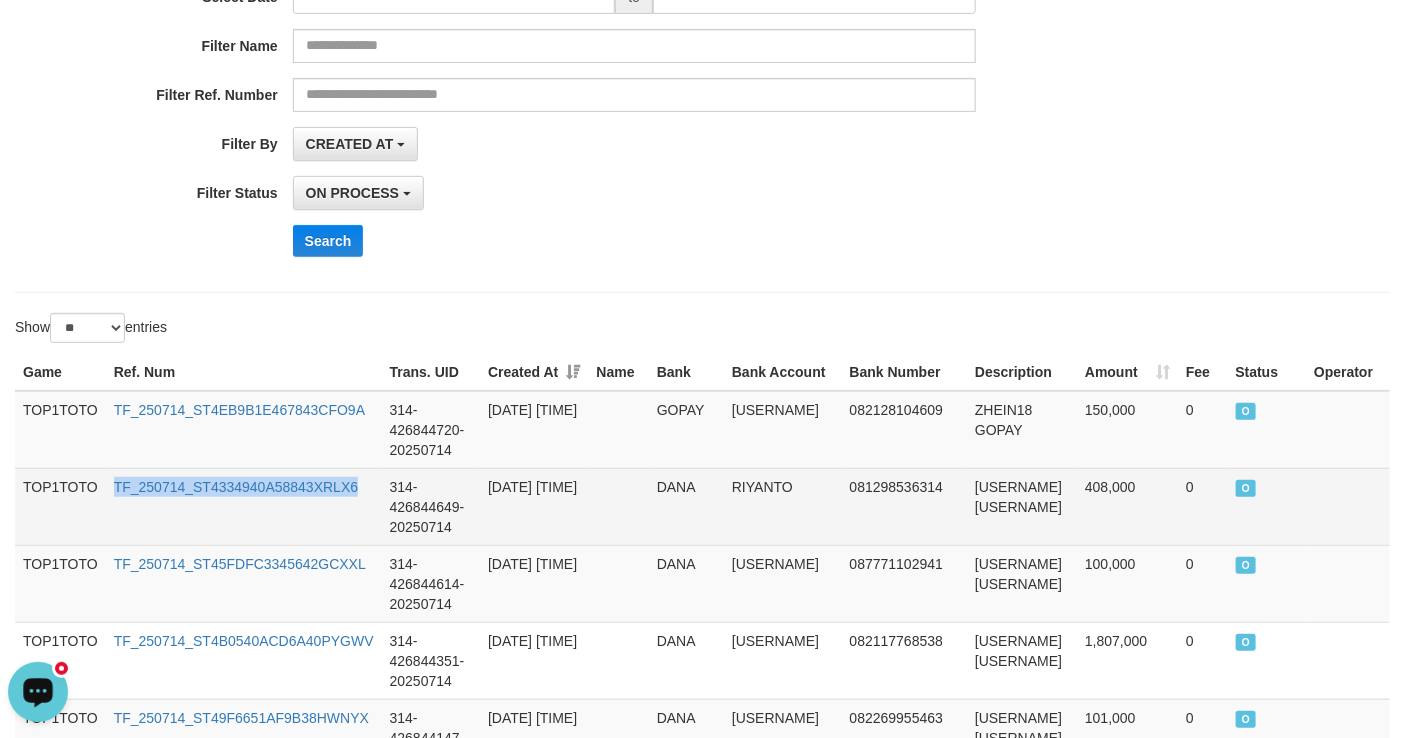drag, startPoint x: 313, startPoint y: 486, endPoint x: 25, endPoint y: 558, distance: 296.86362 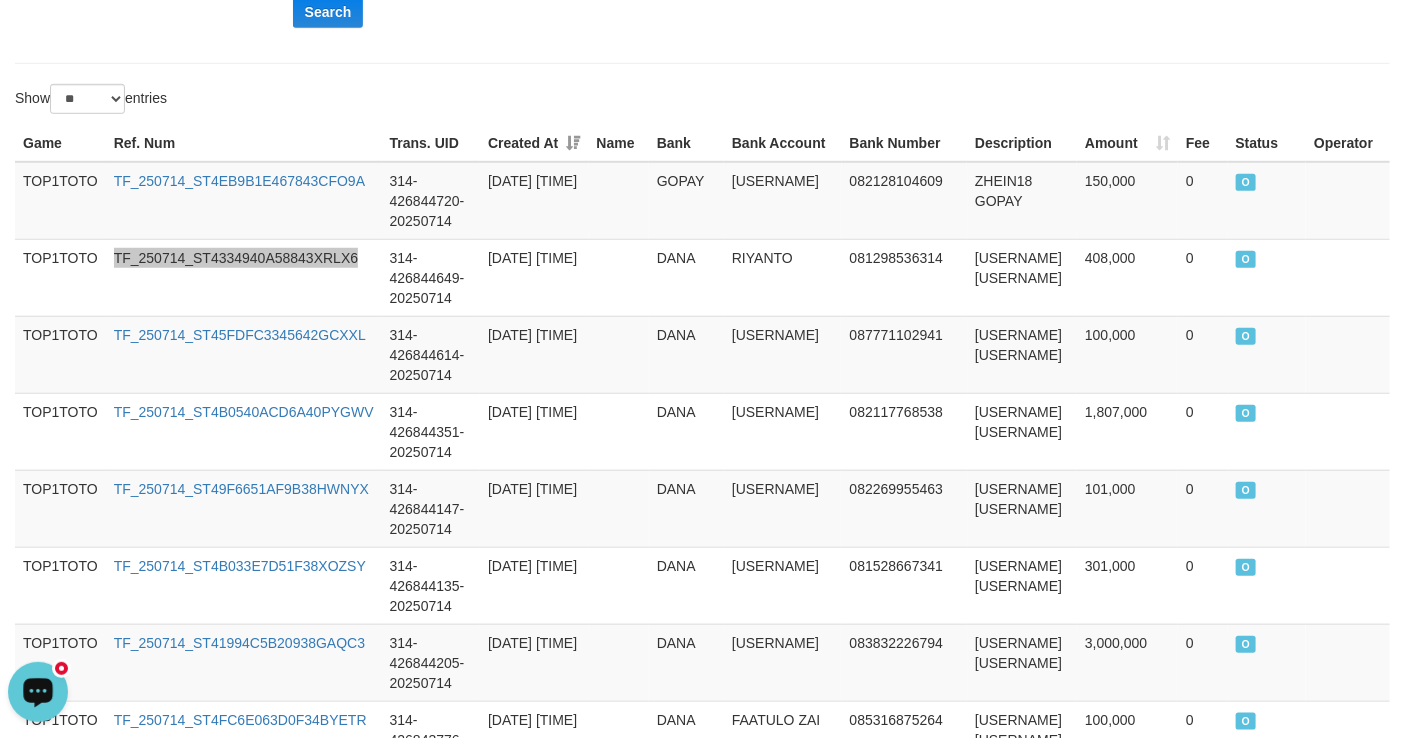 scroll, scrollTop: 544, scrollLeft: 0, axis: vertical 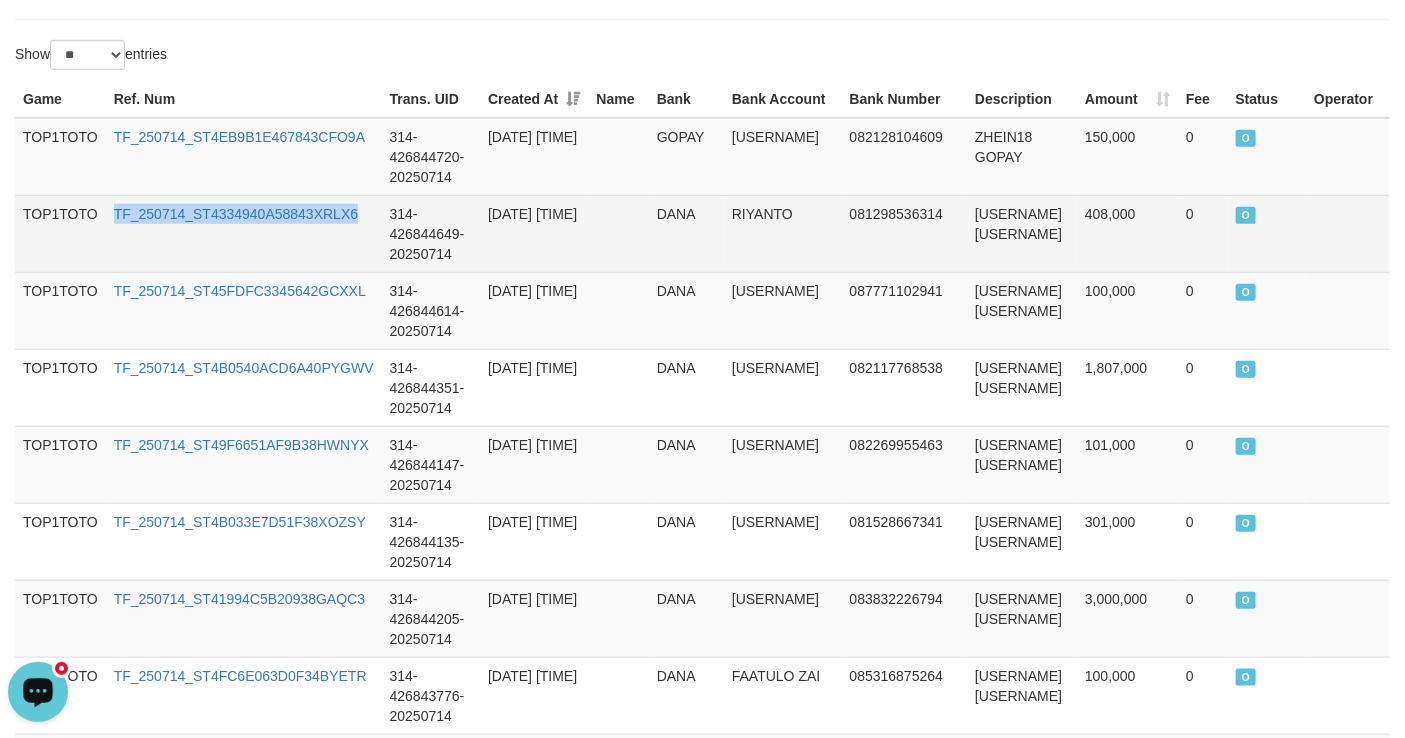 click on "TF_250714_ST4334940A58843XRLX6" at bounding box center (244, 233) 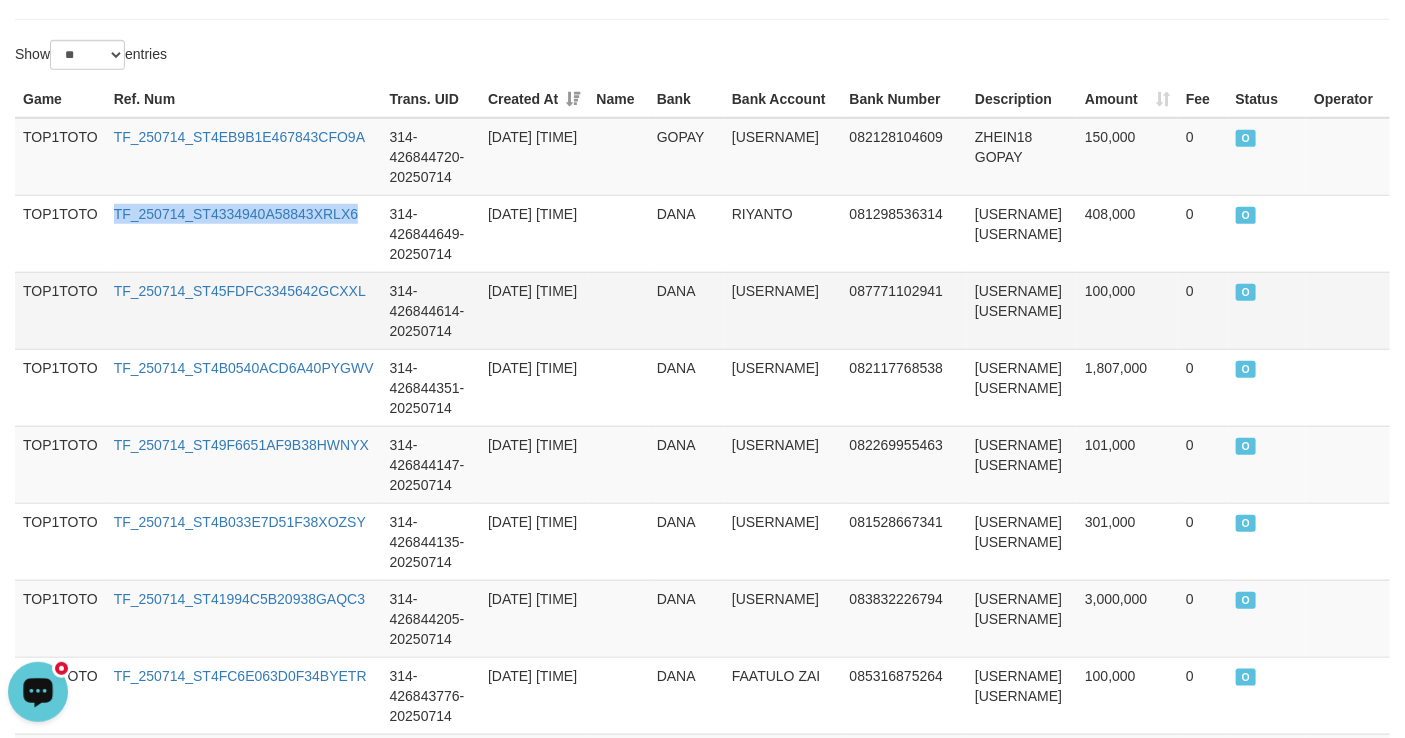 click on "TF_250714_ST4334940A58843XRLX6" at bounding box center [244, 233] 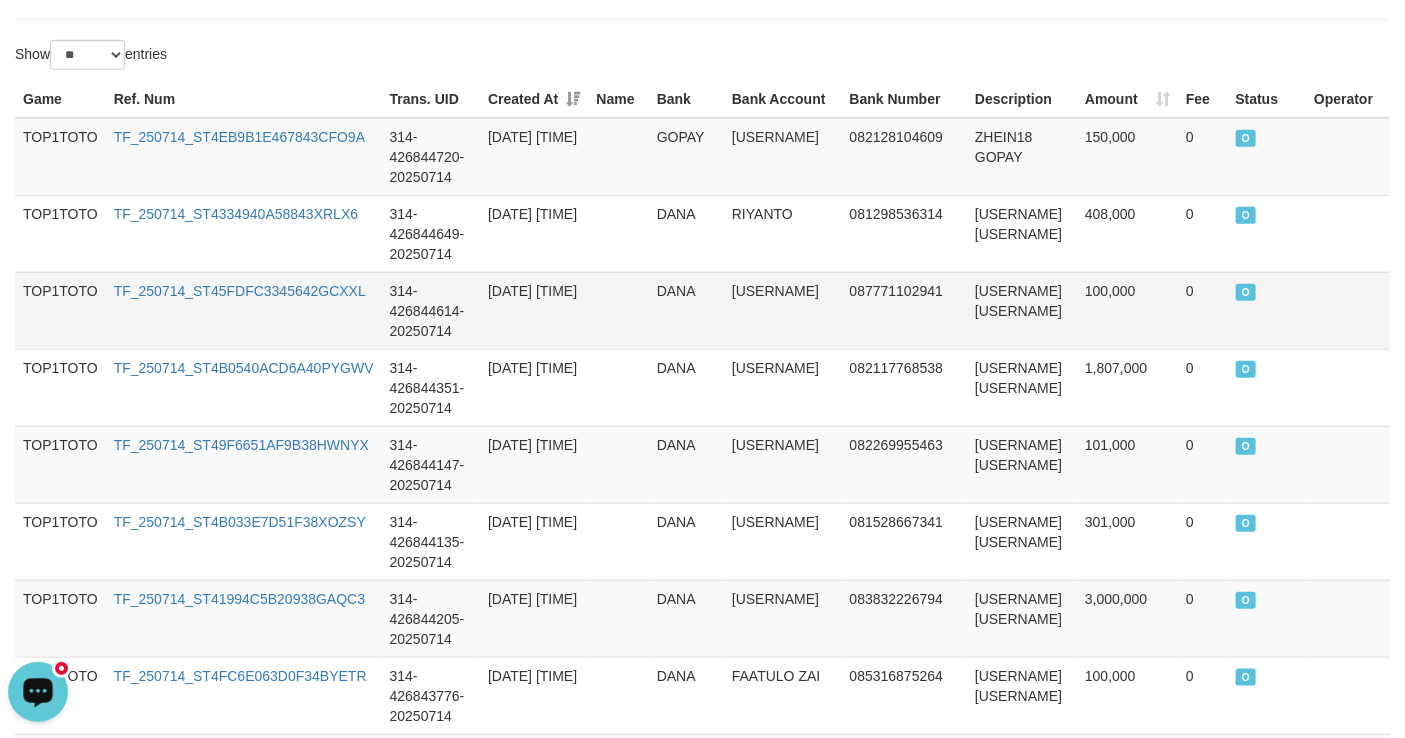 click on "TF_250714_ST45FDFC3345642GCXXL" at bounding box center (244, 310) 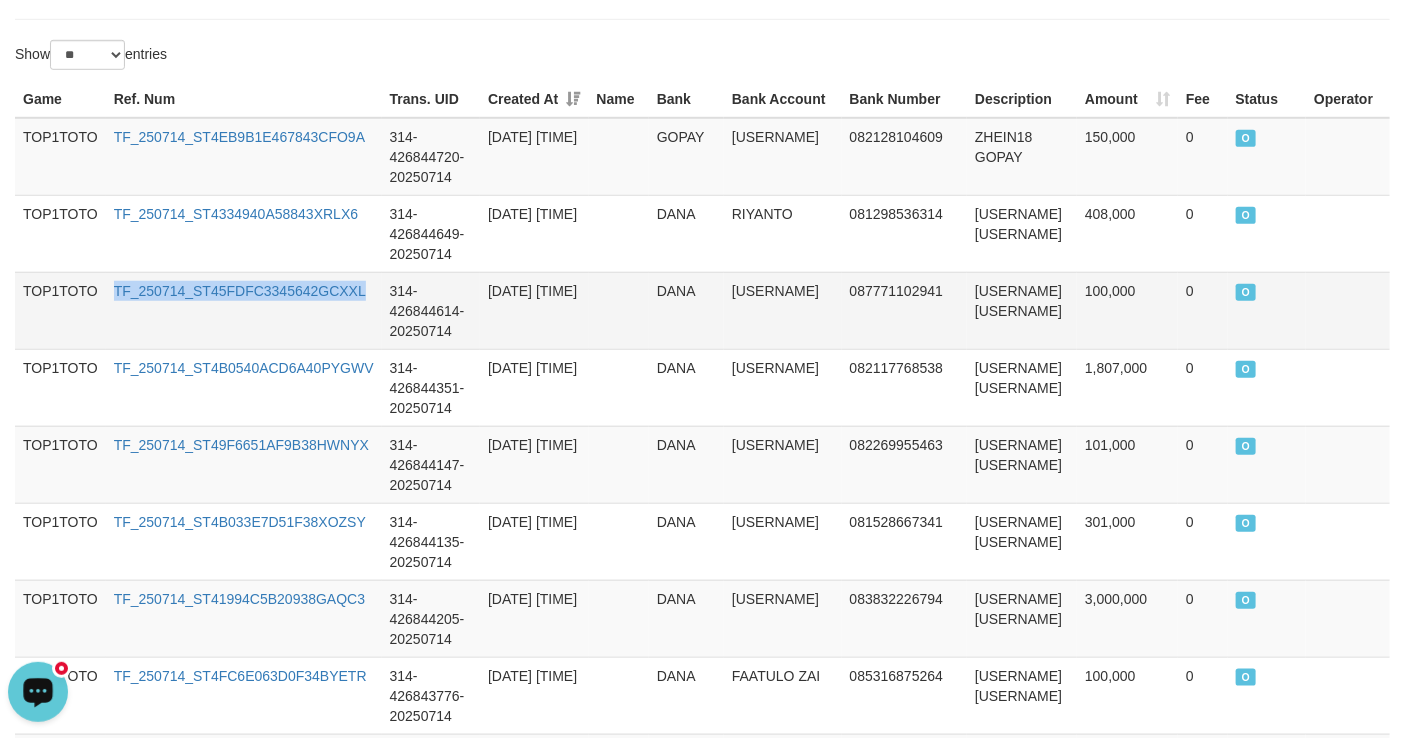 click on "TF_250714_ST45FDFC3345642GCXXL" at bounding box center [244, 310] 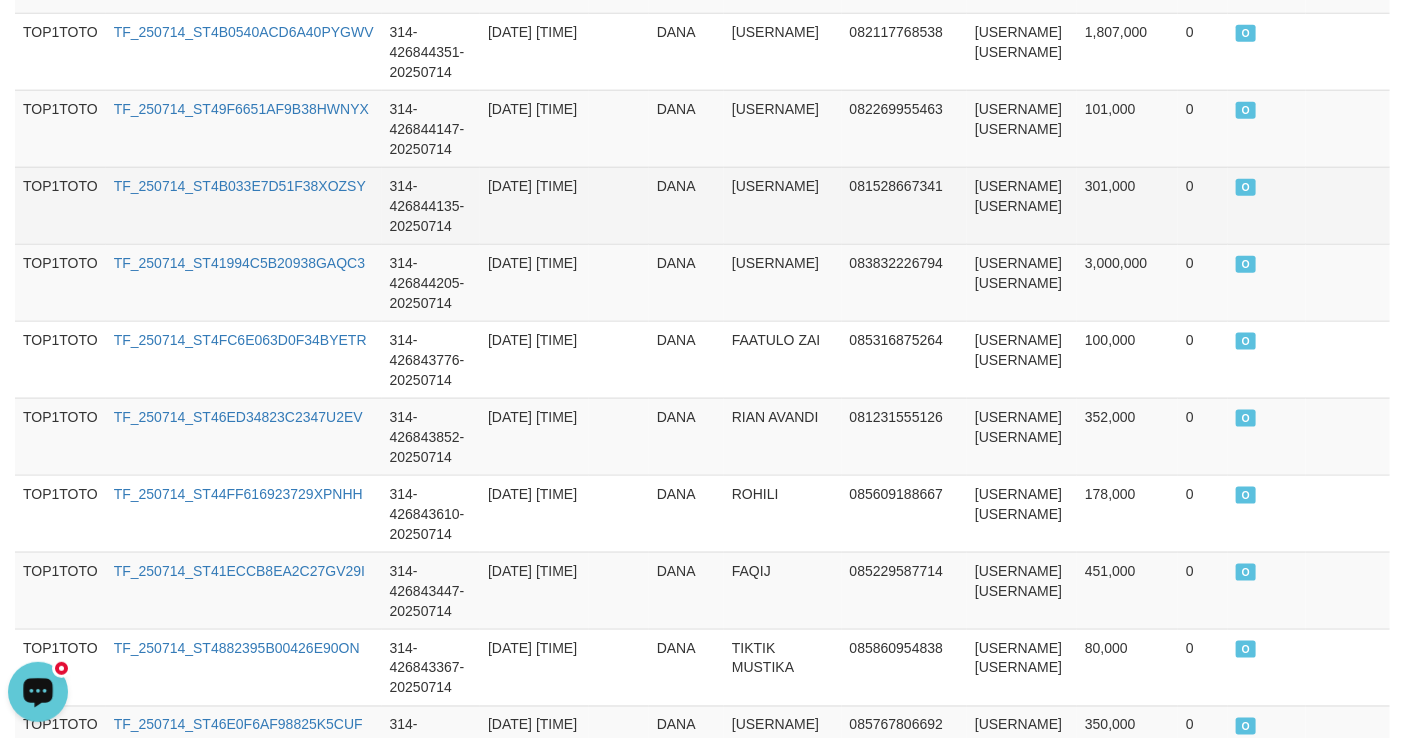 scroll, scrollTop: 817, scrollLeft: 0, axis: vertical 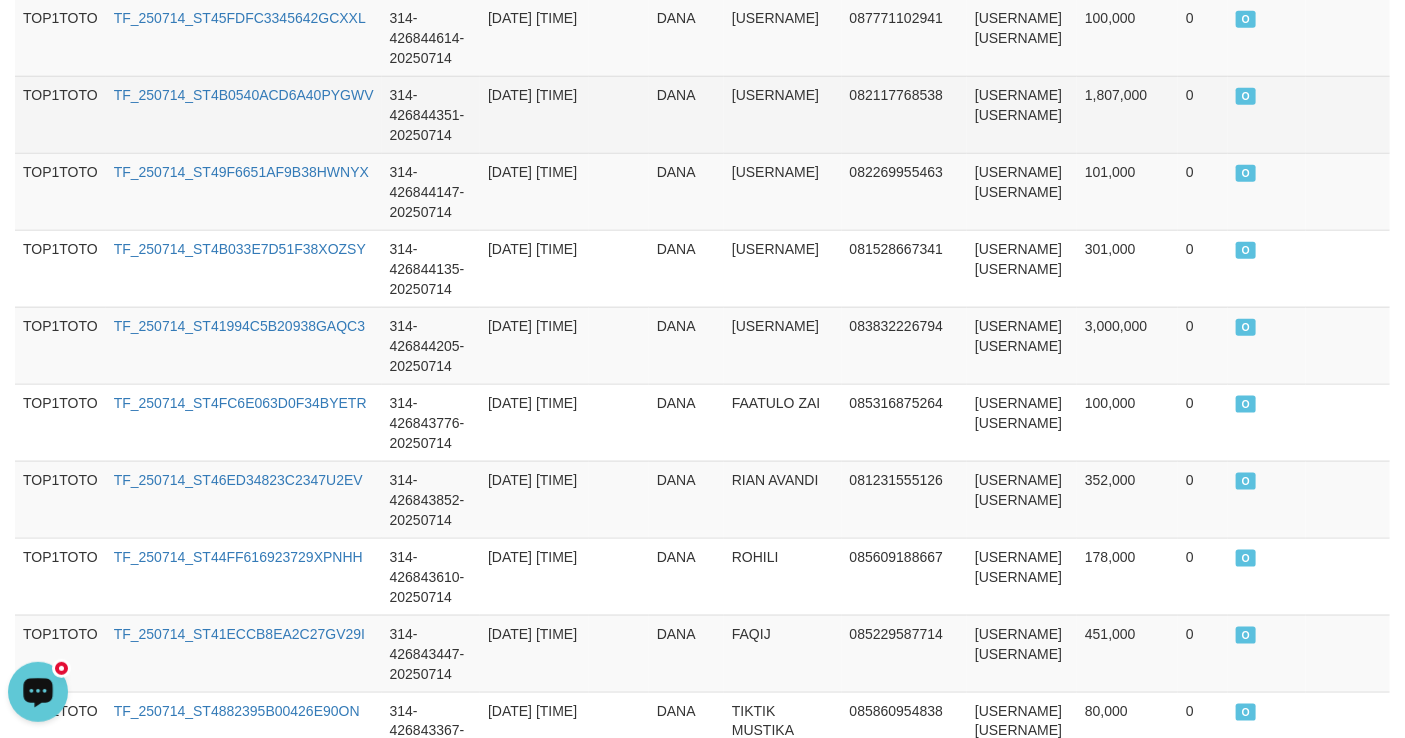 click on "TF_250714_ST4B0540ACD6A40PYGWV" at bounding box center (244, 114) 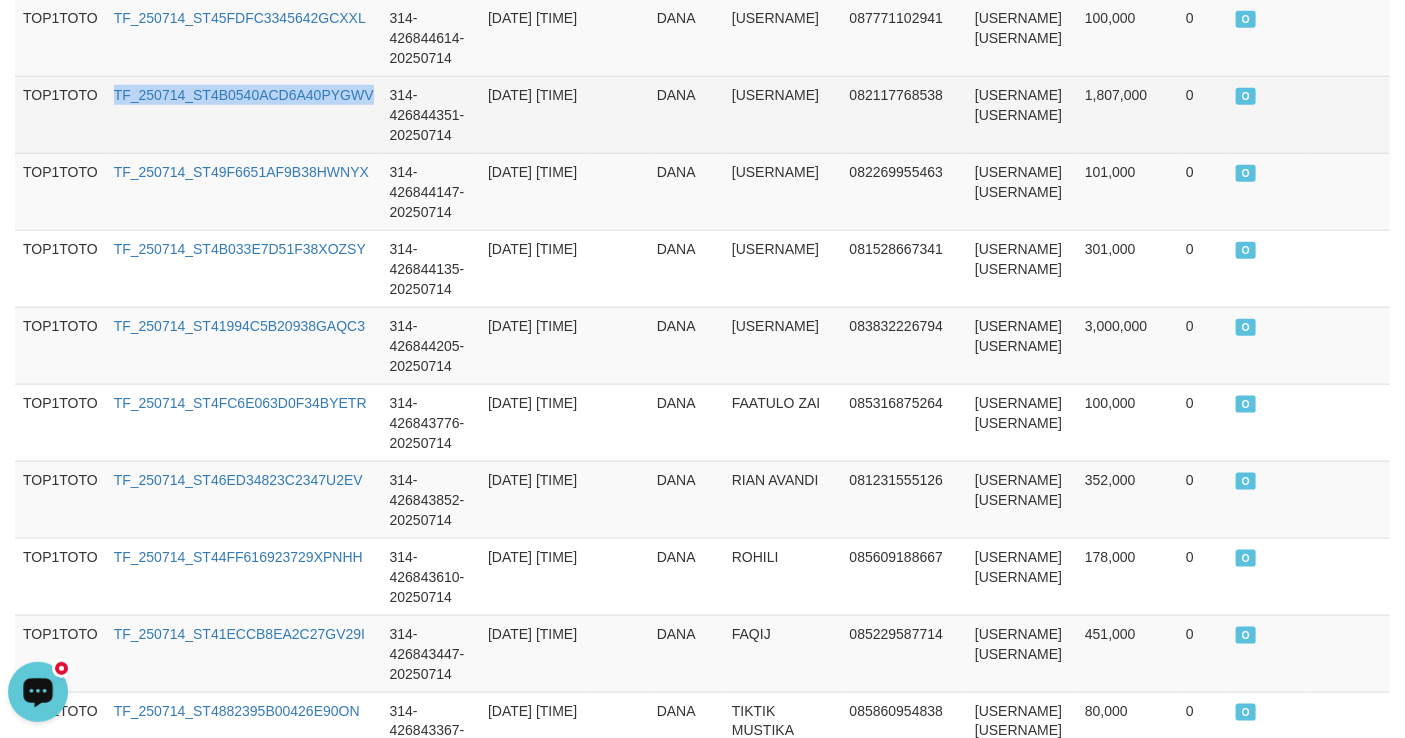 click on "TF_250714_ST4B0540ACD6A40PYGWV" at bounding box center (244, 114) 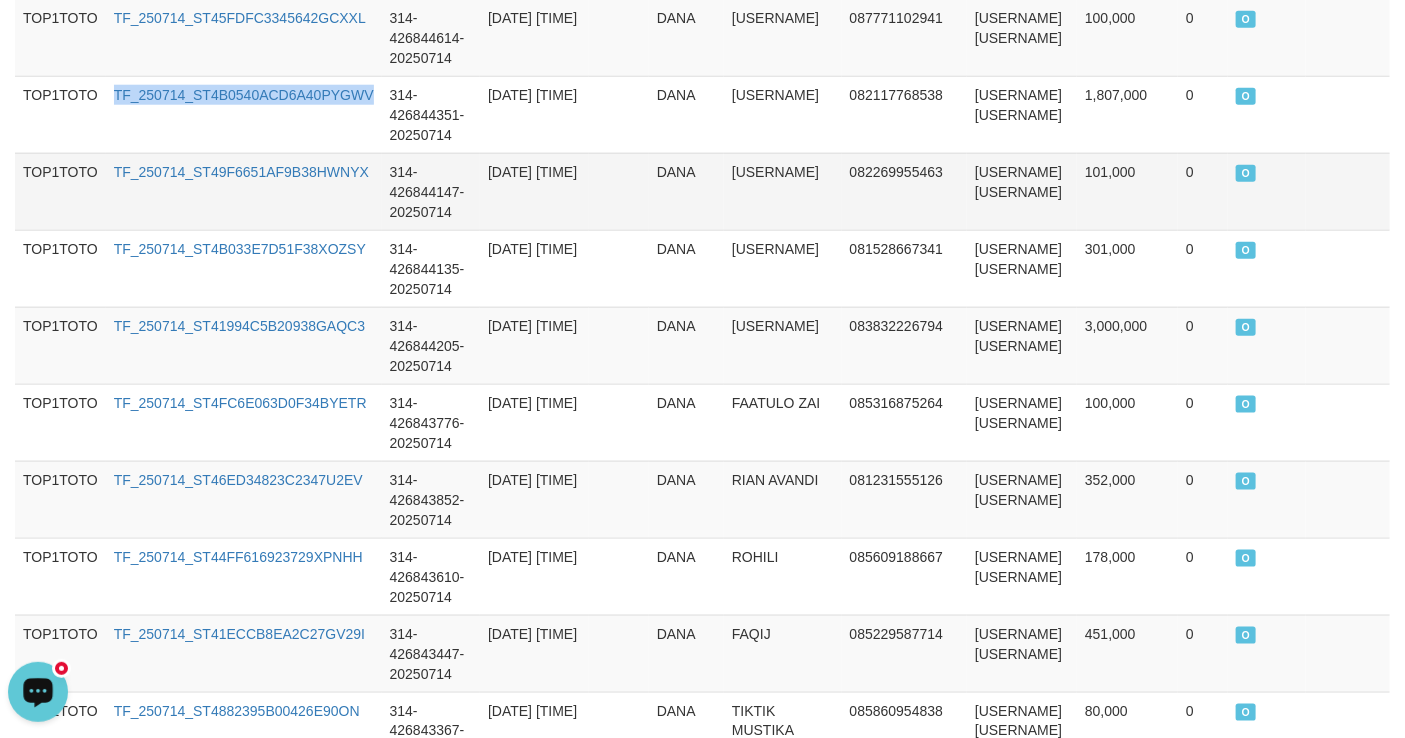 click on "TOP1TOTO TF_250714_ST4EB9B1E467843CFO9A 314-426844720-[DATE] [TIME] [PAYMENT_METHOD] [USERNAME] [PHONE] [USERNAME] [PAYMENT_METHOD] 150,000 0 O   TOP1TOTO TF_250714_ST4334940A58843XRLX6 314-426844649-[DATE] [TIME] [PAYMENT_METHOD] [USERNAME] [PHONE] [USERNAME] [PAYMENT_METHOD] 408,000 0 O   TOP1TOTO TF_250714_ST45FDFC3345642GCXXL 314-426844614-[DATE] [TIME] [PAYMENT_METHOD] [USERNAME] [PHONE] [USERNAME] [PAYMENT_METHOD] 100,000 0 O   TOP1TOTO TF_250714_ST4B0540ACD6A40PYGWV 314-426844351-[DATE] [TIME] [PAYMENT_METHOD] [USERNAME] [PHONE] [USERNAME] [PAYMENT_METHOD] 1,807,000 0 O   TOP1TOTO TF_250714_ST49F6651AF9B38HWNYX 314-426844147-[DATE] [TIME] [PAYMENT_METHOD] [USERNAME] [PHONE] [USERNAME] [PAYMENT_METHOD] 101,000 0 O   TOP1TOTO TF_250714_ST4B033E7D51F38XOZSY 314-426844135-[DATE] [TIME] [PAYMENT_METHOD] [USERNAME] [PHONE] [USERNAME] [PAYMENT_METHOD] 301,000 0 O   TOP1TOTO TF_250714_ST41994C5B20938GAQC3 314-426844205-[DATE] [TIME] [PAYMENT_METHOD] [USERNAME] [PHONE] [USERNAME] [PAYMENT_METHOD] 3,000,000 0 O   TOP1TOTO [PAYMENT_METHOD] [PHONE] [USERNAME] [PAYMENT_METHOD] 0" at bounding box center (702, 692) 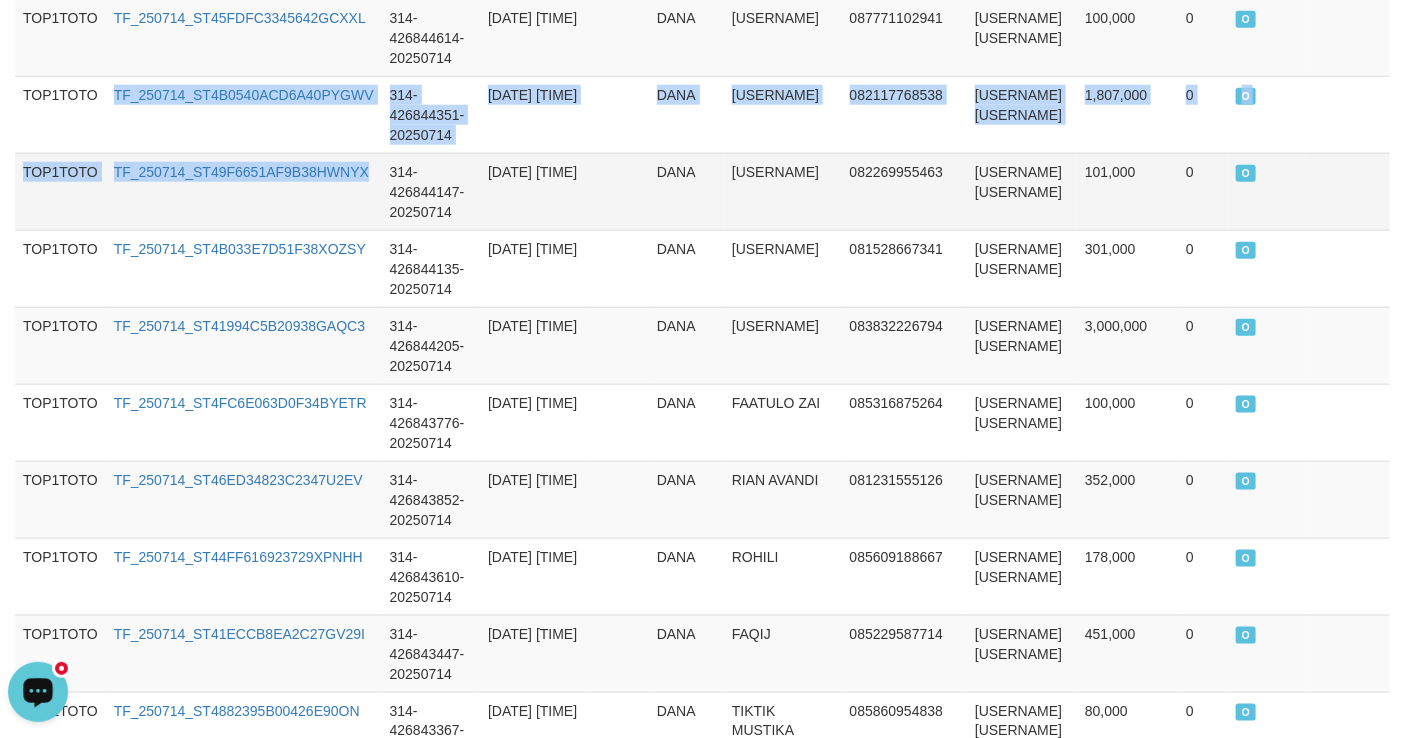 click on "TF_250714_ST49F6651AF9B38HWNYX" at bounding box center (244, 191) 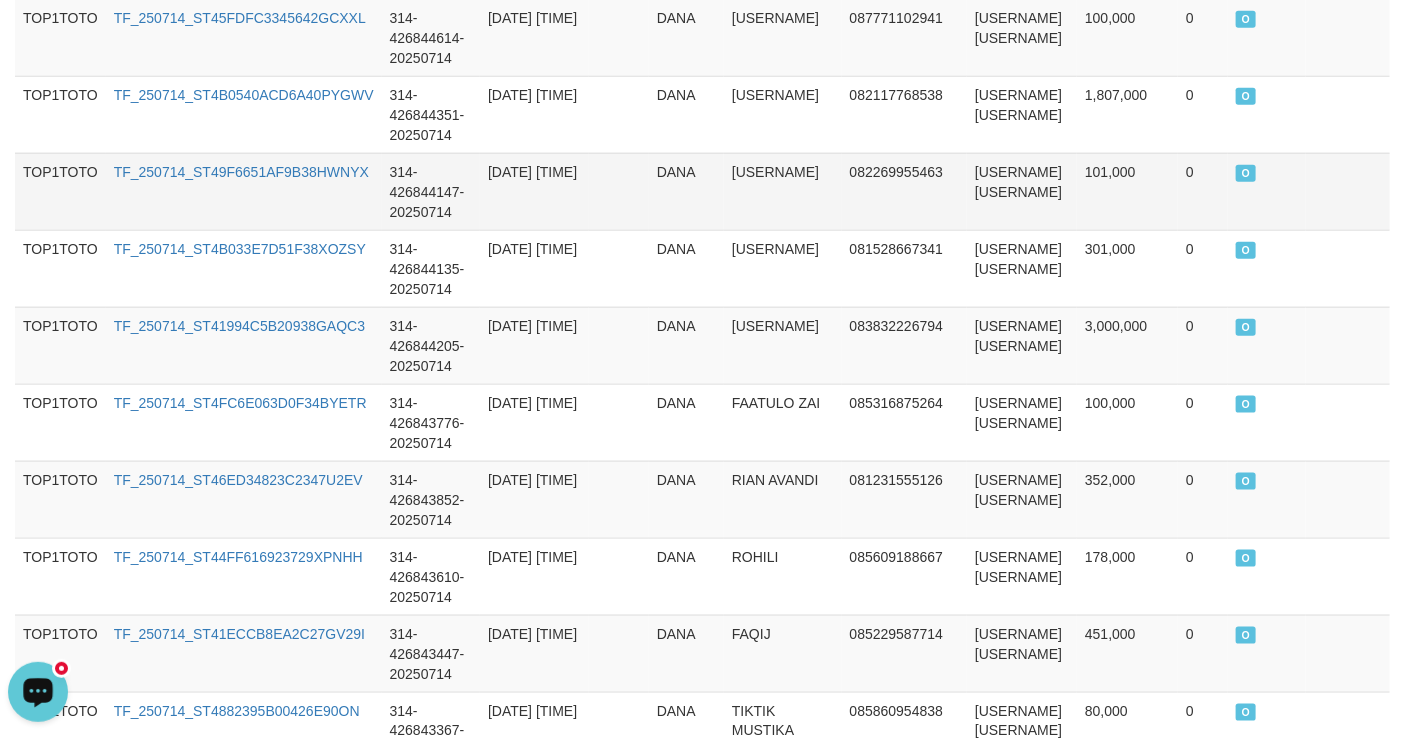 click on "TF_250714_ST49F6651AF9B38HWNYX" at bounding box center (244, 191) 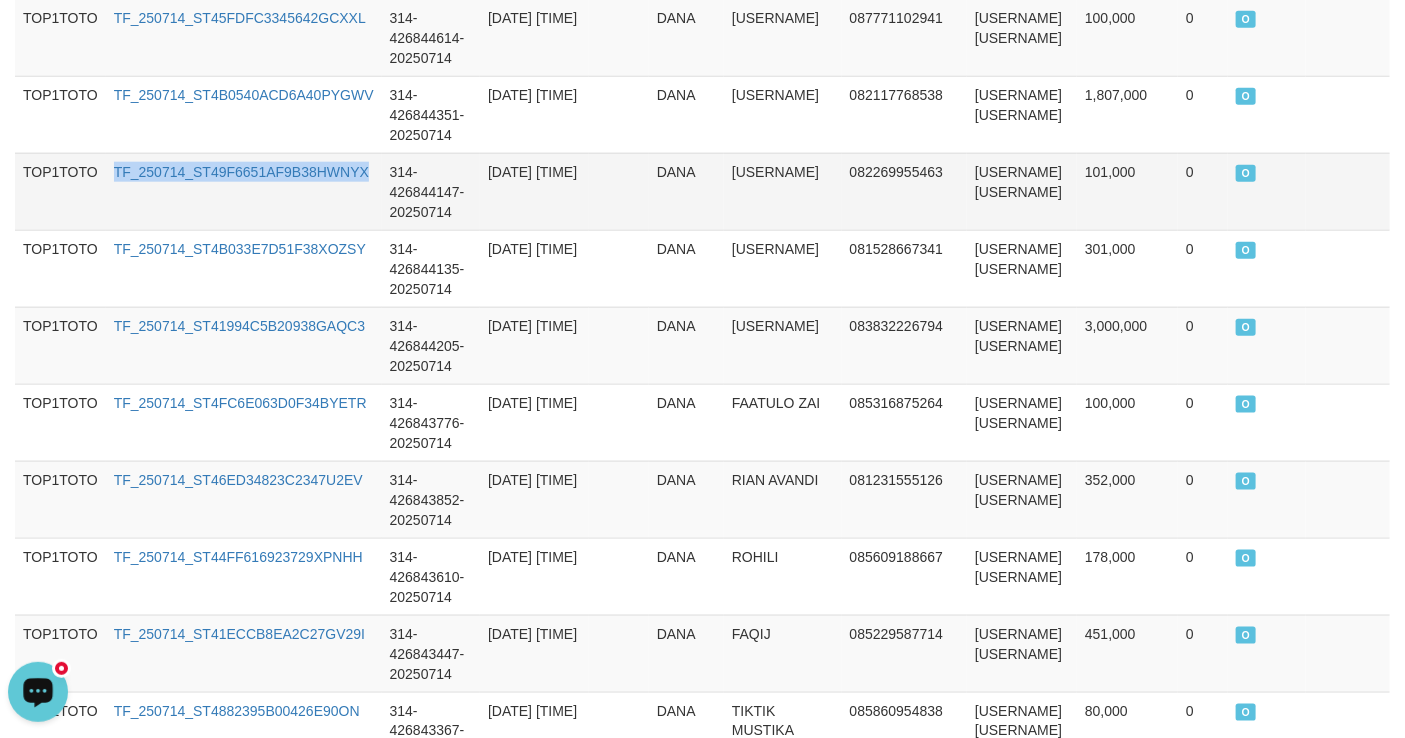 click on "TF_250714_ST49F6651AF9B38HWNYX" at bounding box center (244, 191) 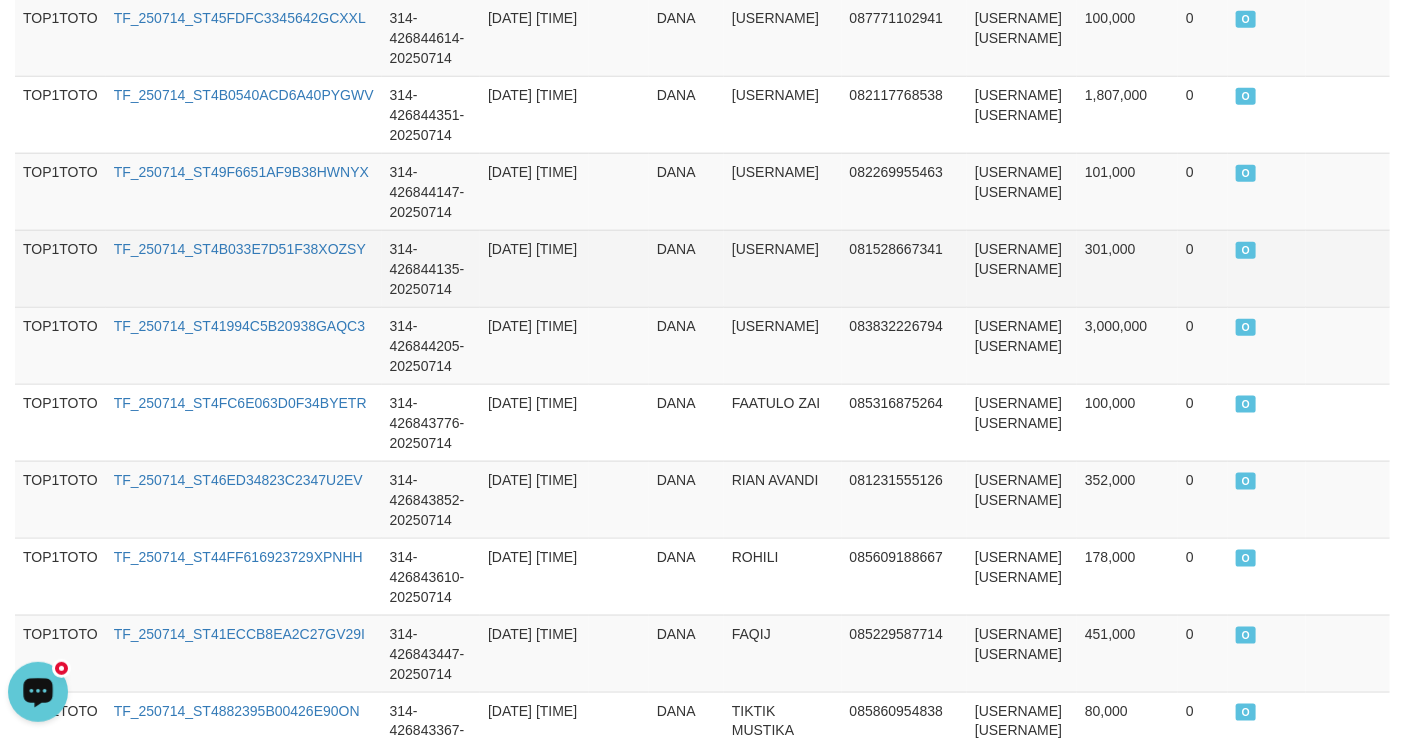 click on "TF_250714_ST4B033E7D51F38XOZSY" at bounding box center [244, 268] 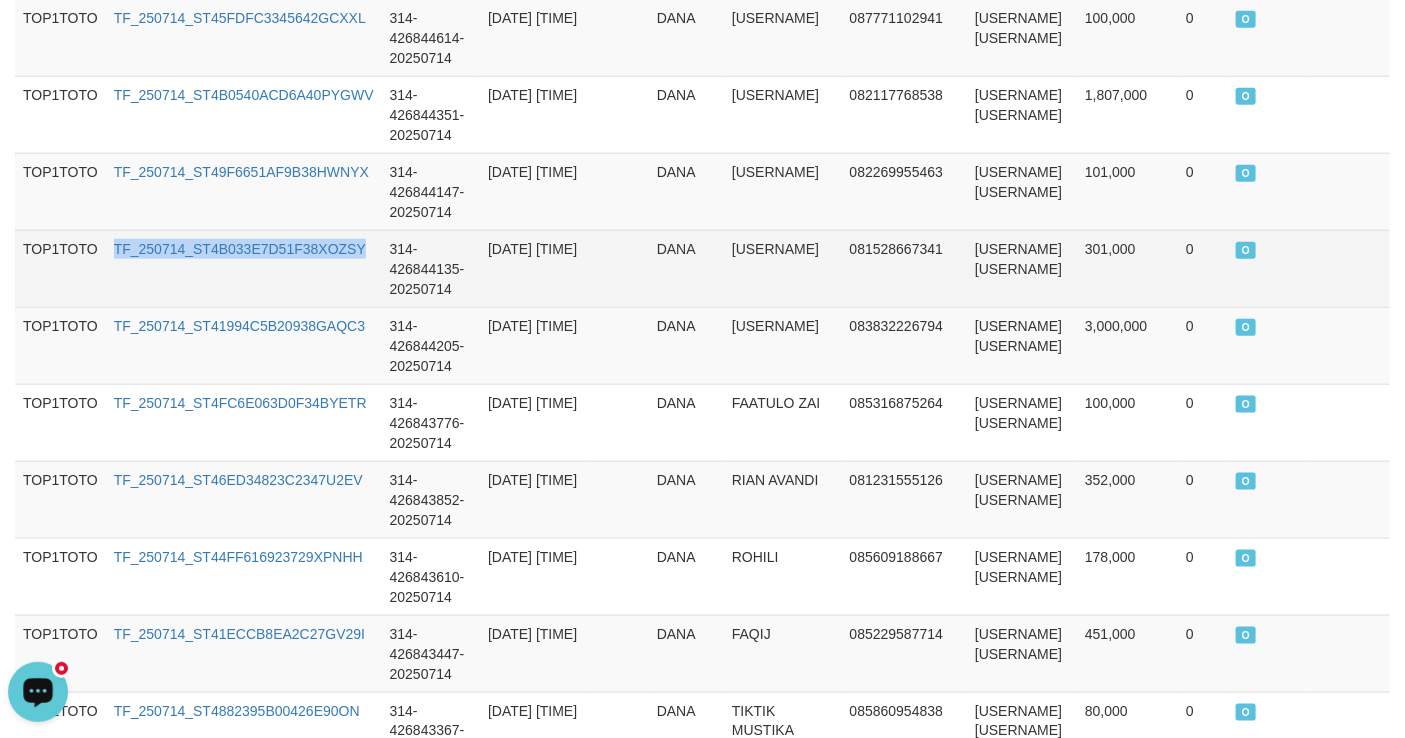 click on "TF_250714_ST4B033E7D51F38XOZSY" at bounding box center (244, 268) 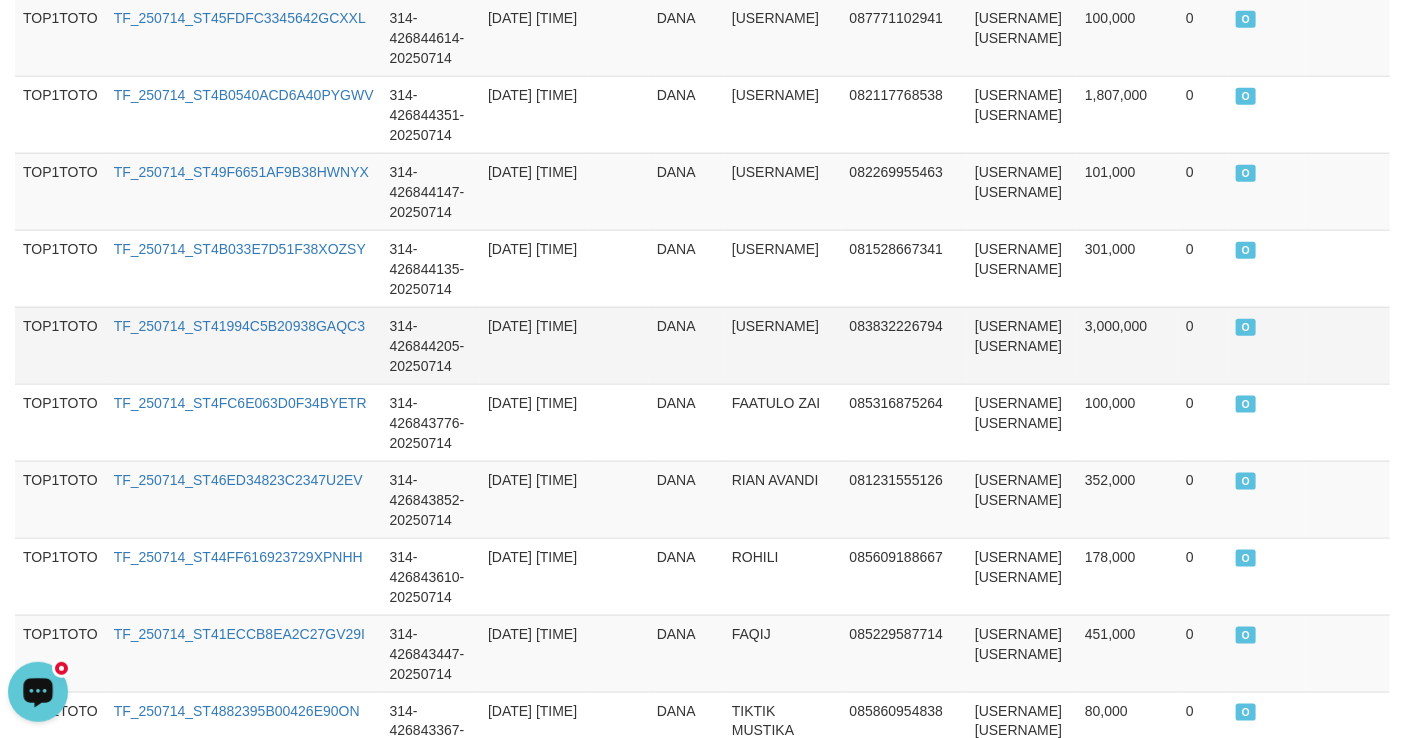 click on "TF_250714_ST41994C5B20938GAQC3" at bounding box center (244, 345) 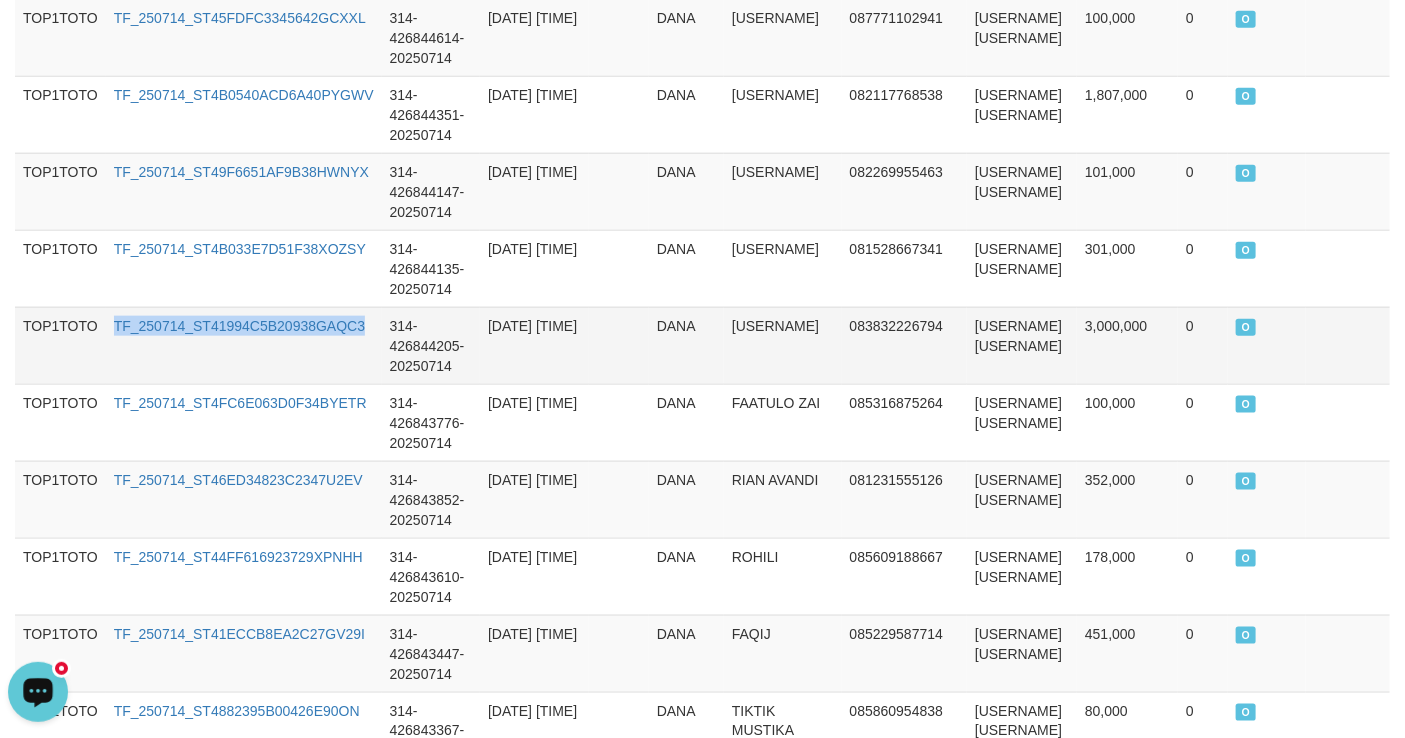 click on "TF_250714_ST41994C5B20938GAQC3" at bounding box center (244, 345) 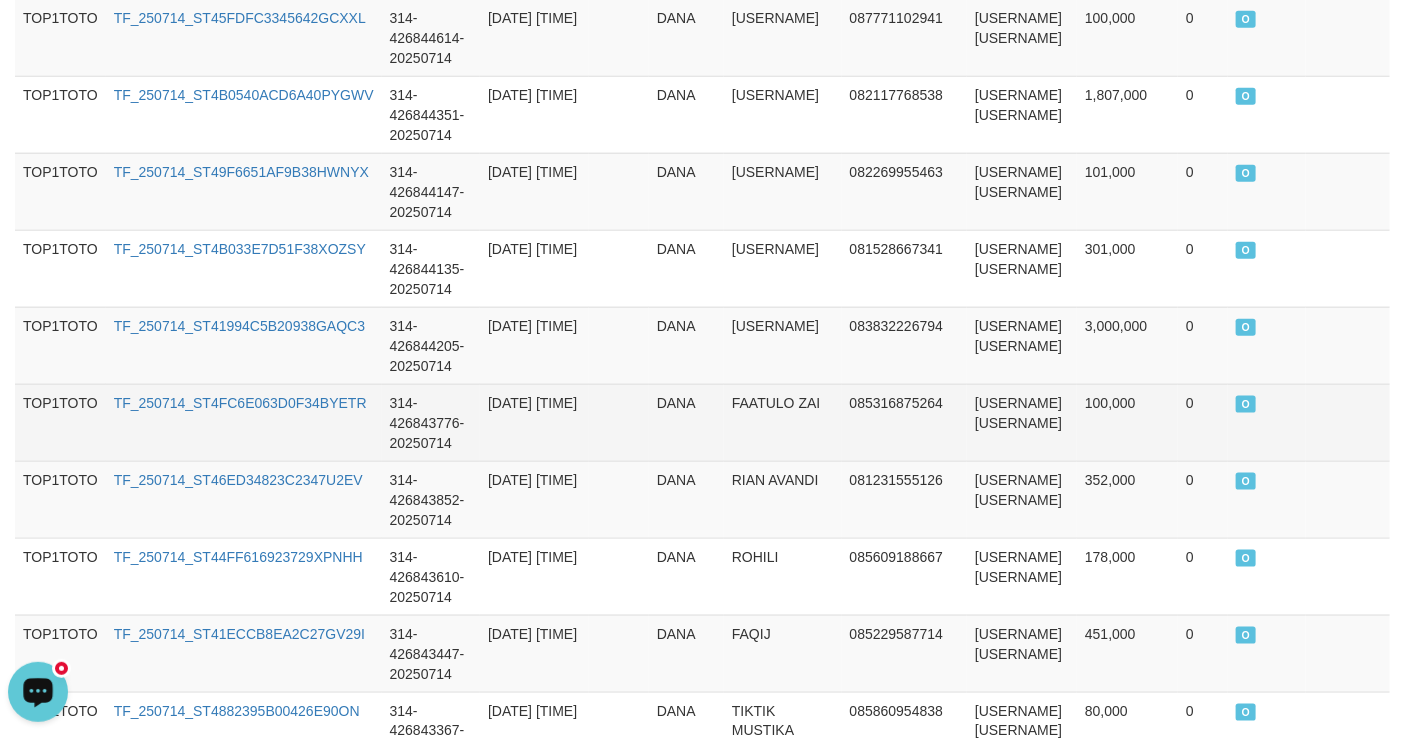 click on "TF_250714_ST4FC6E063D0F34BYETR" at bounding box center [244, 422] 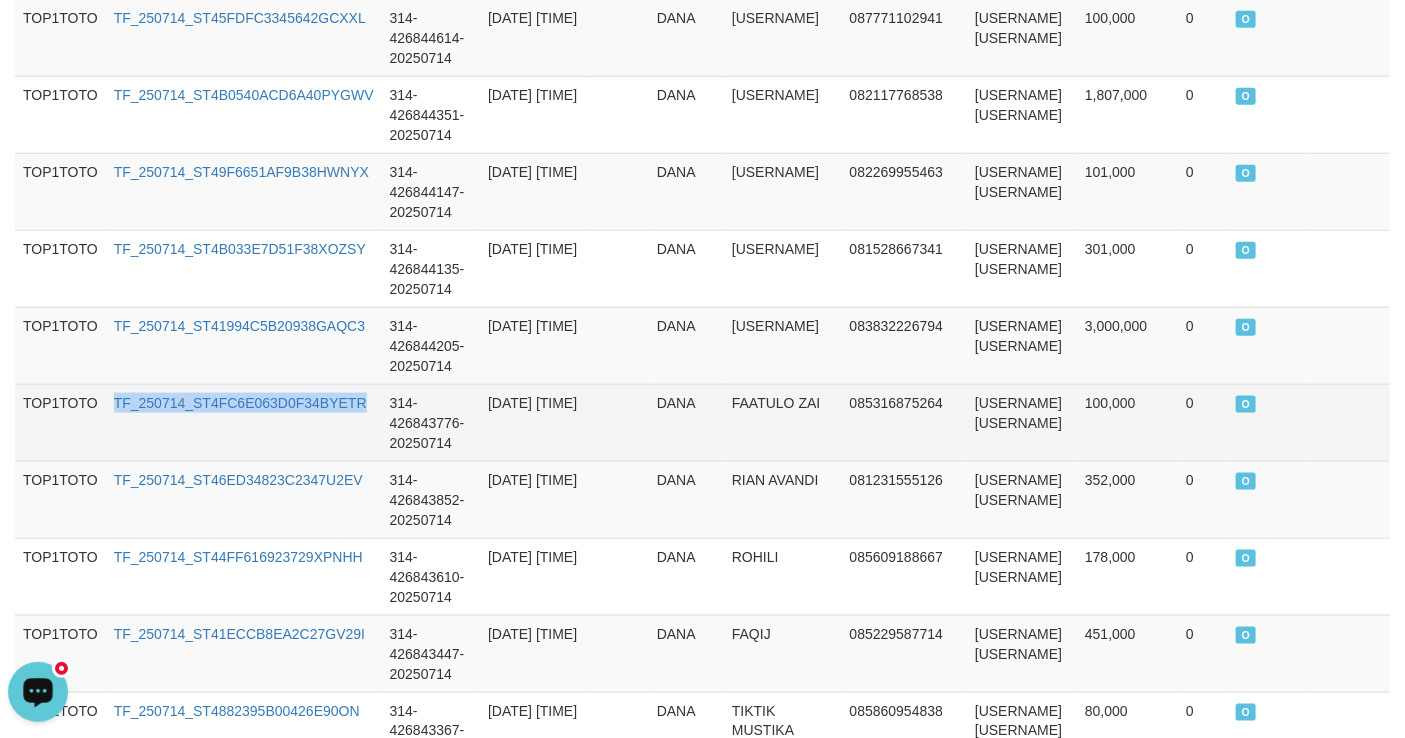 click on "TF_250714_ST4FC6E063D0F34BYETR" at bounding box center (244, 422) 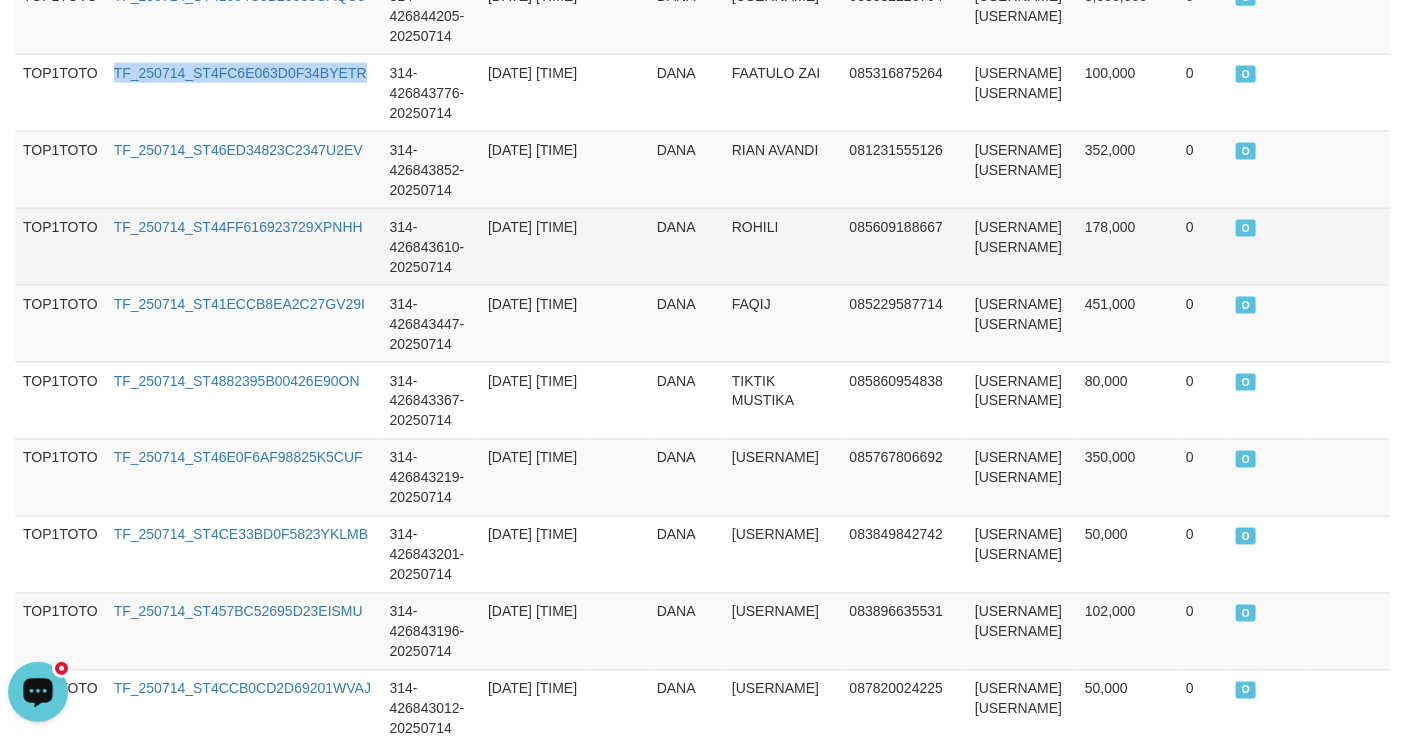 scroll, scrollTop: 1090, scrollLeft: 0, axis: vertical 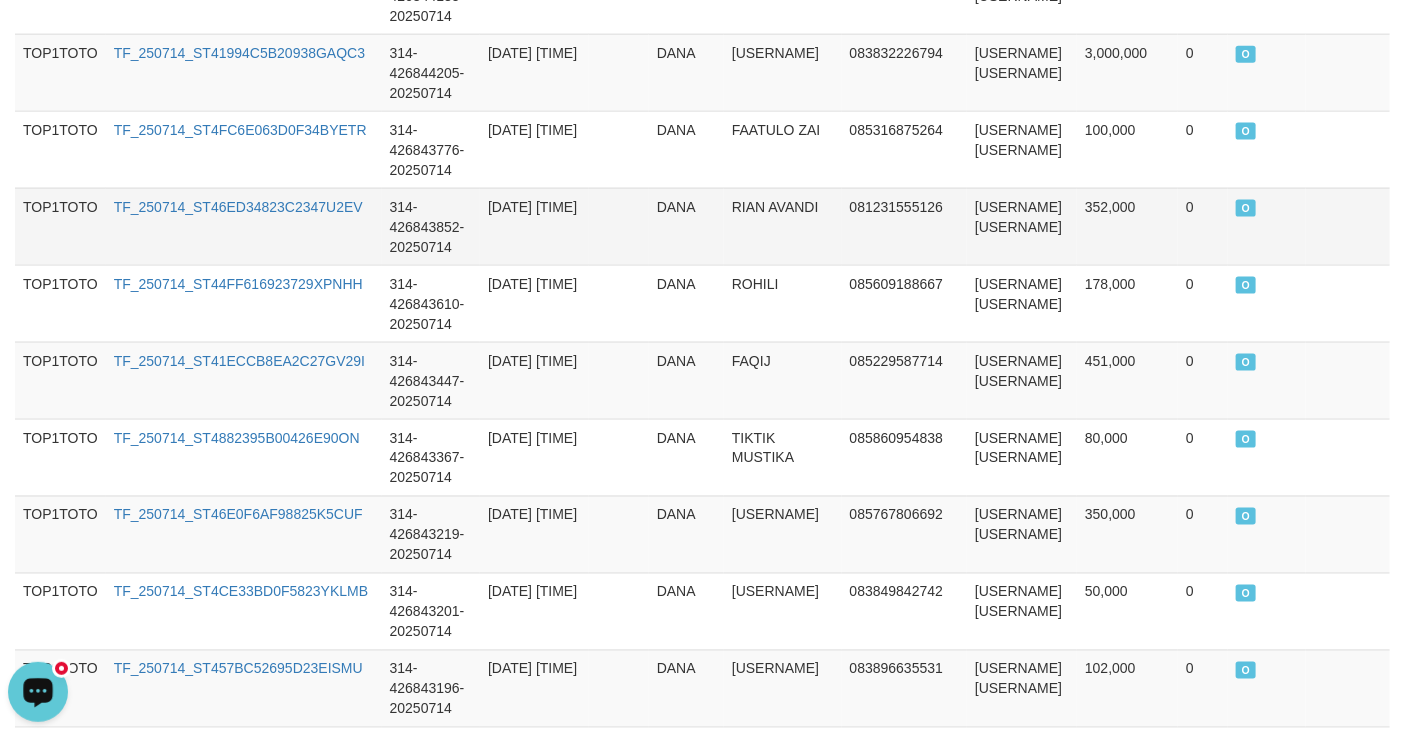 click on "TF_250714_ST46ED34823C2347U2EV" at bounding box center (244, 226) 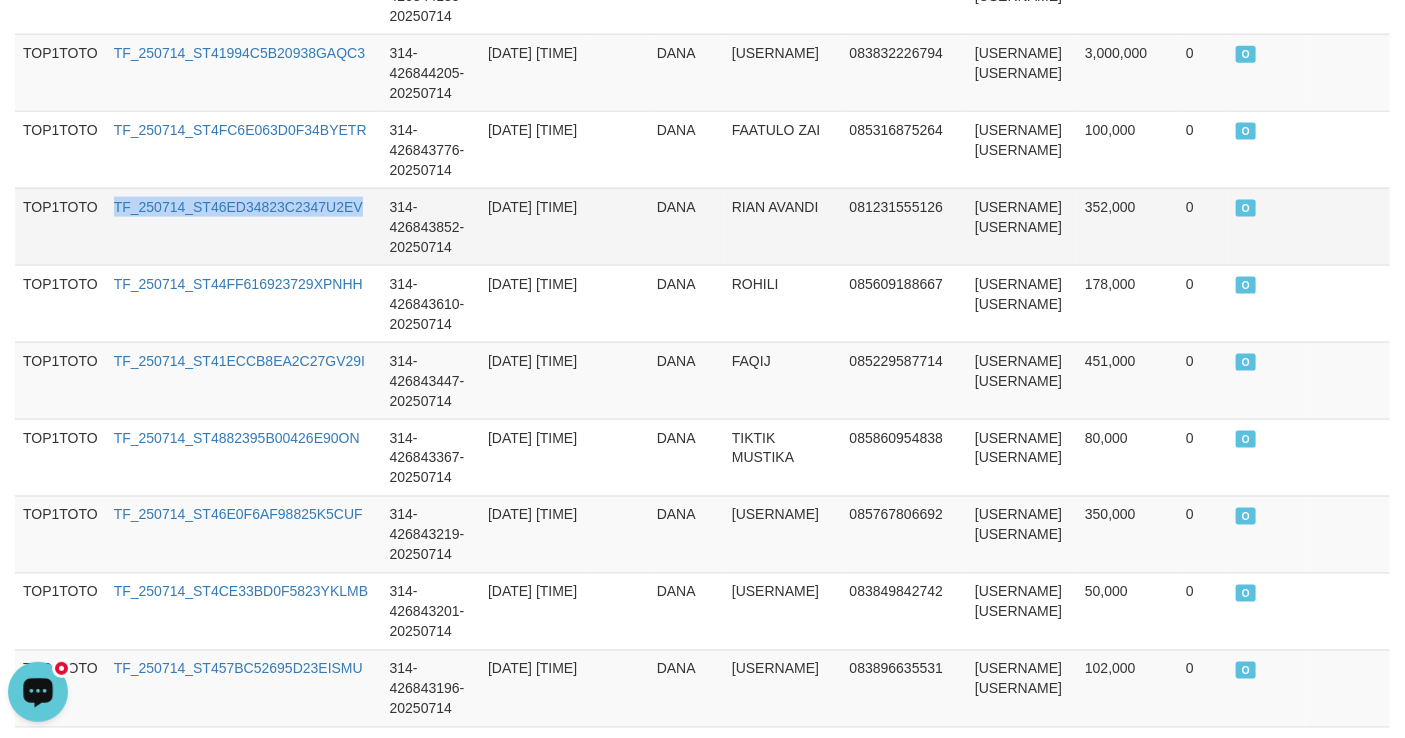 click on "TF_250714_ST46ED34823C2347U2EV" at bounding box center [244, 226] 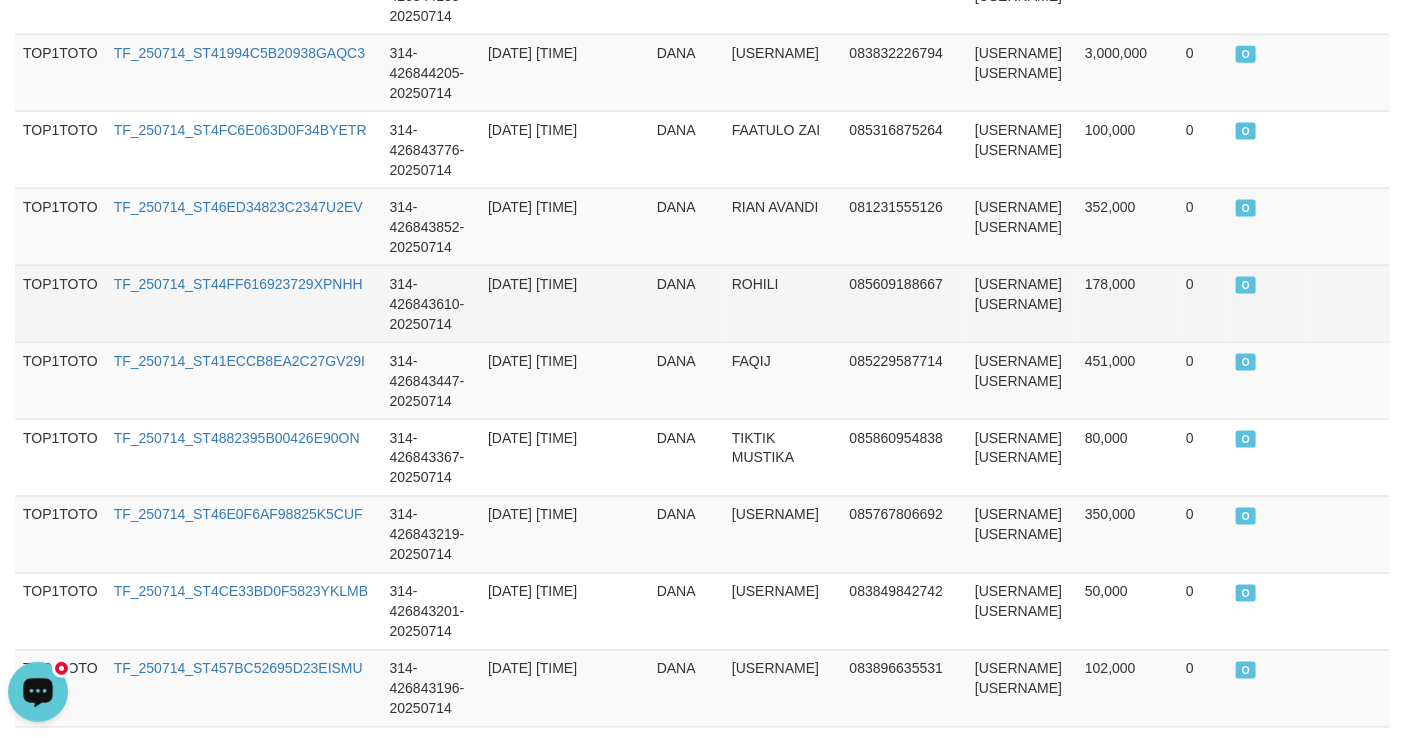 click on "TF_250714_ST44FF616923729XPNHH" at bounding box center (244, 303) 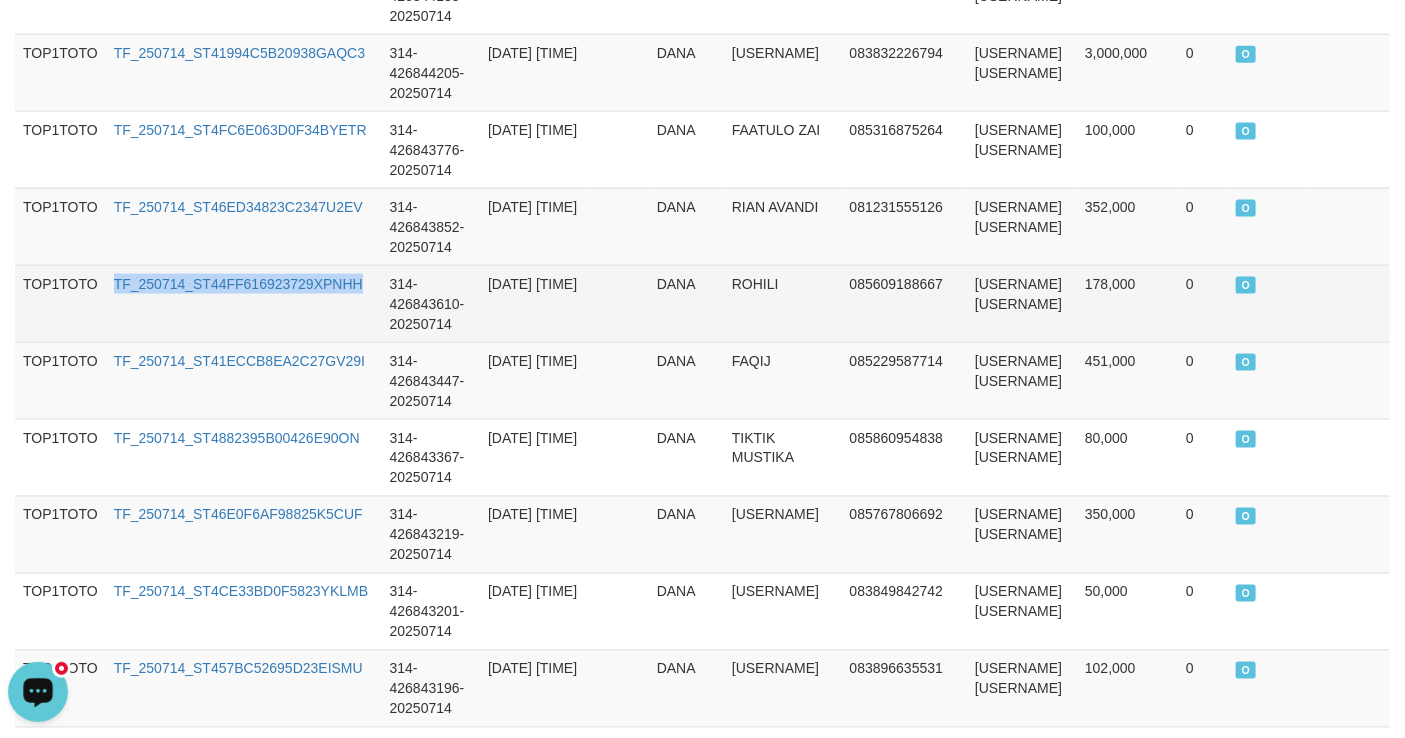 click on "TF_250714_ST44FF616923729XPNHH" at bounding box center [244, 303] 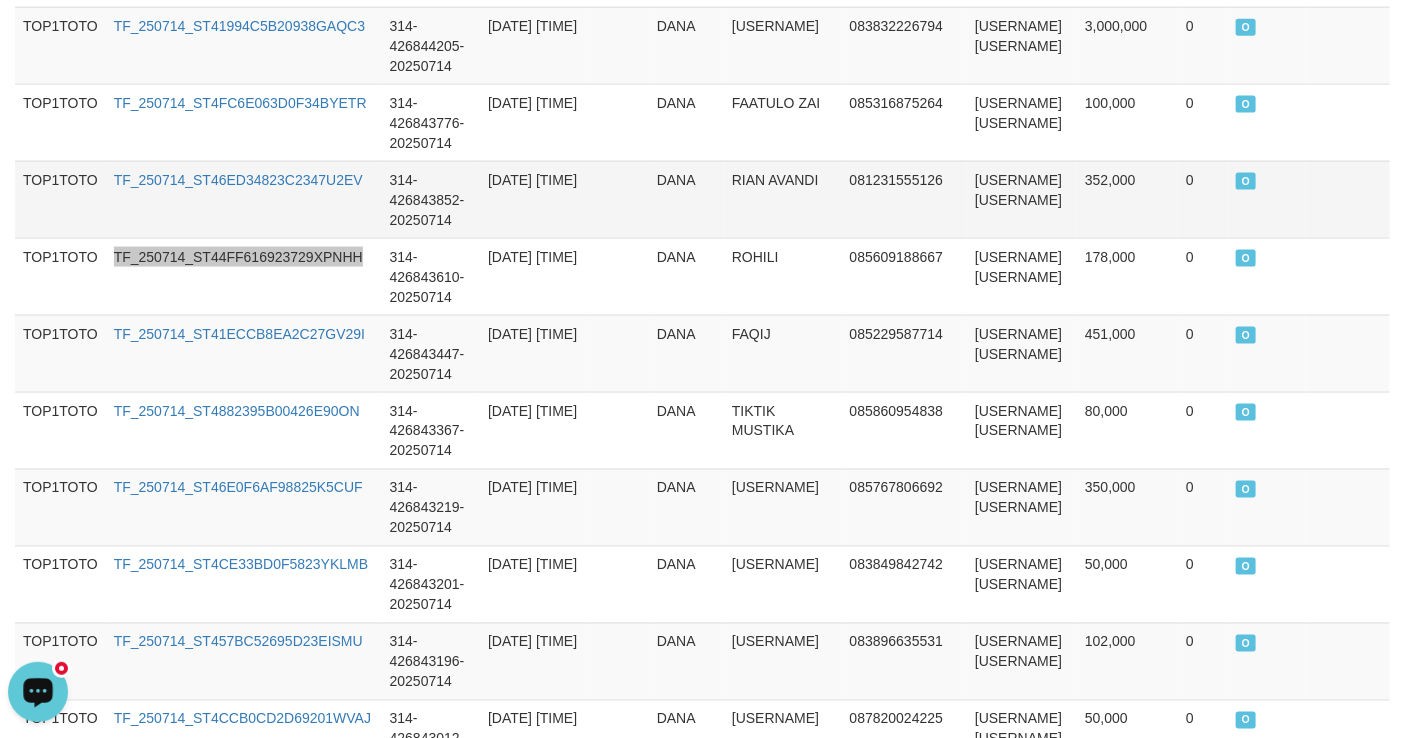scroll, scrollTop: 1090, scrollLeft: 0, axis: vertical 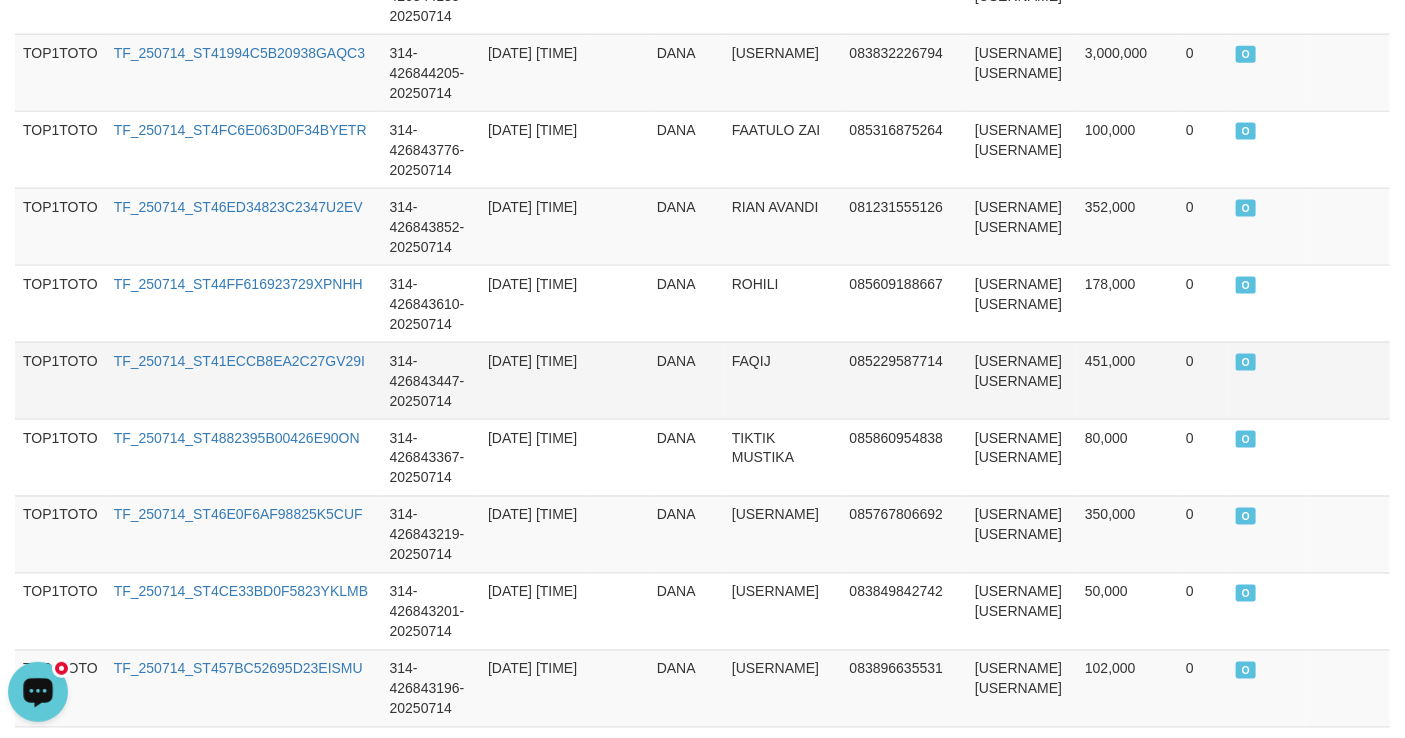 click on "TF_250714_ST41ECCB8EA2C27GV29I" at bounding box center (244, 380) 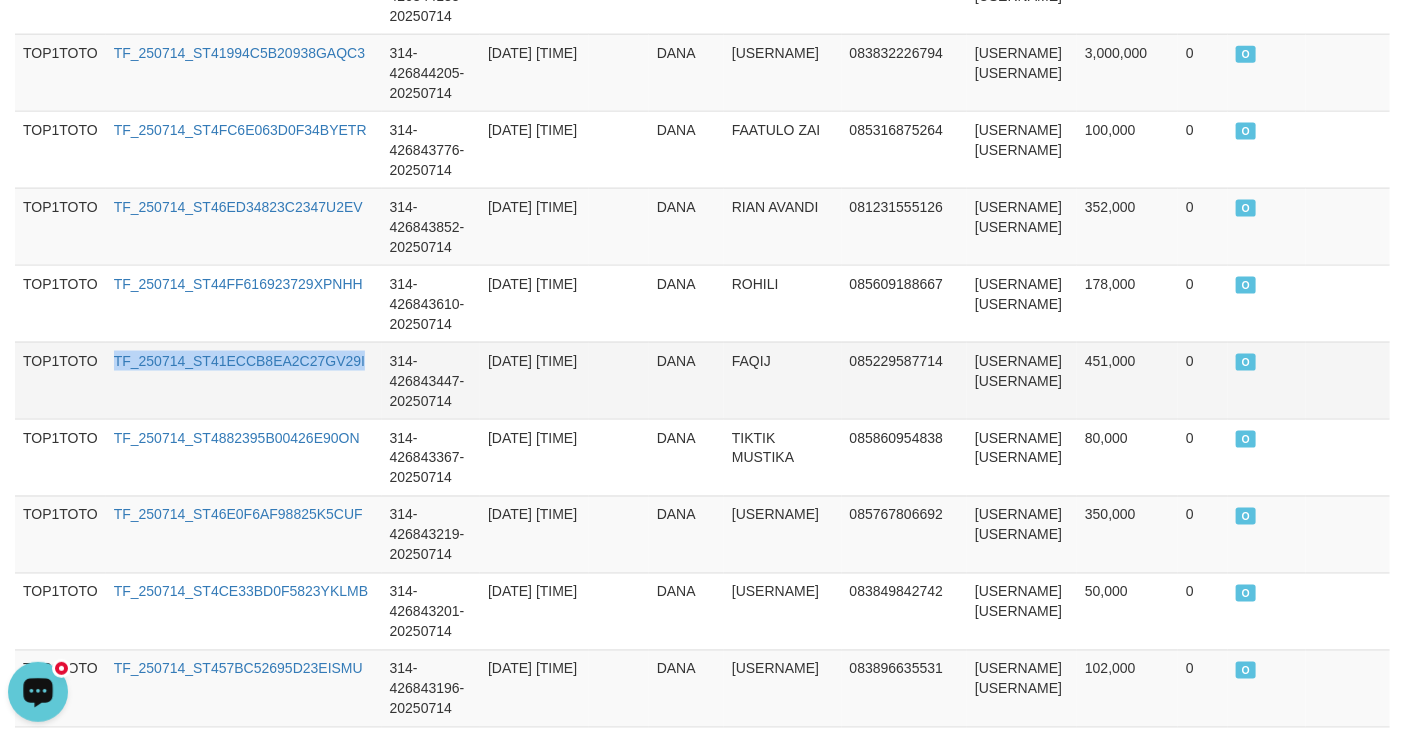 click on "TF_250714_ST41ECCB8EA2C27GV29I" at bounding box center (244, 380) 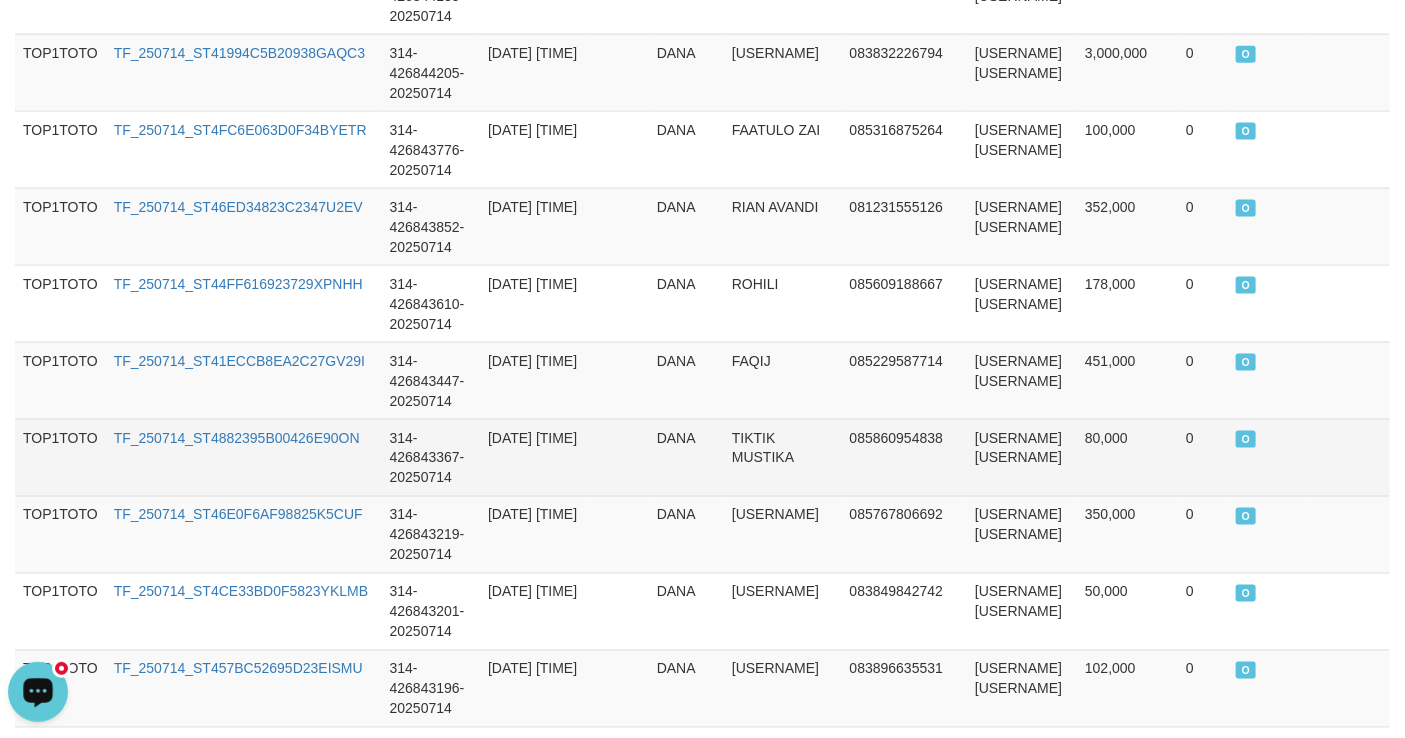 click on "TF_250714_ST4882395B00426E90ON" at bounding box center [244, 457] 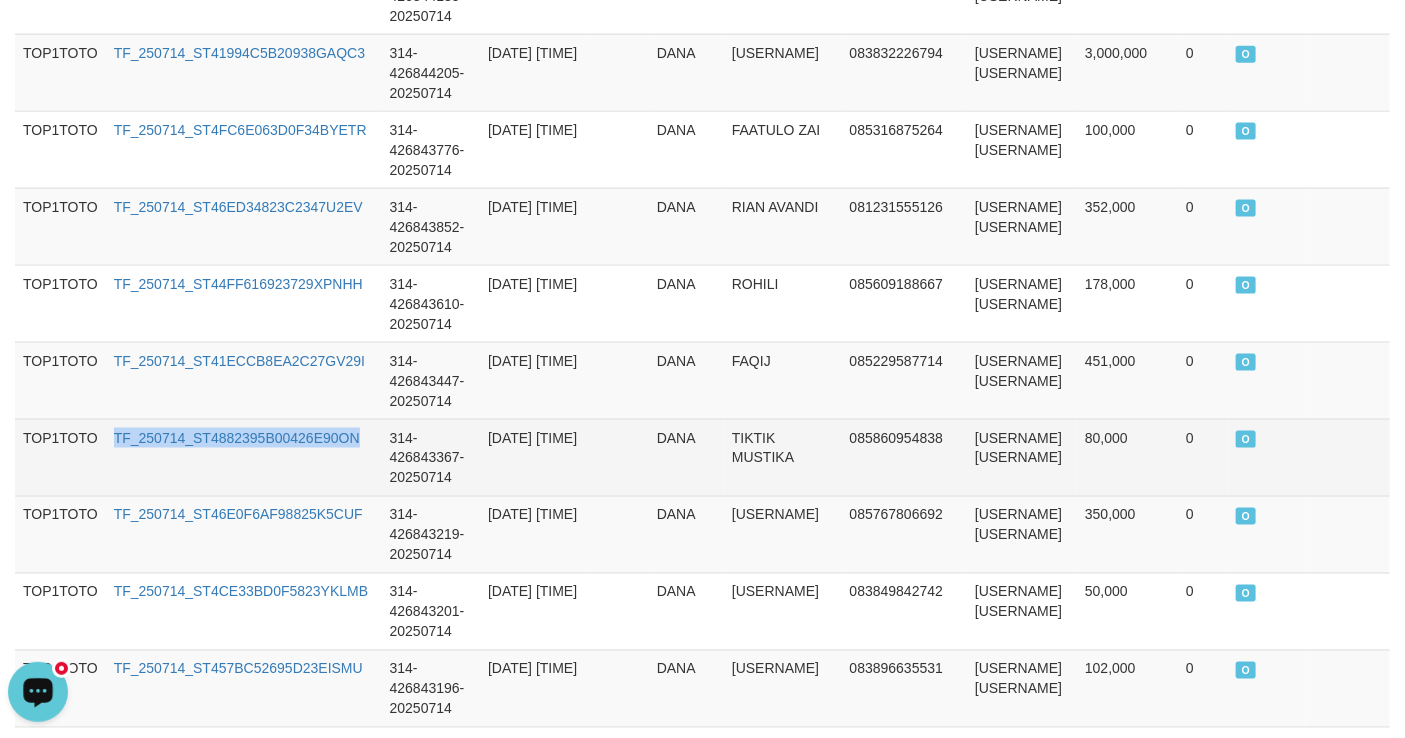 click on "TF_250714_ST4882395B00426E90ON" at bounding box center [244, 457] 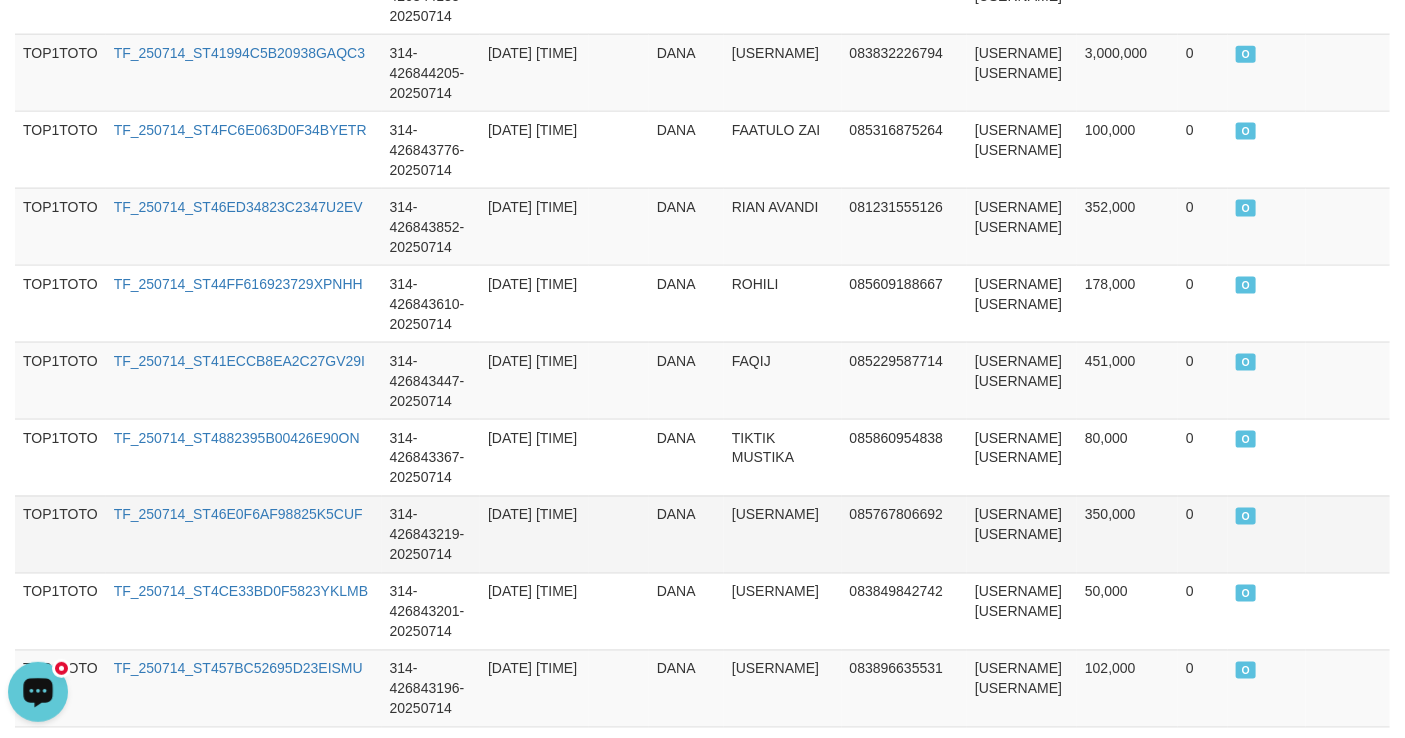 click on "TF_250714_ST46E0F6AF98825K5CUF" at bounding box center [244, 534] 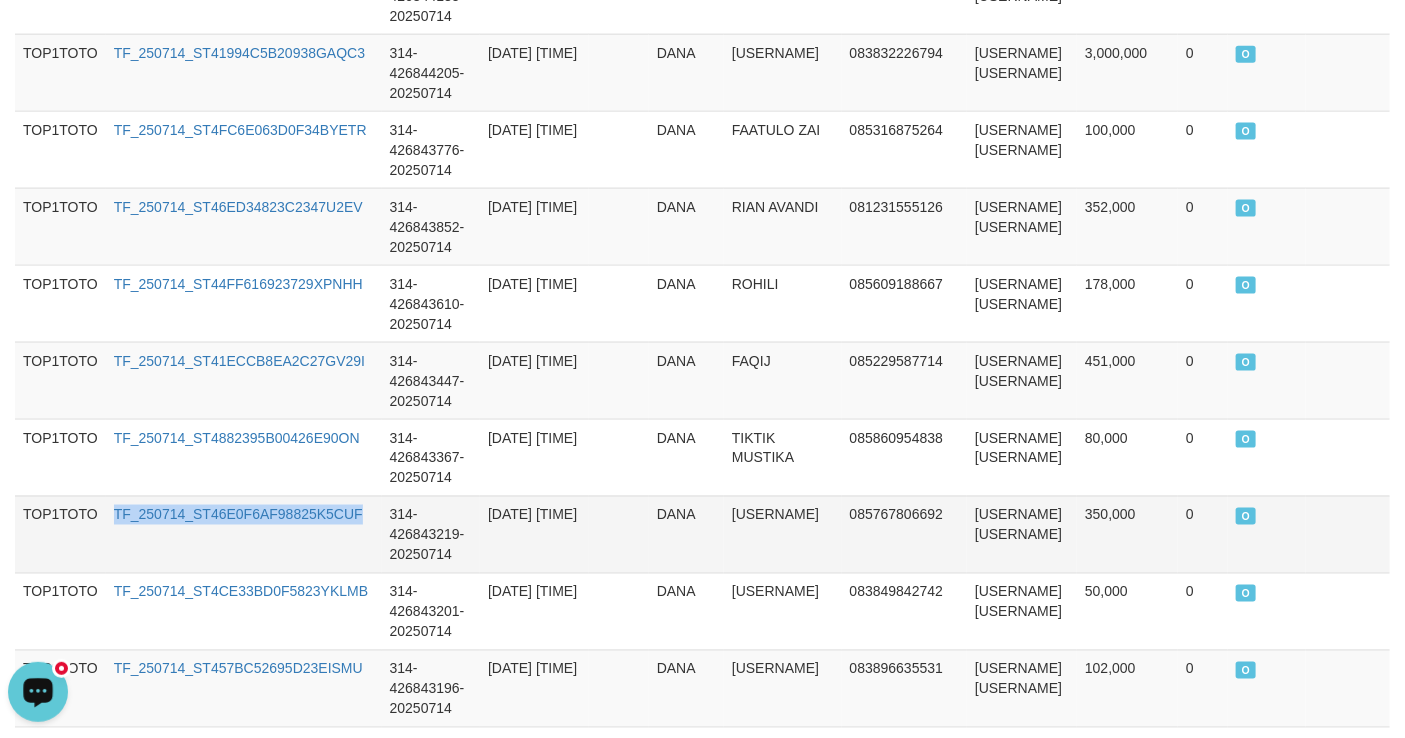 drag, startPoint x: 289, startPoint y: 514, endPoint x: 28, endPoint y: 571, distance: 267.15164 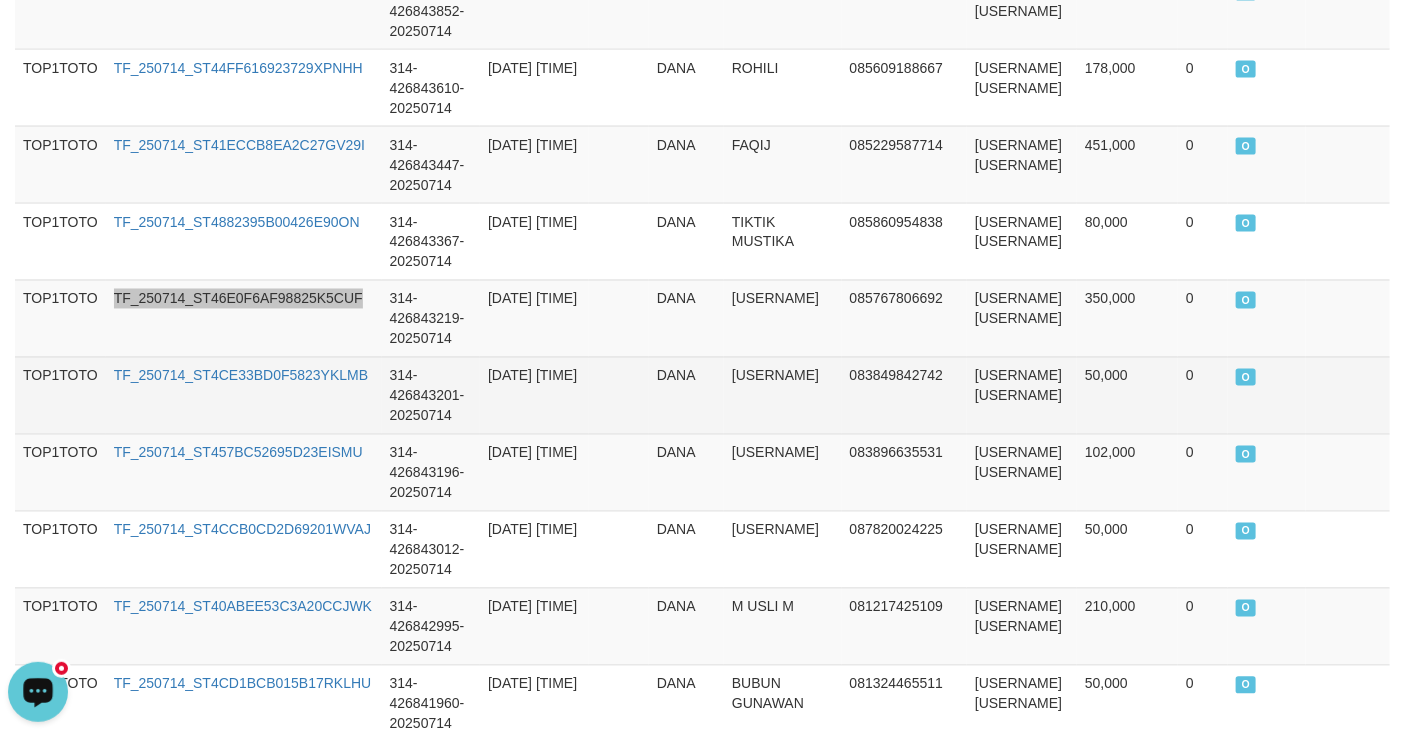 scroll, scrollTop: 1362, scrollLeft: 0, axis: vertical 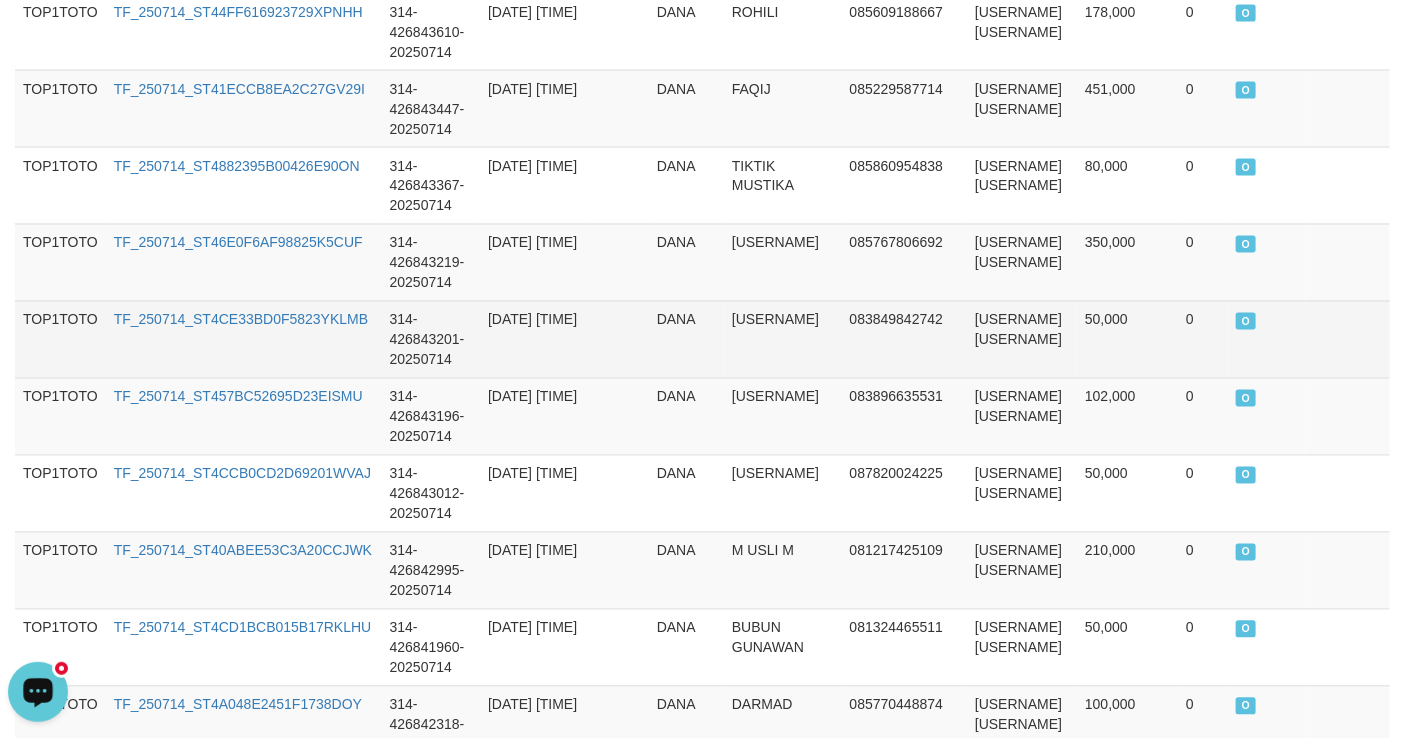 click on "TF_250714_ST4CE33BD0F5823YKLMB" at bounding box center (244, 339) 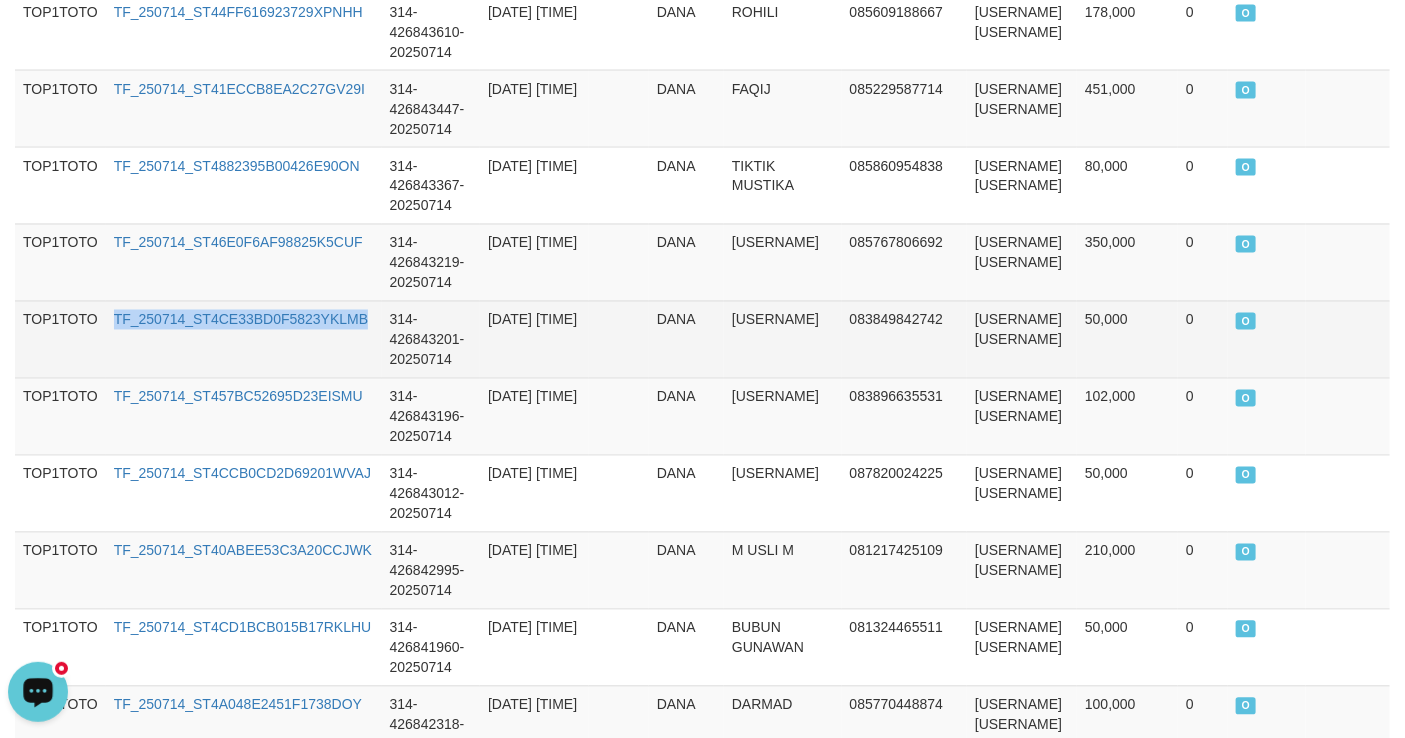 click on "TF_250714_ST4CE33BD0F5823YKLMB" at bounding box center [244, 339] 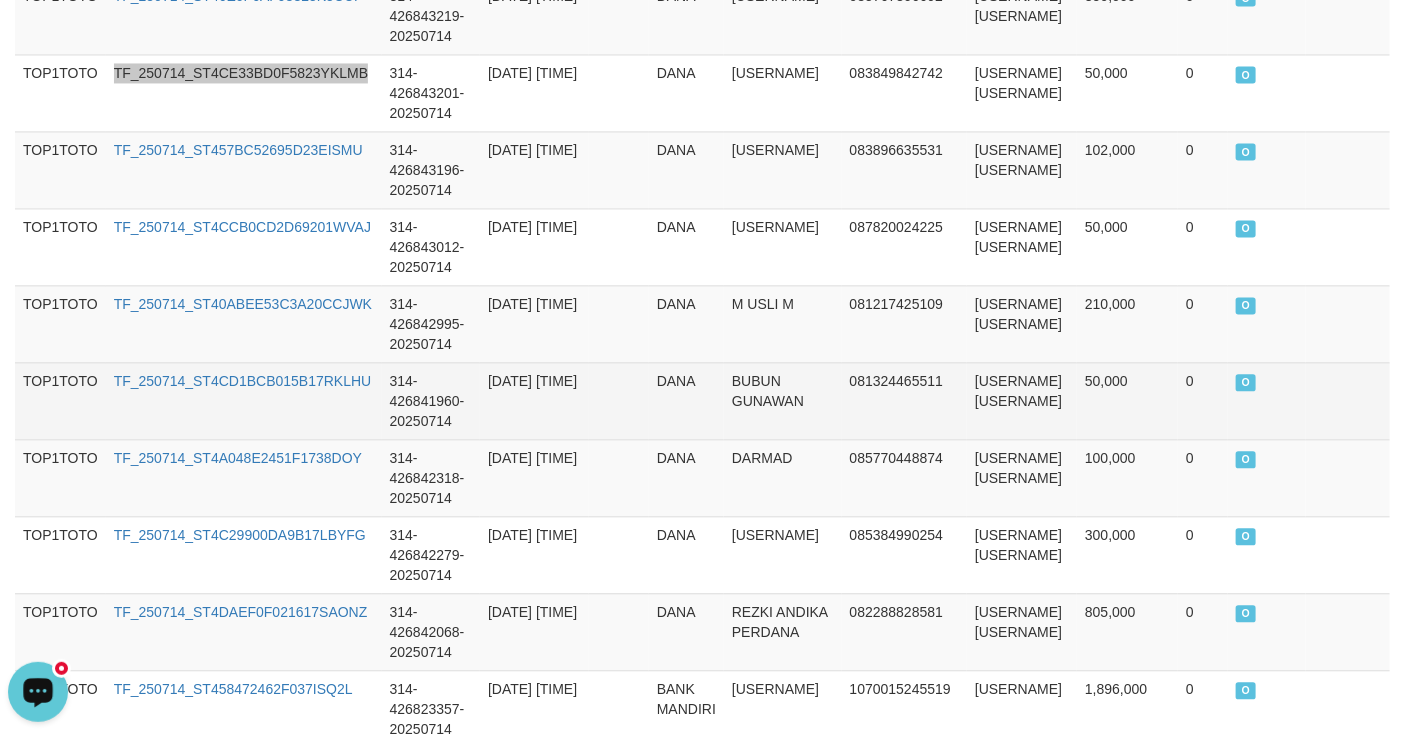 scroll, scrollTop: 1635, scrollLeft: 0, axis: vertical 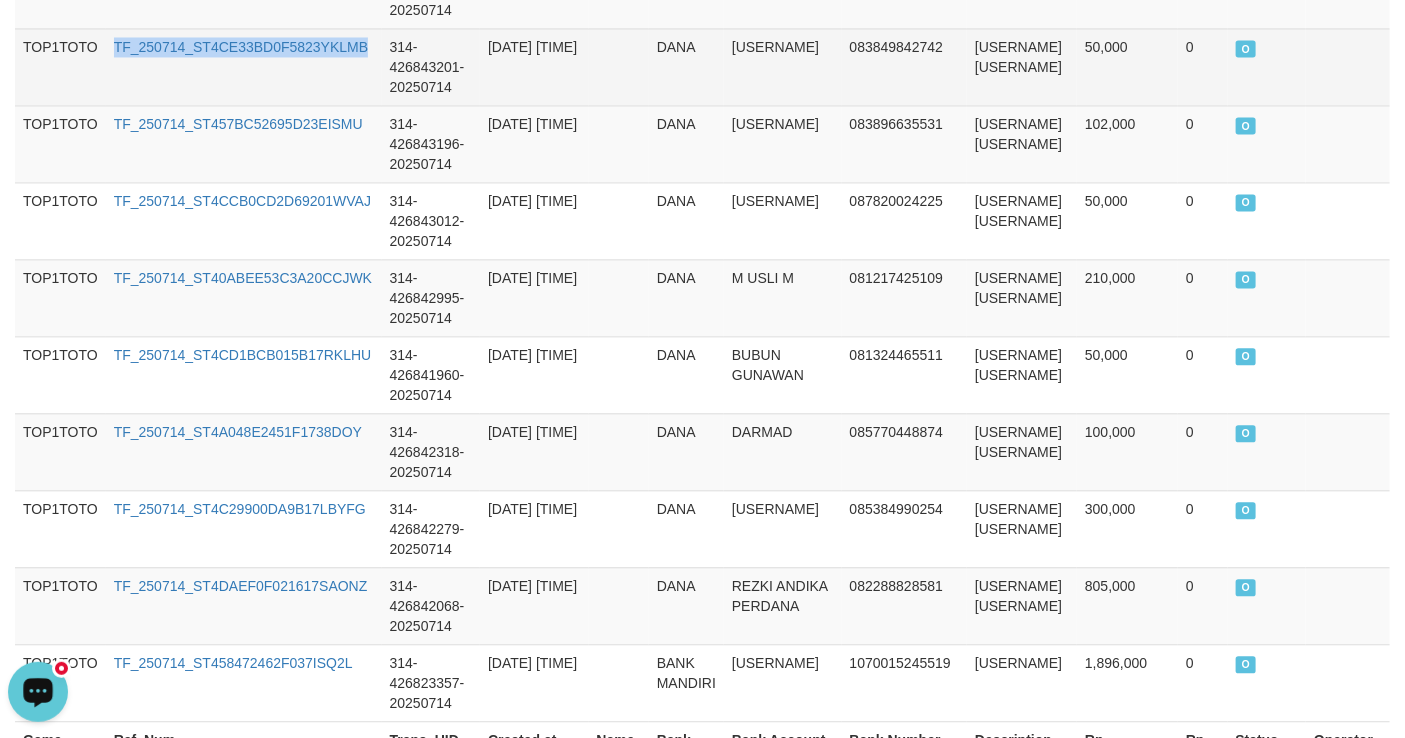 click on "TF_250714_ST4CE33BD0F5823YKLMB" at bounding box center (244, 66) 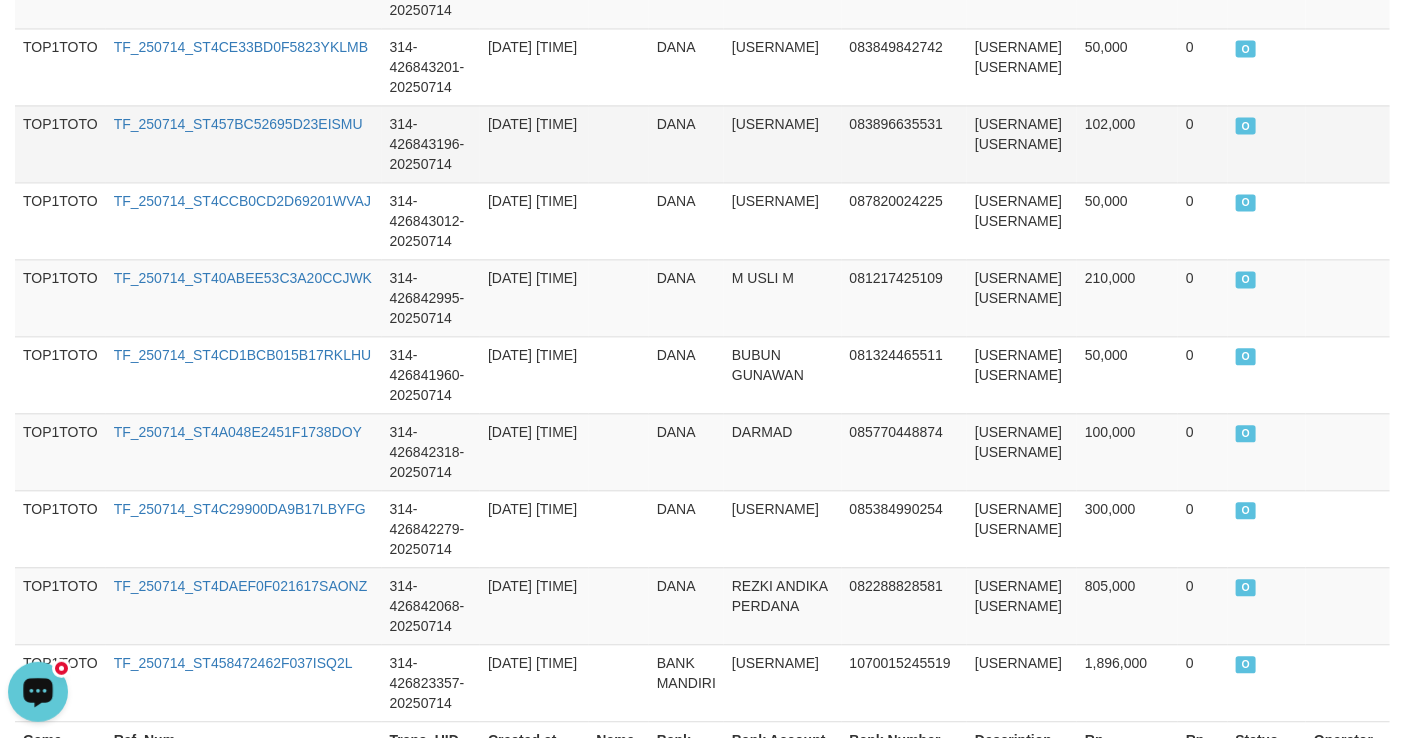 click on "TF_250714_ST457BC52695D23EISMU" at bounding box center [244, 143] 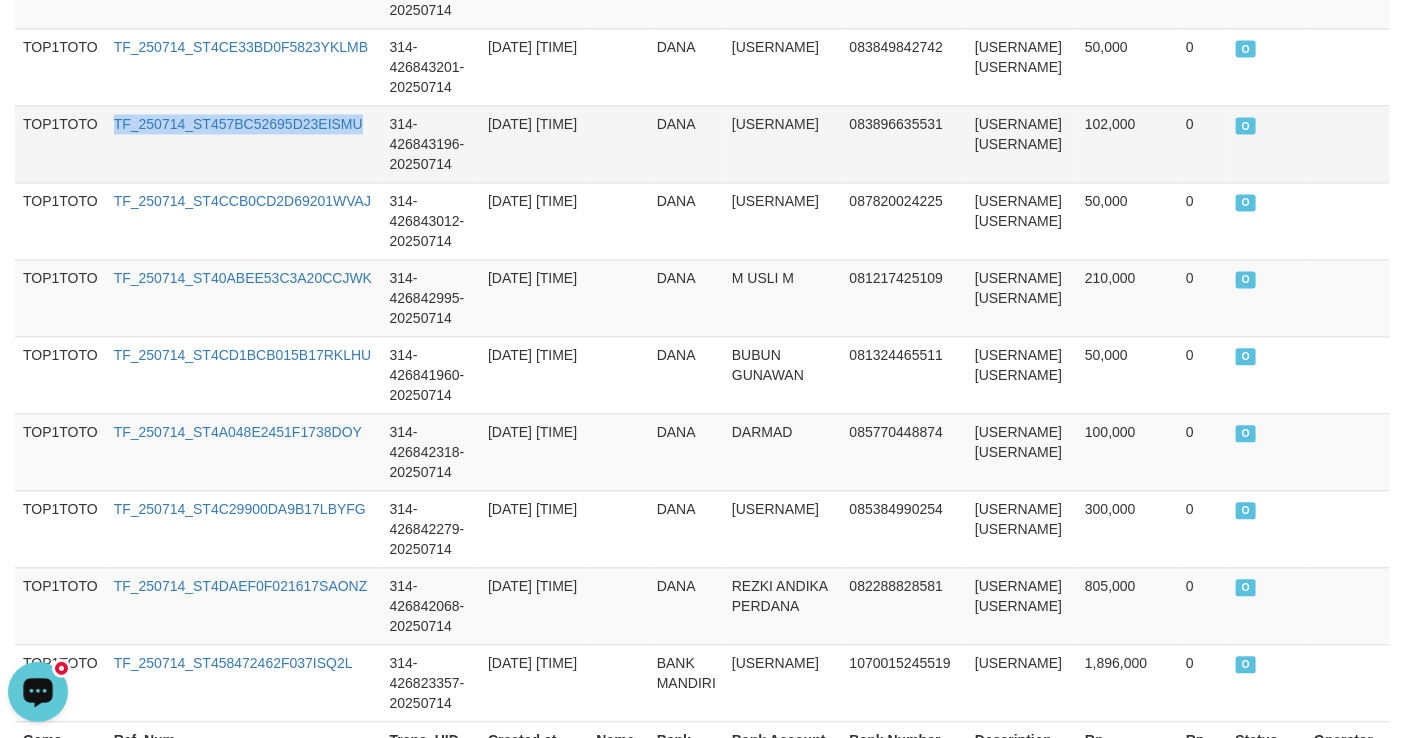click on "TF_250714_ST457BC52695D23EISMU" at bounding box center (244, 143) 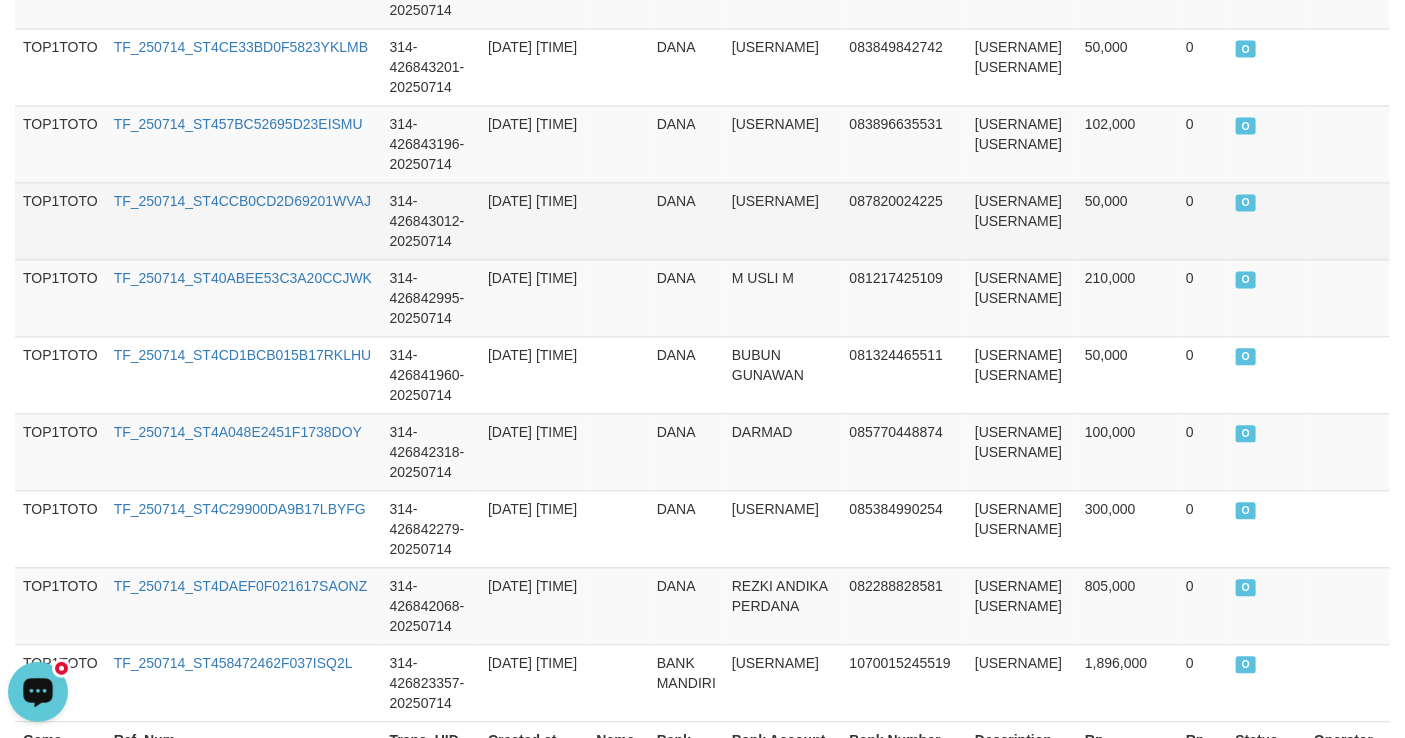 click on "TF_250714_ST4CCB0CD2D69201WVAJ" at bounding box center [244, 220] 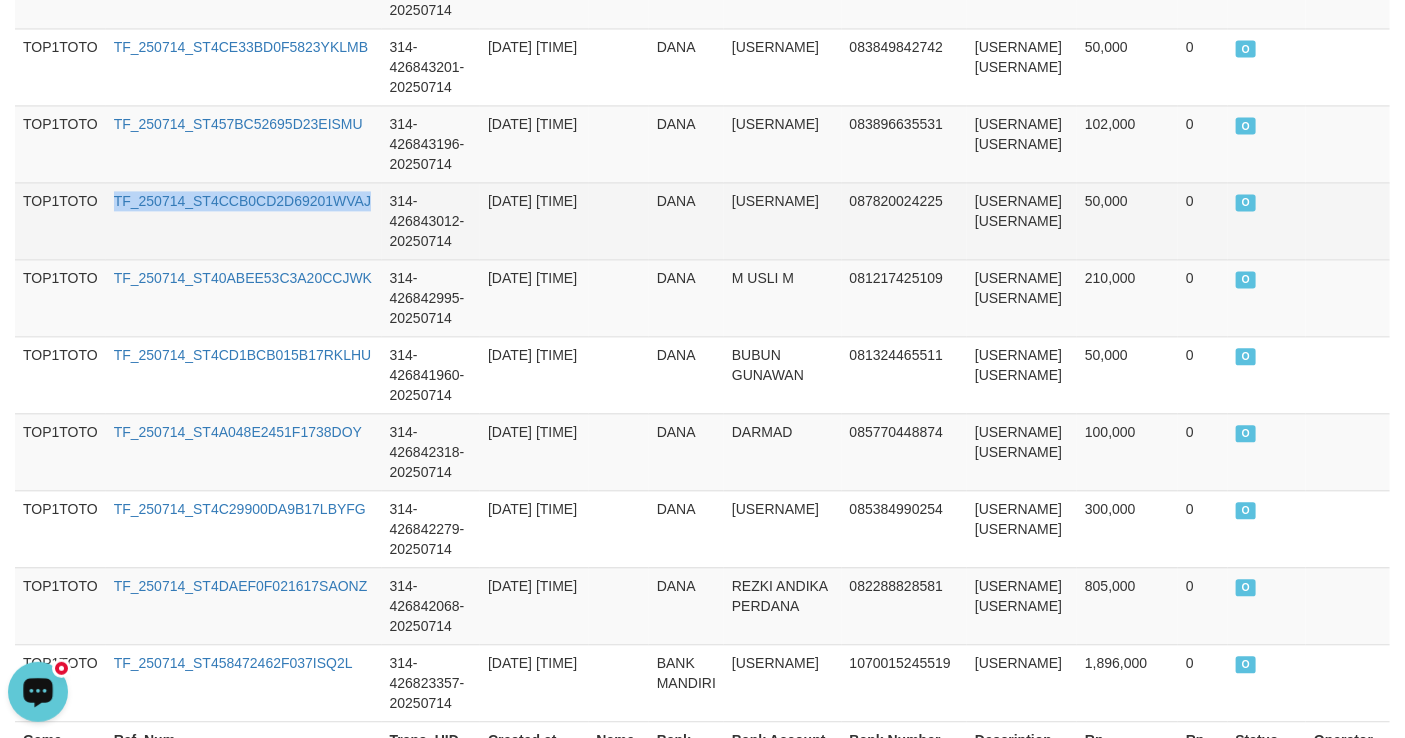click on "TF_250714_ST4CCB0CD2D69201WVAJ" at bounding box center [244, 220] 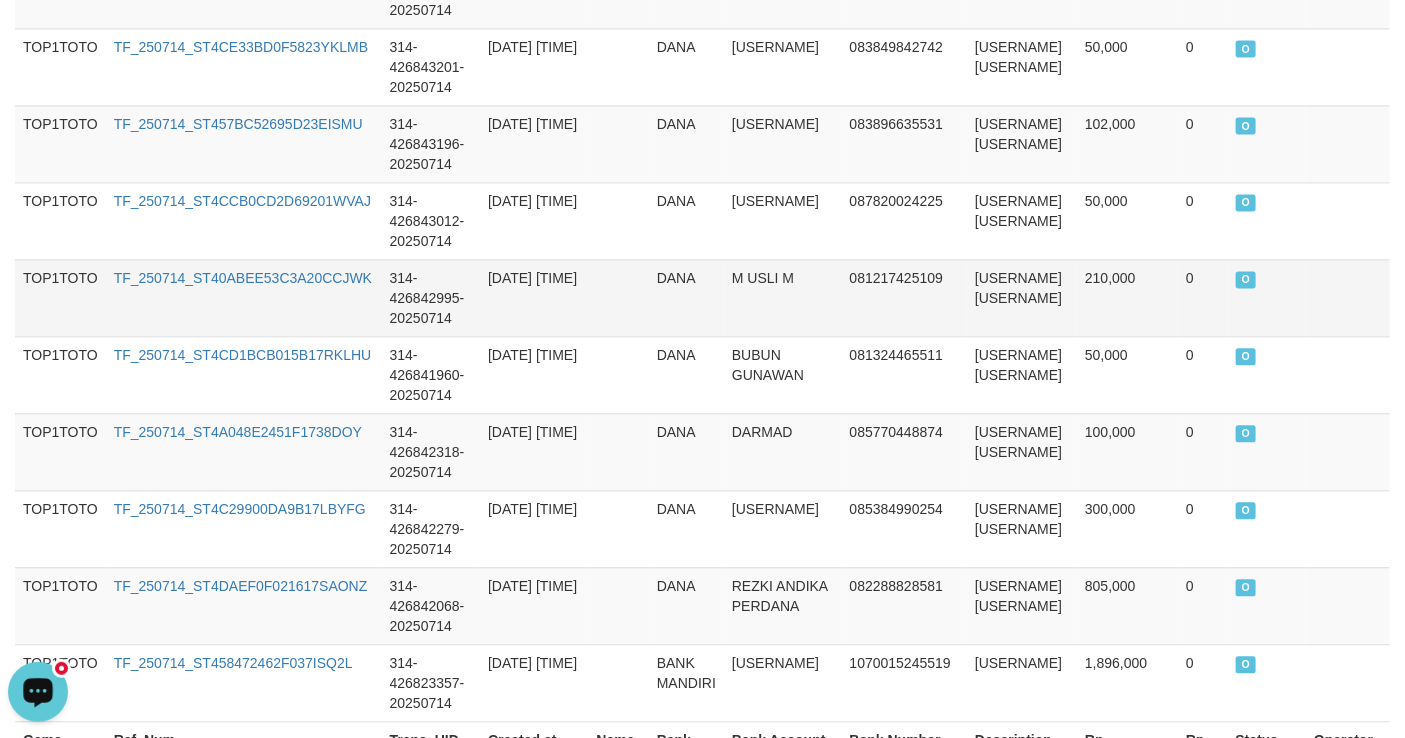 click on "TF_250714_ST40ABEE53C3A20CCJWK" at bounding box center [244, 297] 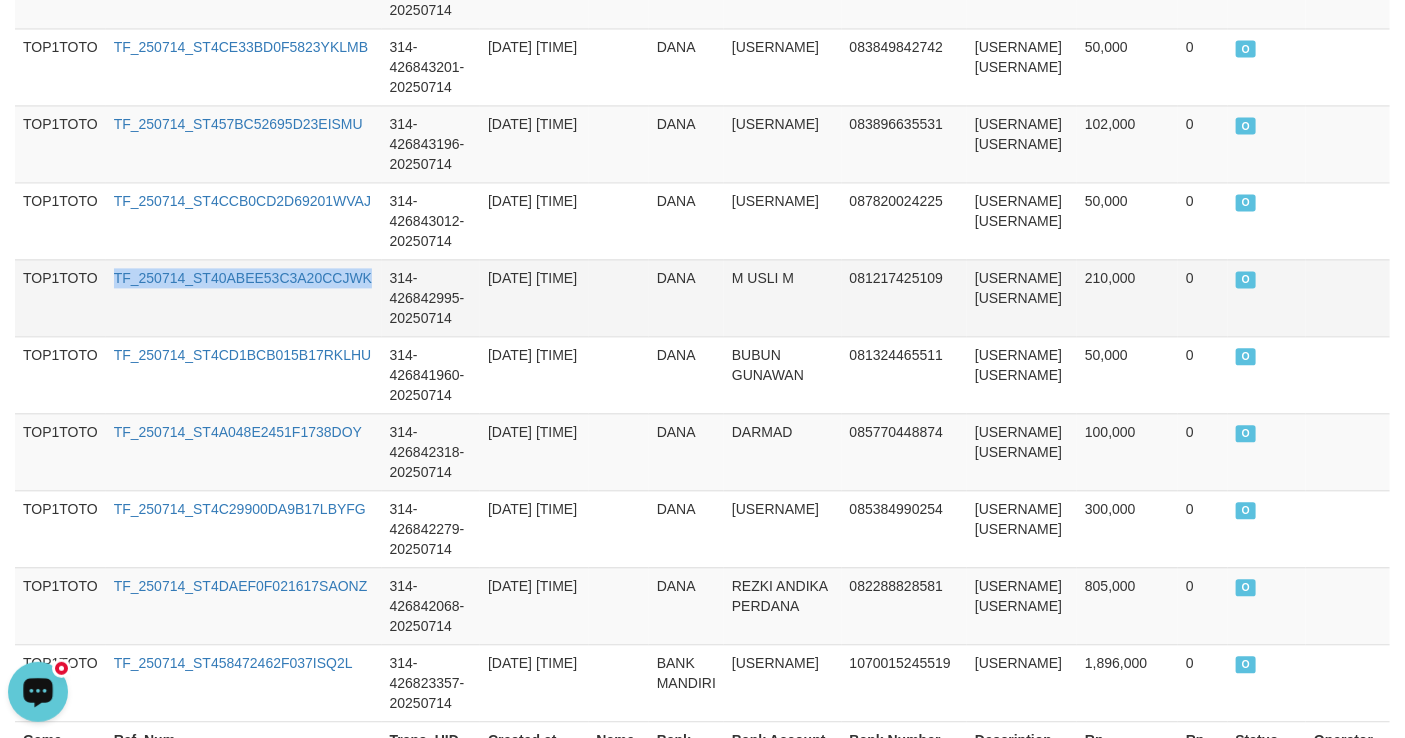 click on "TF_250714_ST40ABEE53C3A20CCJWK" at bounding box center [244, 297] 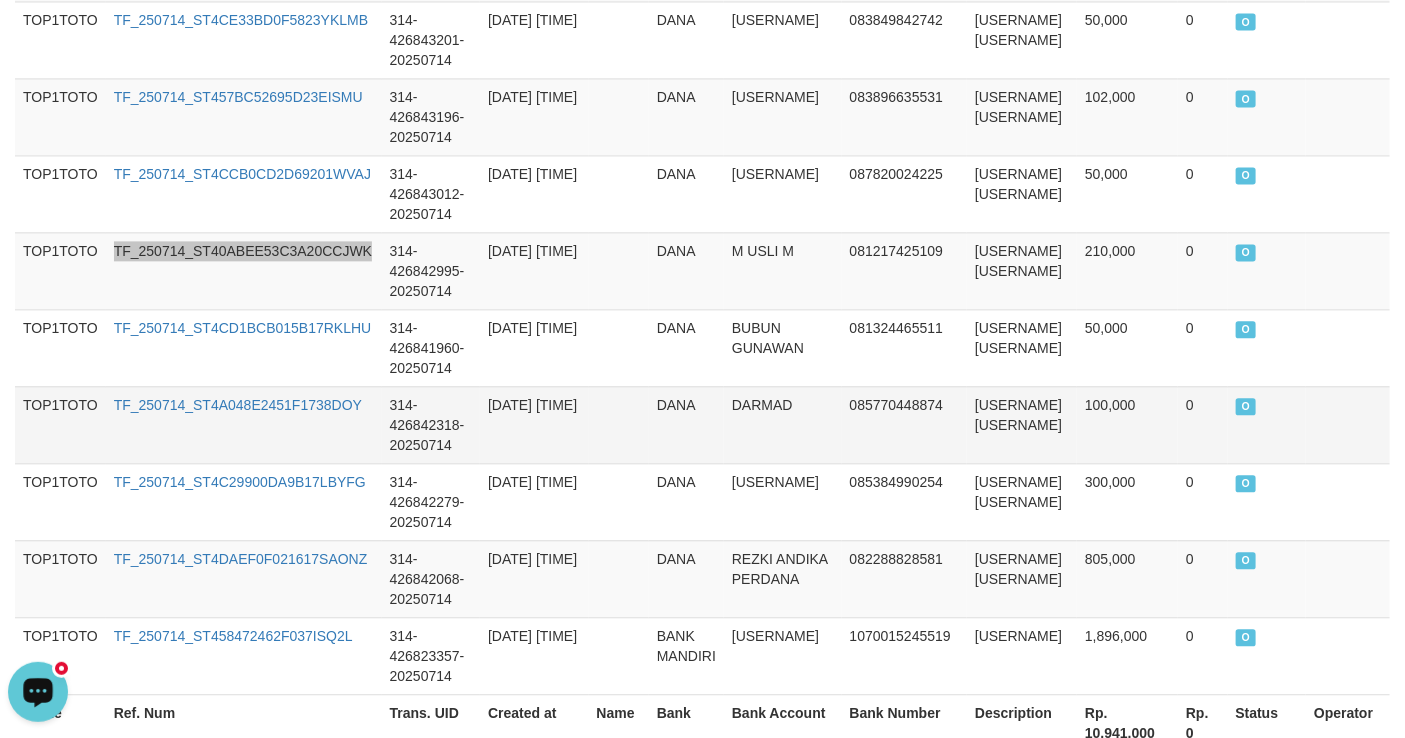 scroll, scrollTop: 1635, scrollLeft: 0, axis: vertical 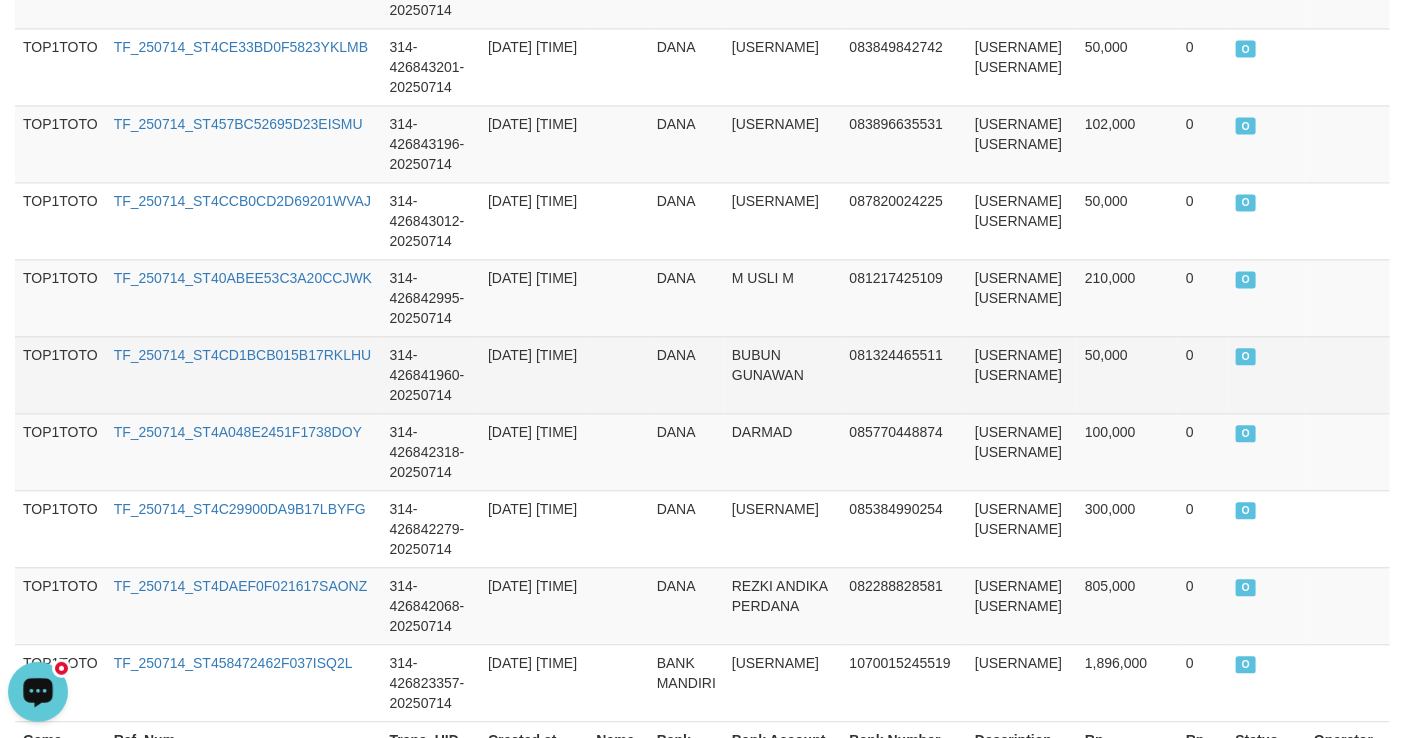 click on "TF_250714_ST4CD1BCB015B17RKLHU" at bounding box center [244, 374] 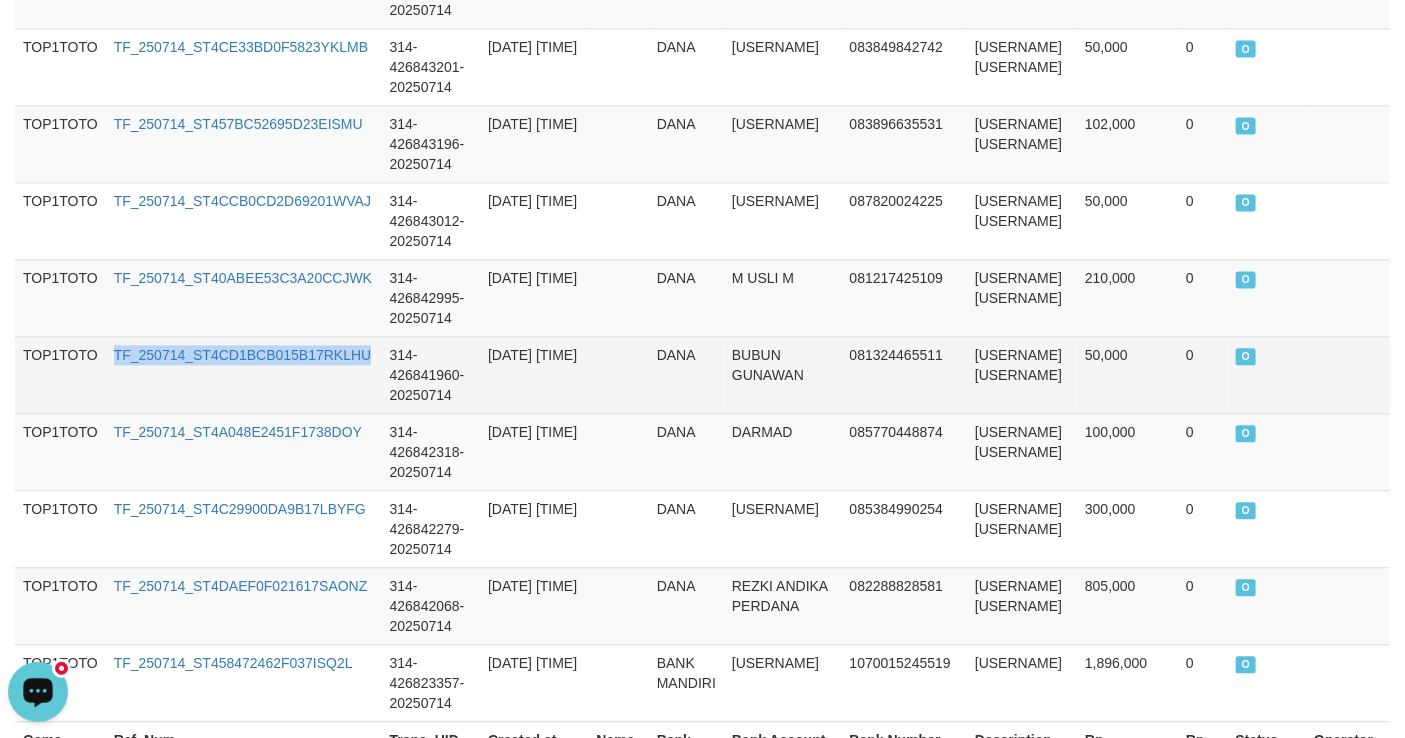 click on "TF_250714_ST4CD1BCB015B17RKLHU" at bounding box center (244, 374) 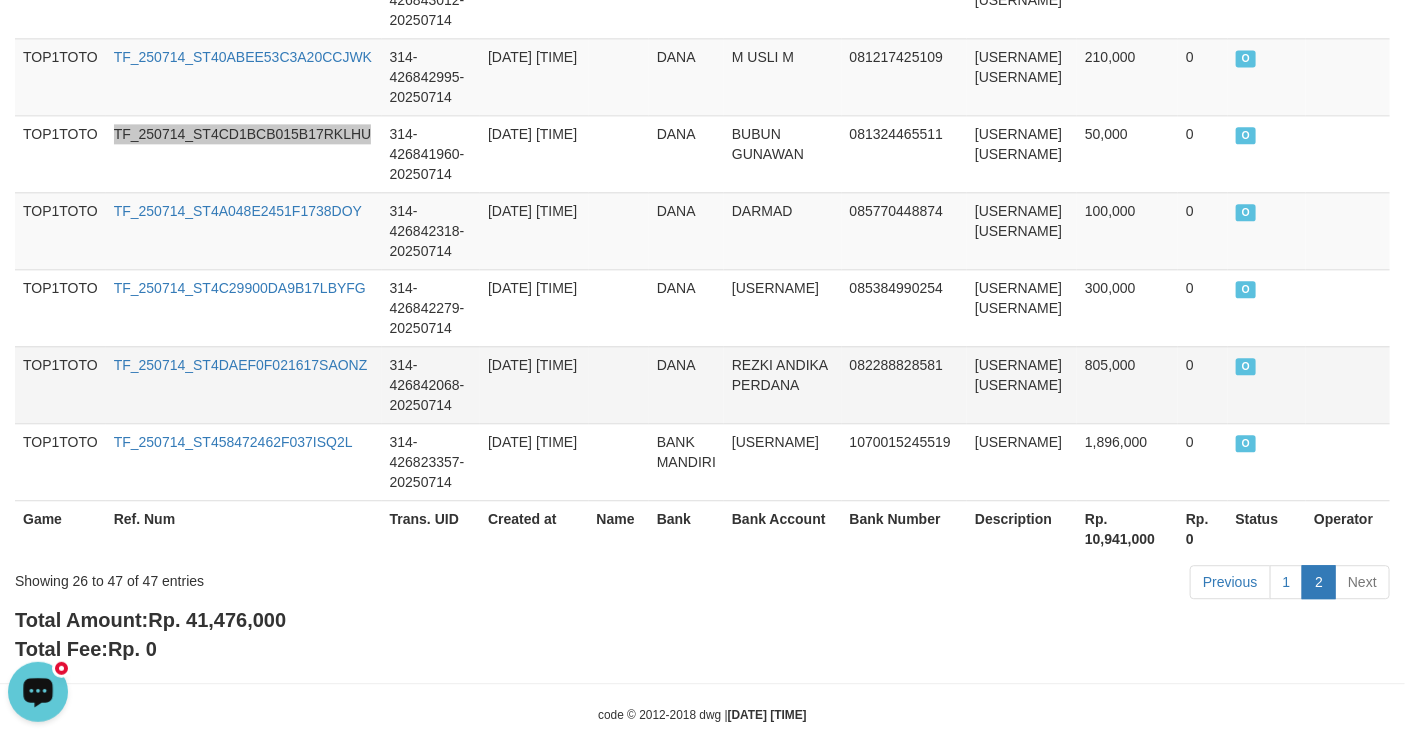 scroll, scrollTop: 1908, scrollLeft: 0, axis: vertical 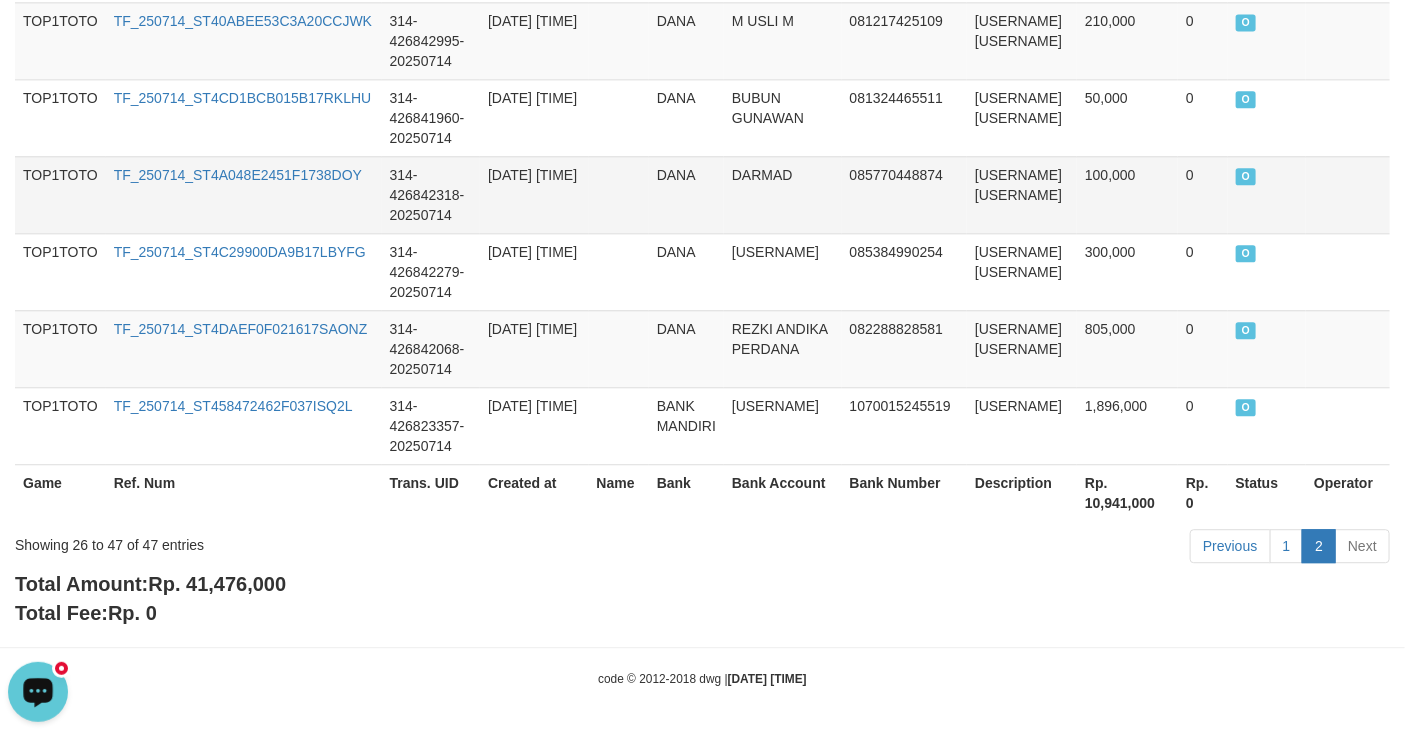 click on "TF_250714_ST4A048E2451F1738DOY" at bounding box center (244, 194) 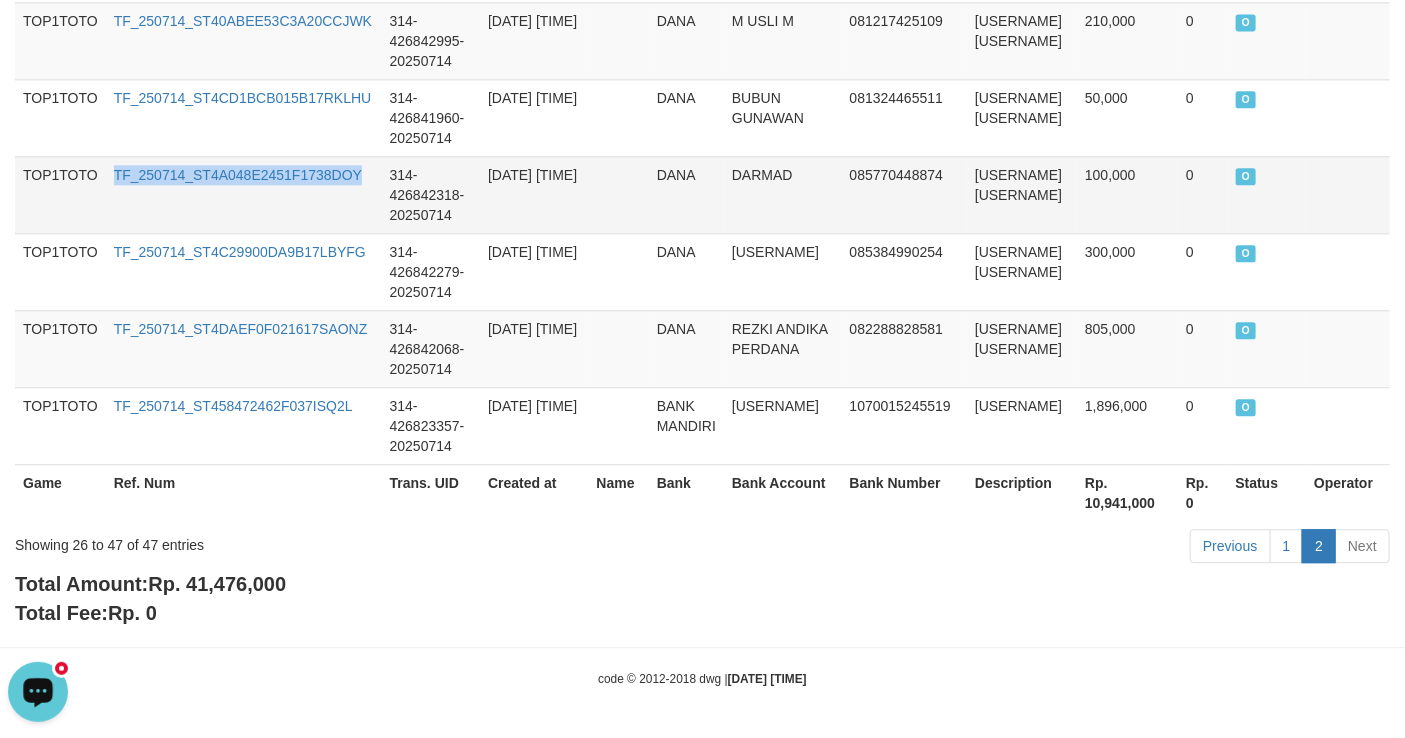 click on "TF_250714_ST4A048E2451F1738DOY" at bounding box center (244, 194) 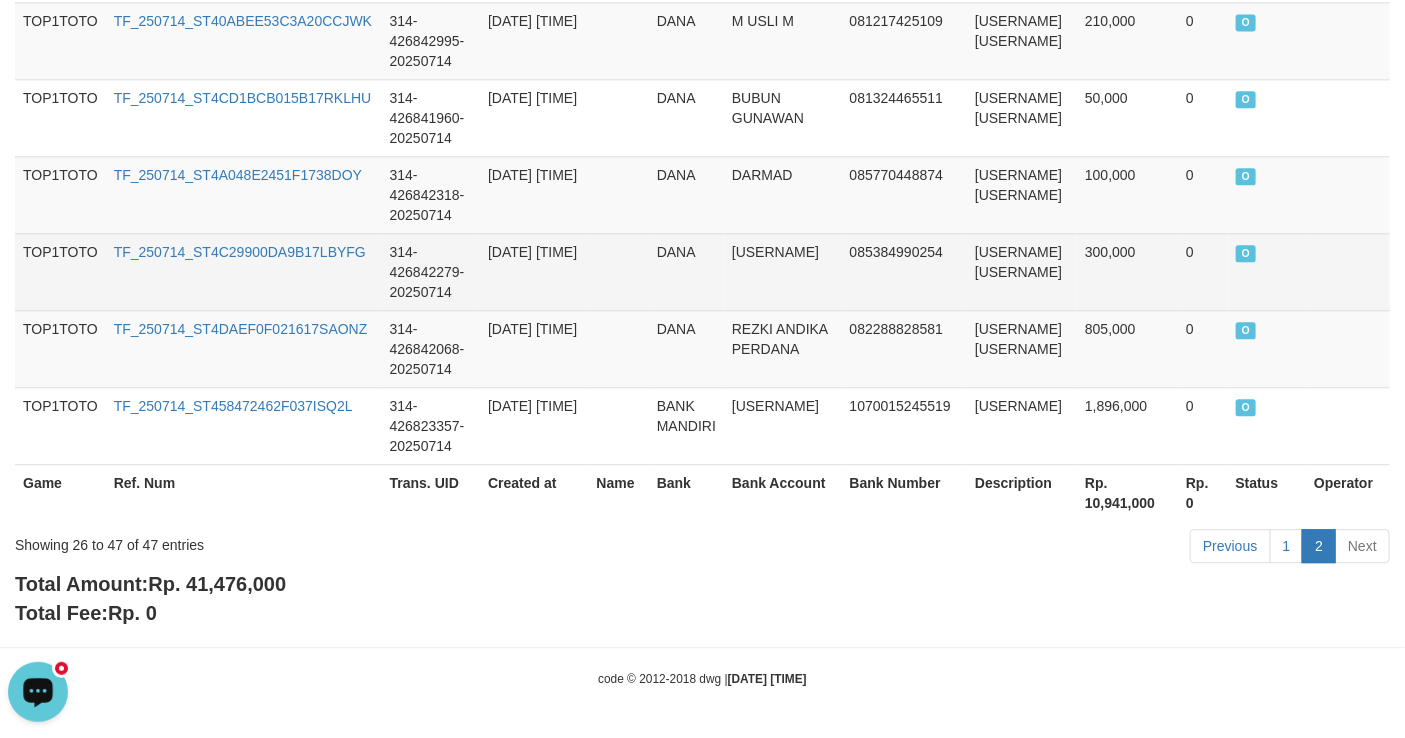 click on "TF_250714_ST4C29900DA9B17LBYFG" at bounding box center (244, 271) 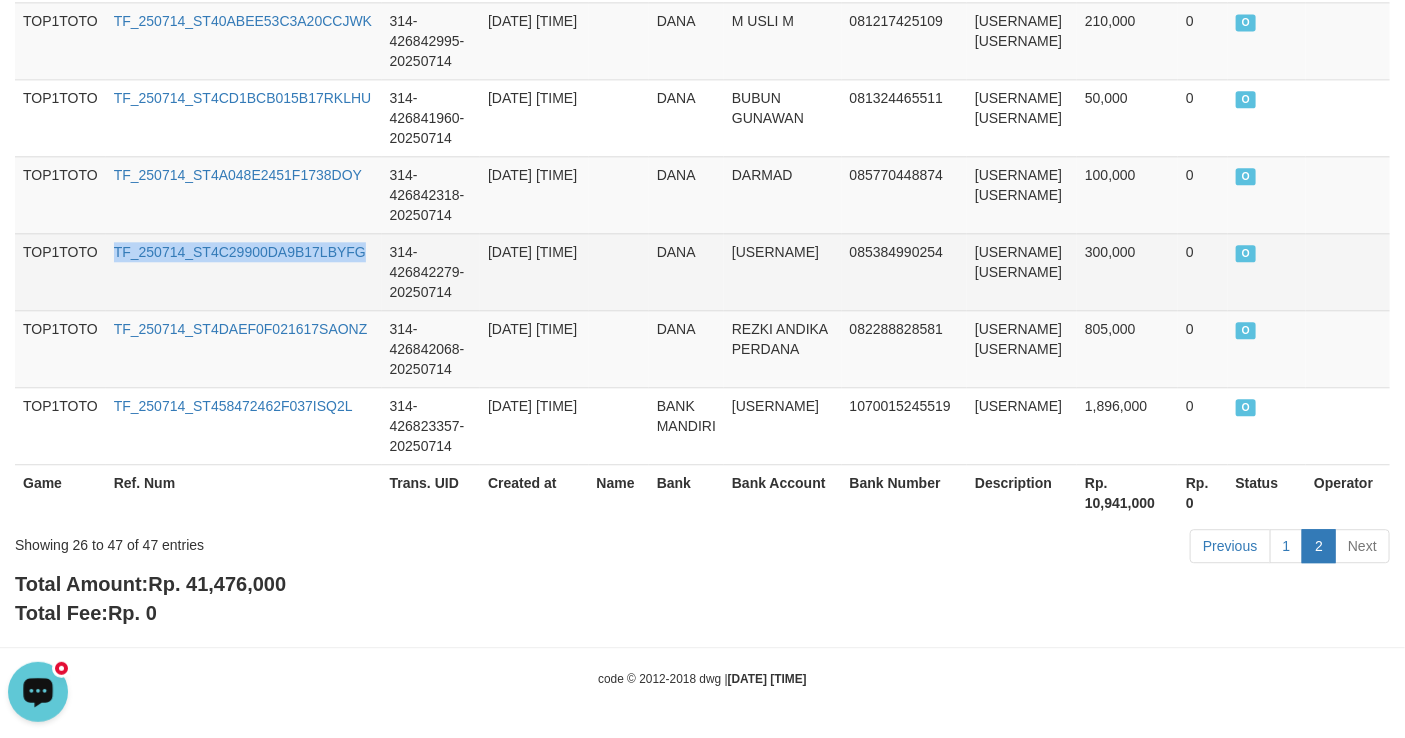 click on "TF_250714_ST4C29900DA9B17LBYFG" at bounding box center (244, 271) 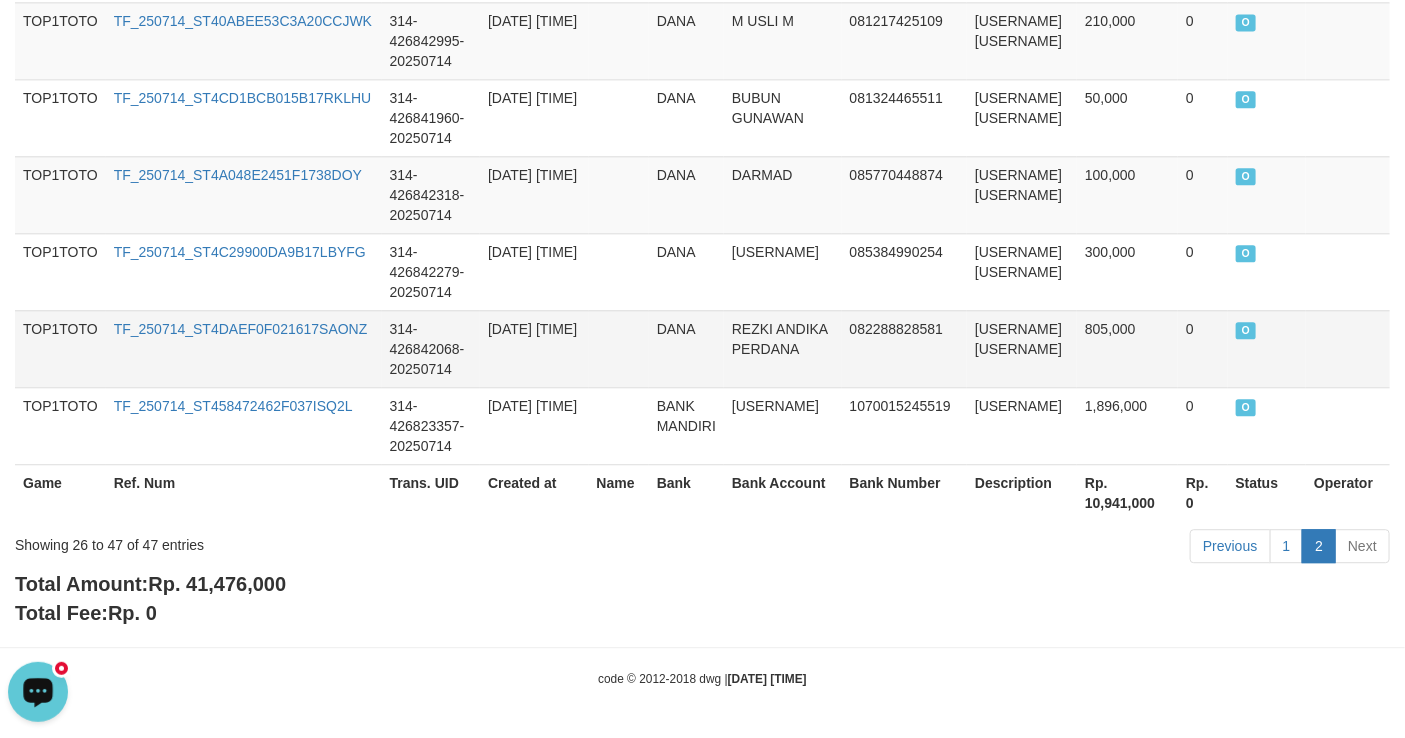 click on "TF_250714_ST4DAEF0F021617SAONZ" at bounding box center [244, 348] 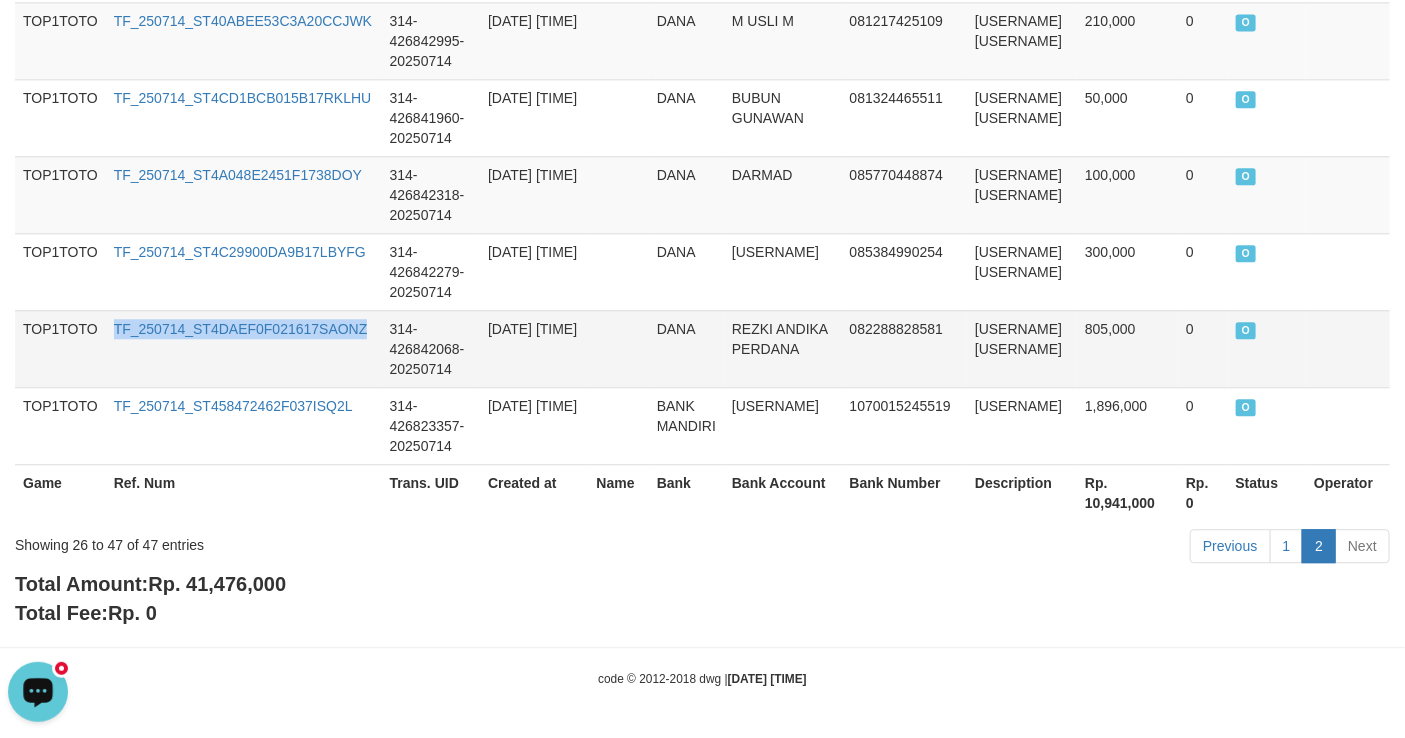 click on "TF_250714_ST4DAEF0F021617SAONZ" at bounding box center (244, 348) 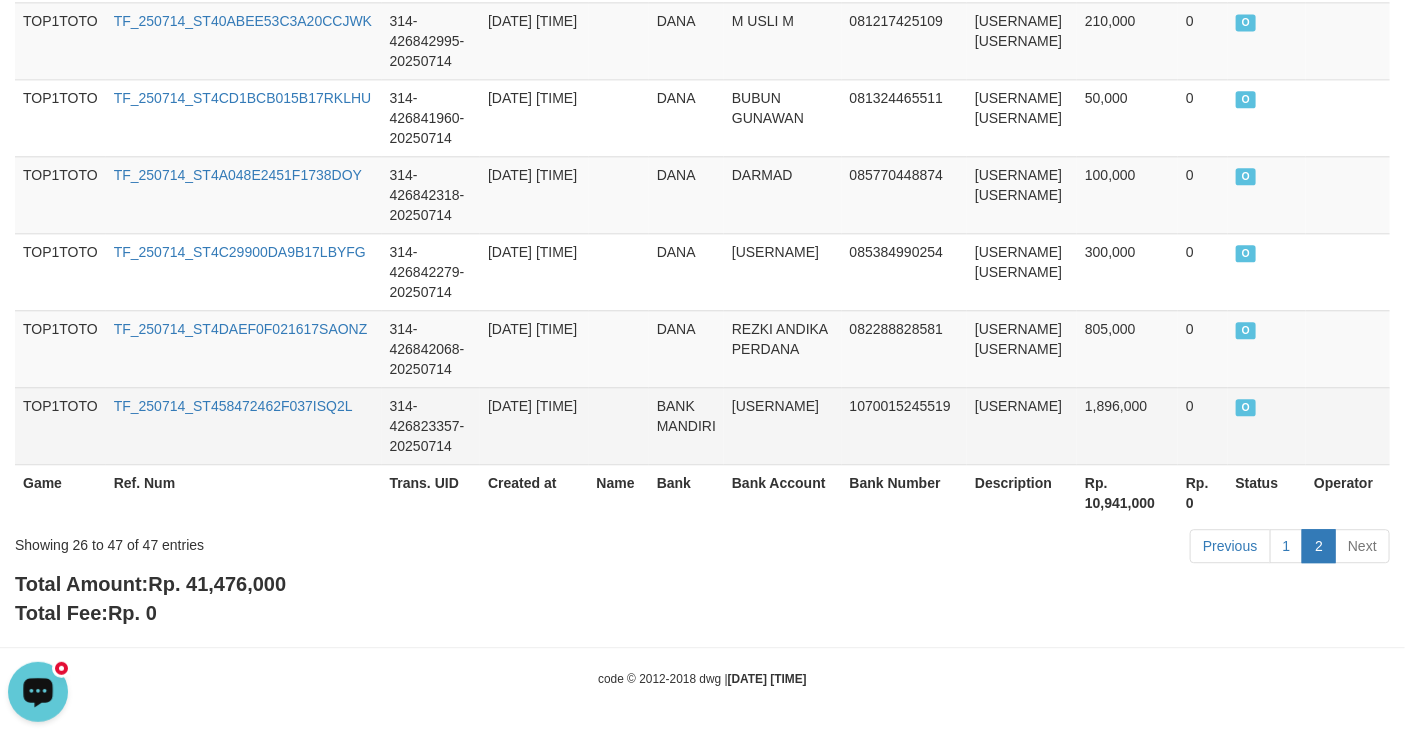 click on "TF_250714_ST458472462F037ISQ2L" at bounding box center [244, 425] 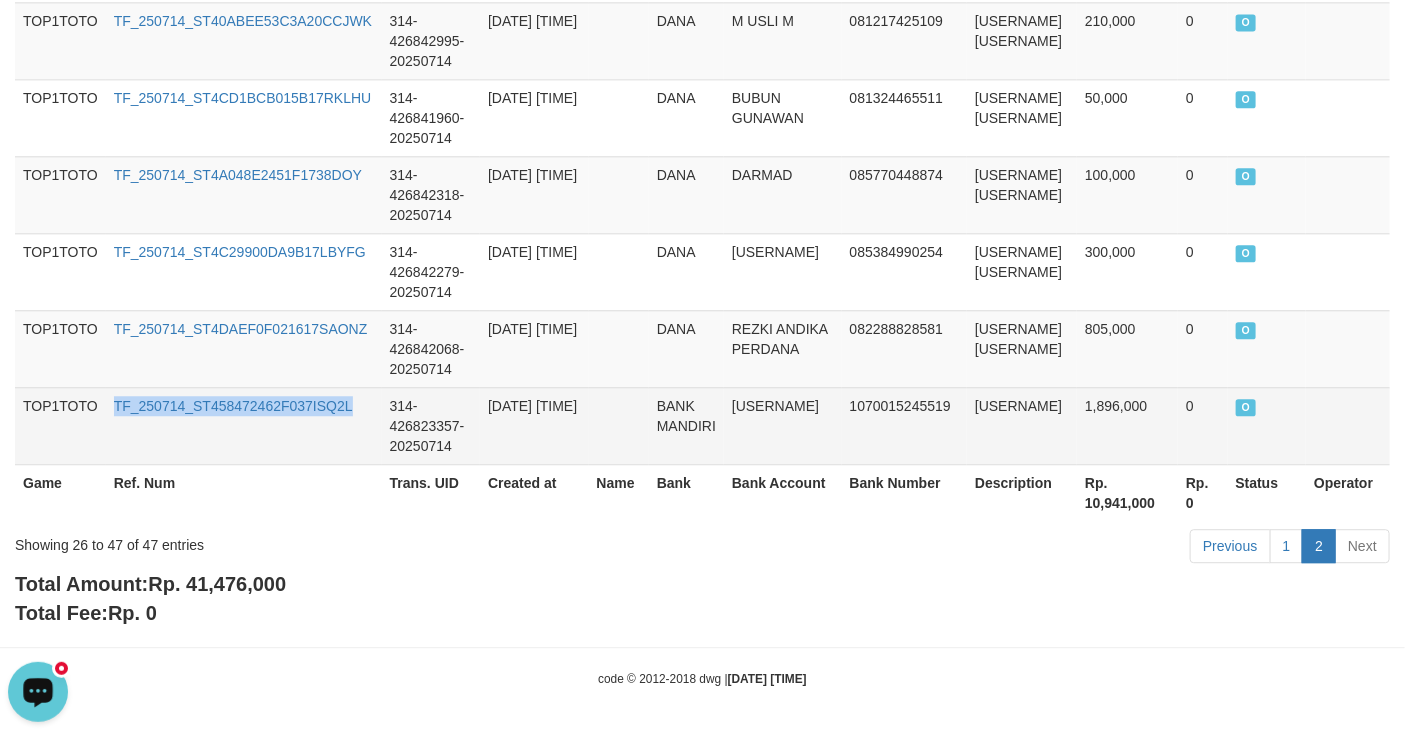 click on "TF_250714_ST458472462F037ISQ2L" at bounding box center [244, 425] 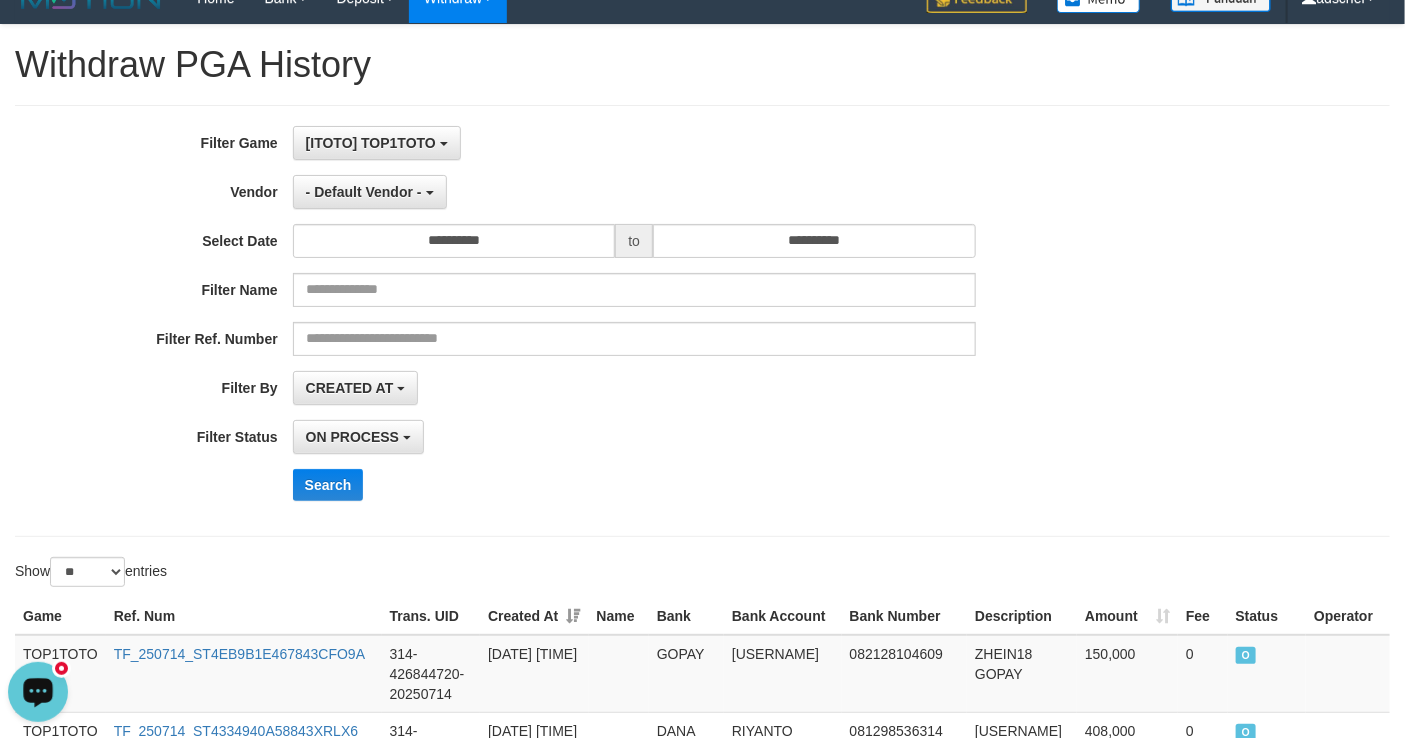 scroll, scrollTop: 0, scrollLeft: 0, axis: both 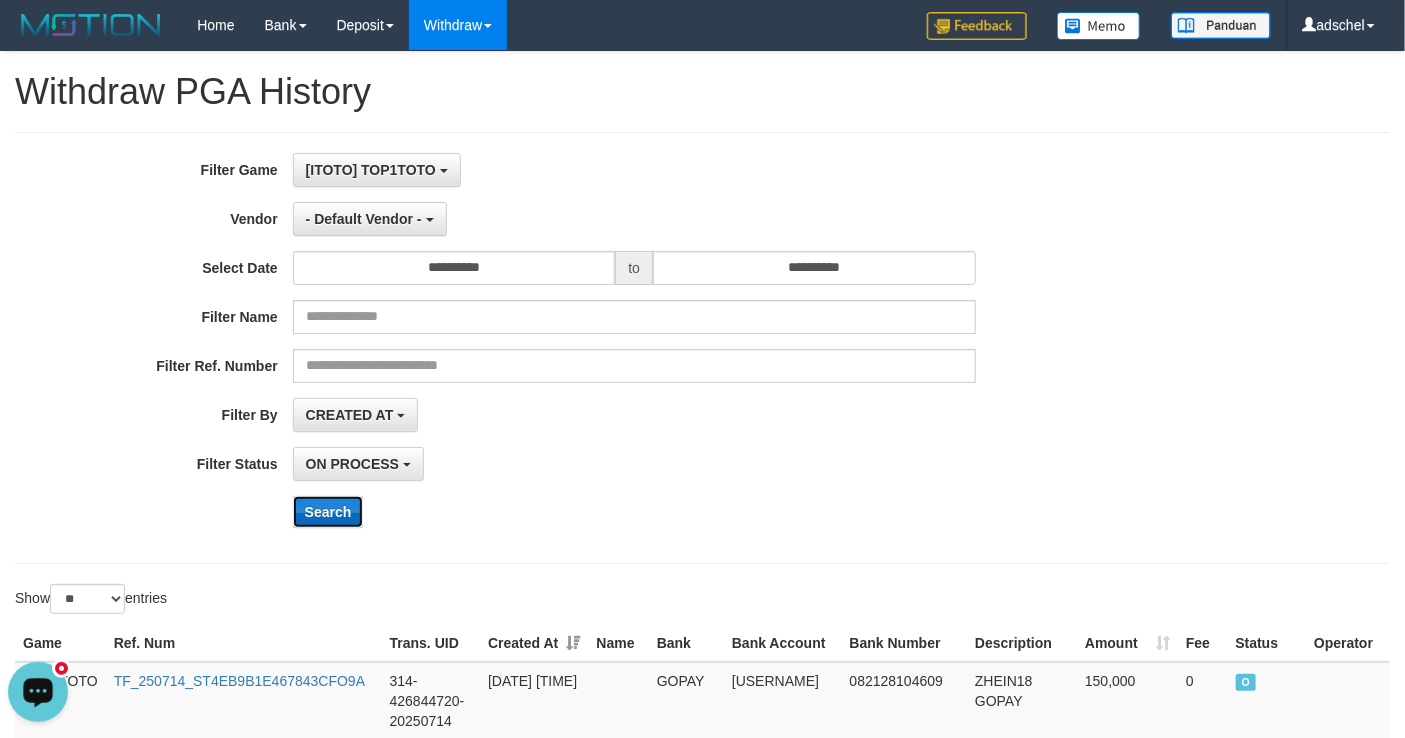 click on "Search" at bounding box center [328, 512] 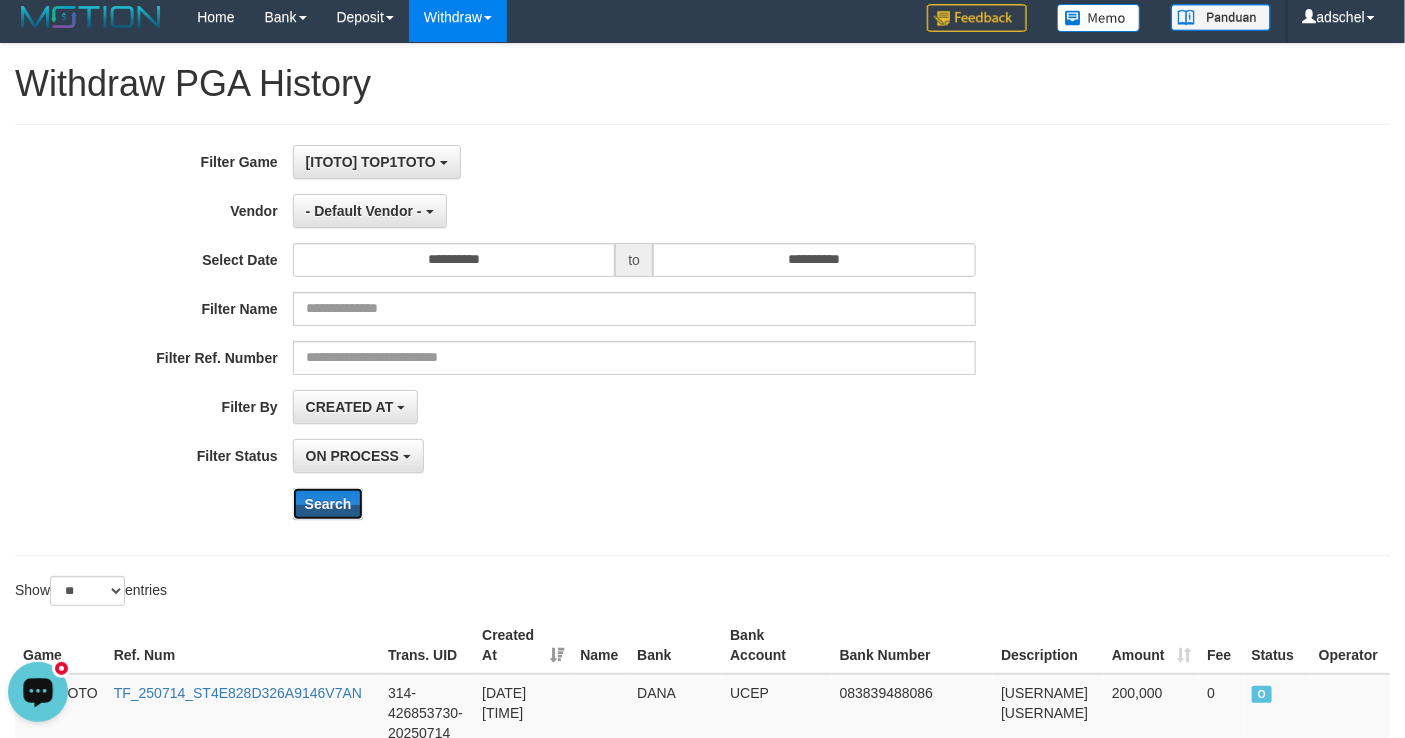 scroll, scrollTop: 272, scrollLeft: 0, axis: vertical 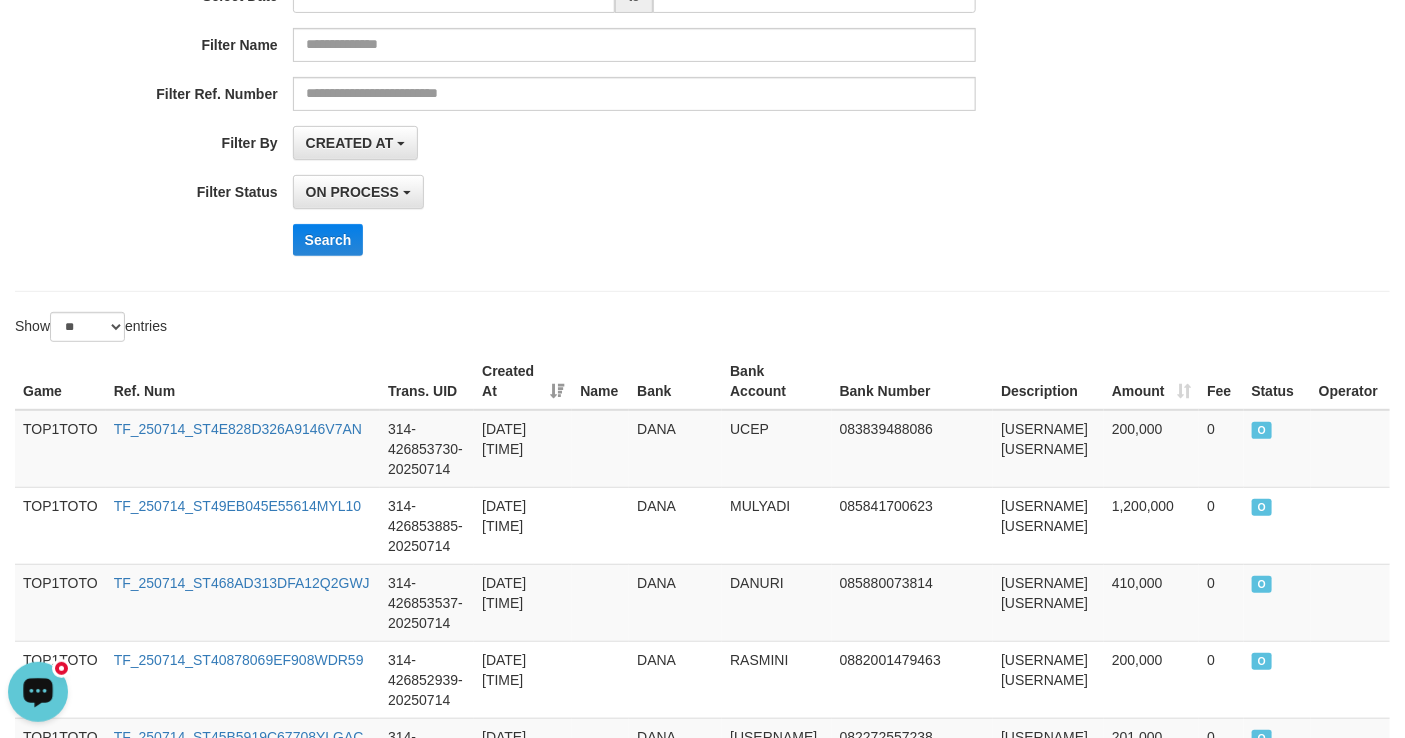click on "Ref. Num" at bounding box center [243, 381] 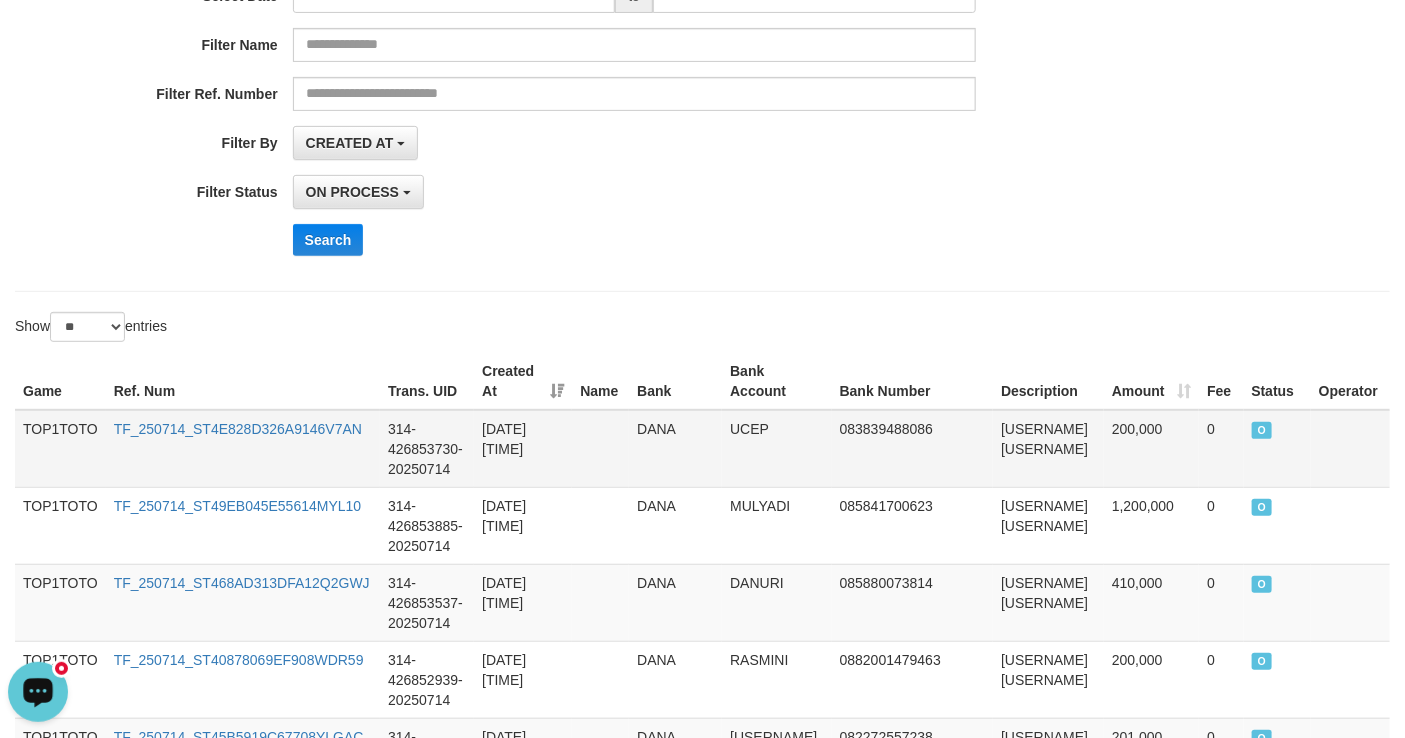 click on "TF_250714_ST4E828D326A9146V7AN" at bounding box center [243, 449] 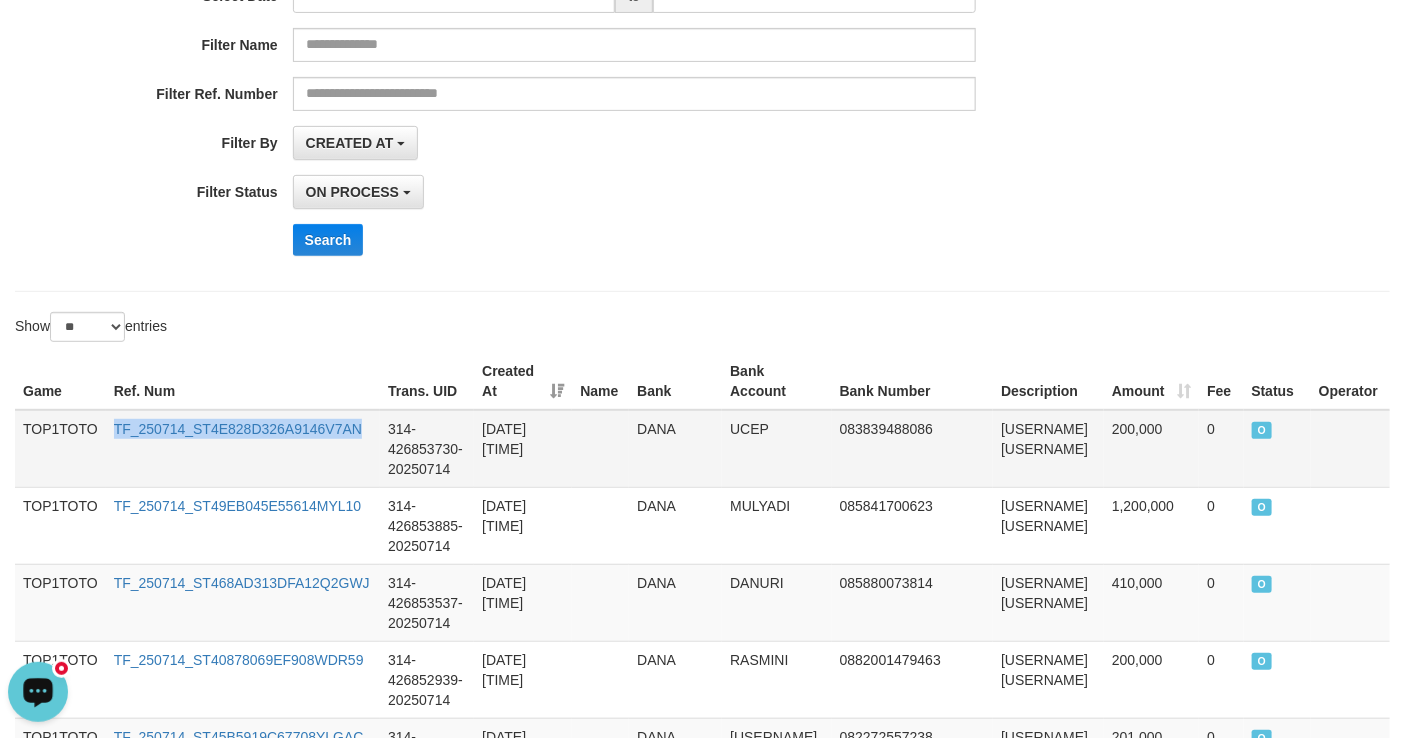 click on "TF_250714_ST4E828D326A9146V7AN" at bounding box center [243, 449] 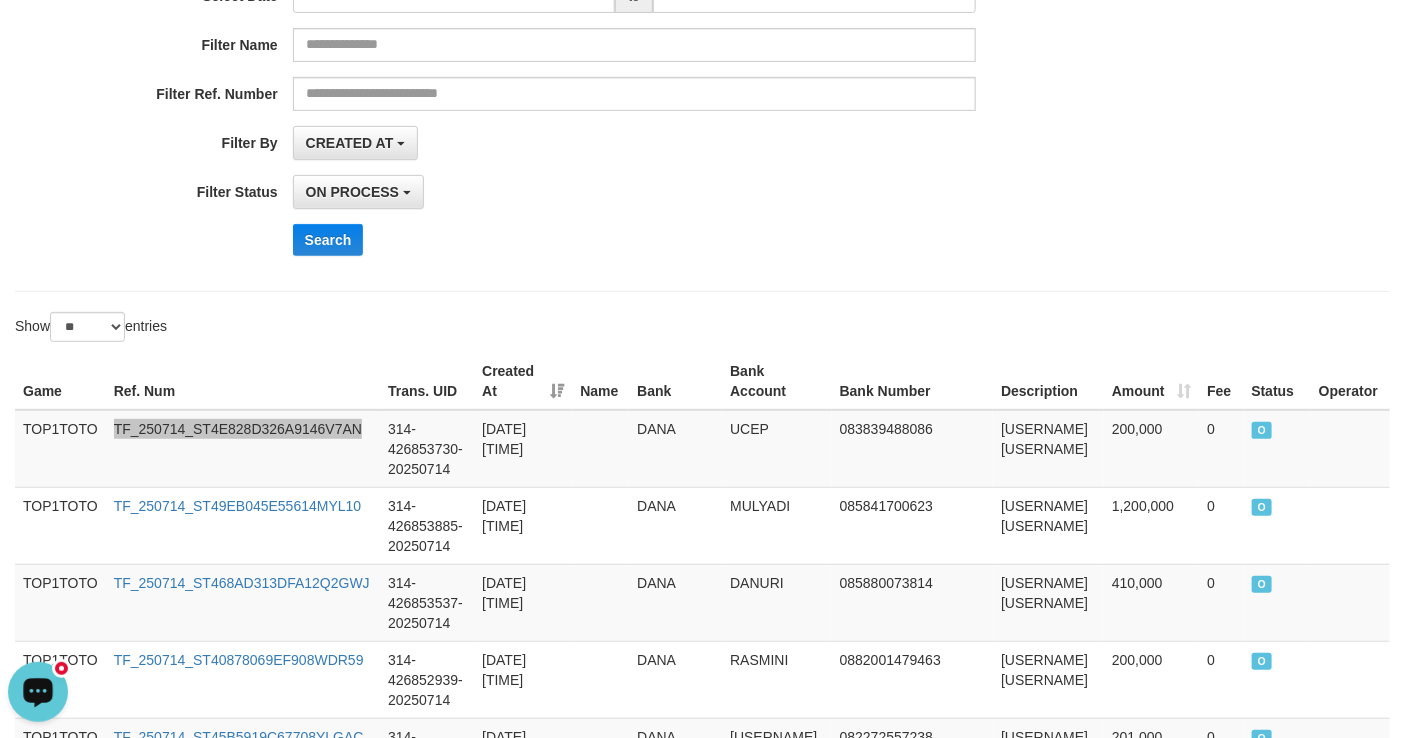 click on "Show  ** ** ** ***  entries
Game Ref. Num Trans. UID Created At Name Bank Bank Account Bank Number Description Amount Fee Status Operator
Game Ref. Num Trans. UID Created at Name Bank Bank Account Bank Number Description Rp. 30,535,000 Rp. 0 Status Operator
TOP1TOTO TF_250714_ST4E828D326A9146V7AN 314-426853730-[DATE] [TIME] [PAYMENT_METHOD] [USERNAME] [PHONE] [USERNAME] [PAYMENT_METHOD] 200,000 0 O   TOP1TOTO TF_250714_ST49EB045E55614MYL10 314-426853885-[DATE] [TIME] [PAYMENT_METHOD] [USERNAME] [PHONE] [USERNAME] [PAYMENT_METHOD] 1,200,000 0 O   TOP1TOTO TF_250714_ST468AD313DFA12Q2GWJ 314-426853537-[DATE] [TIME] [PAYMENT_METHOD] [USERNAME] [PHONE] [USERNAME] [PAYMENT_METHOD] 410,000 0 O   TOP1TOTO TF_250714_ST40878069EF908WDR59 314-426852939-[DATE] [TIME] [PAYMENT_METHOD] [USERNAME] [PHONE] [USERNAME] [PAYMENT_METHOD] 200,000 0 O   TOP1TOTO TF_250714_ST45B5919C67708YLGAC 314-426852686-[DATE] [TIME] [PAYMENT_METHOD] [USERNAME] [PHONE] [USERNAME] [PAYMENT_METHOD] 201,000 0 O   TOP1TOTO TF_250714_ST4F29063923308YEX2N 314-426849122-[DATE] [TIME] [BANK_NAME]" at bounding box center [702, 1376] 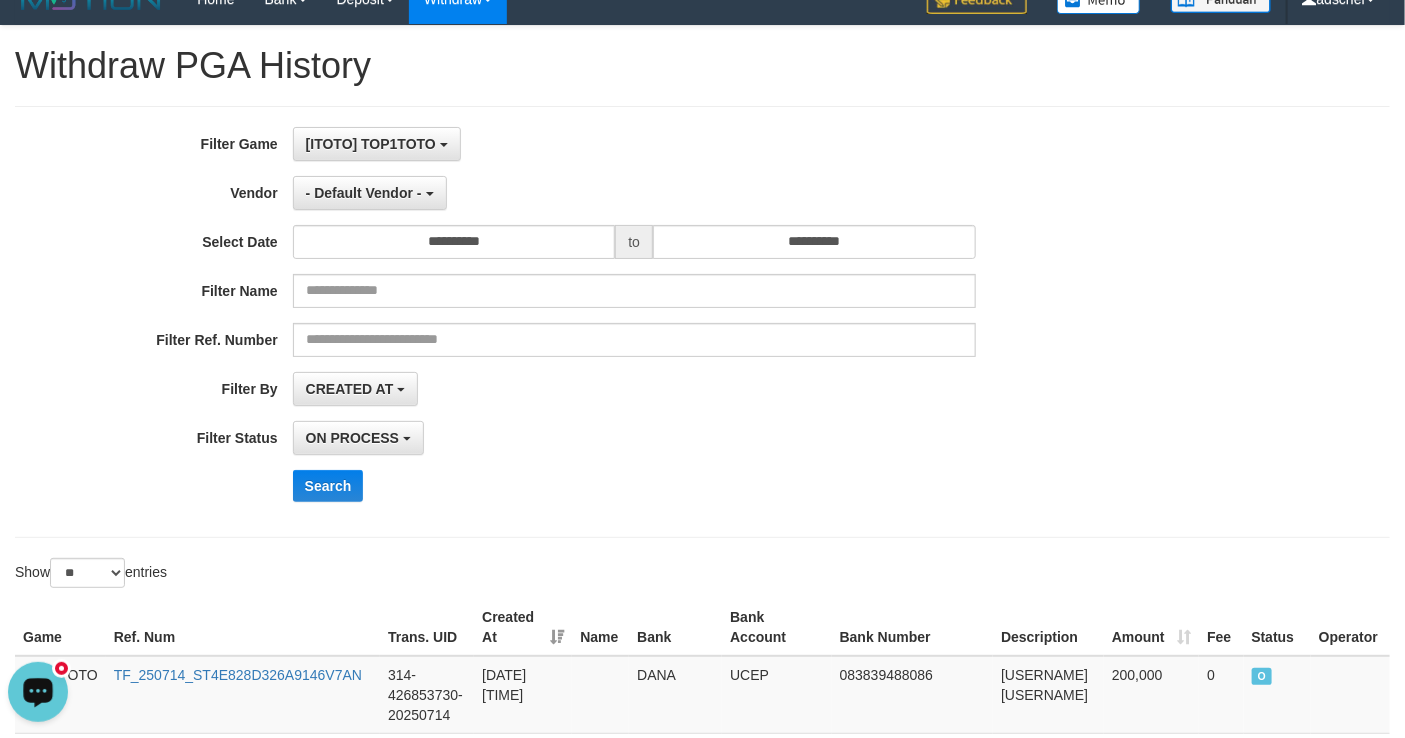 scroll, scrollTop: 0, scrollLeft: 0, axis: both 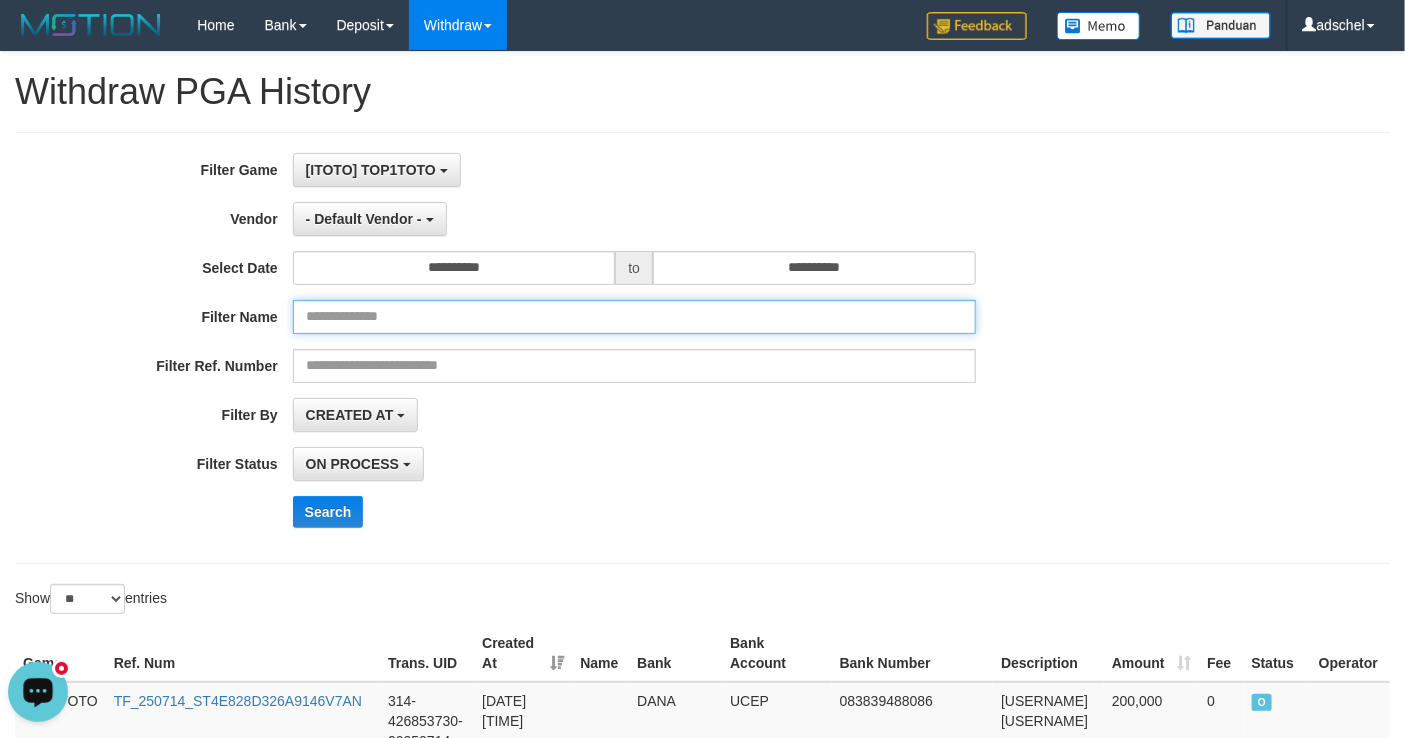 click at bounding box center (634, 317) 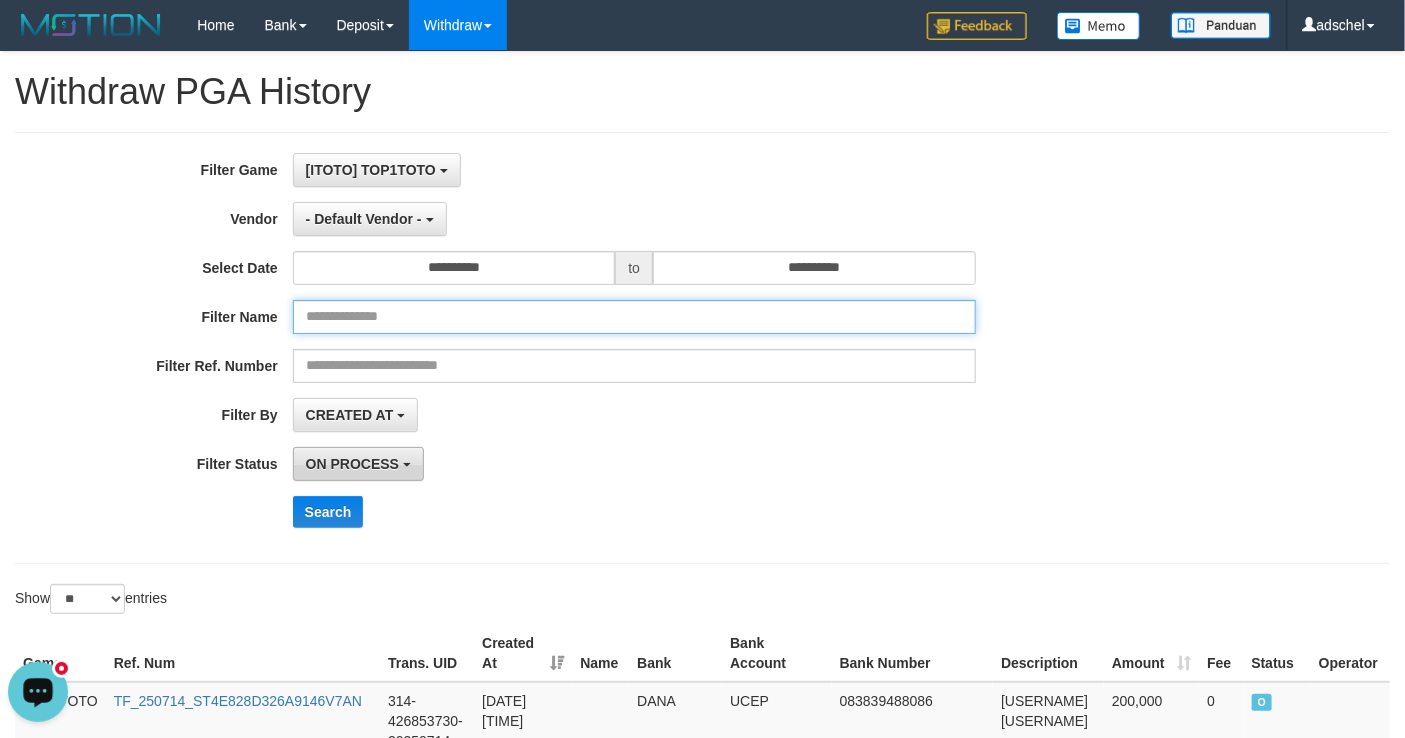 paste on "**********" 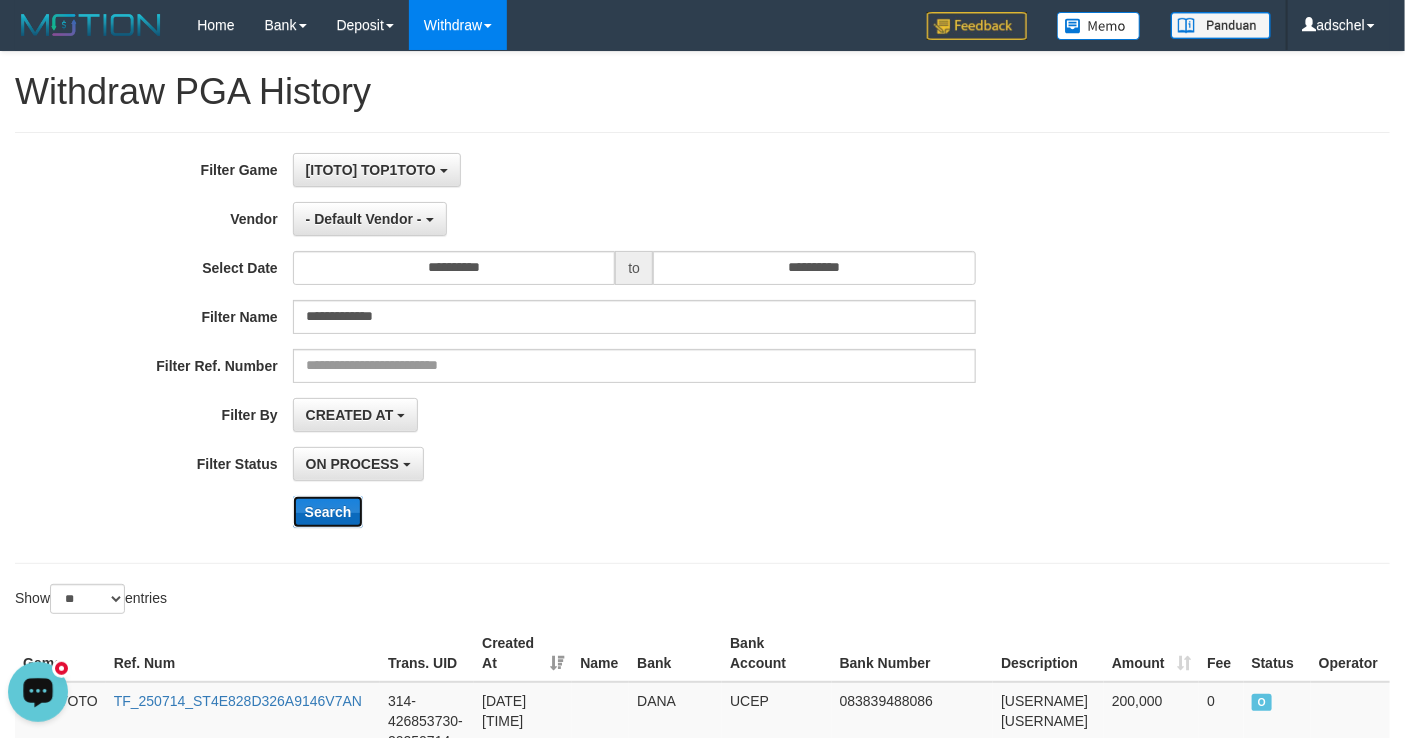 click on "Search" at bounding box center [328, 512] 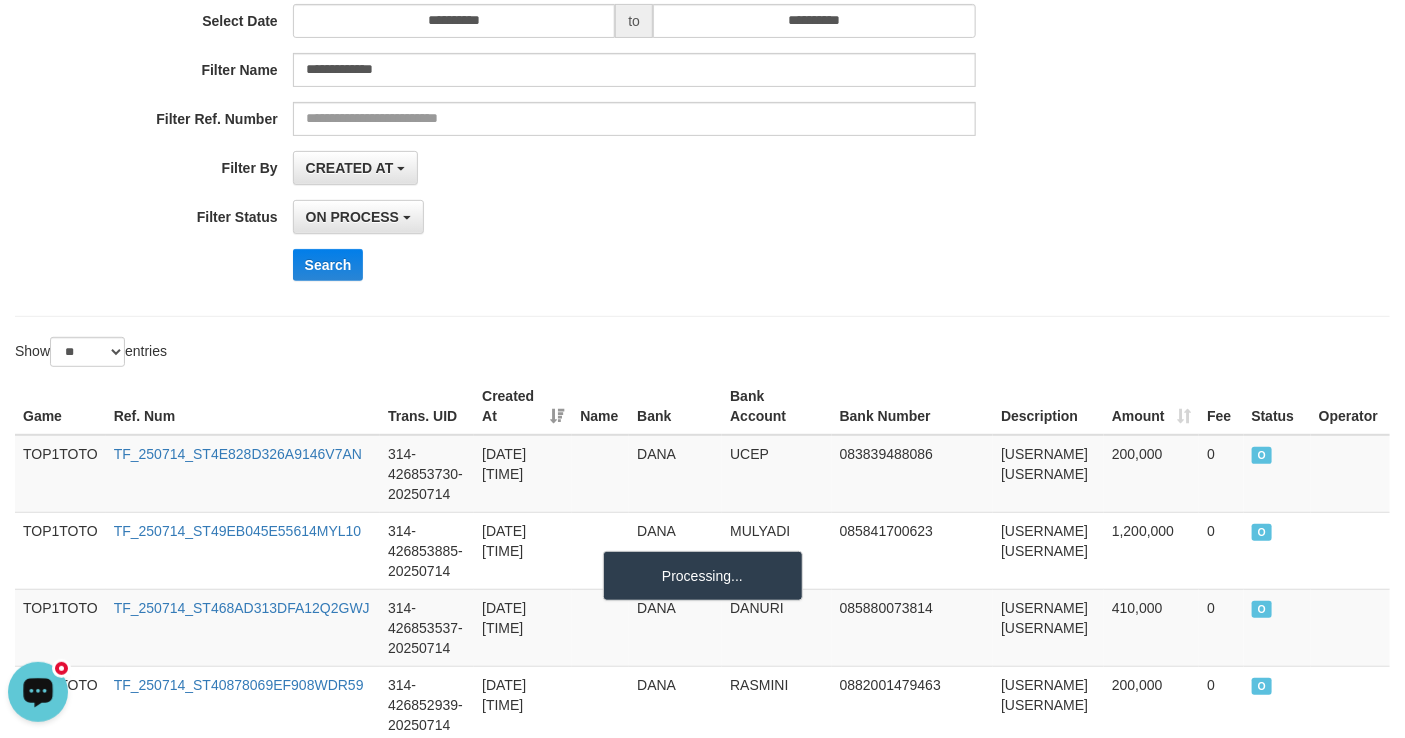 scroll, scrollTop: 272, scrollLeft: 0, axis: vertical 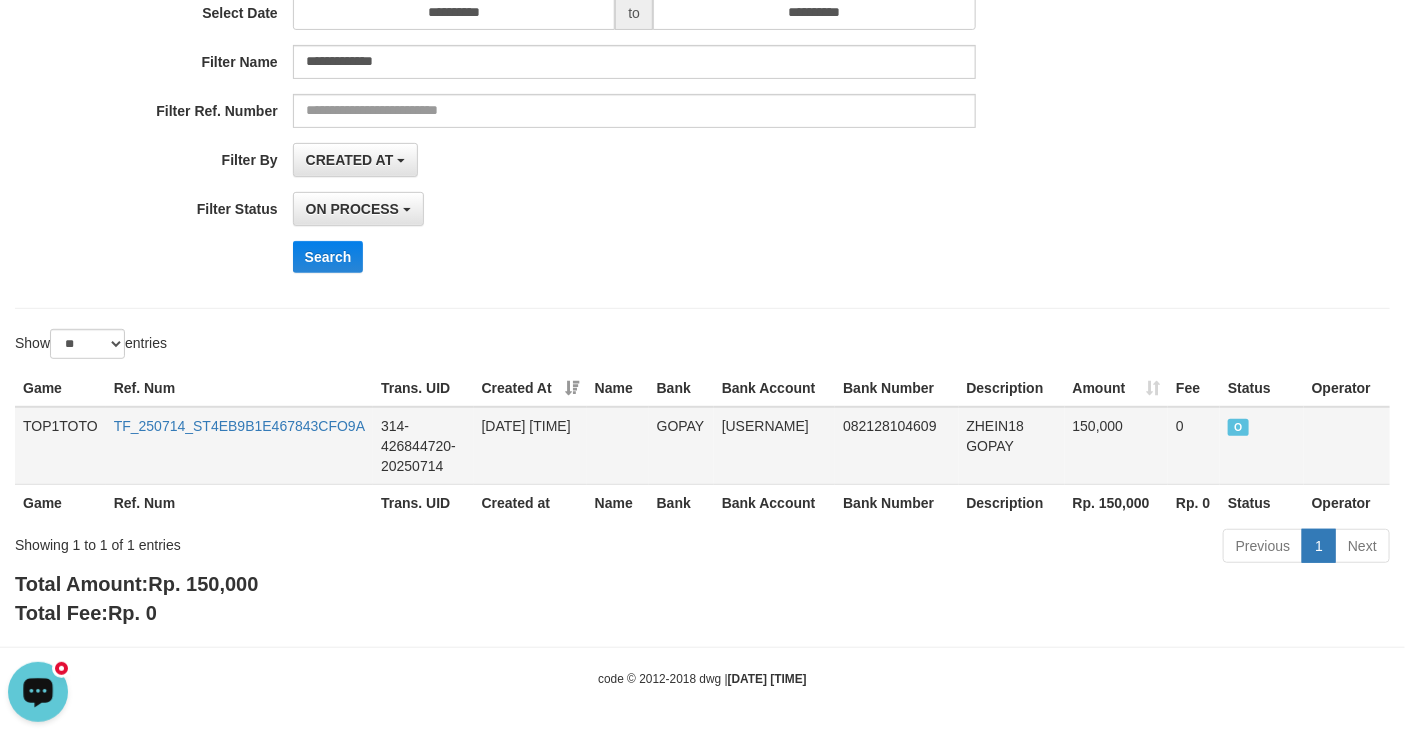 click on "TF_250714_ST4EB9B1E467843CFO9A" at bounding box center (239, 446) 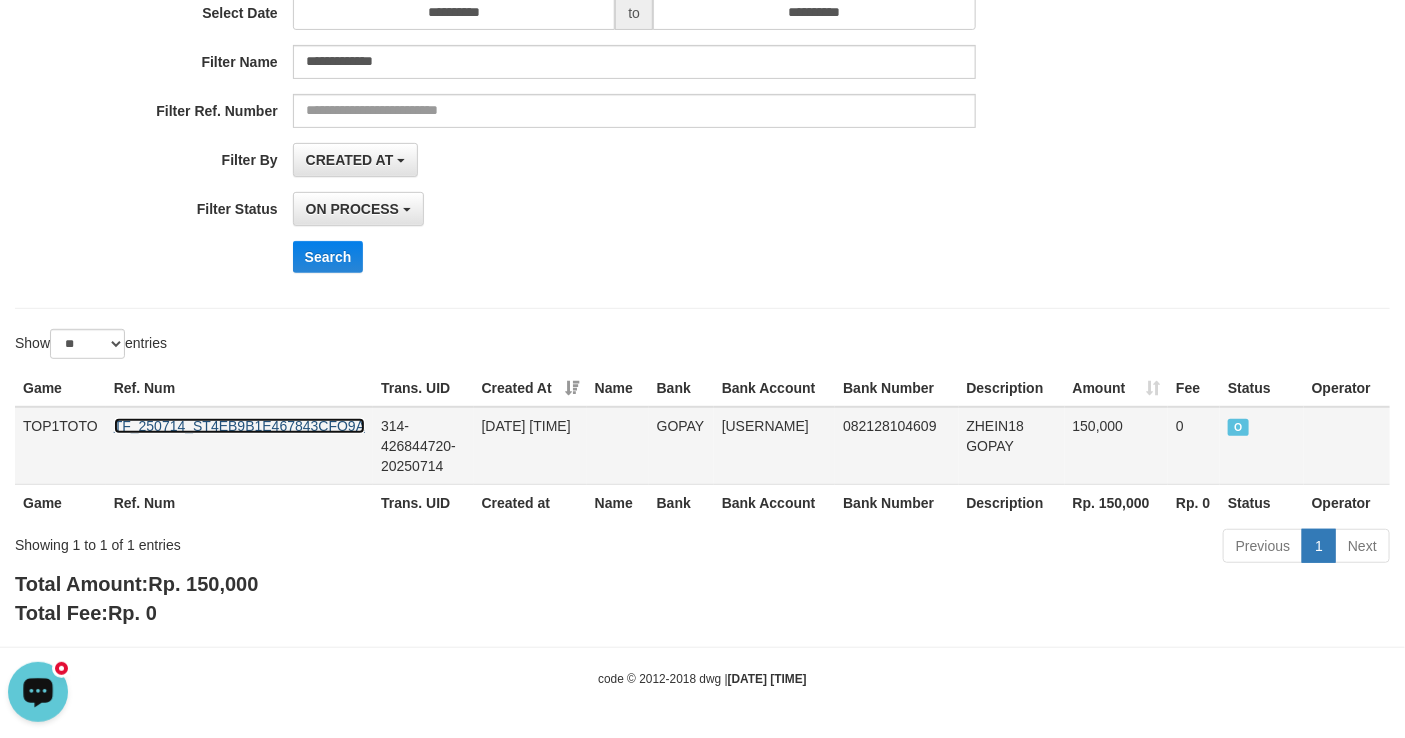 click on "TF_250714_ST4EB9B1E467843CFO9A" at bounding box center [239, 426] 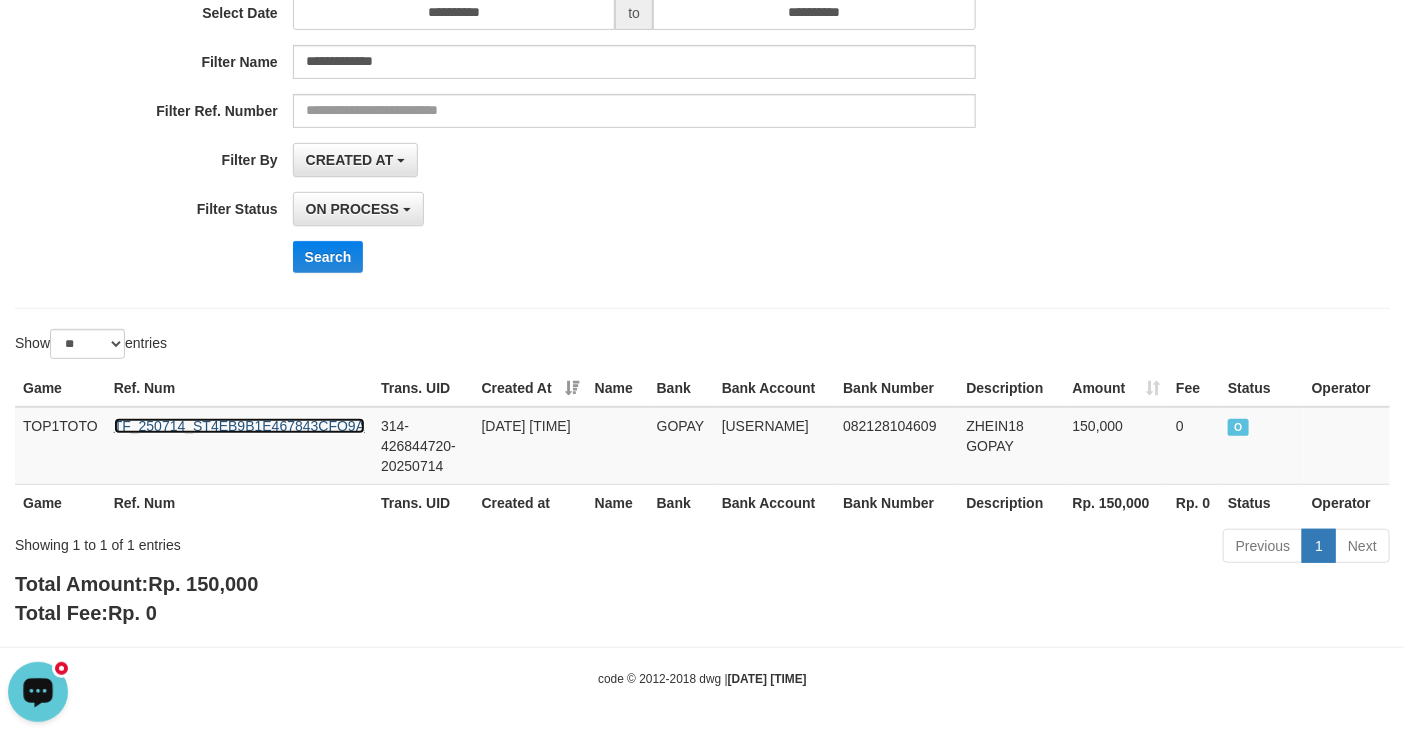 scroll, scrollTop: 0, scrollLeft: 0, axis: both 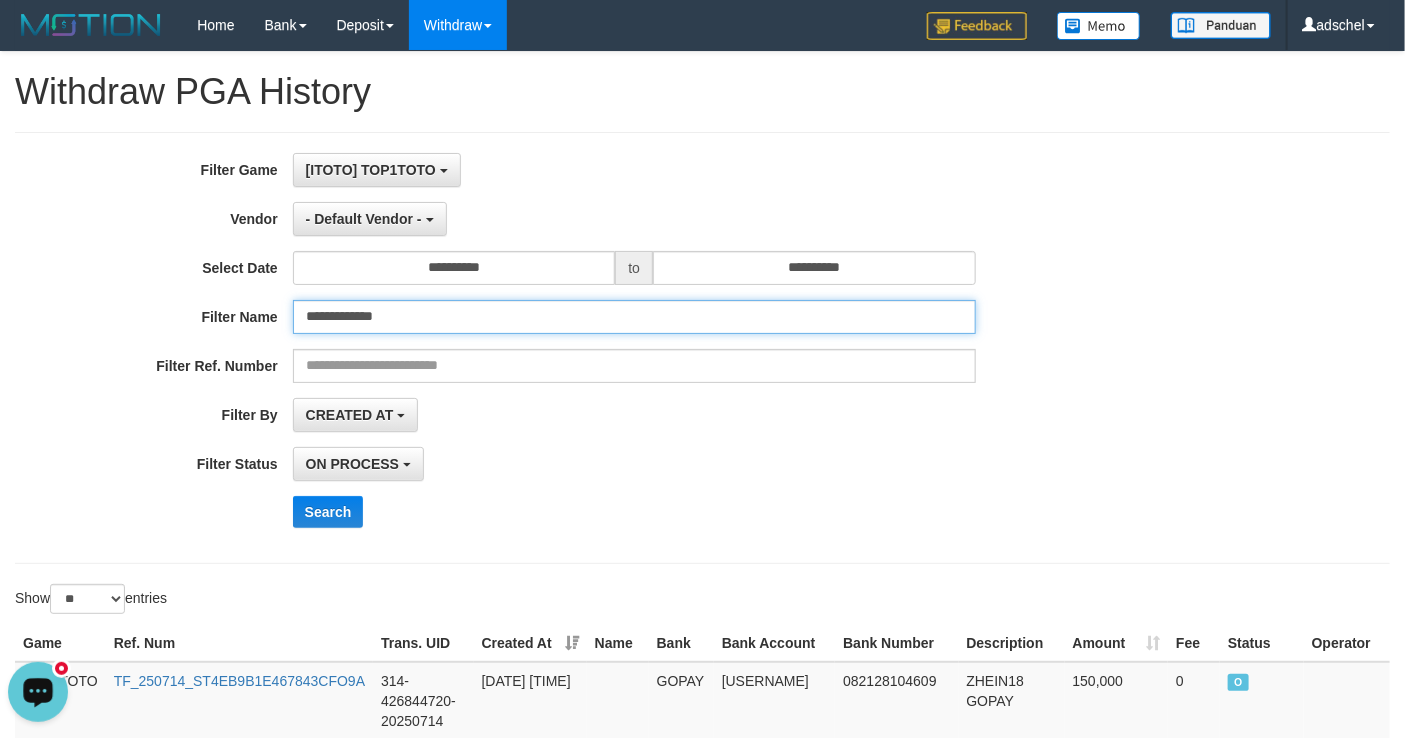 click on "**********" at bounding box center (634, 317) 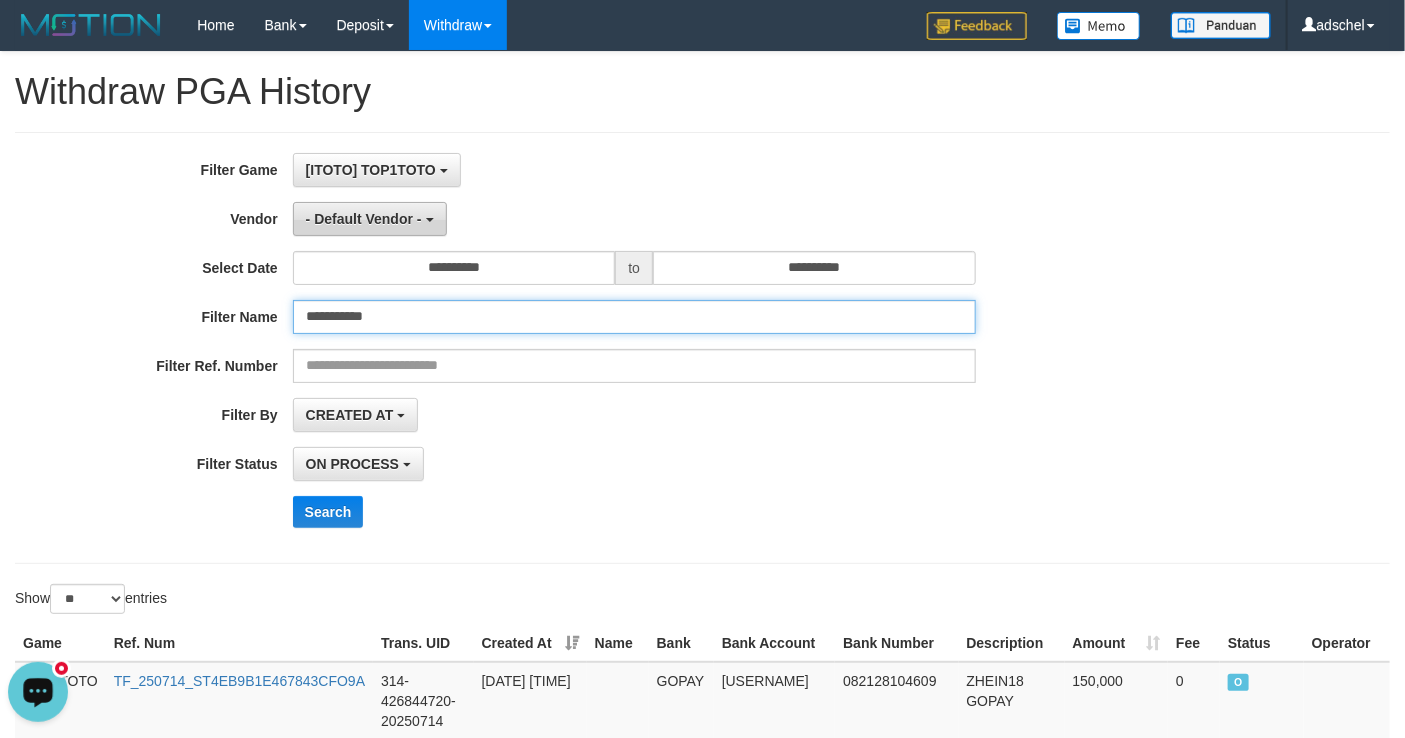 type on "**********" 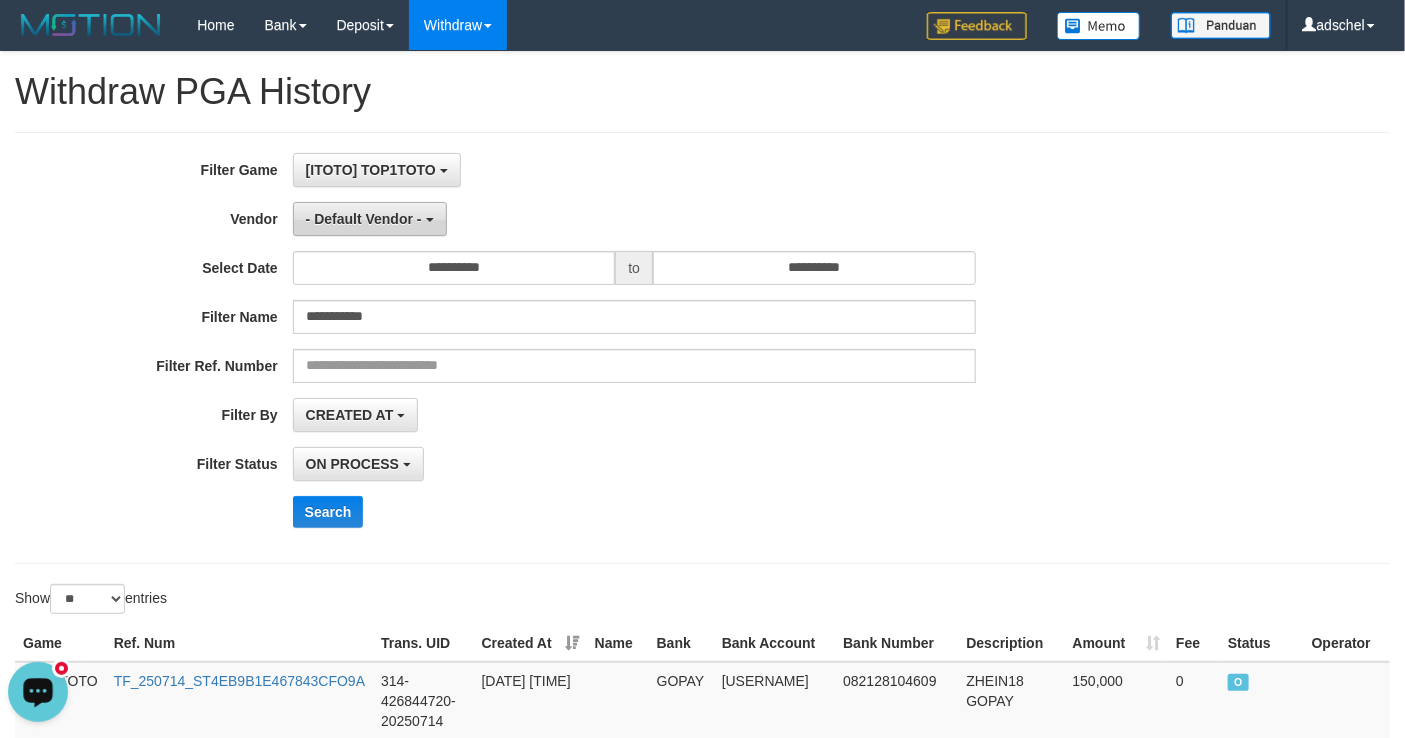 click on "- Default Vendor -" at bounding box center (370, 219) 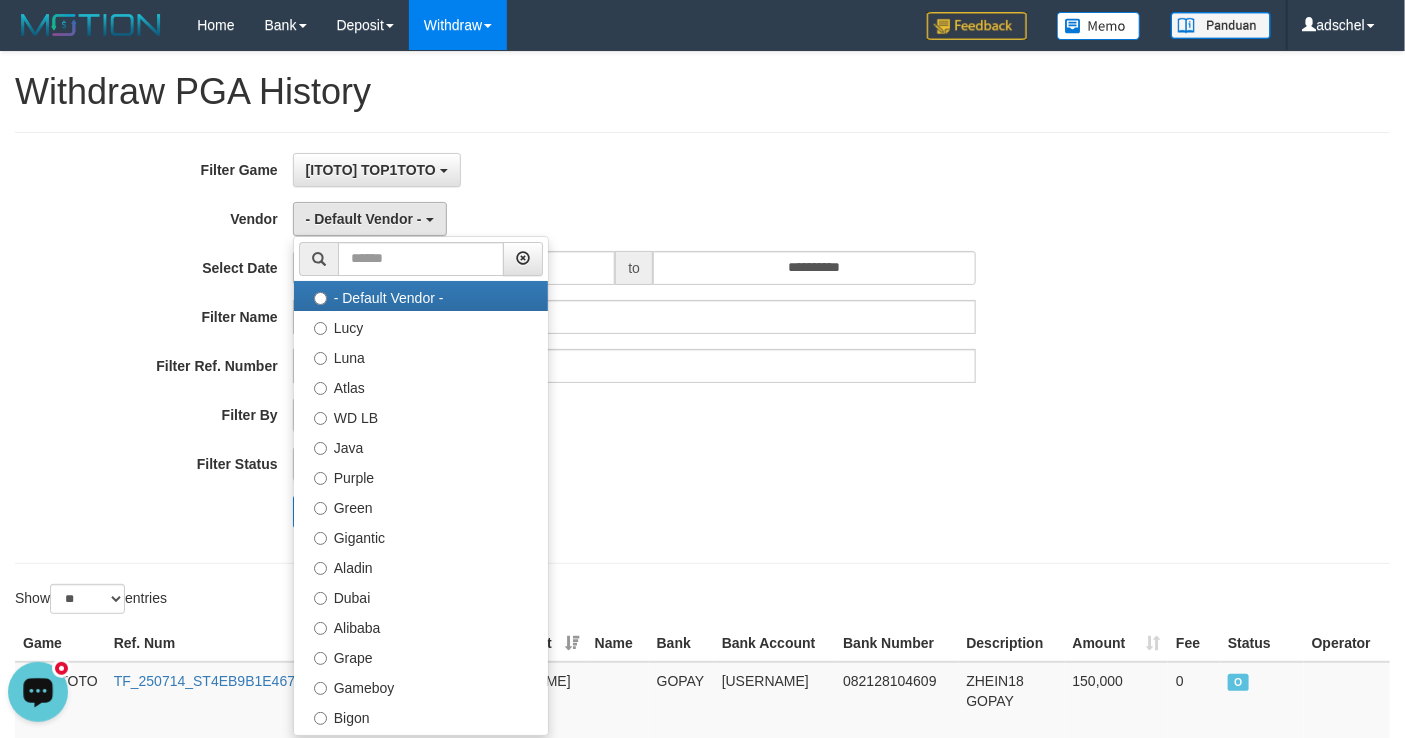 click on "[ITOTO] TOP1TOTO
SELECT GAME
[ITOTO] TOP1TOTO" at bounding box center [634, 170] 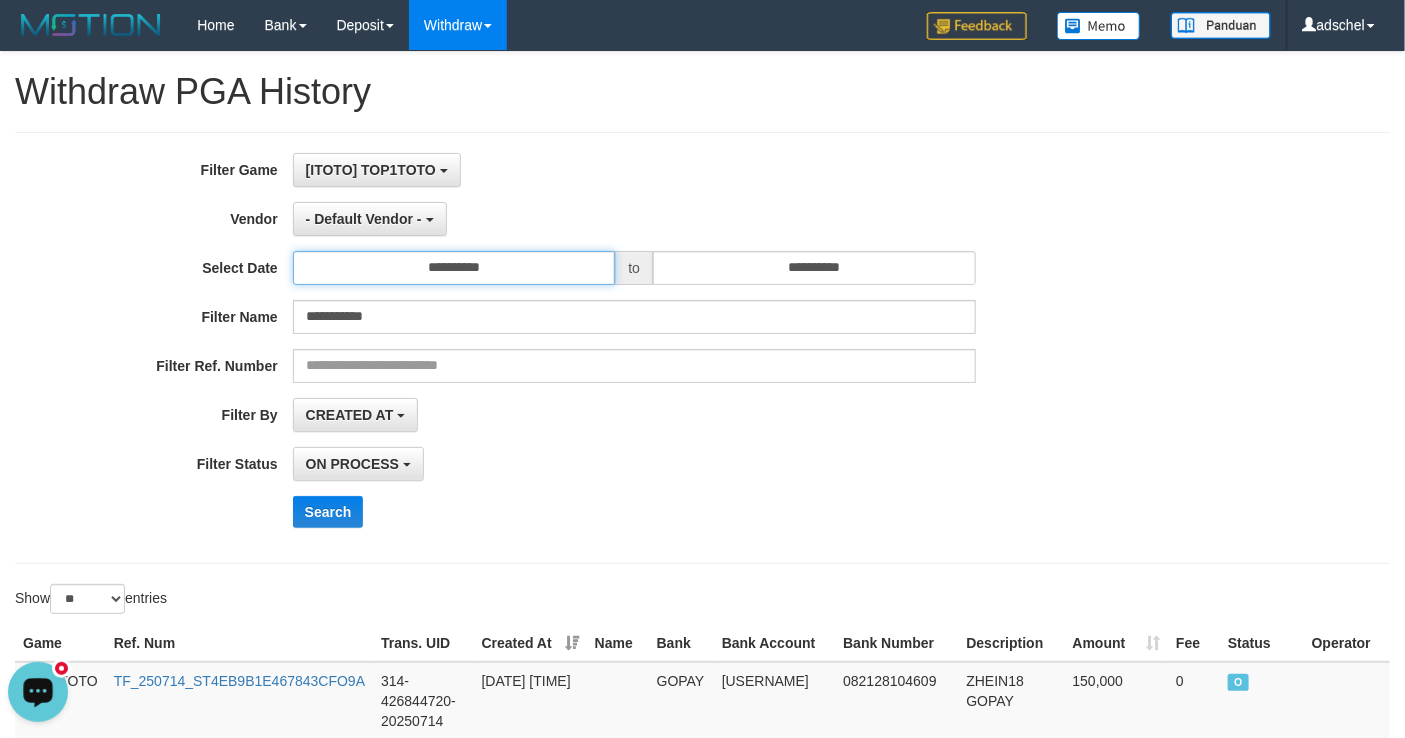 click on "**********" at bounding box center [454, 268] 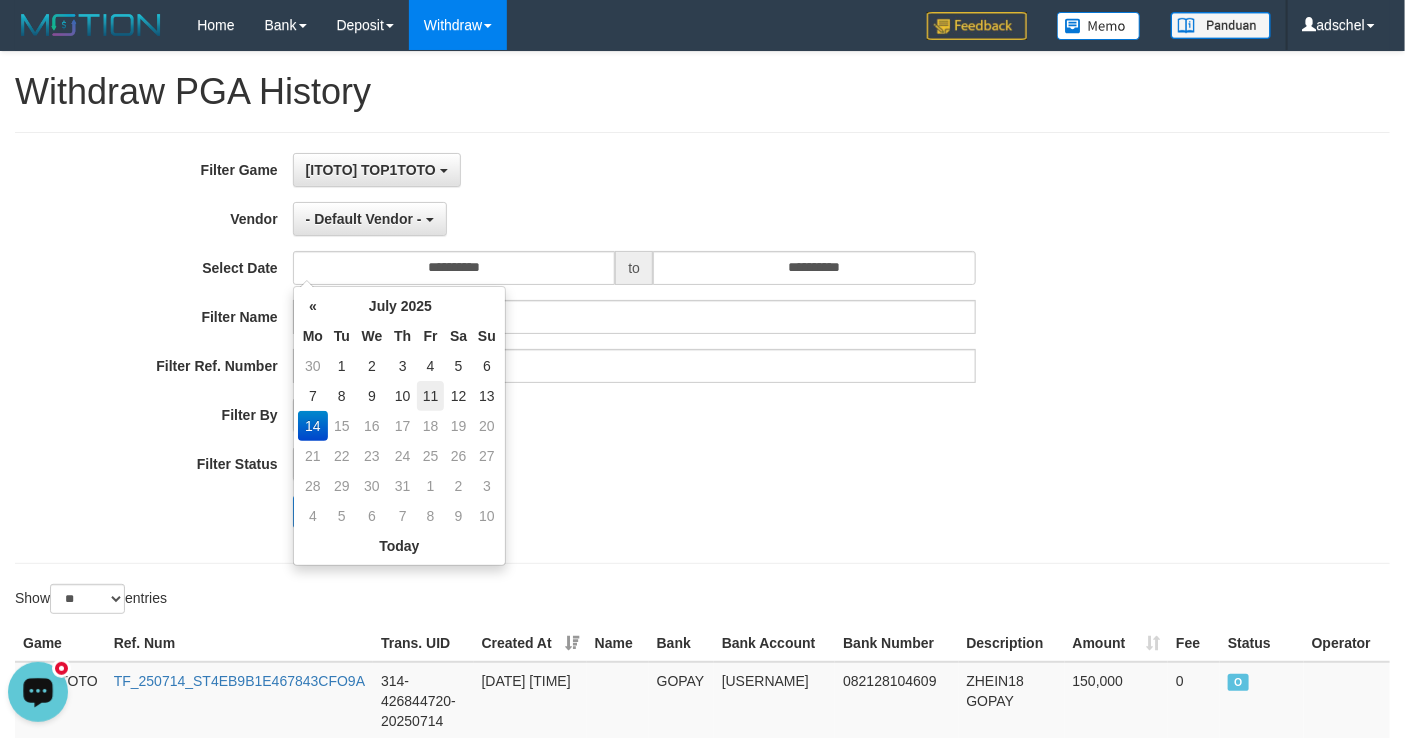 click on "11" at bounding box center (430, 396) 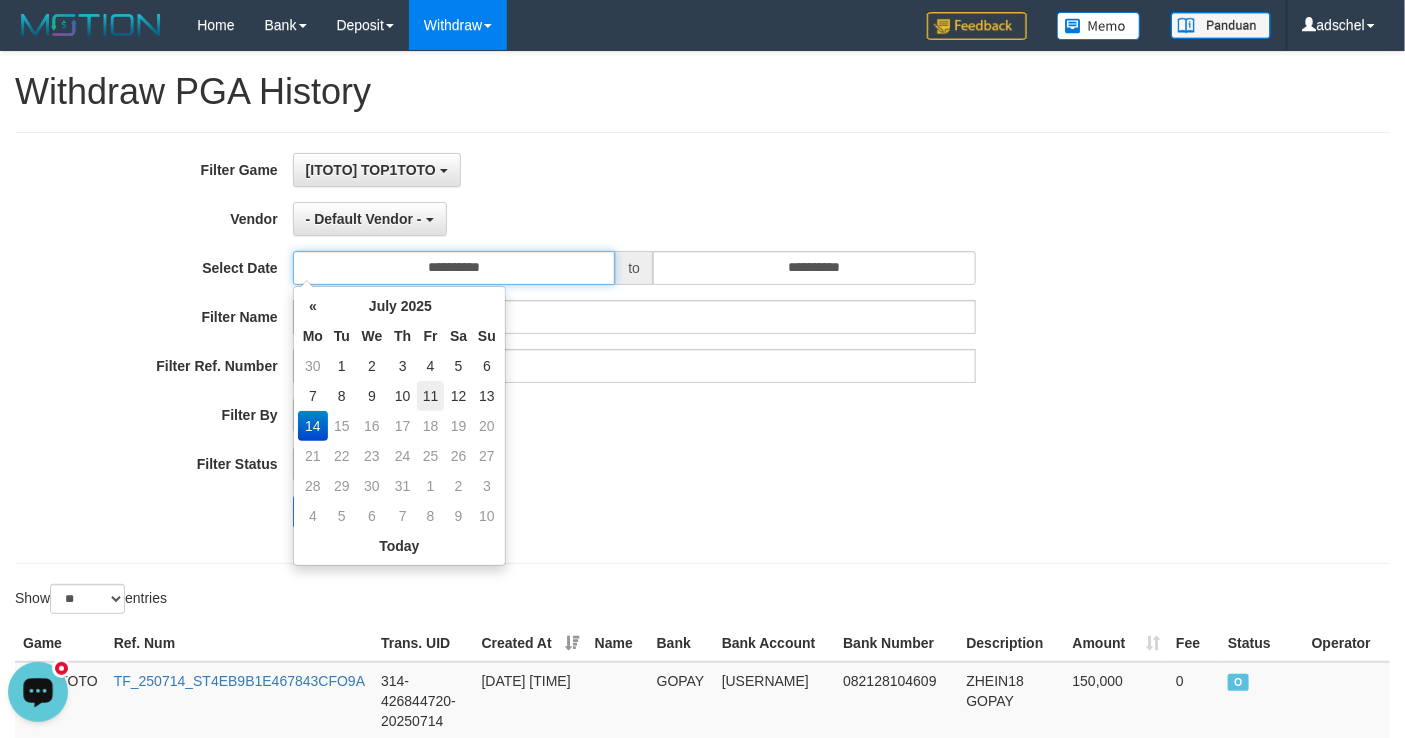 type on "**********" 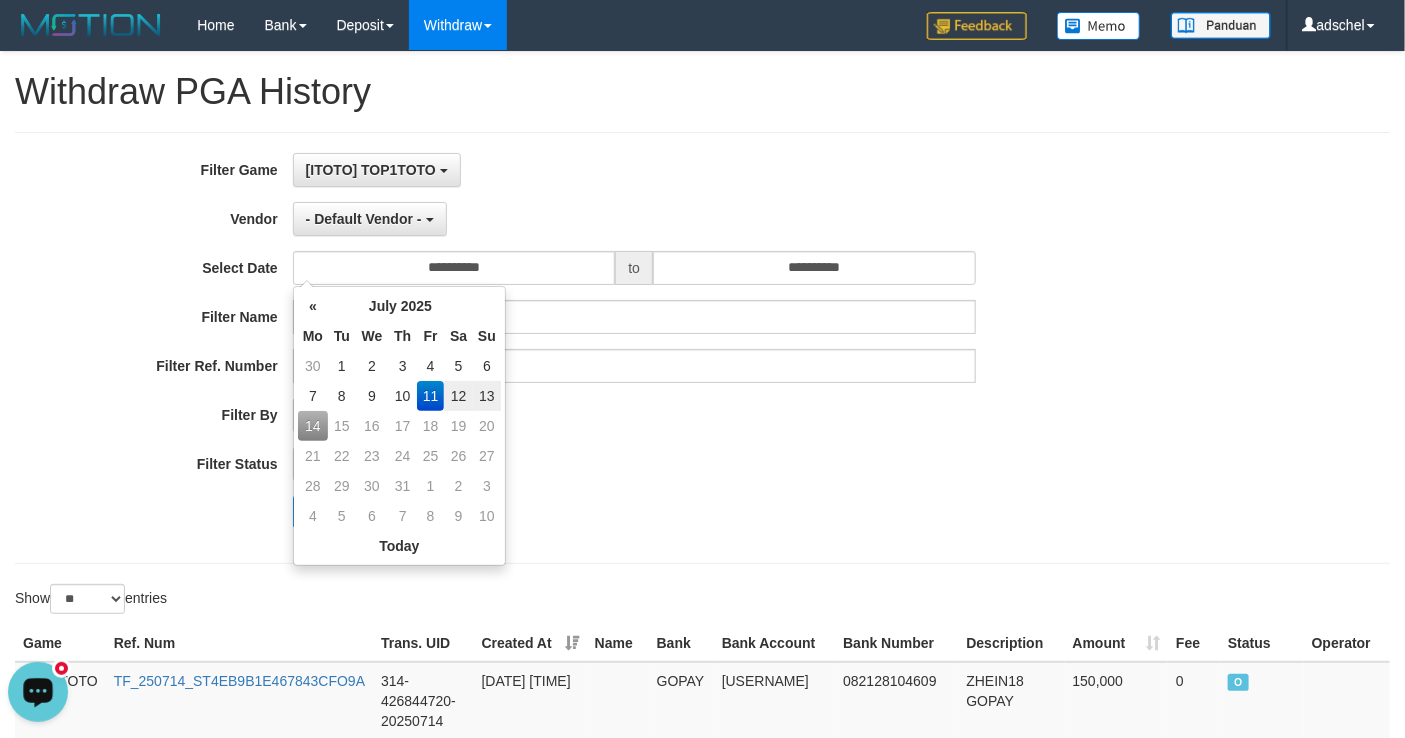 click on "11" at bounding box center (430, 396) 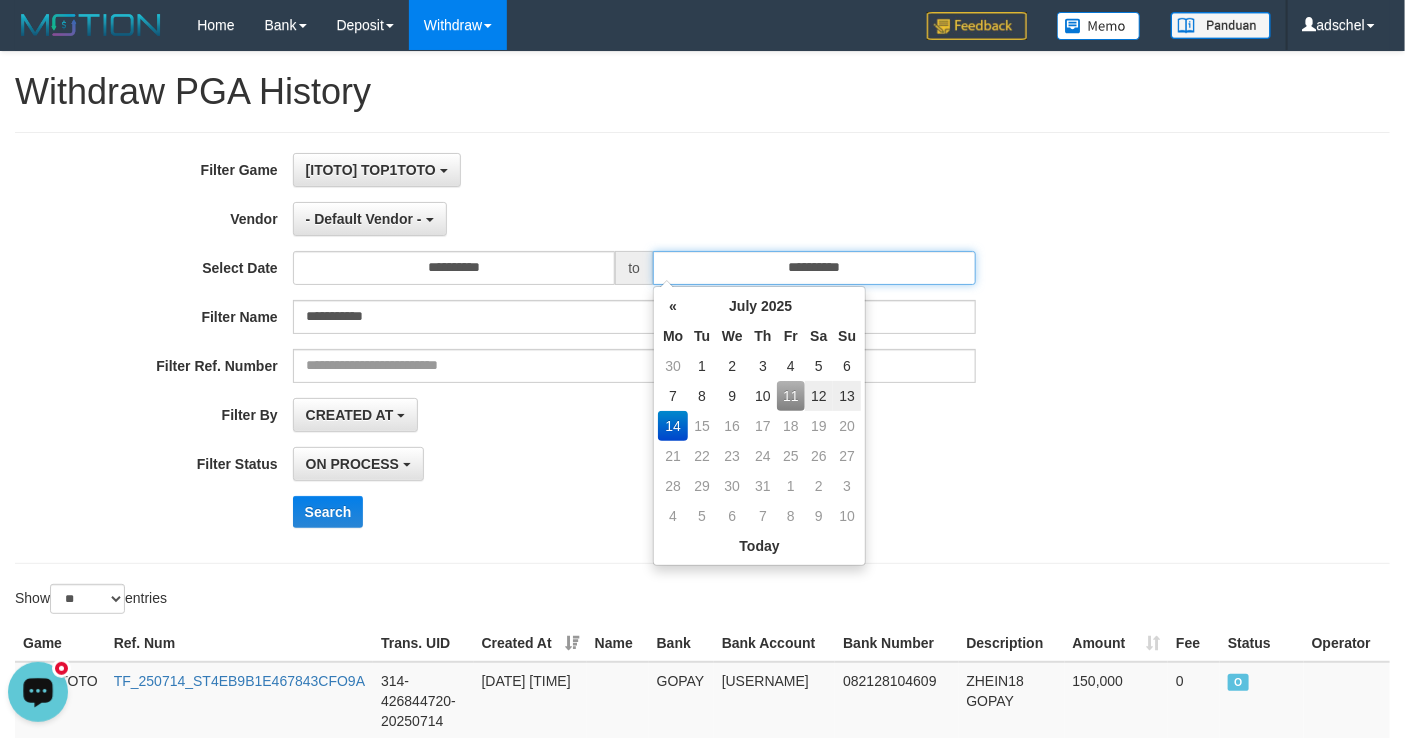 click on "**********" at bounding box center (814, 268) 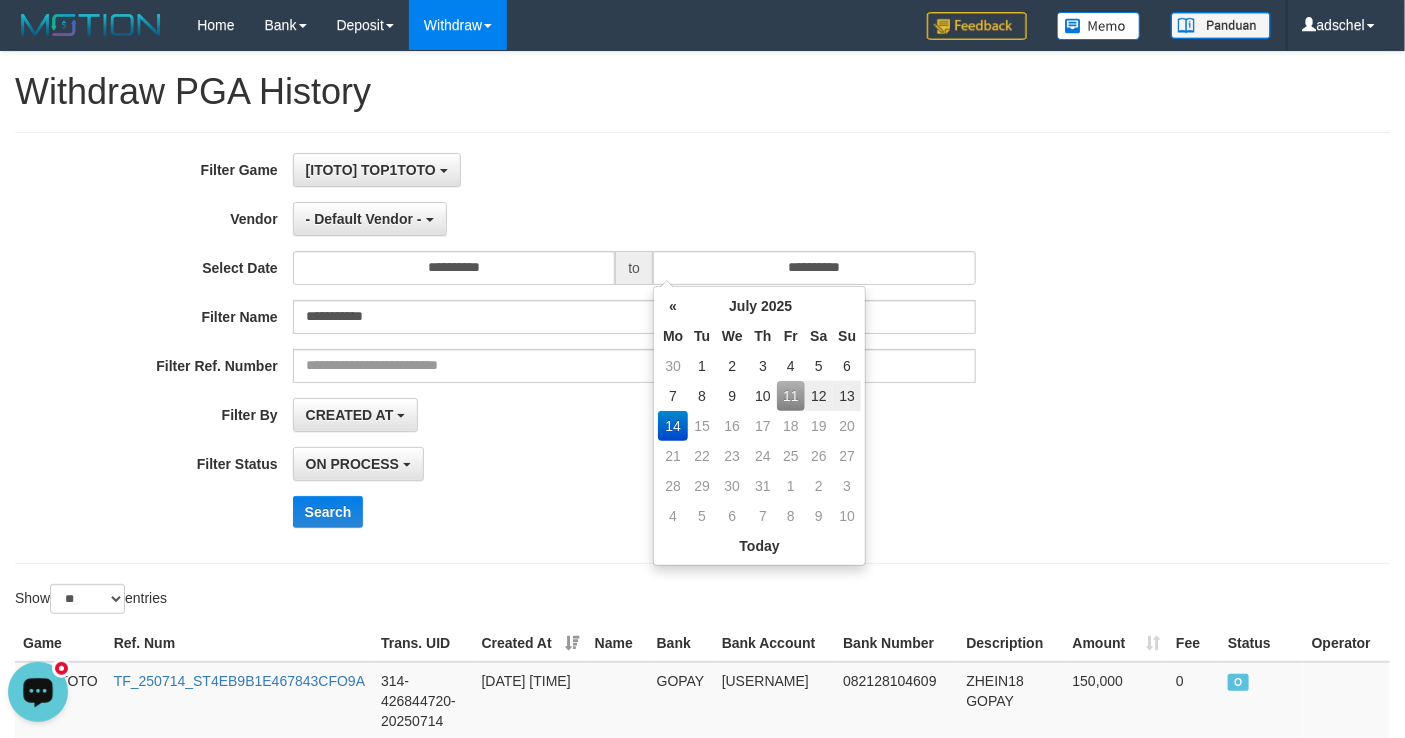 click on "11" at bounding box center [790, 396] 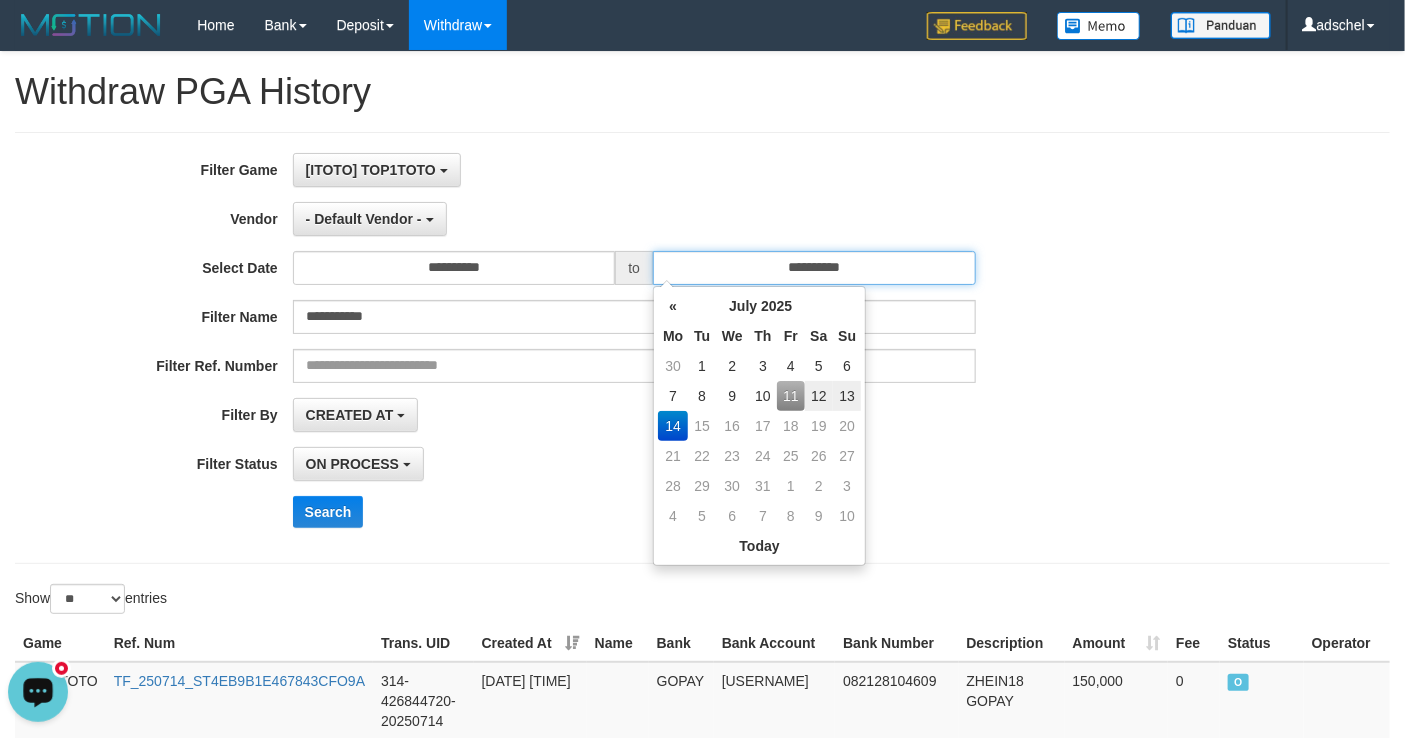 type on "**********" 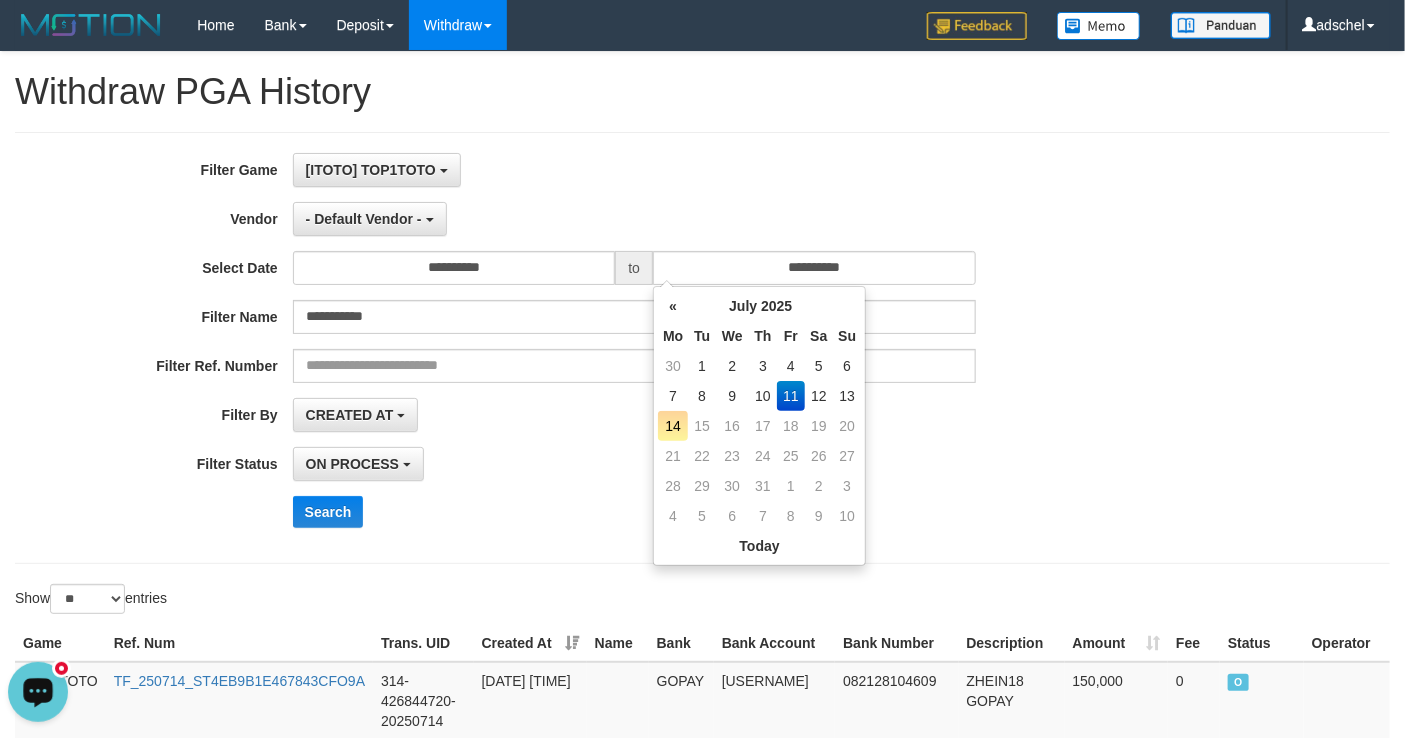 click on "11" at bounding box center (790, 396) 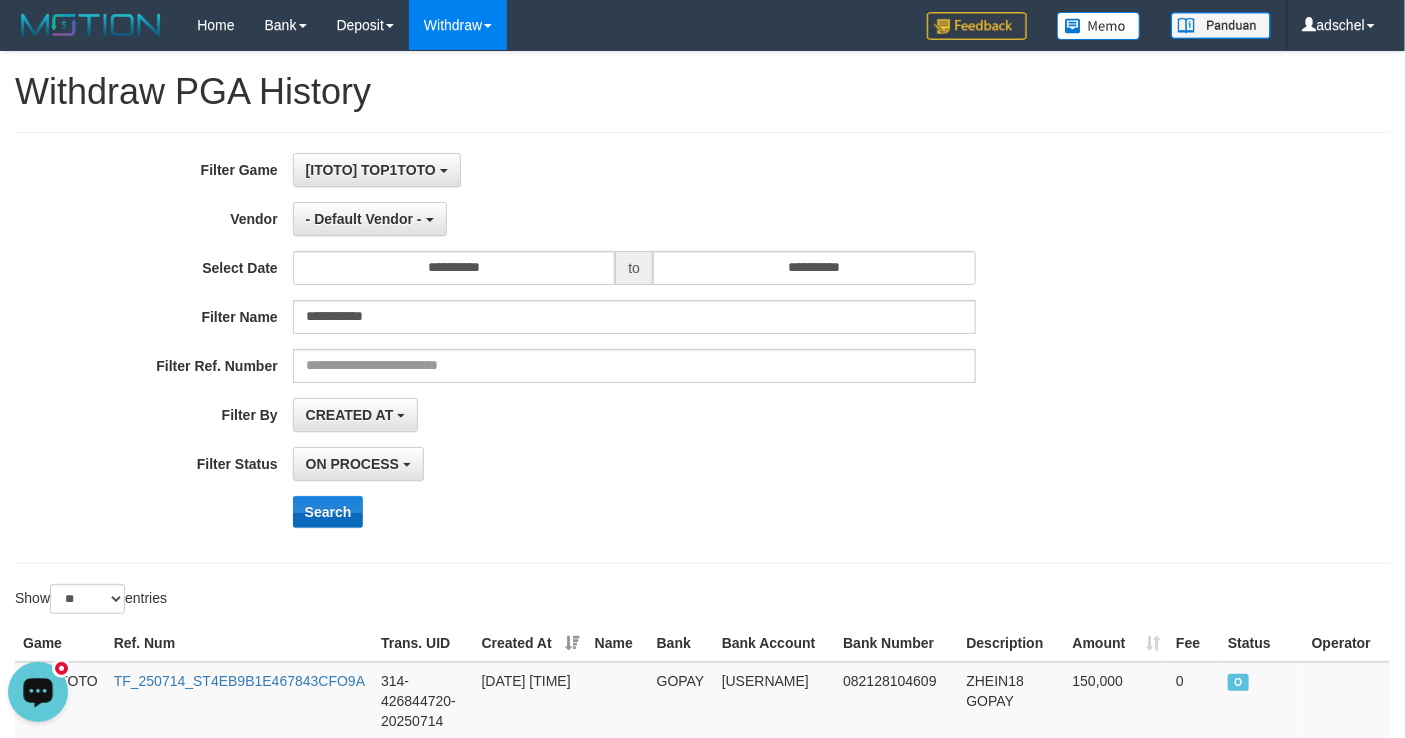drag, startPoint x: 406, startPoint y: 518, endPoint x: 361, endPoint y: 513, distance: 45.276924 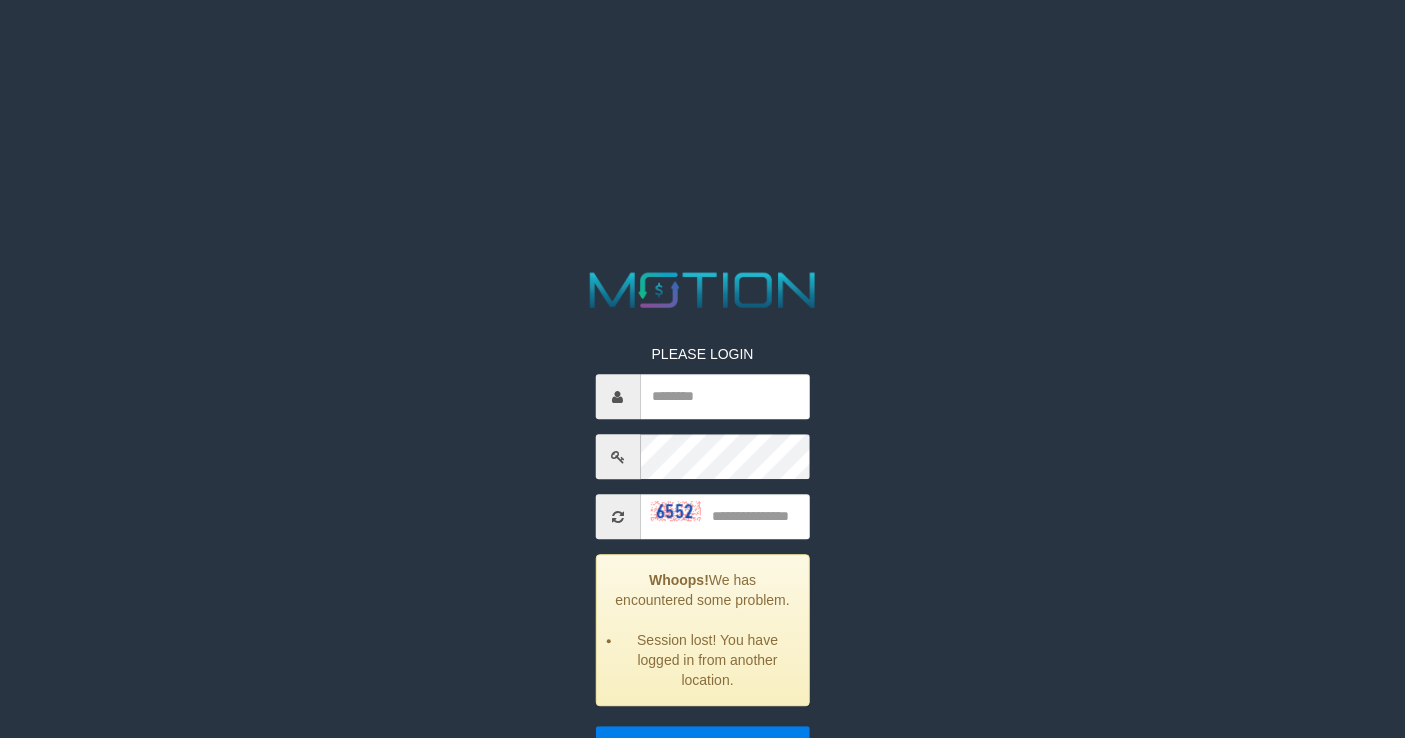 scroll, scrollTop: 0, scrollLeft: 0, axis: both 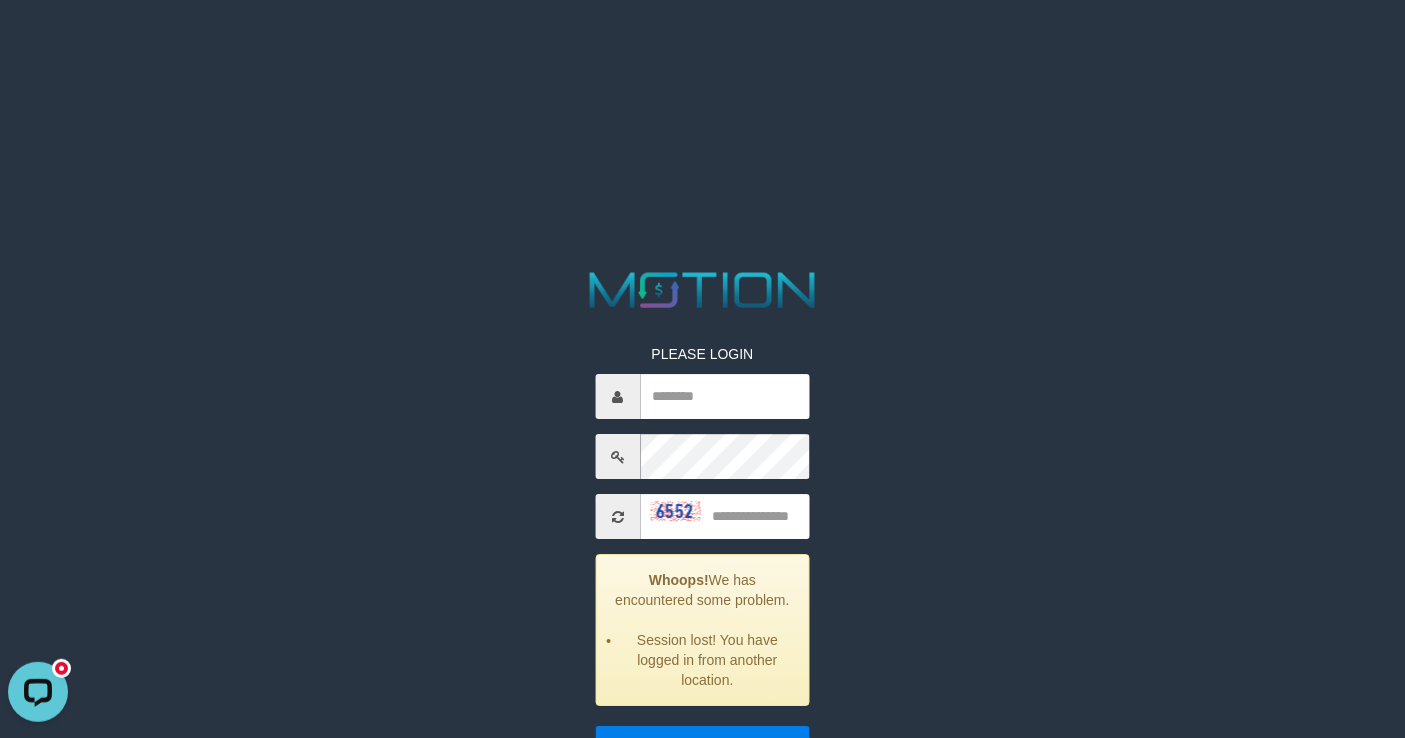 click at bounding box center (703, 290) 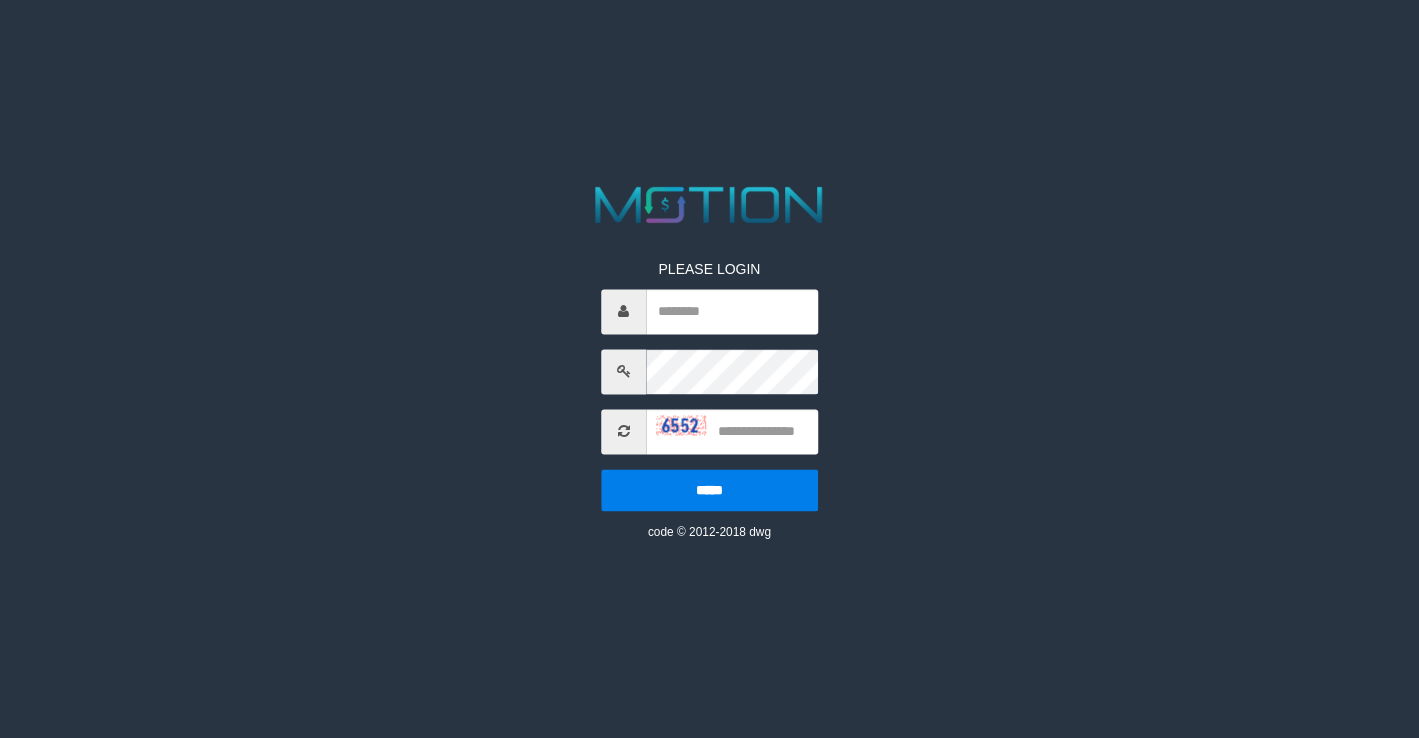scroll, scrollTop: 0, scrollLeft: 0, axis: both 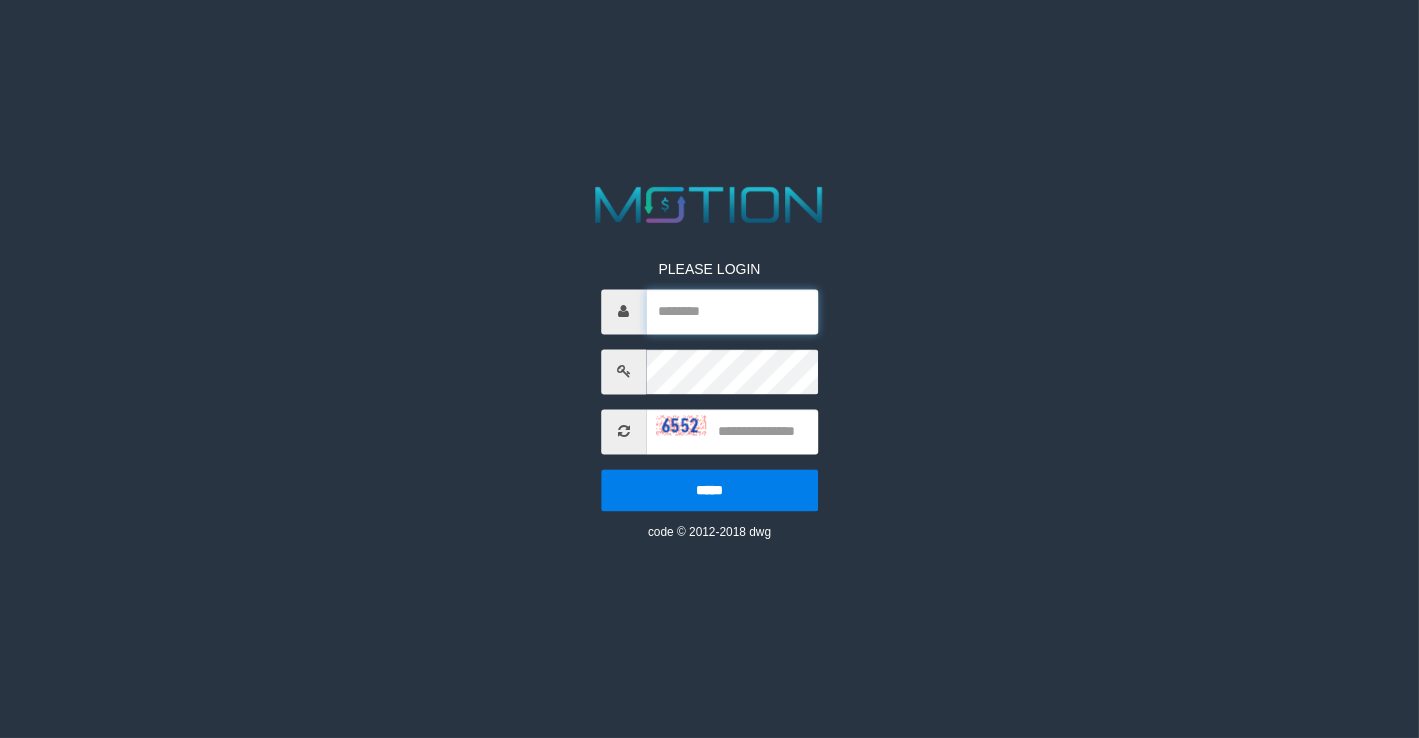 click at bounding box center (732, 311) 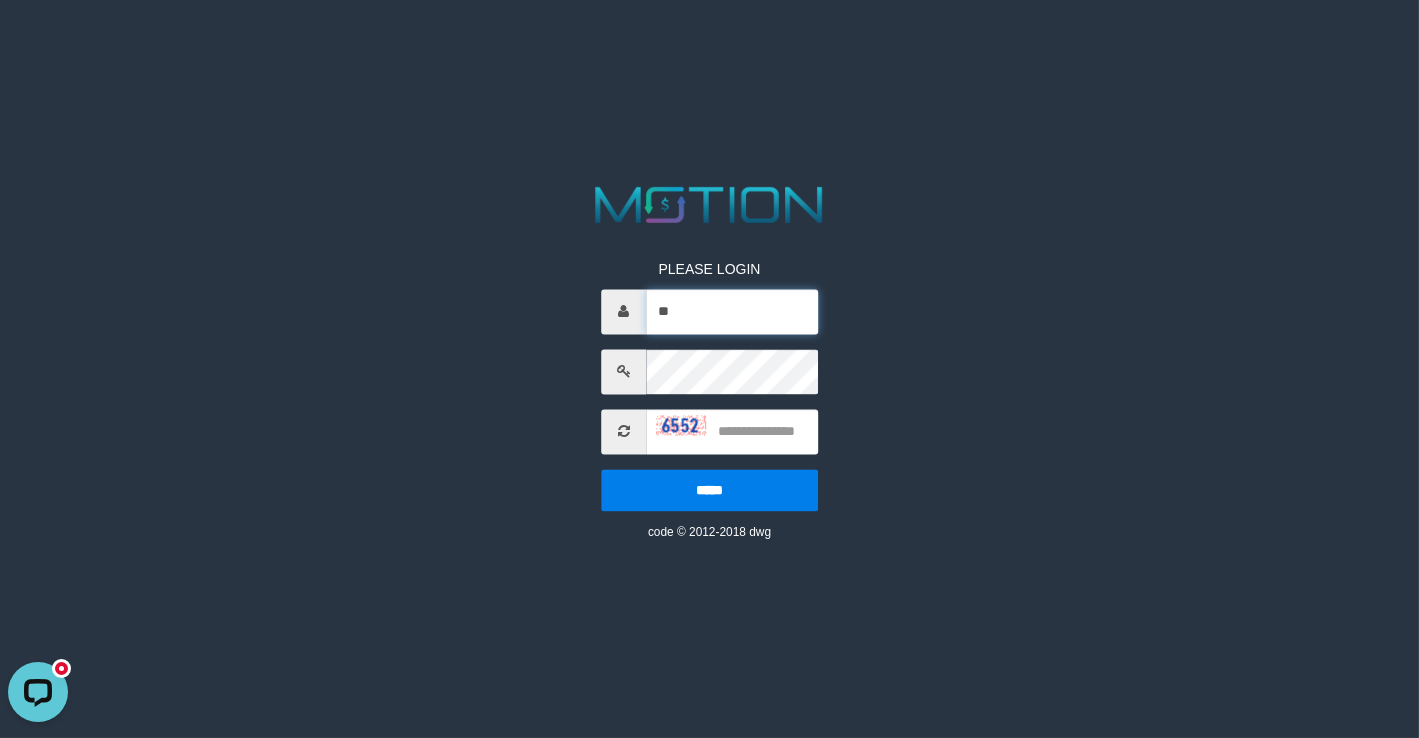 scroll, scrollTop: 0, scrollLeft: 0, axis: both 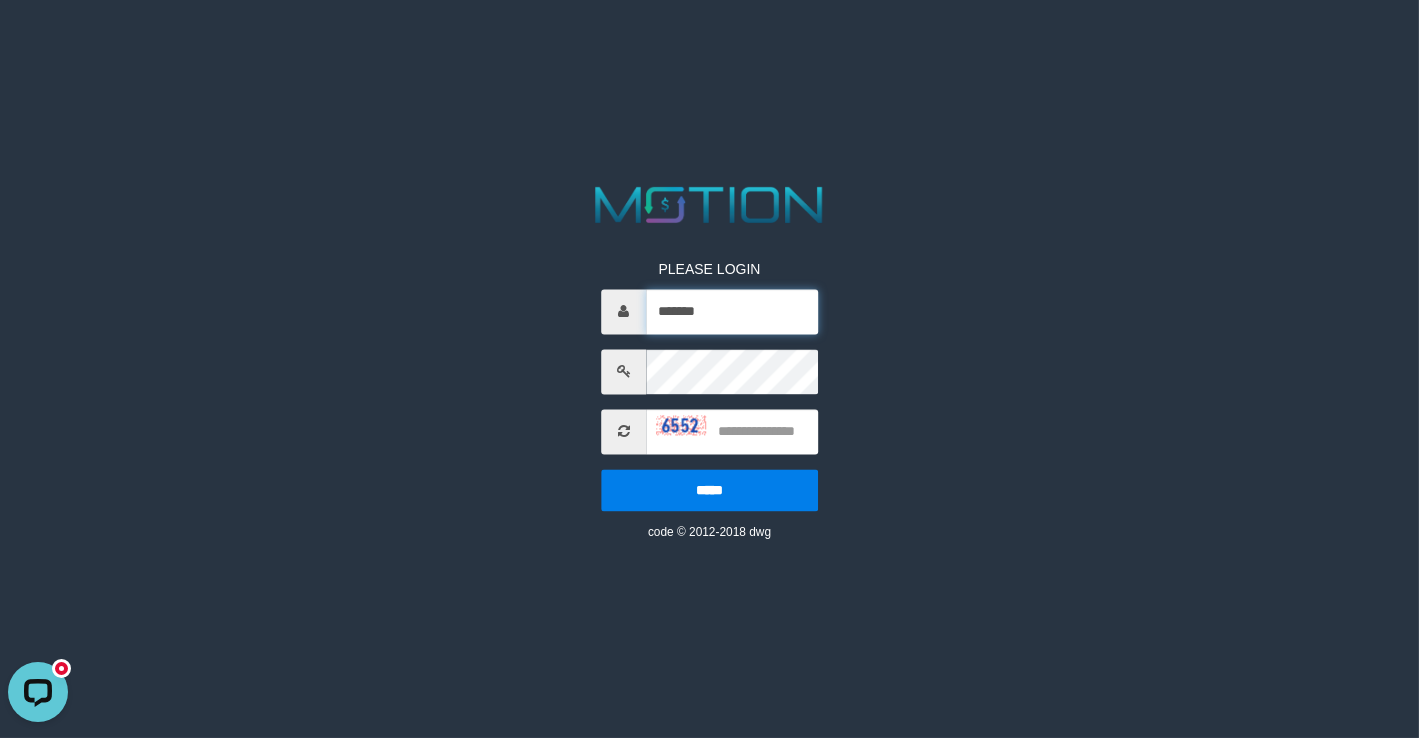 type on "*******" 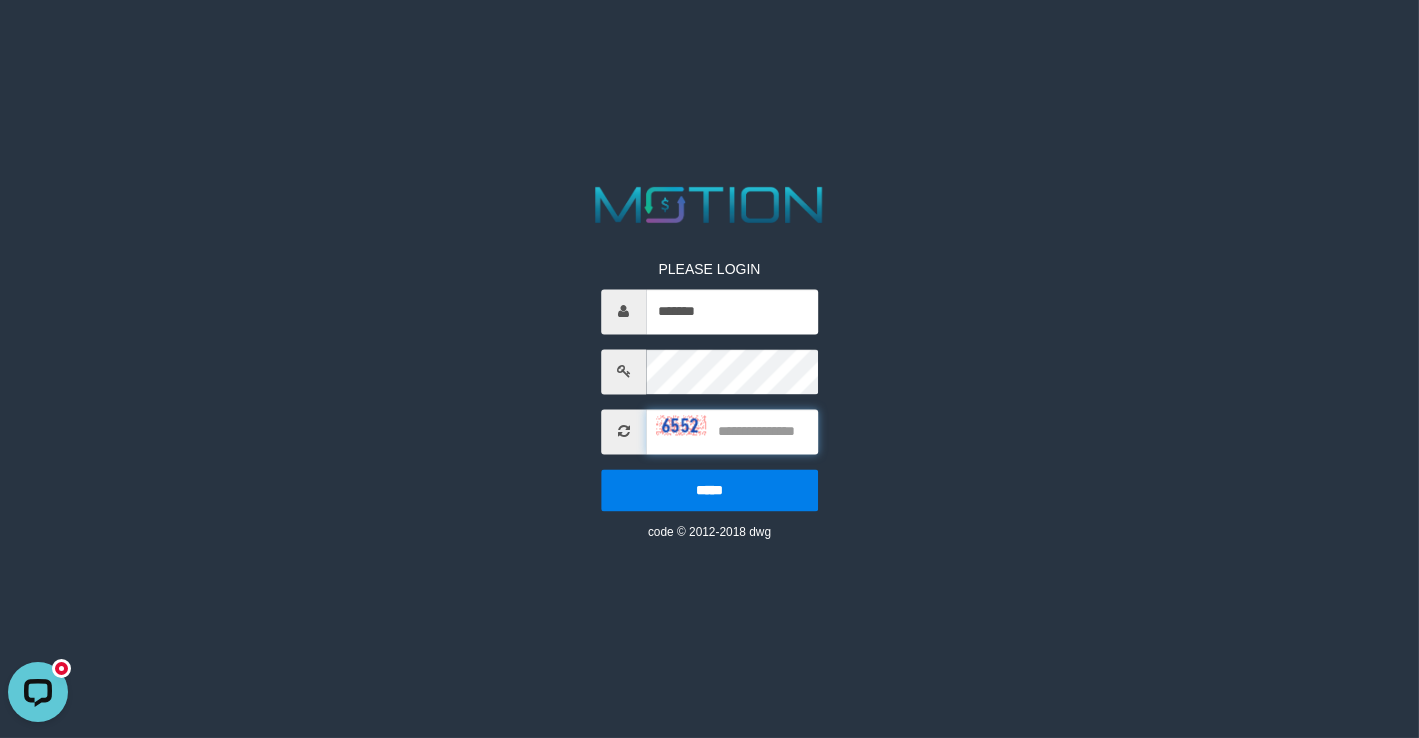 click at bounding box center (732, 431) 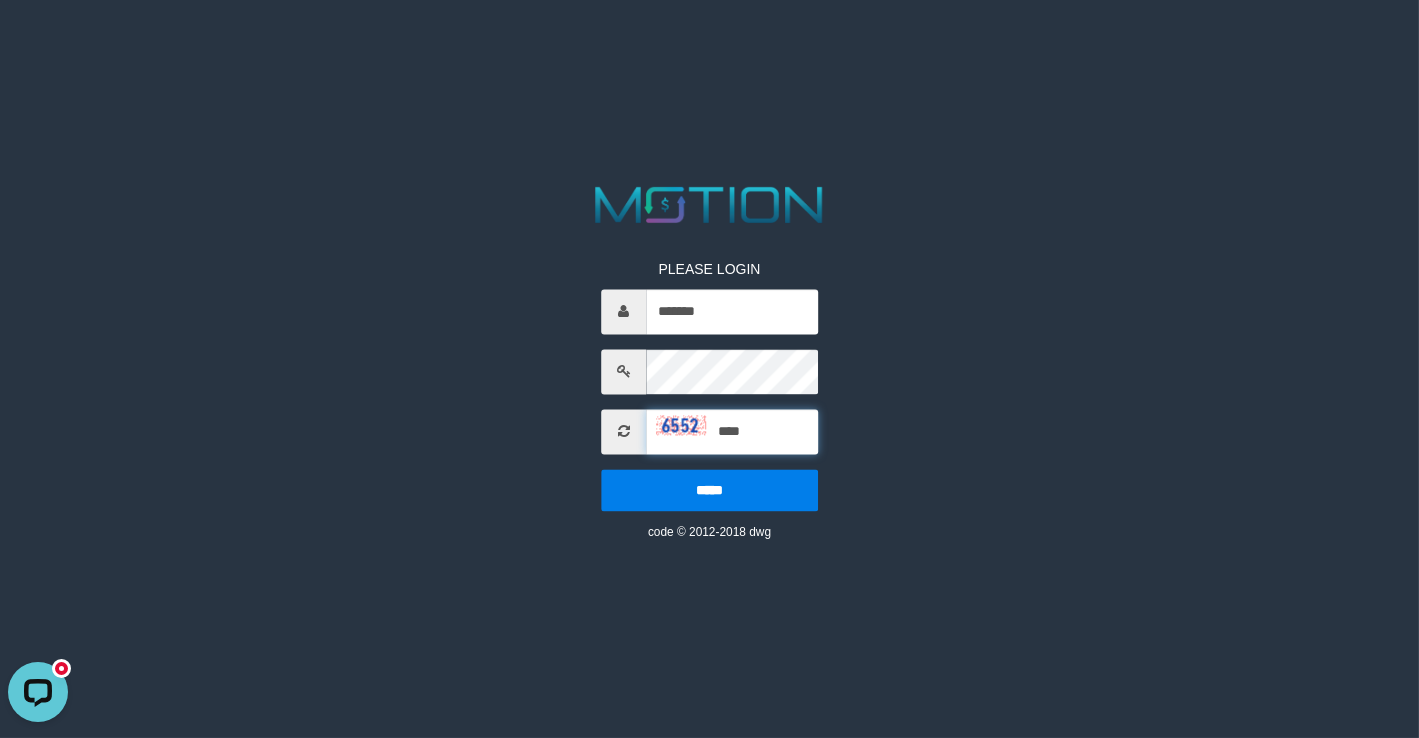 type on "****" 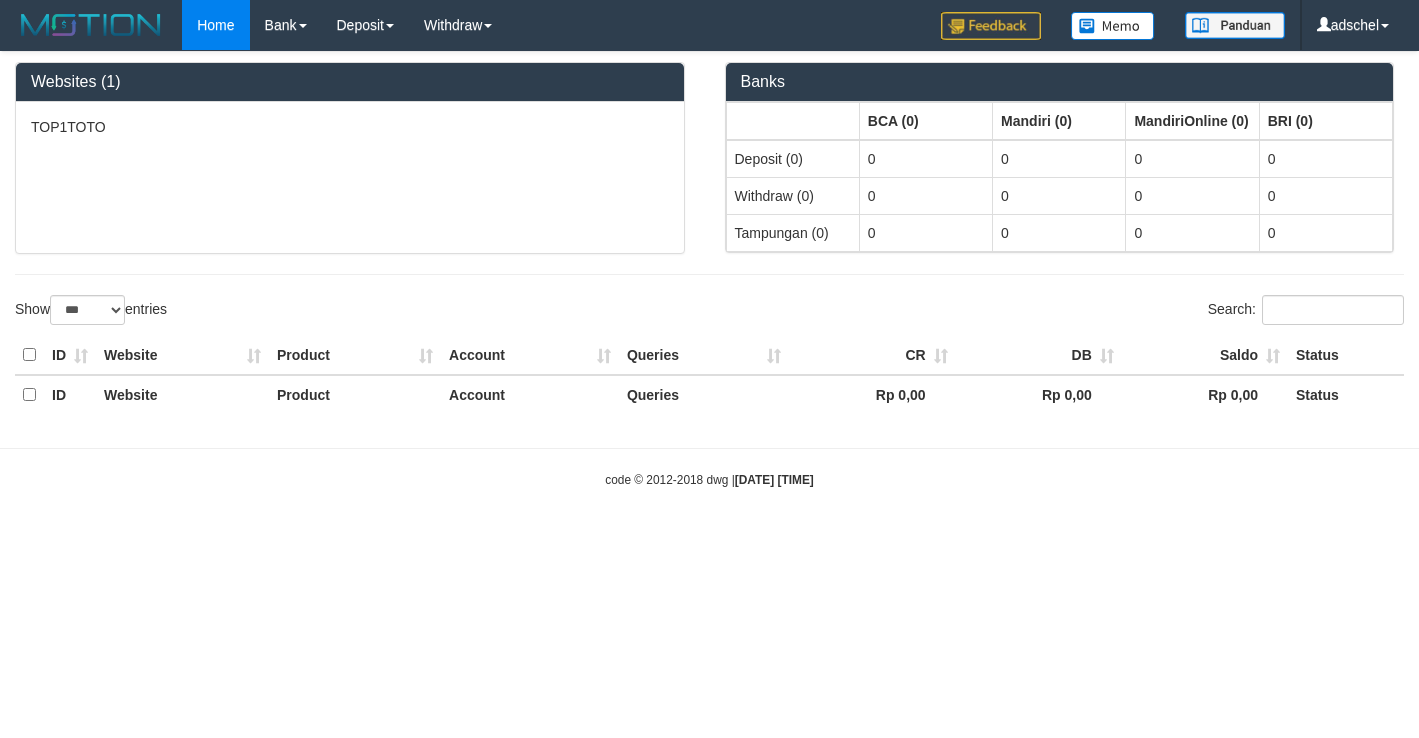 select on "***" 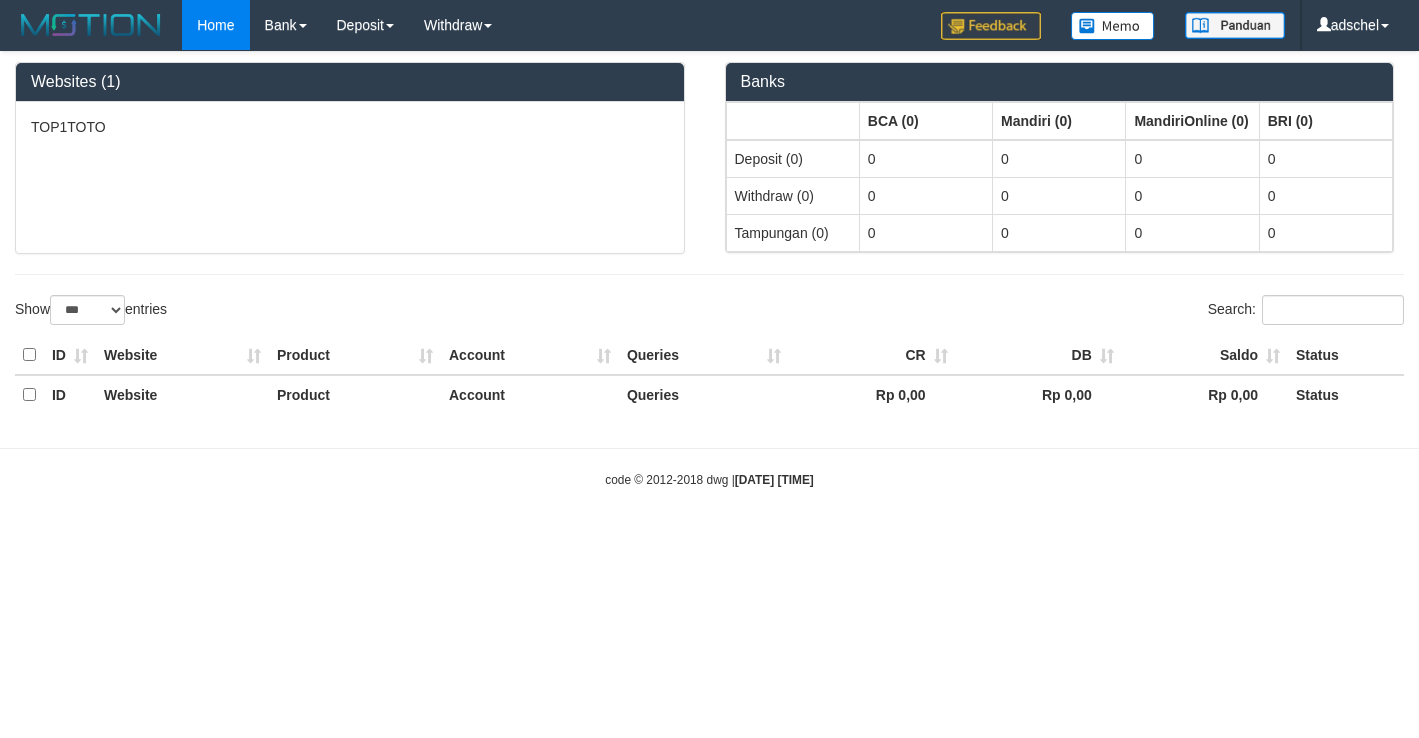 scroll, scrollTop: 0, scrollLeft: 0, axis: both 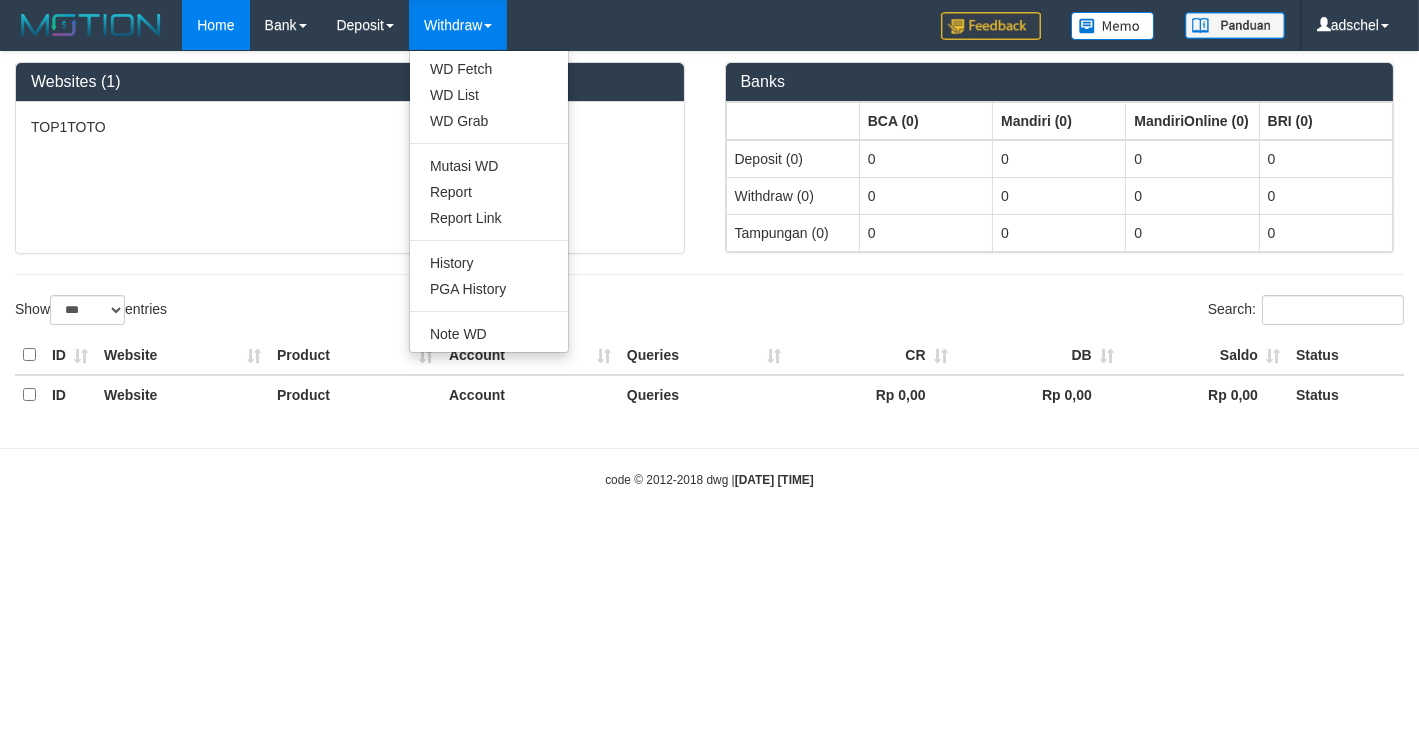 click on "Withdraw" at bounding box center (458, 25) 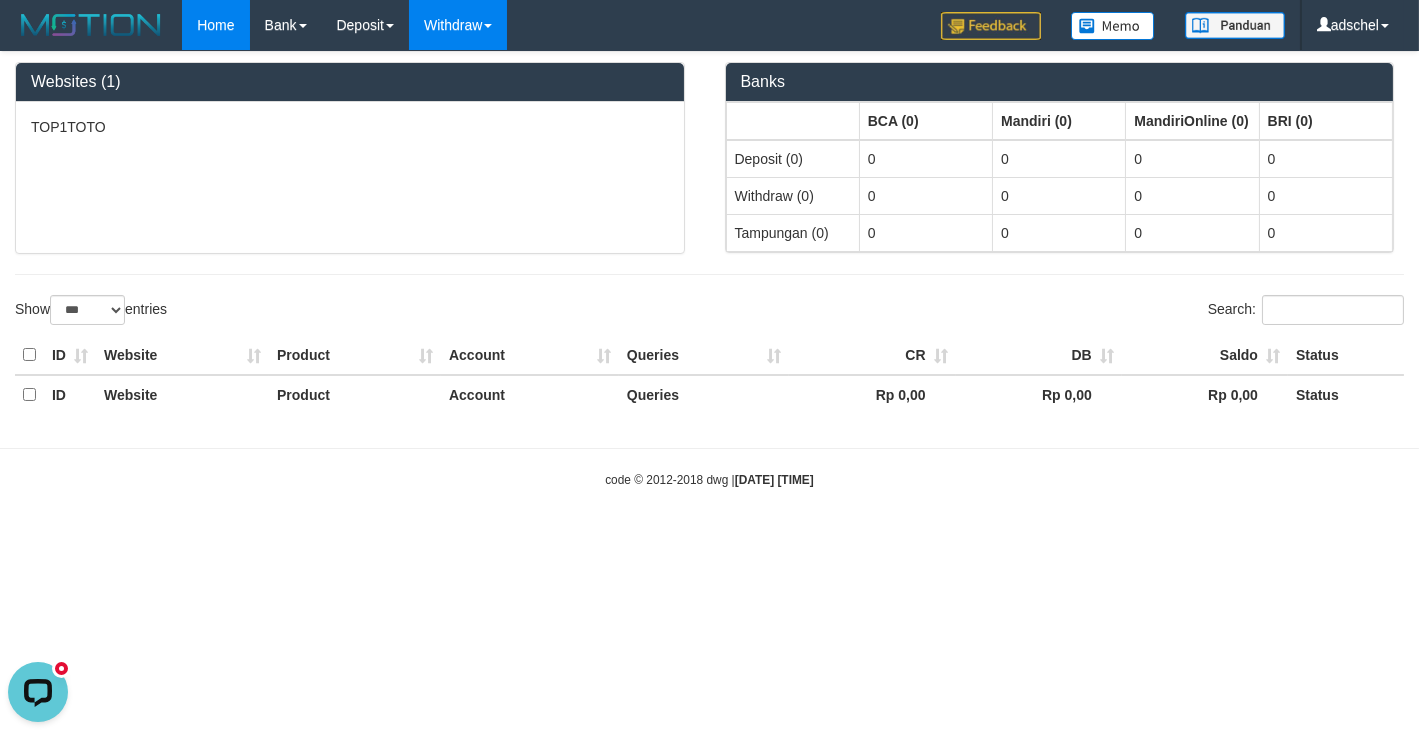 scroll, scrollTop: 0, scrollLeft: 0, axis: both 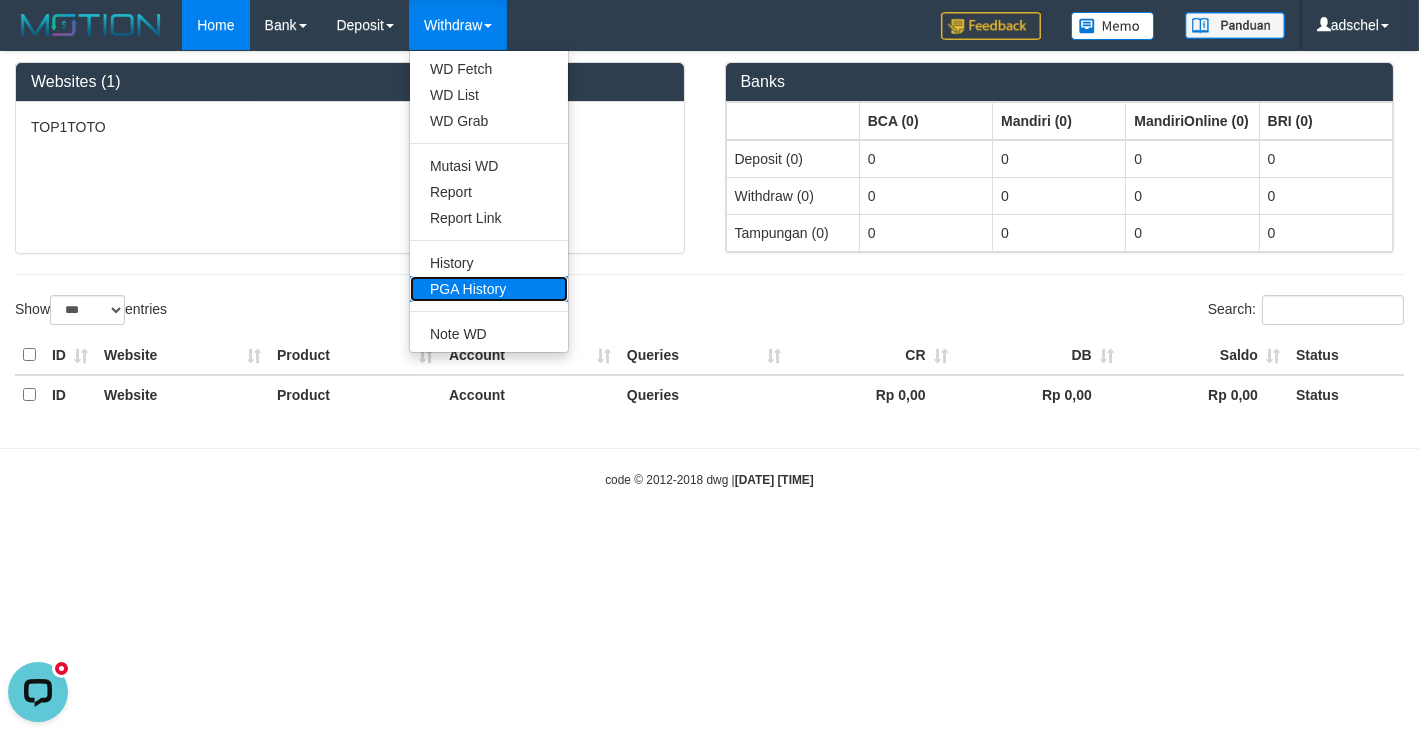 click on "PGA History" at bounding box center [489, 289] 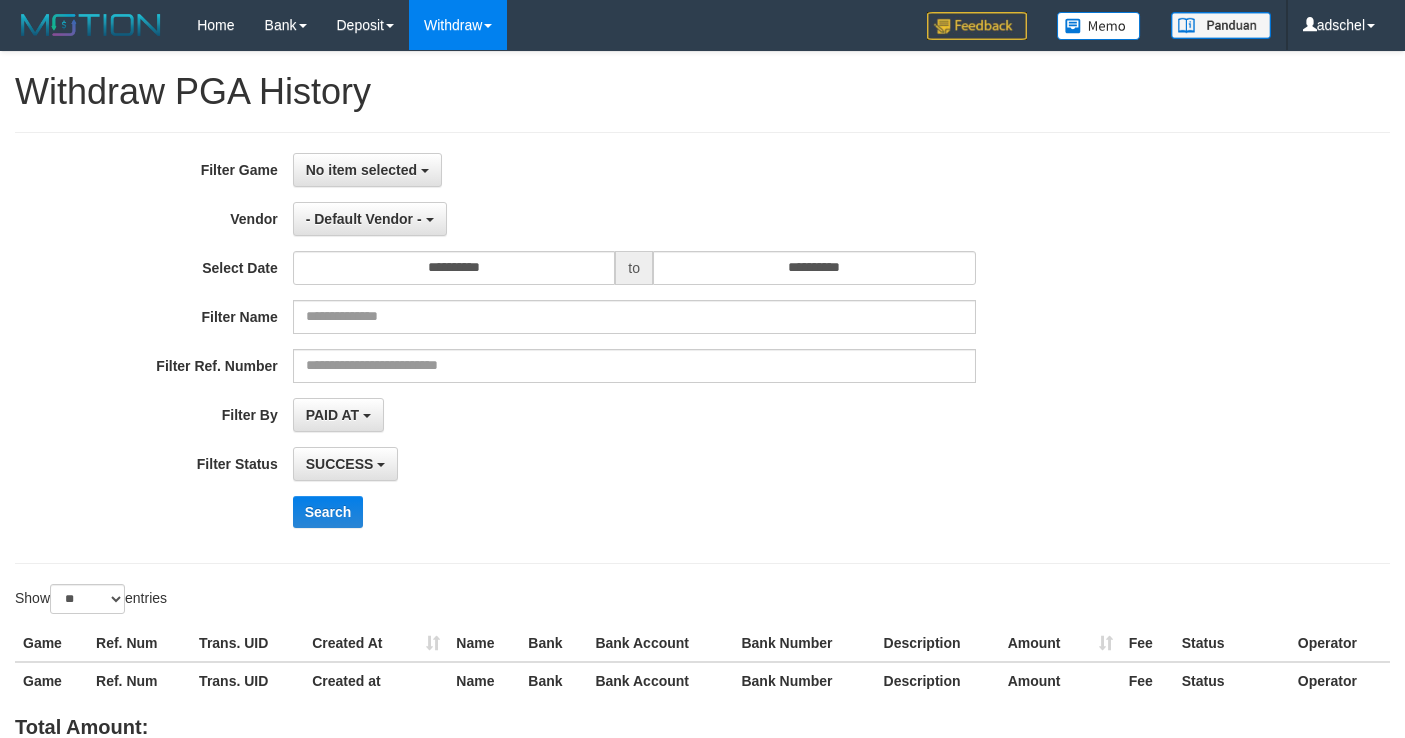 select 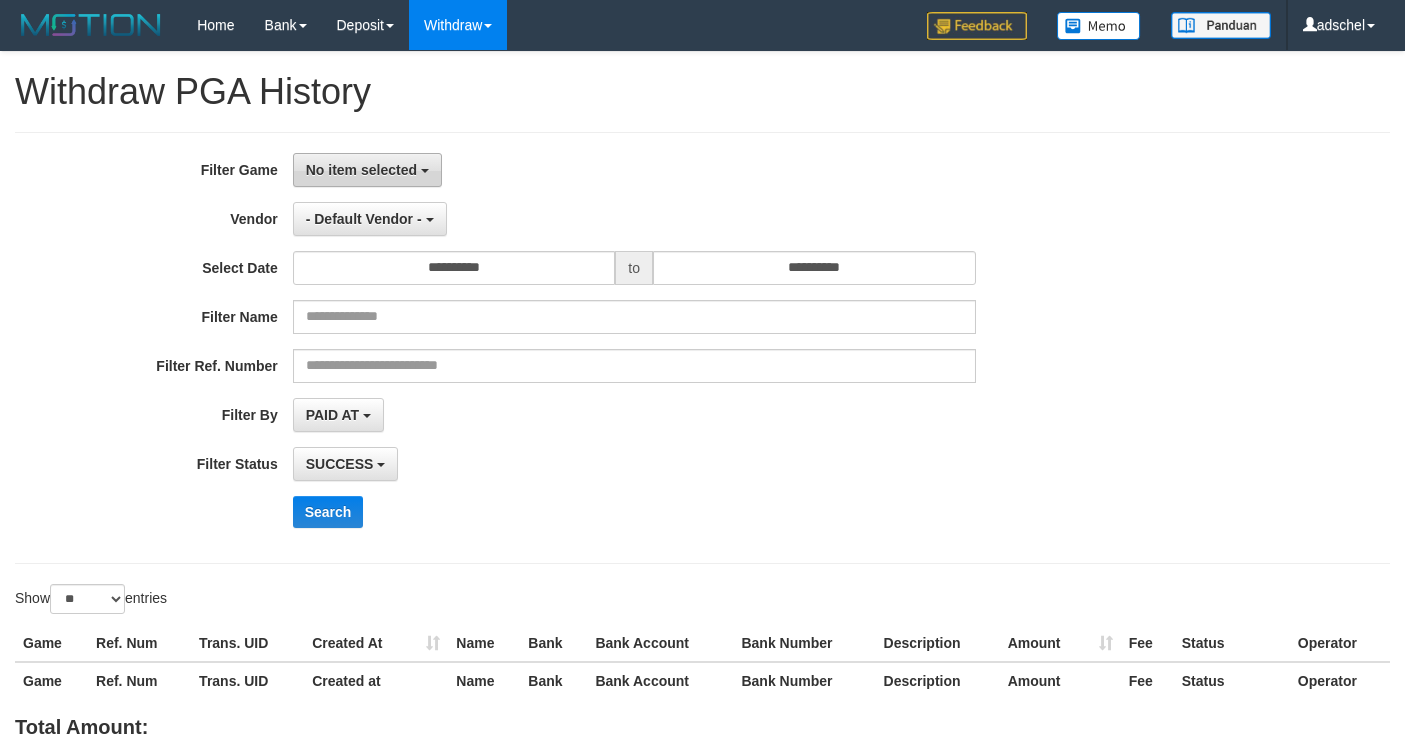 scroll, scrollTop: 0, scrollLeft: 0, axis: both 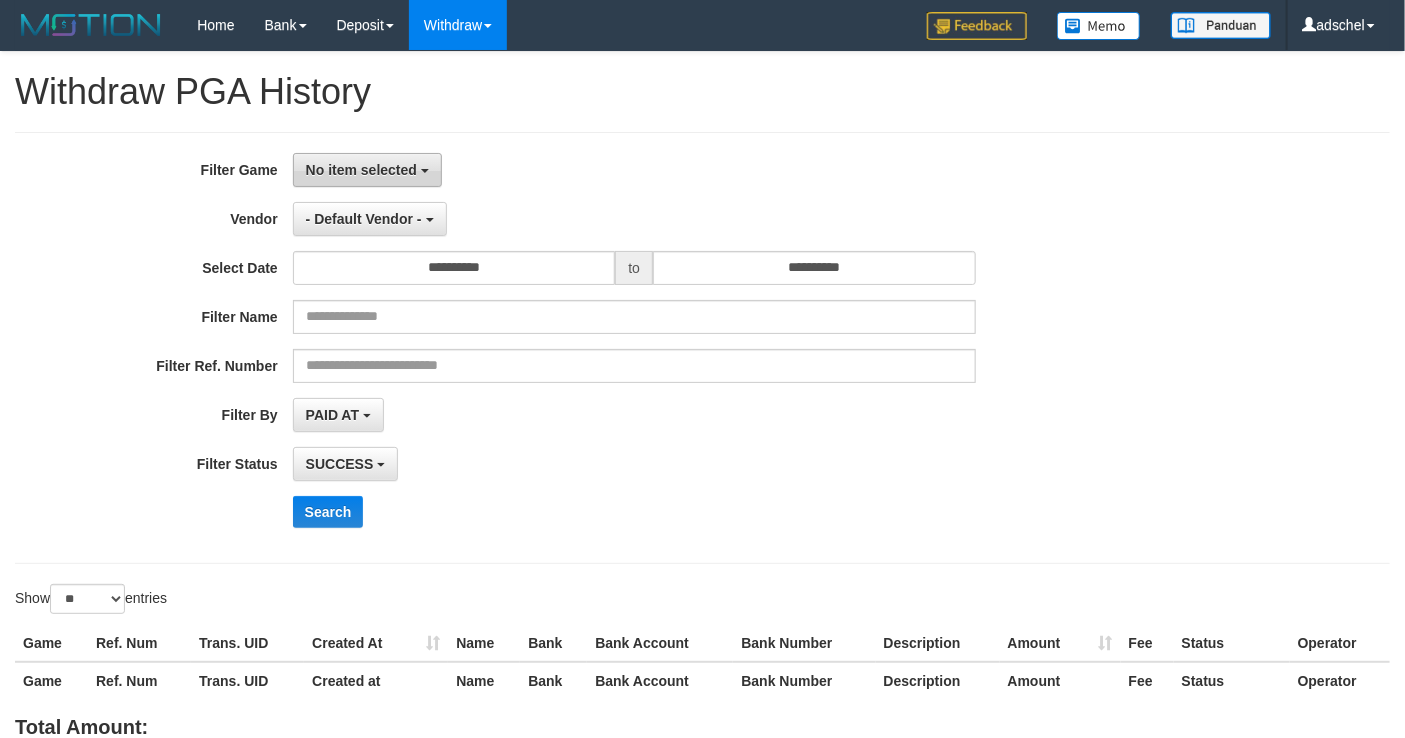 click on "No item selected" at bounding box center [361, 170] 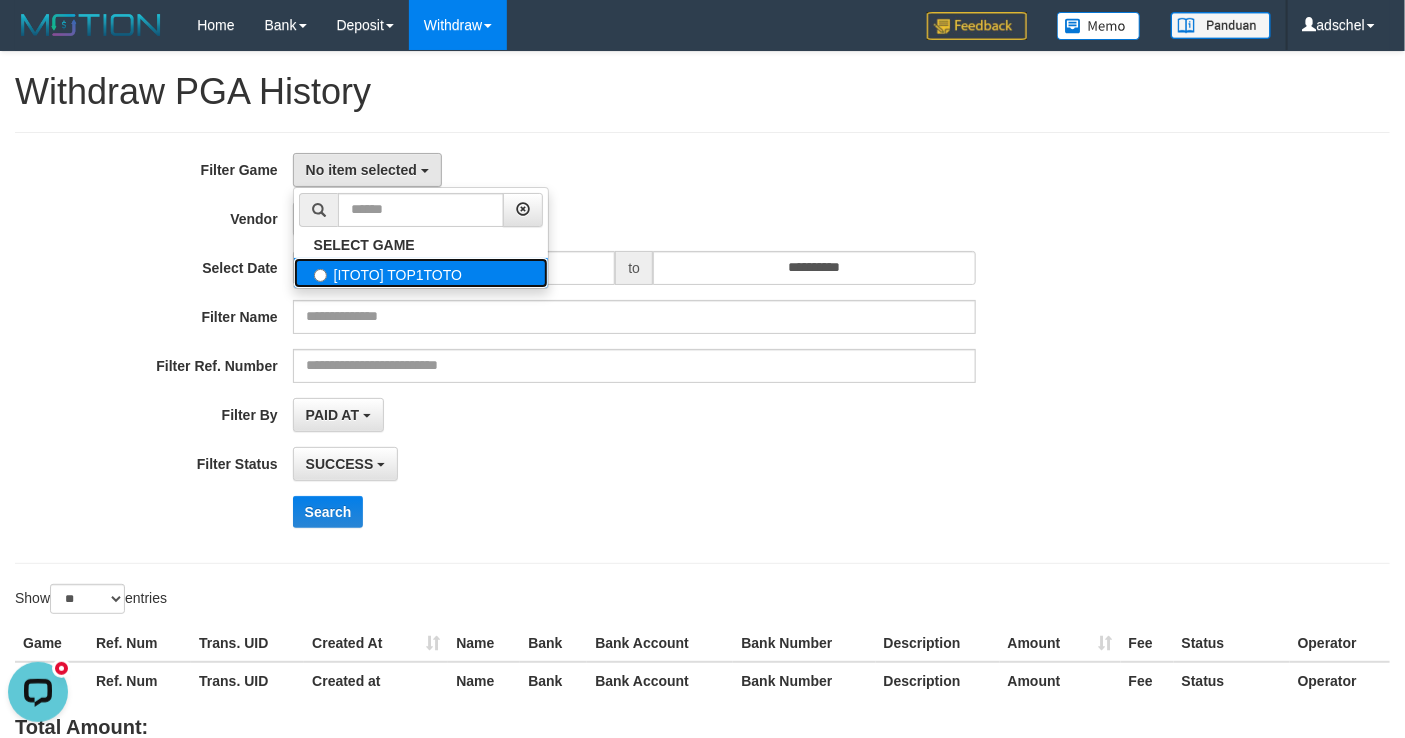 scroll, scrollTop: 0, scrollLeft: 0, axis: both 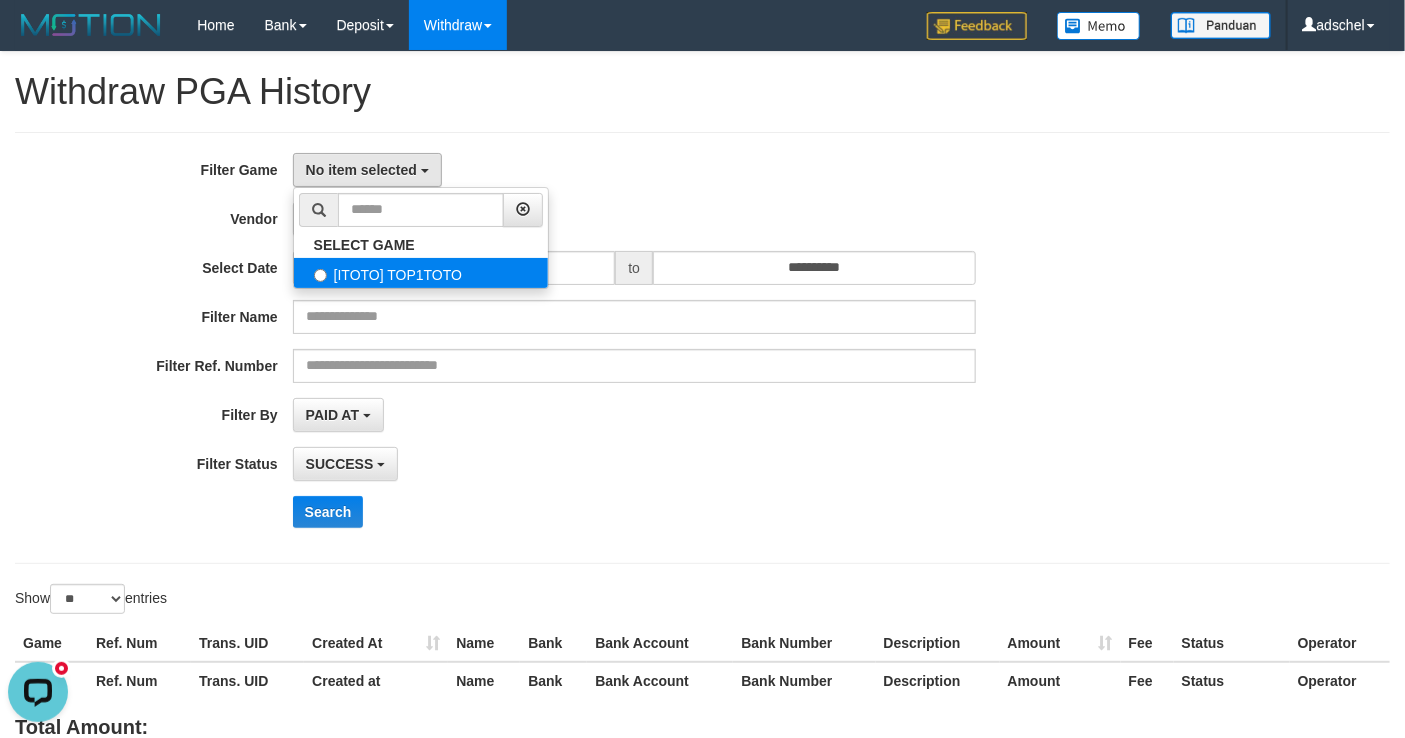 select on "***" 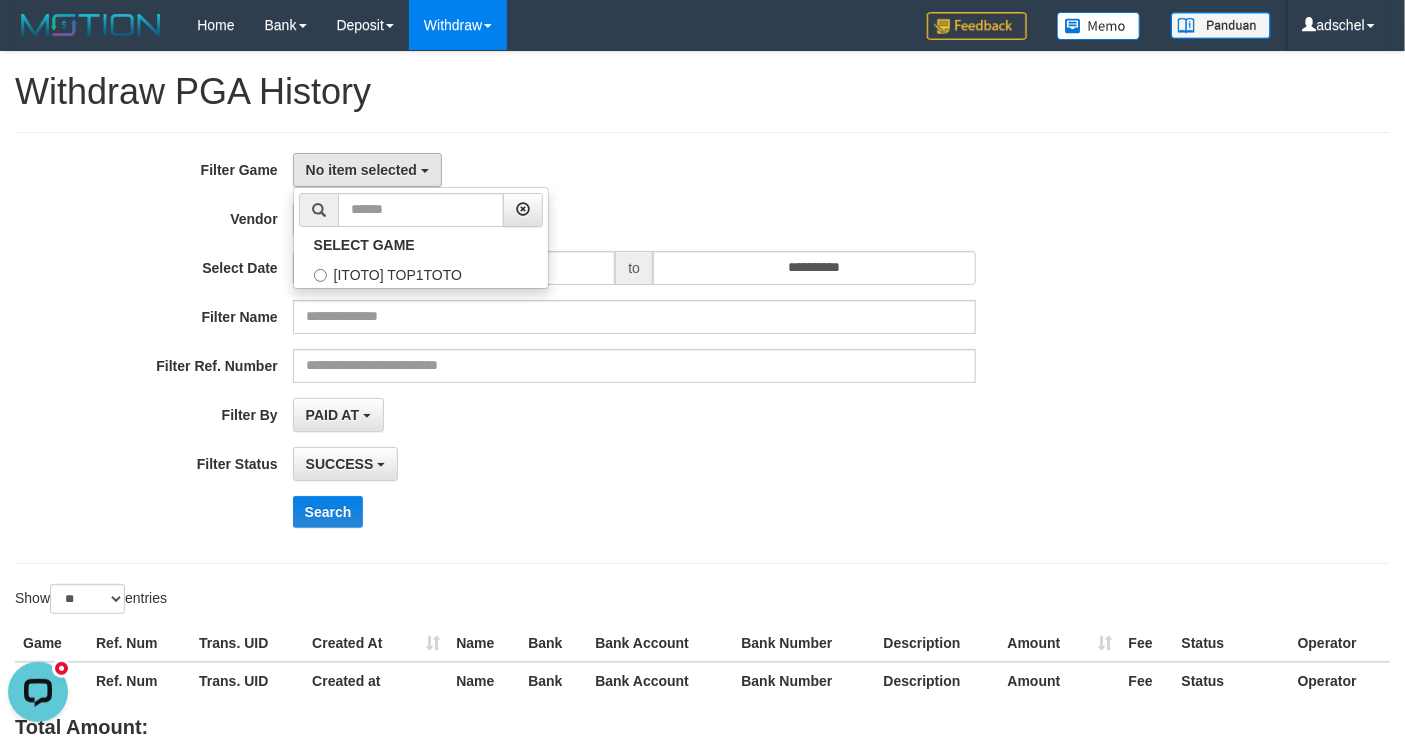 scroll, scrollTop: 18, scrollLeft: 0, axis: vertical 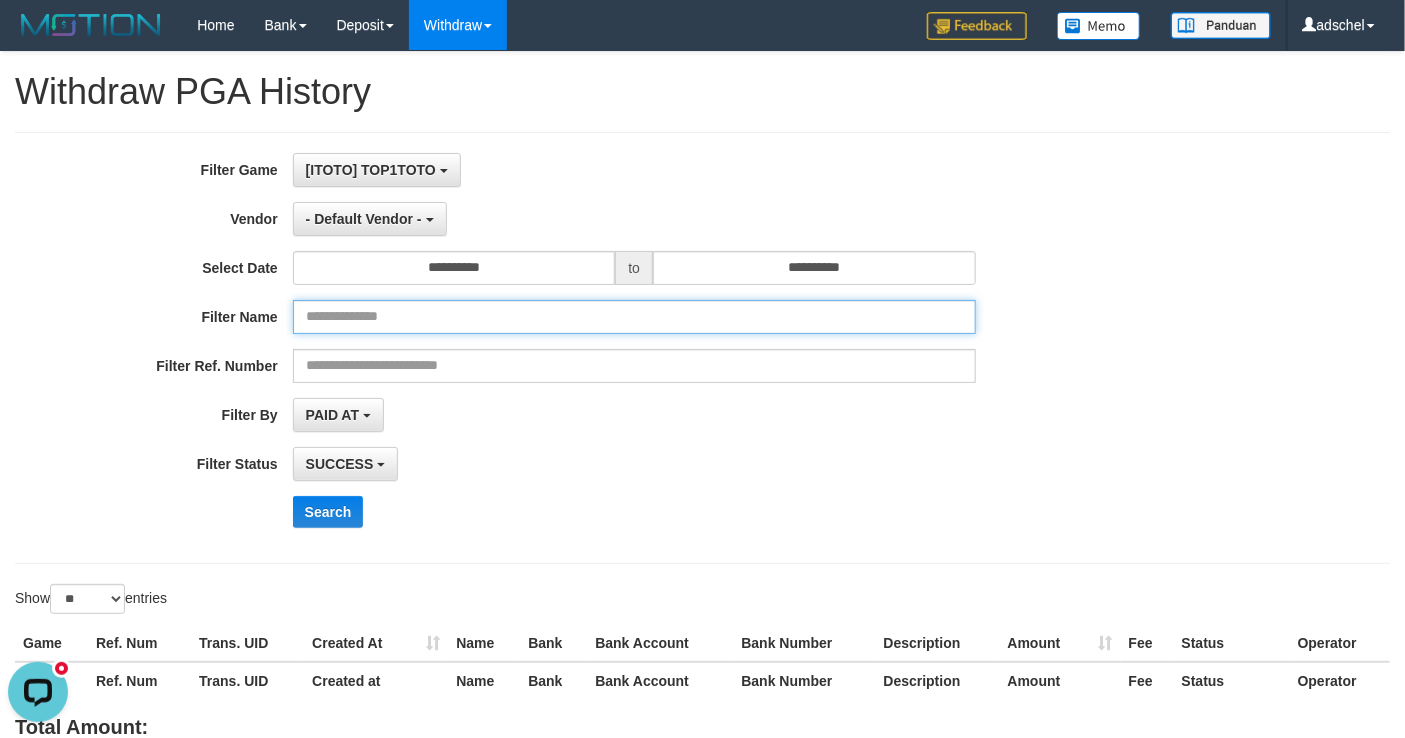 click at bounding box center (634, 317) 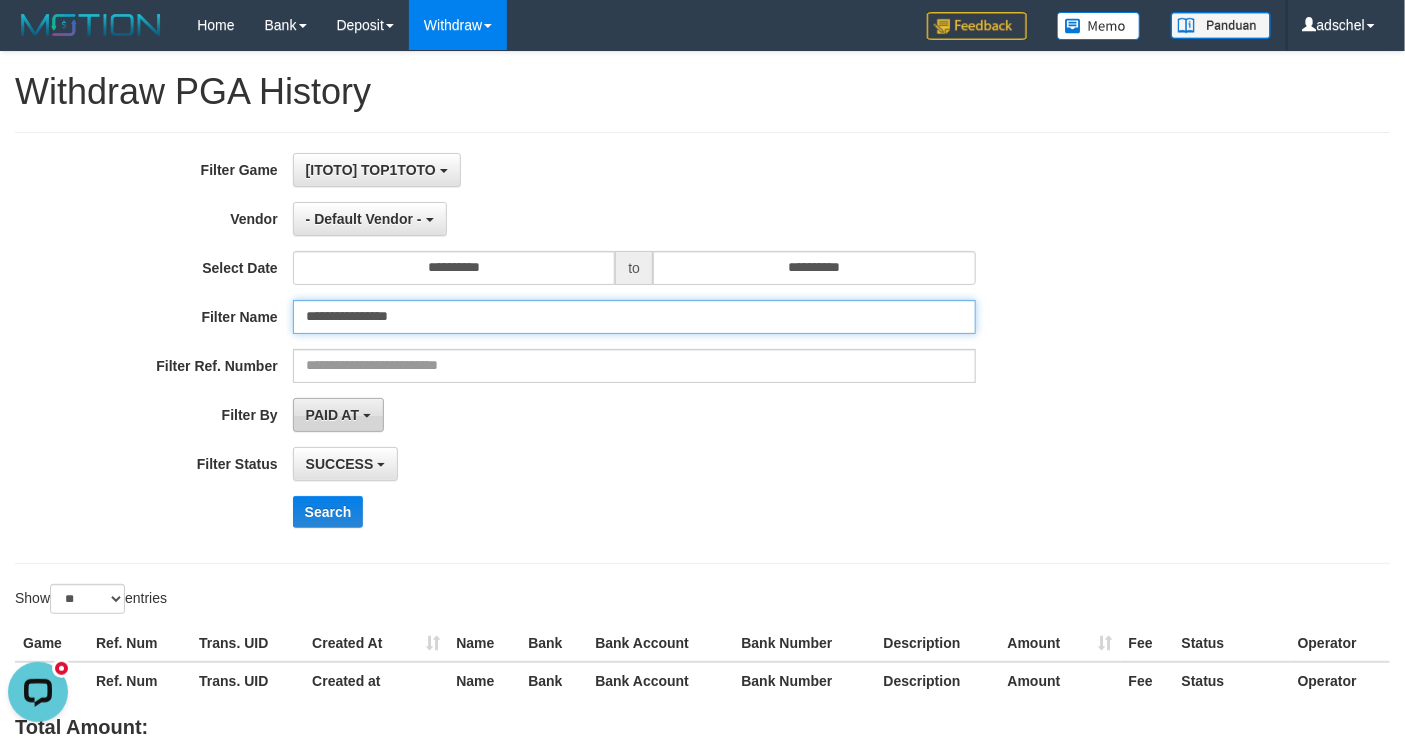 type on "**********" 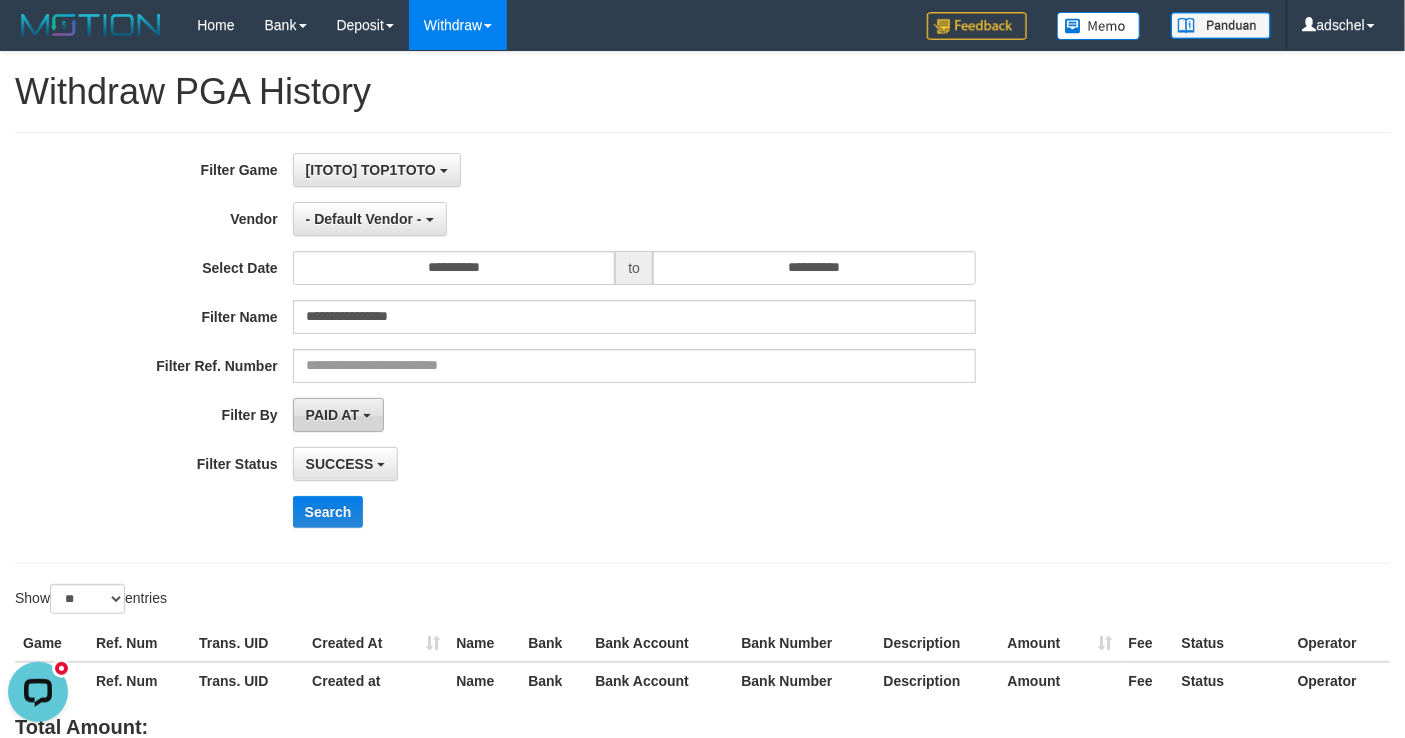 click on "PAID AT" at bounding box center (338, 415) 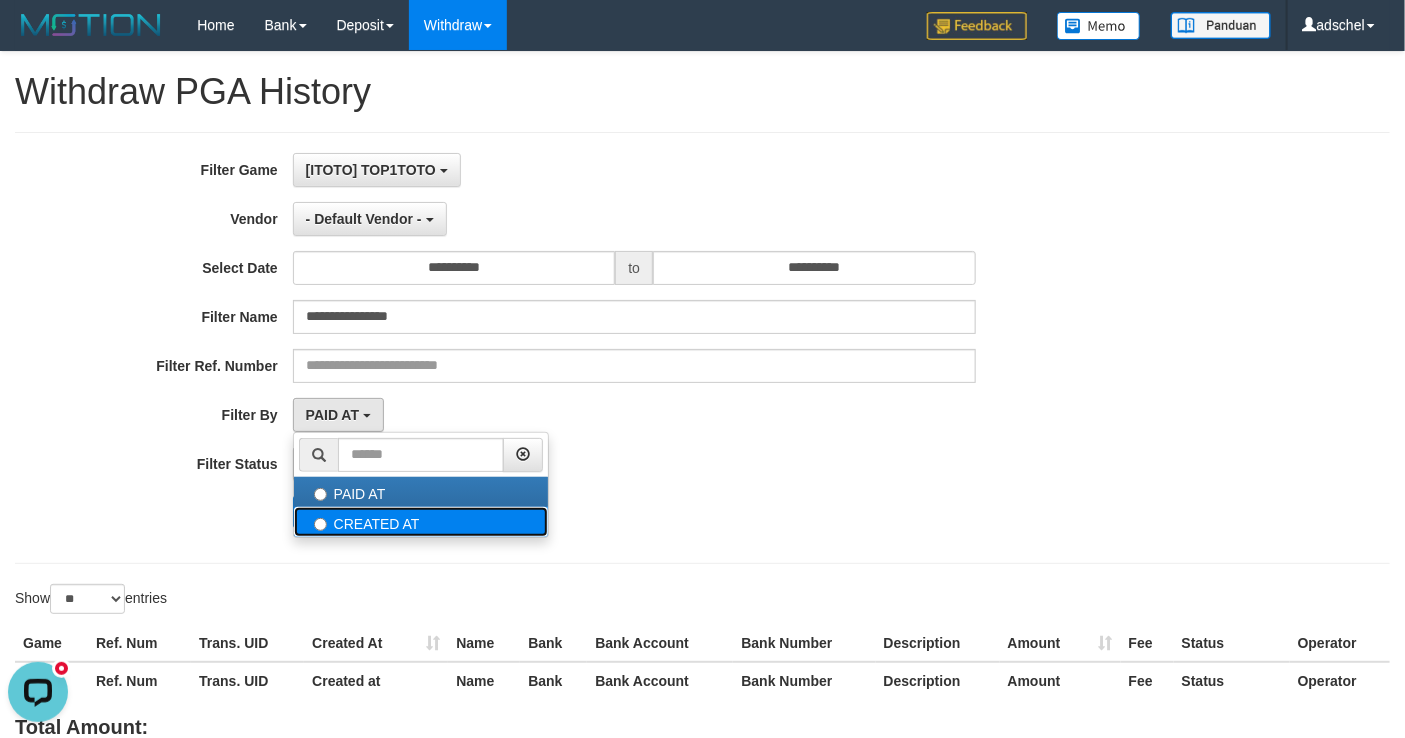 click on "CREATED AT" at bounding box center (421, 522) 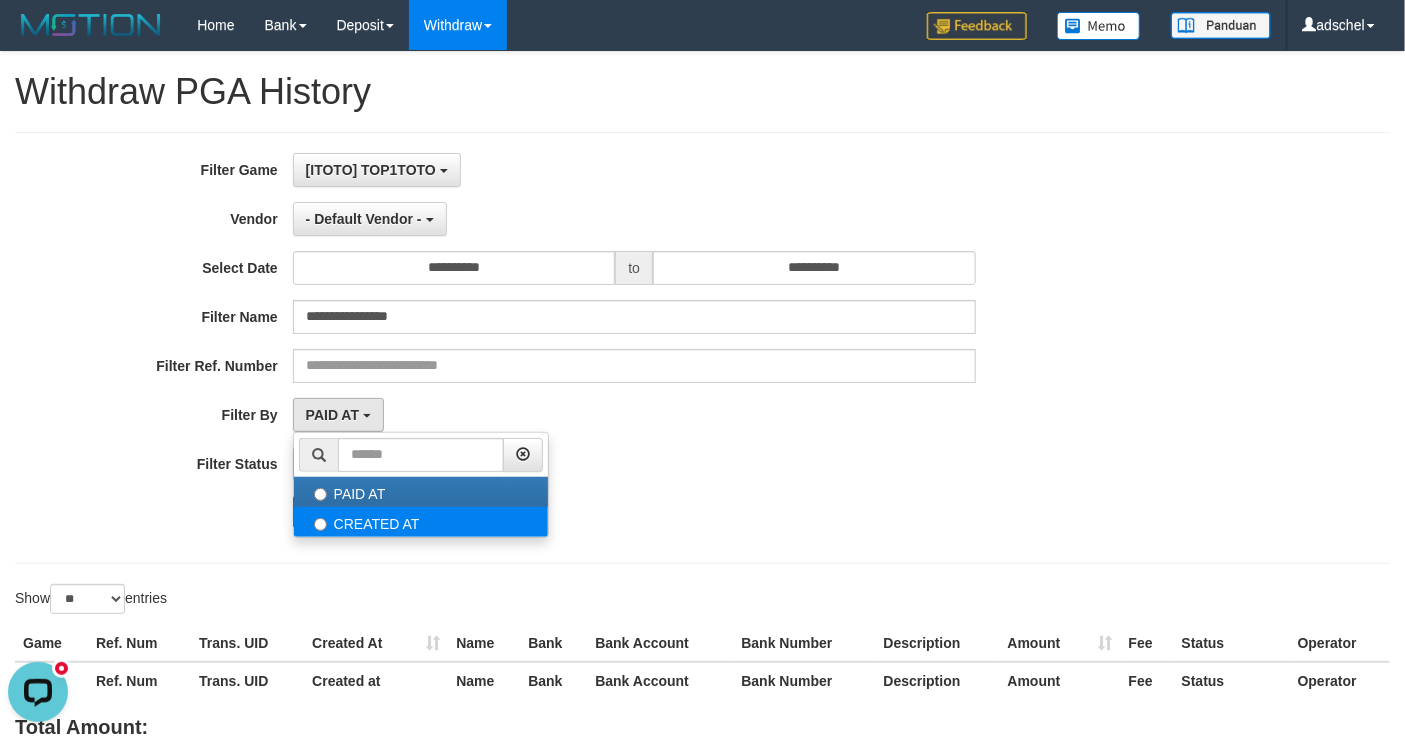 select on "*" 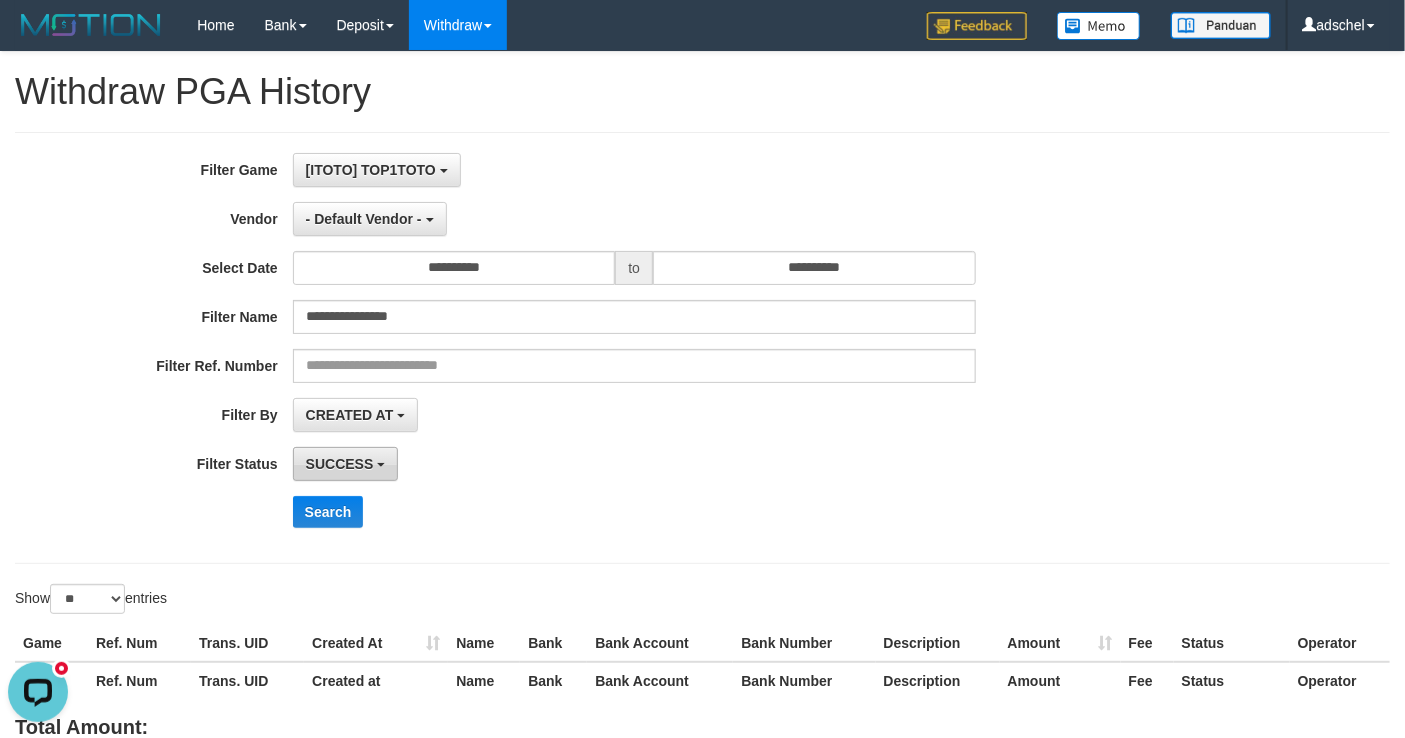 click on "SUCCESS" at bounding box center (340, 464) 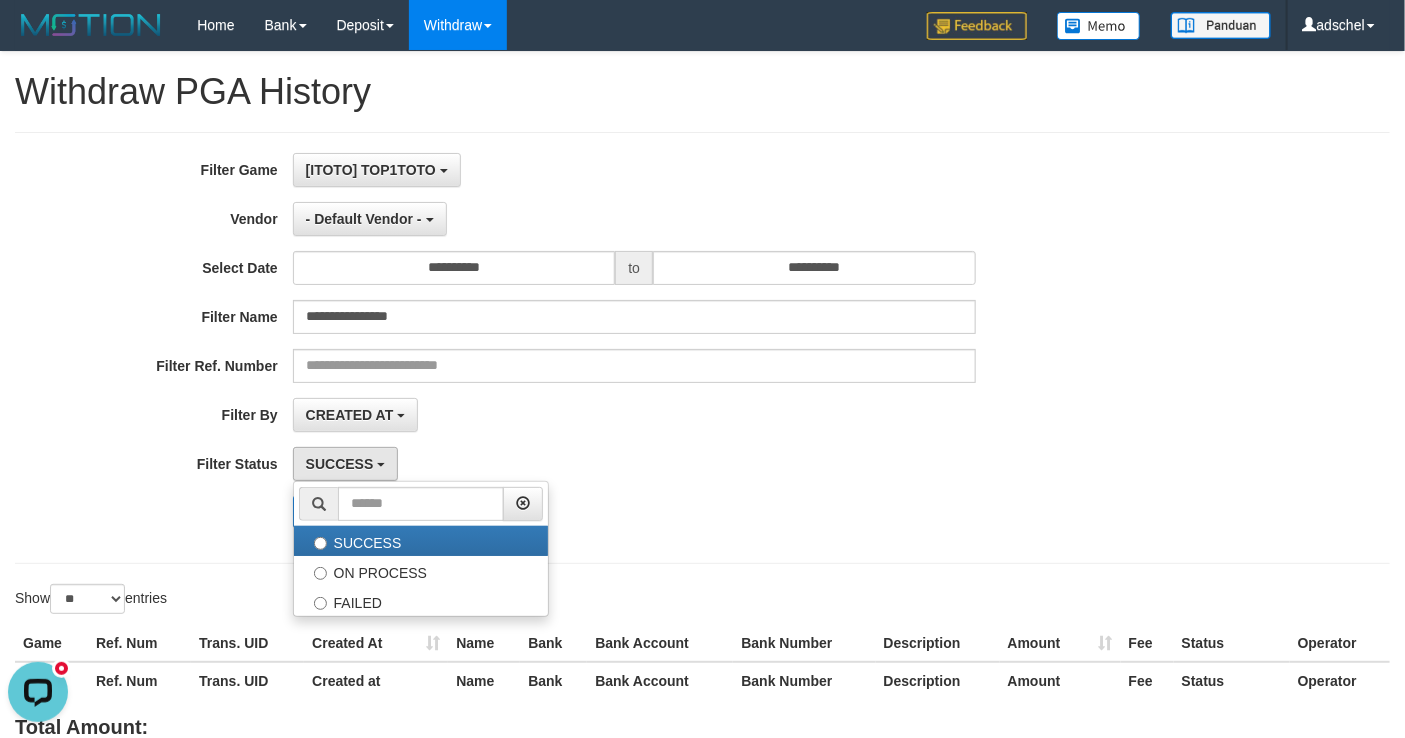 drag, startPoint x: 575, startPoint y: 449, endPoint x: 561, endPoint y: 400, distance: 50.96077 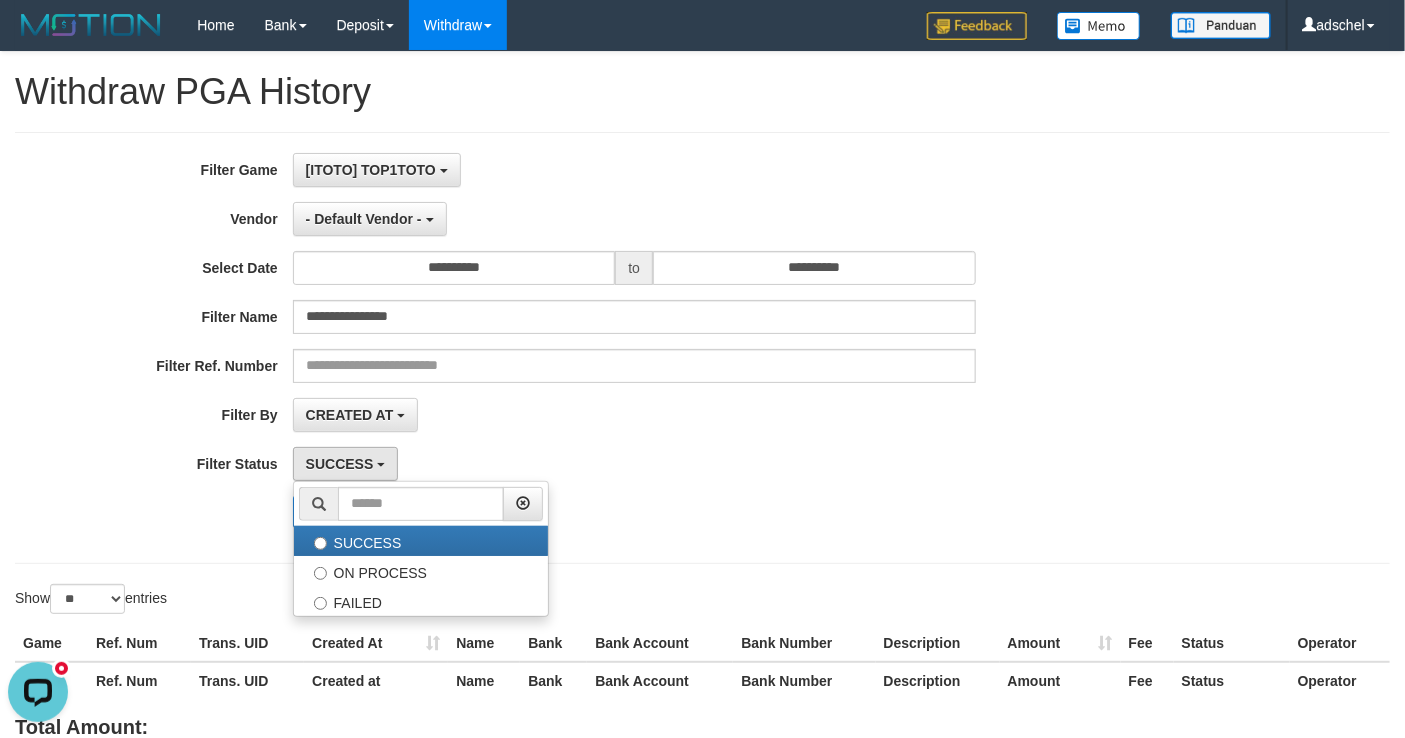 click on "SUCCESS
SUCCESS
ON PROCESS
FAILED" at bounding box center (634, 464) 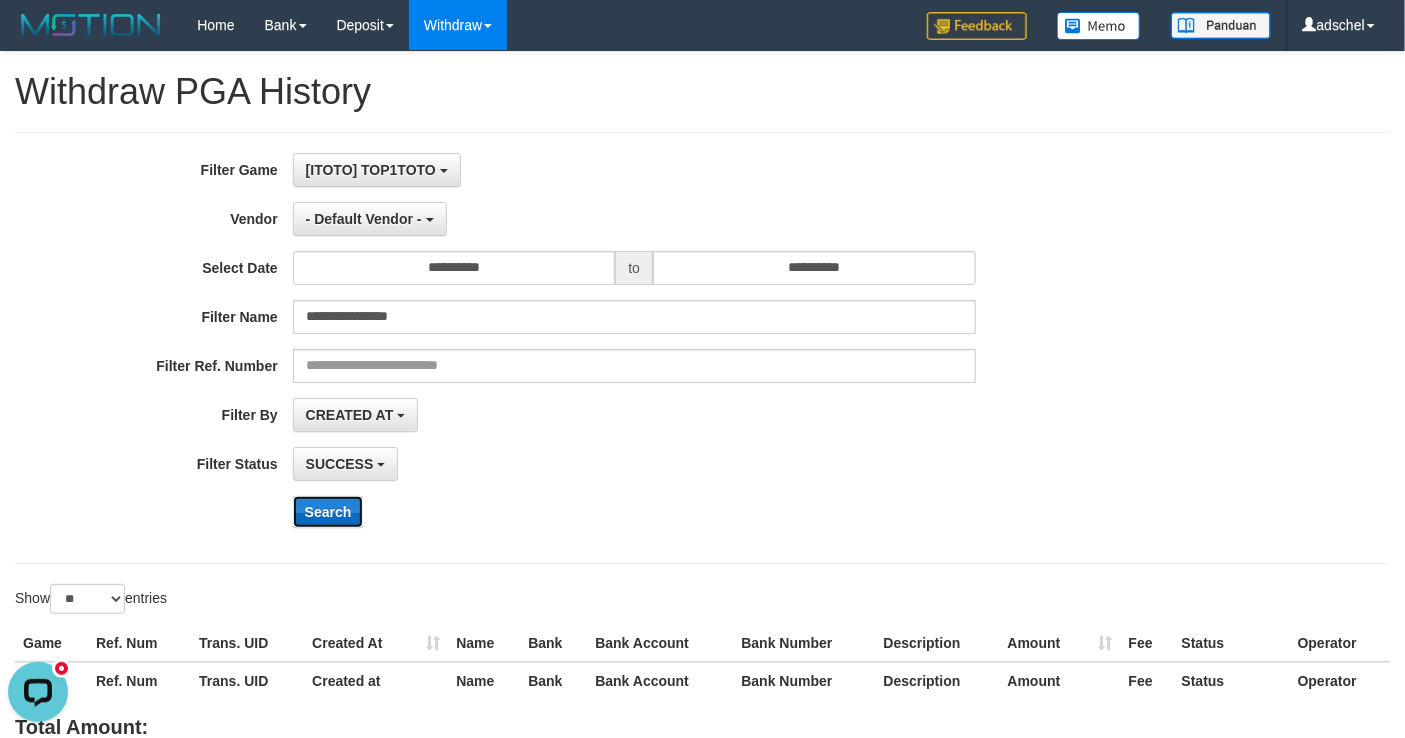 click on "Search" at bounding box center [328, 512] 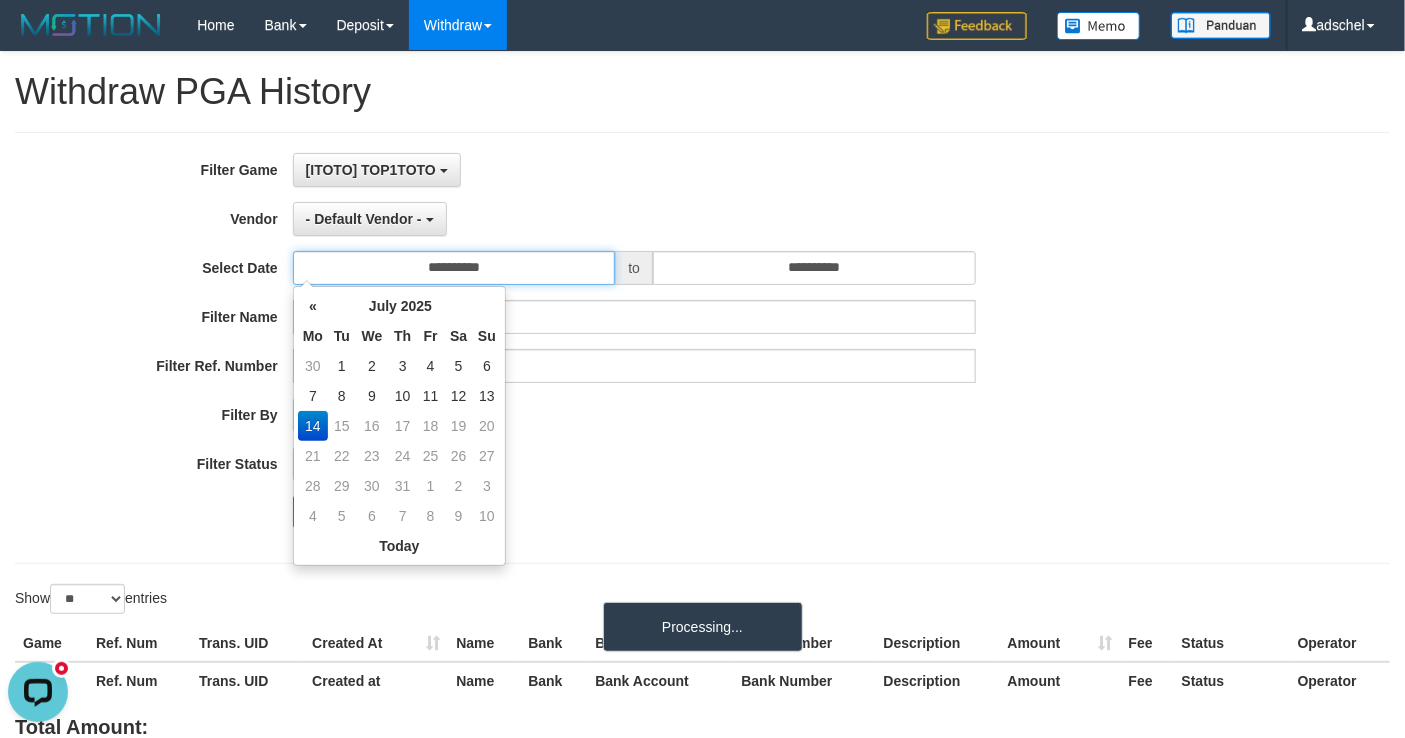 click on "**********" at bounding box center (454, 268) 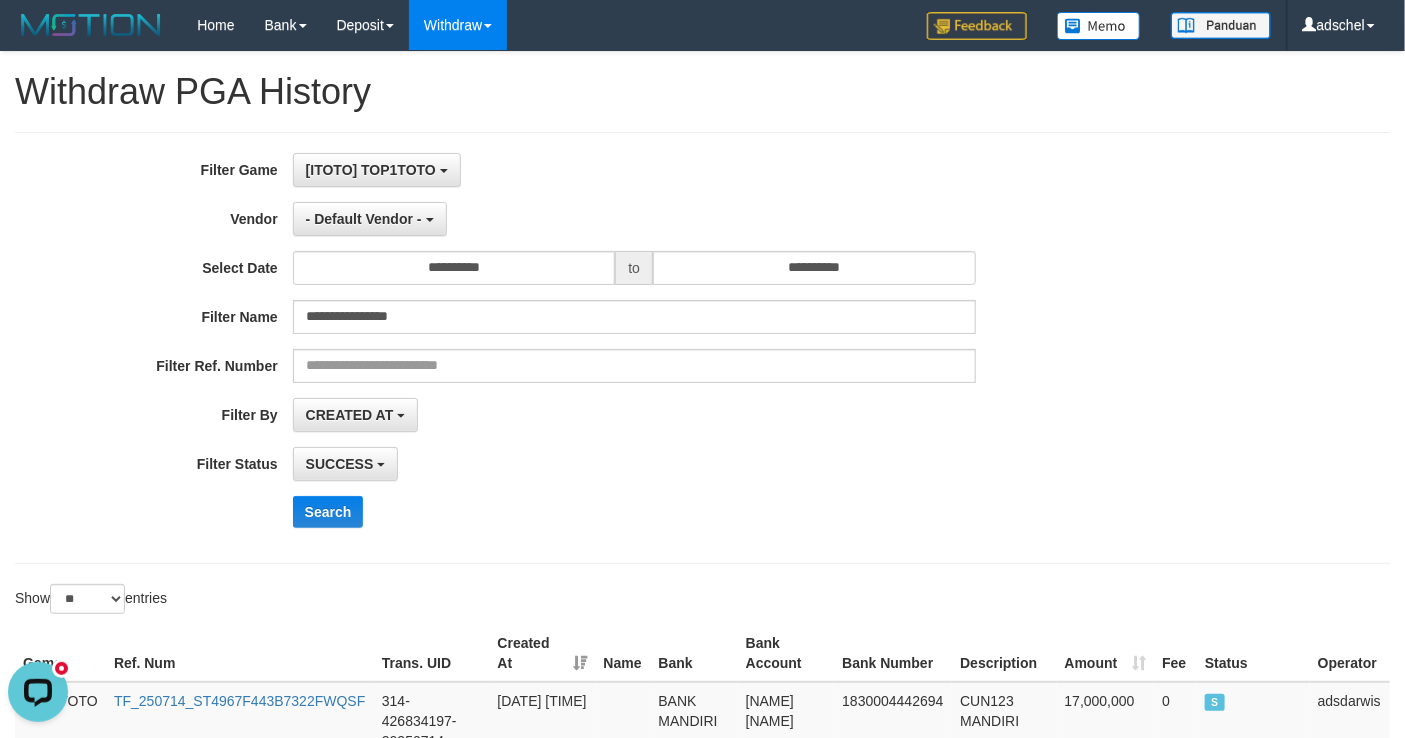 click on "**********" at bounding box center [585, 268] 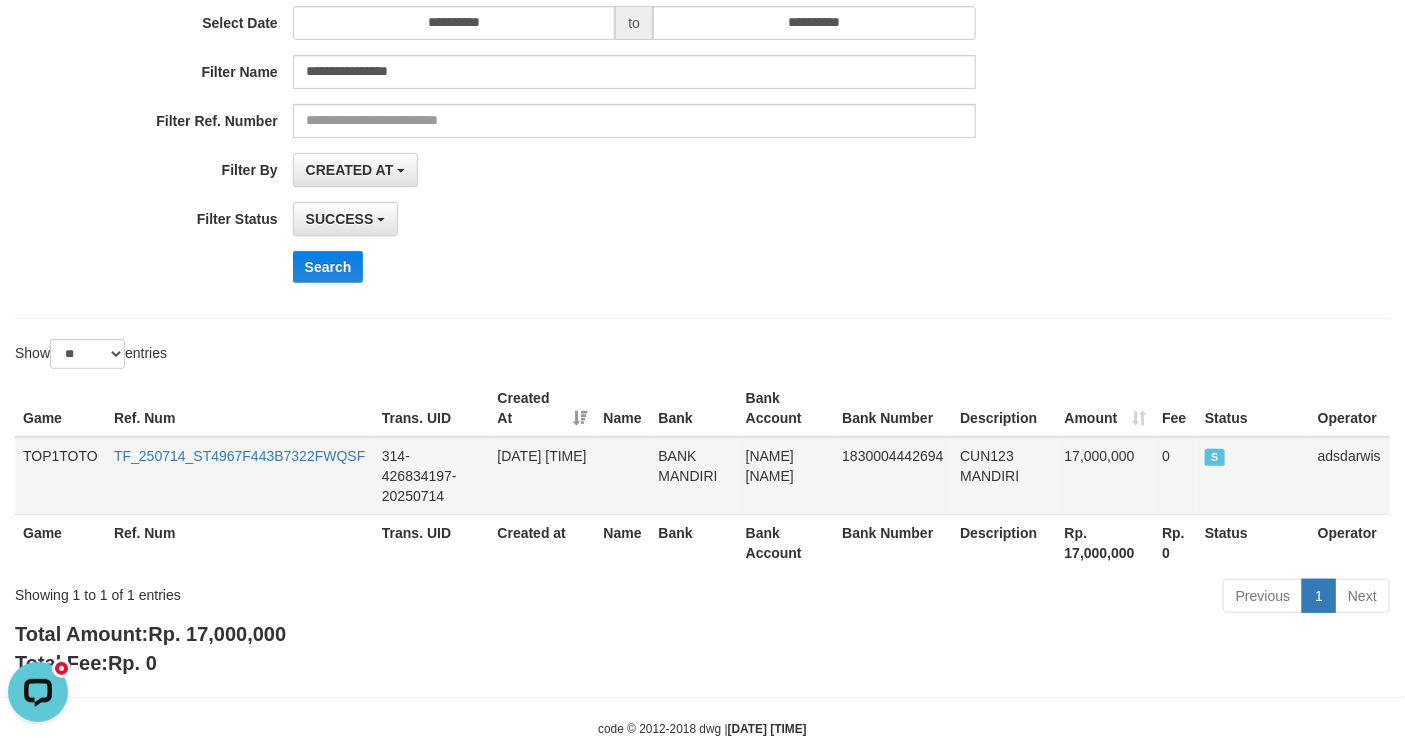 scroll, scrollTop: 272, scrollLeft: 0, axis: vertical 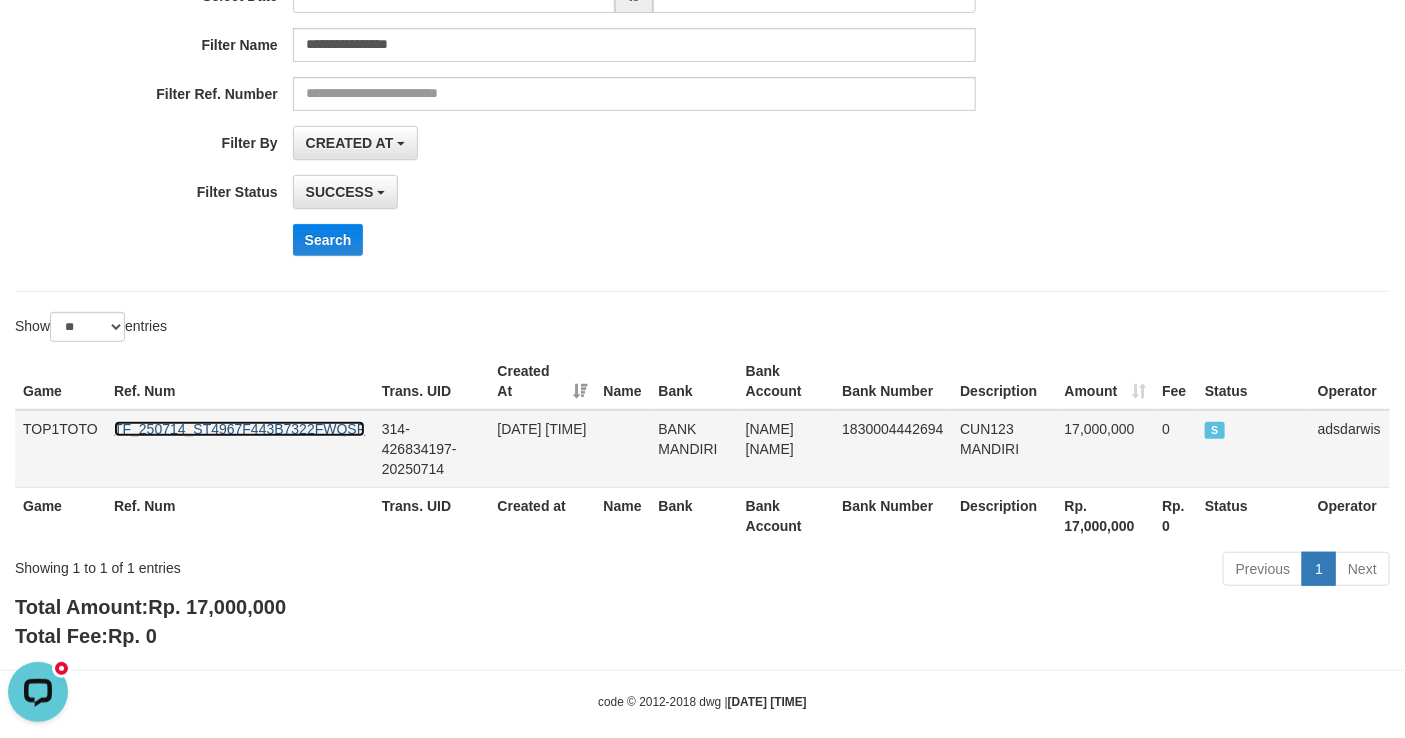 click on "TF_250714_ST4967F443B7322FWQSF" at bounding box center [239, 429] 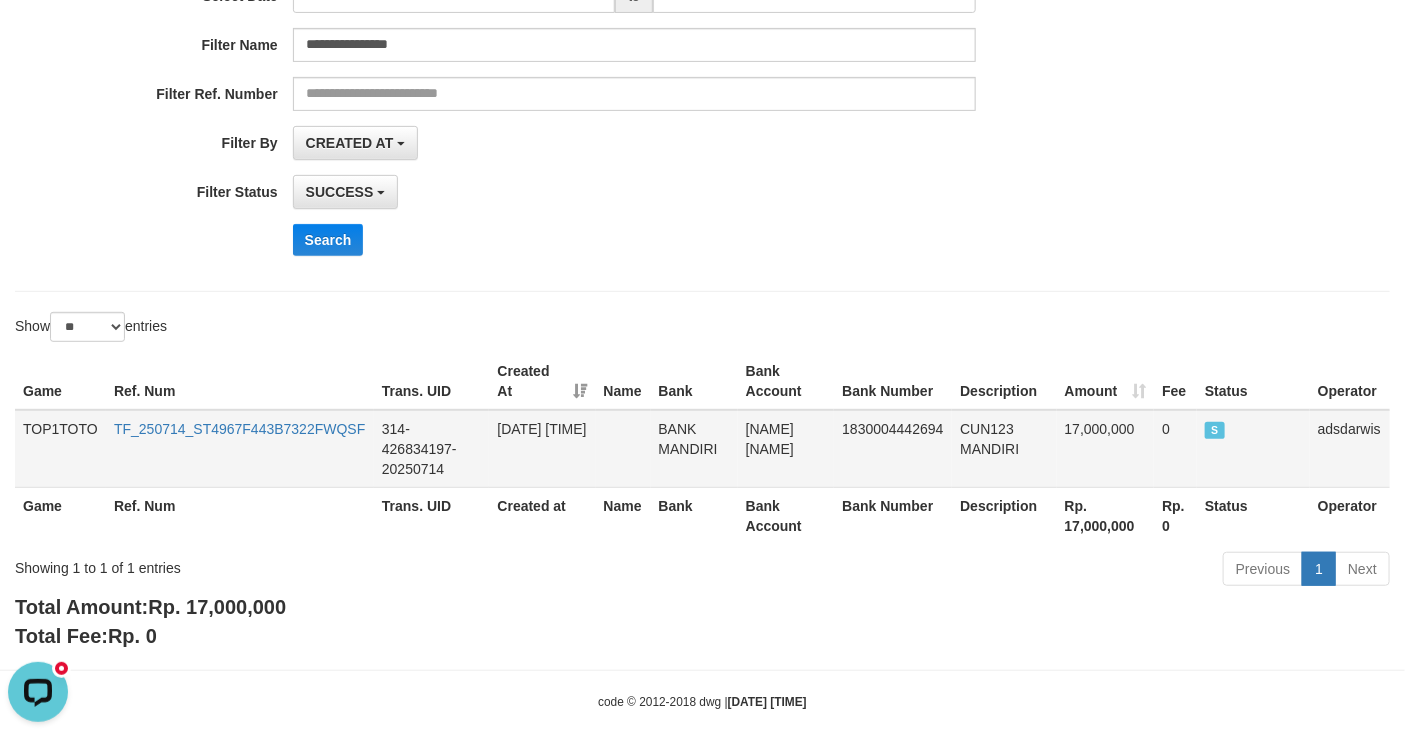 click on "CUN123 MANDIRI" at bounding box center [1004, 449] 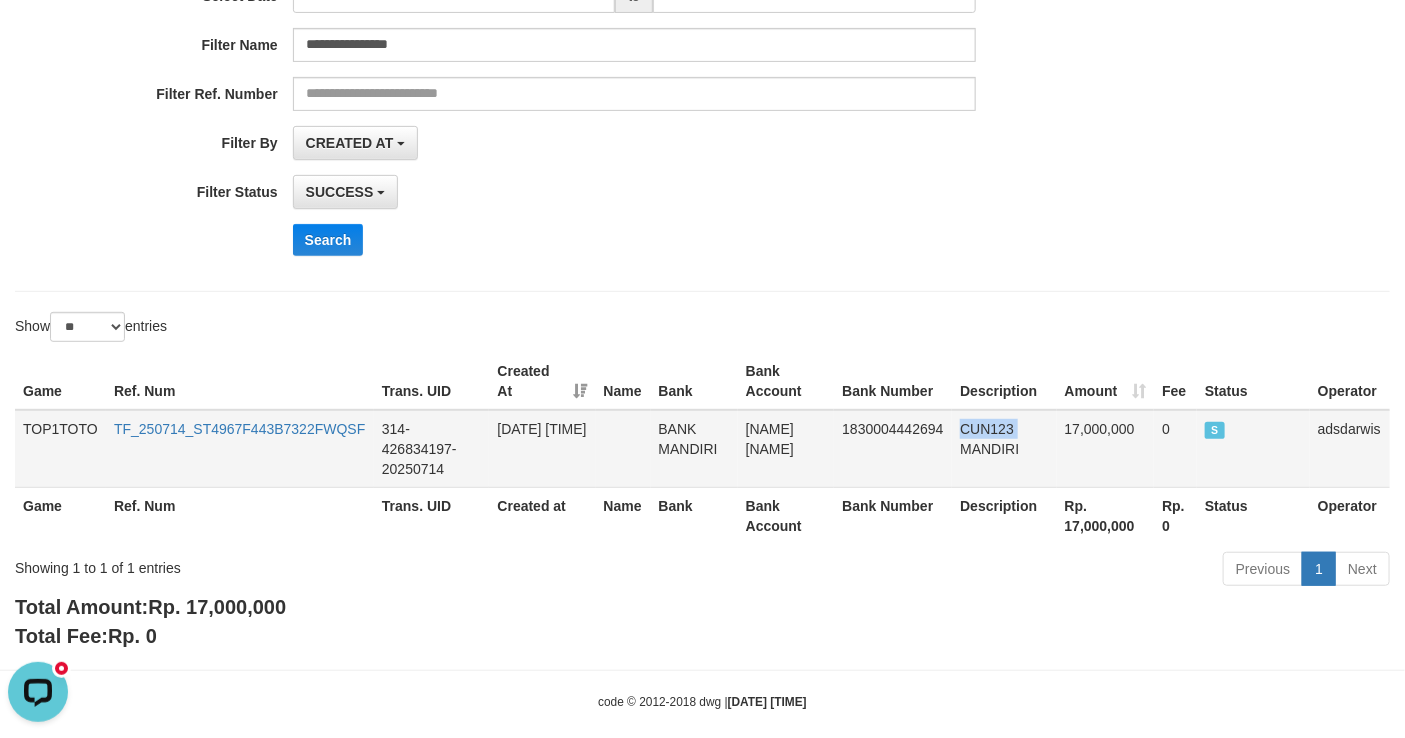 click on "CUN123 MANDIRI" at bounding box center (1004, 449) 